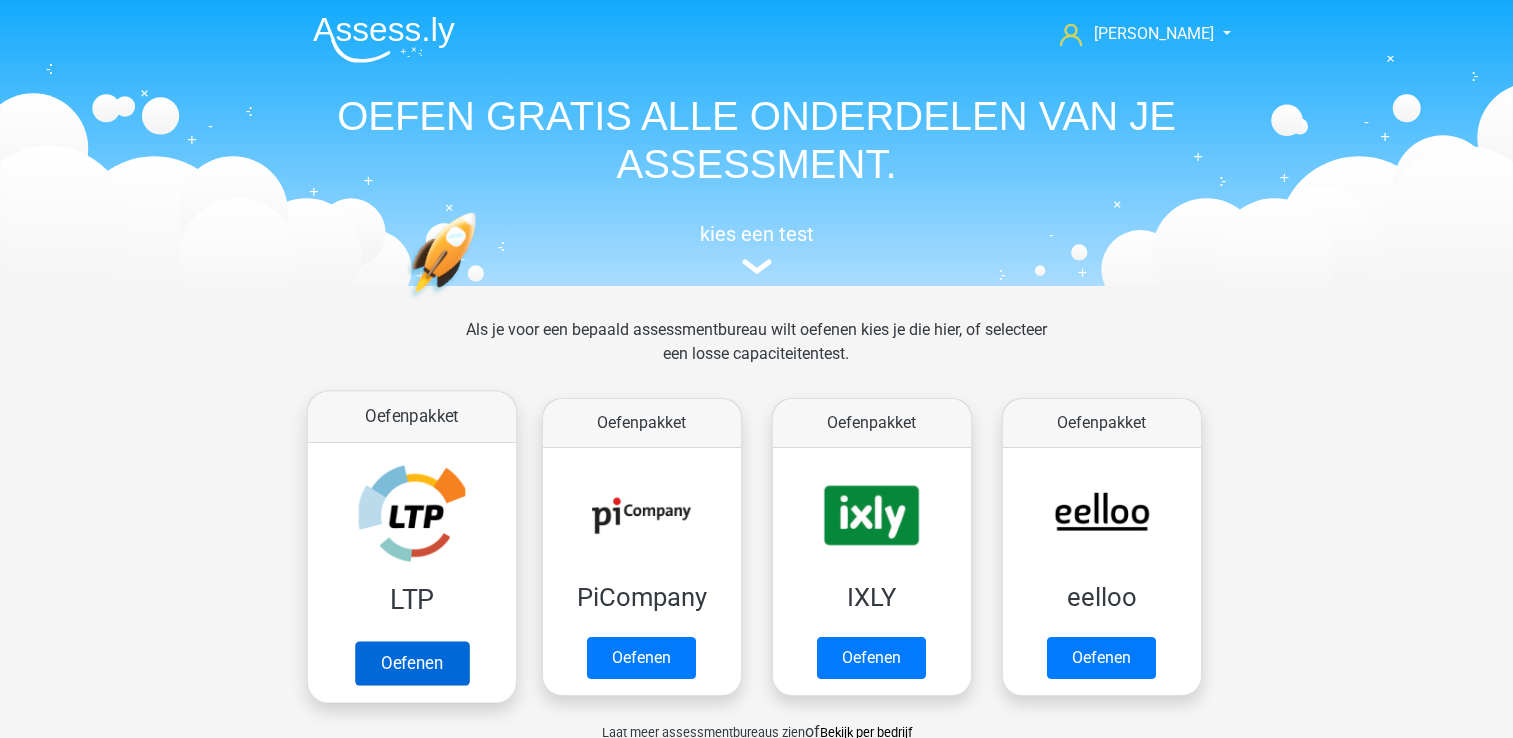 scroll, scrollTop: 0, scrollLeft: 0, axis: both 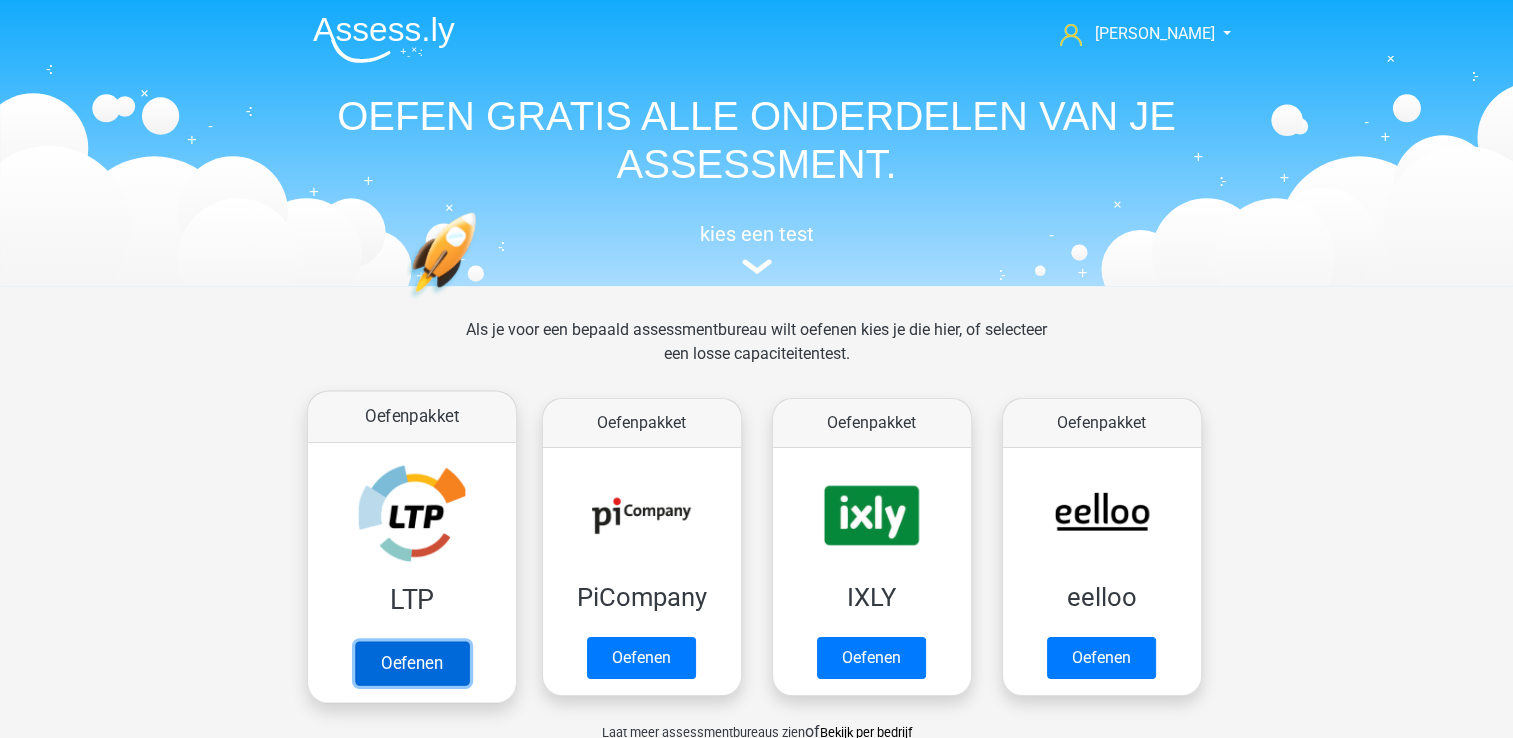 click on "Oefenen" at bounding box center [411, 663] 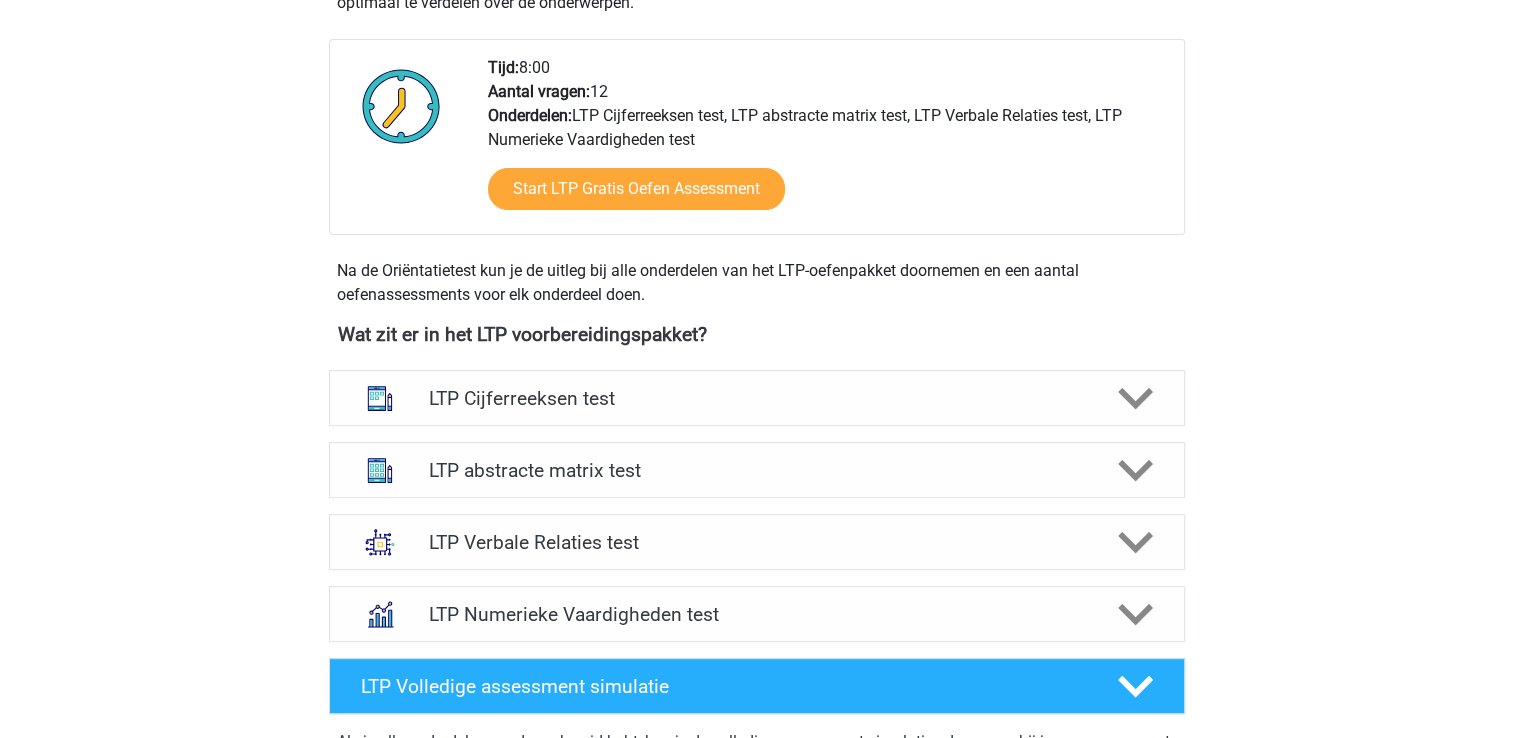 scroll, scrollTop: 484, scrollLeft: 0, axis: vertical 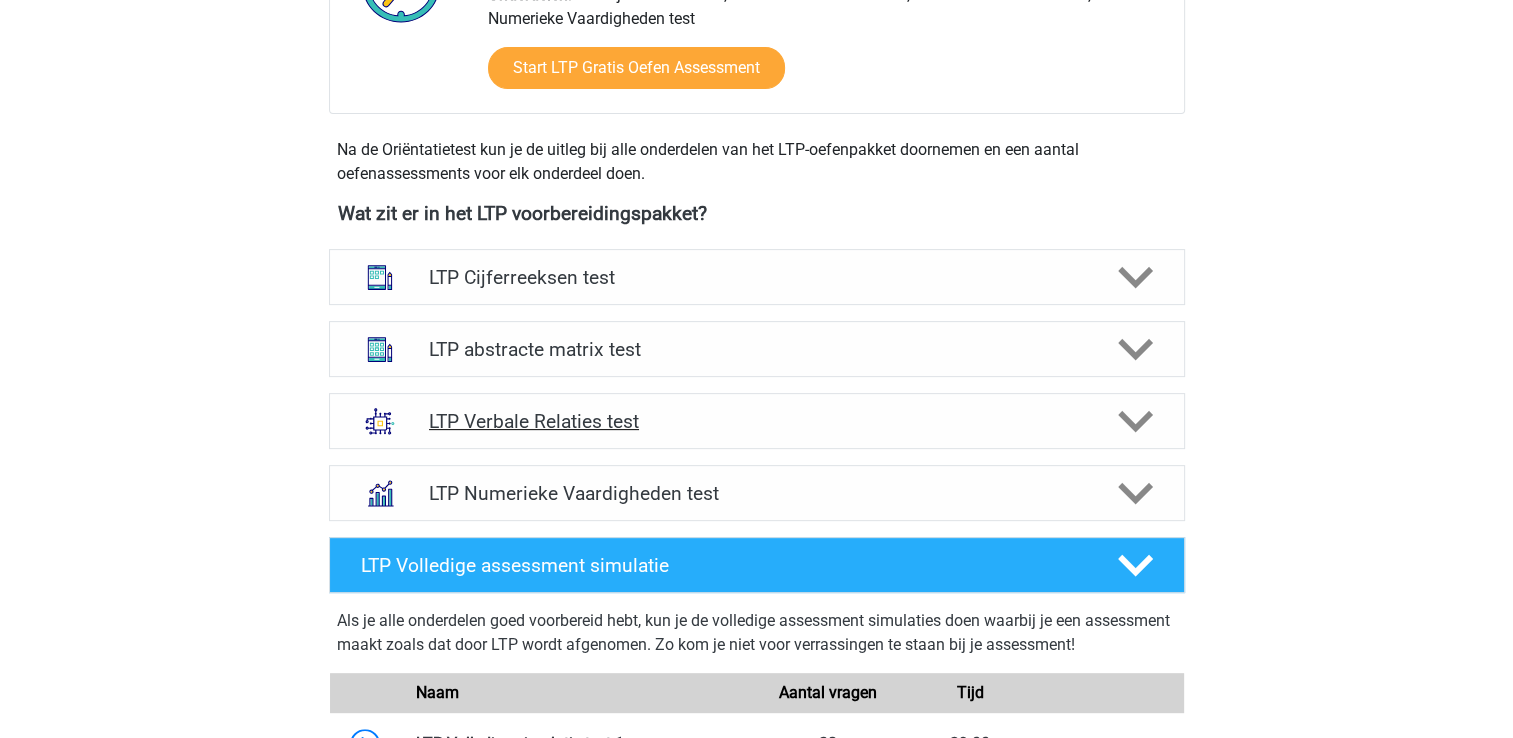 click on "LTP Verbale Relaties test" at bounding box center [757, 421] 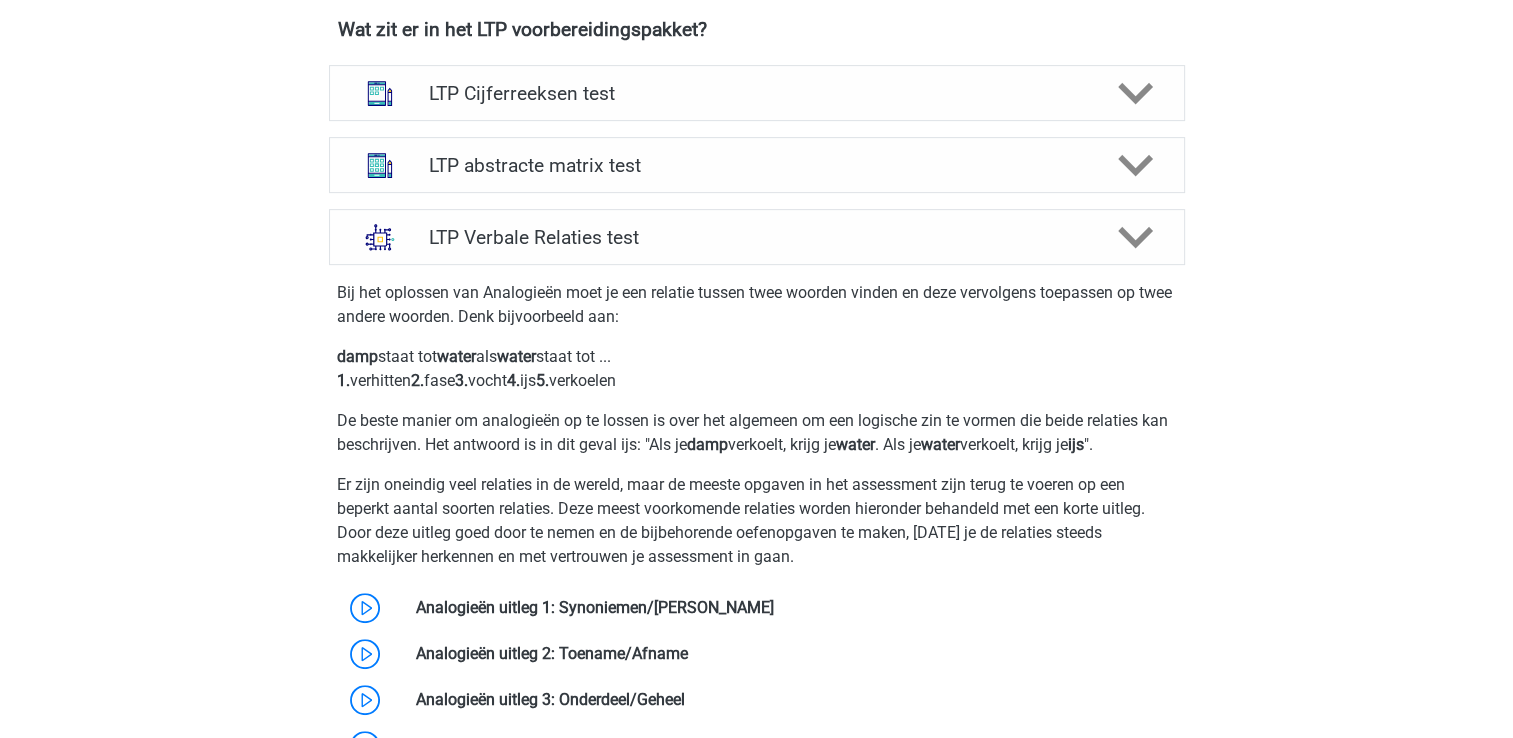 scroll, scrollTop: 790, scrollLeft: 0, axis: vertical 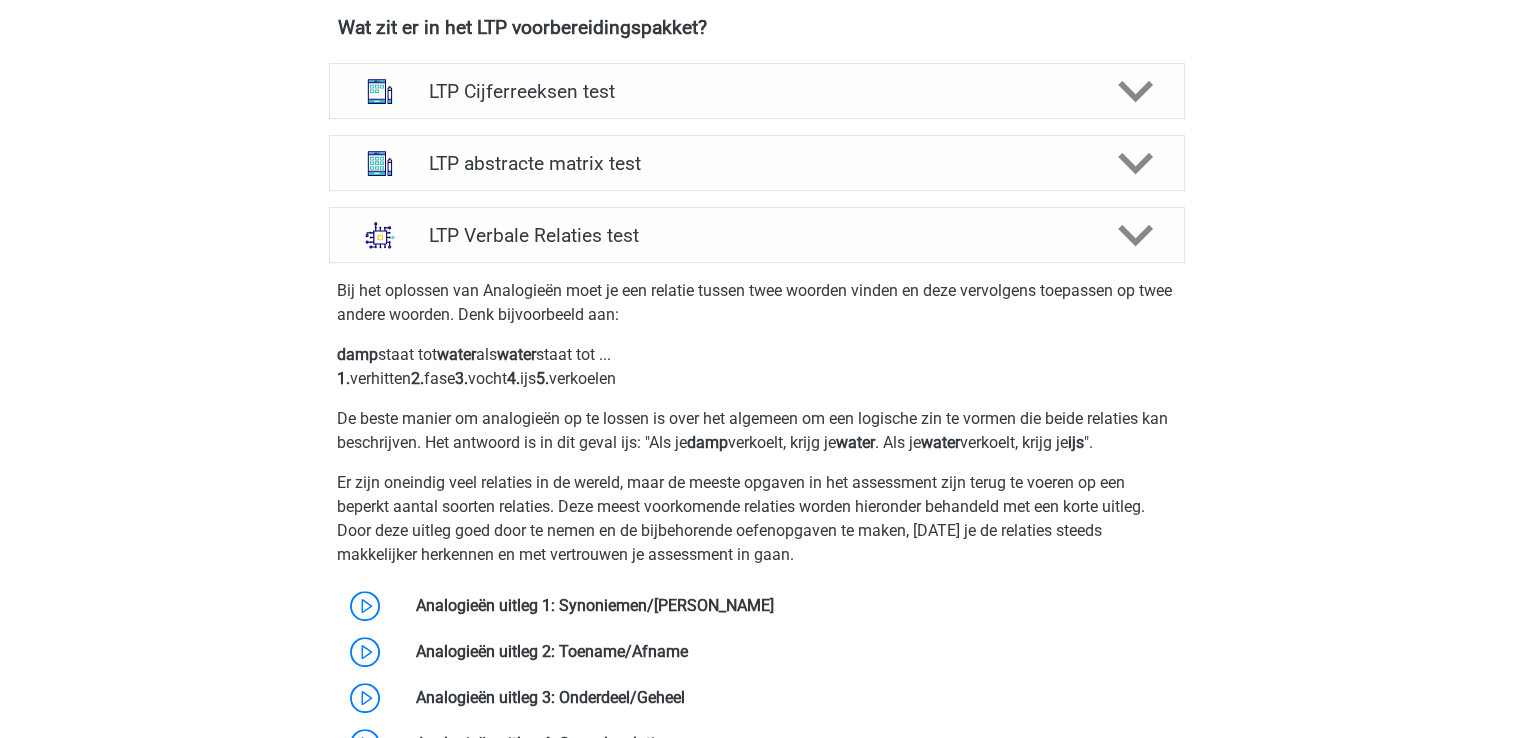 click on "Bij het oplossen van Analogieën moet je een relatie tussen twee woorden vinden en deze vervolgens toepassen op twee andere woorden. Denk bijvoorbeeld aan: damp  staat tot  water  als  water  staat tot ... 1.  verhitten  2.  fase  3.  vocht  4.  ijs  5.  verkoelen De beste manier om analogieën op te lossen is over het algemeen om een logische zin te vormen die beide relaties kan beschrijven. Het antwoord is in dit geval ijs: "Als je  damp  verkoelt, krijg je  water . Als je  water  verkoelt, krijg je  ijs ". Er zijn oneindig veel relaties in de wereld, maar de meeste opgaven in het assessment zijn terug te voeren op een beperkt aantal soorten relaties. Deze meest voorkomende relaties worden hieronder behandeld met een korte uitleg. Door deze uitleg goed door te nemen en de bijbehorende oefenopgaven te maken, zul je de relaties steeds makkelijker herkennen en met vertrouwen je assessment in gaan." at bounding box center (757, 565) 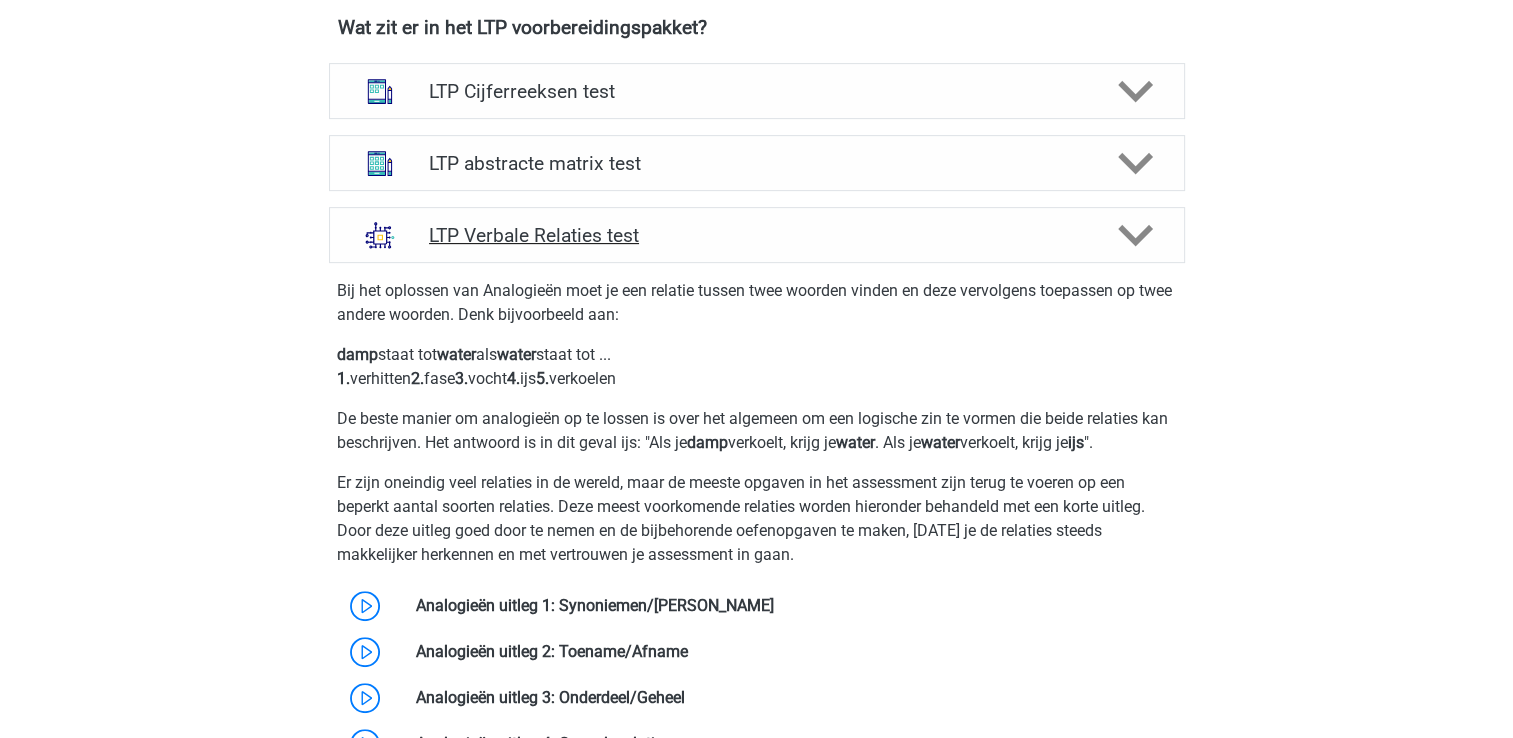 click on "LTP Verbale Relaties test" at bounding box center (756, 235) 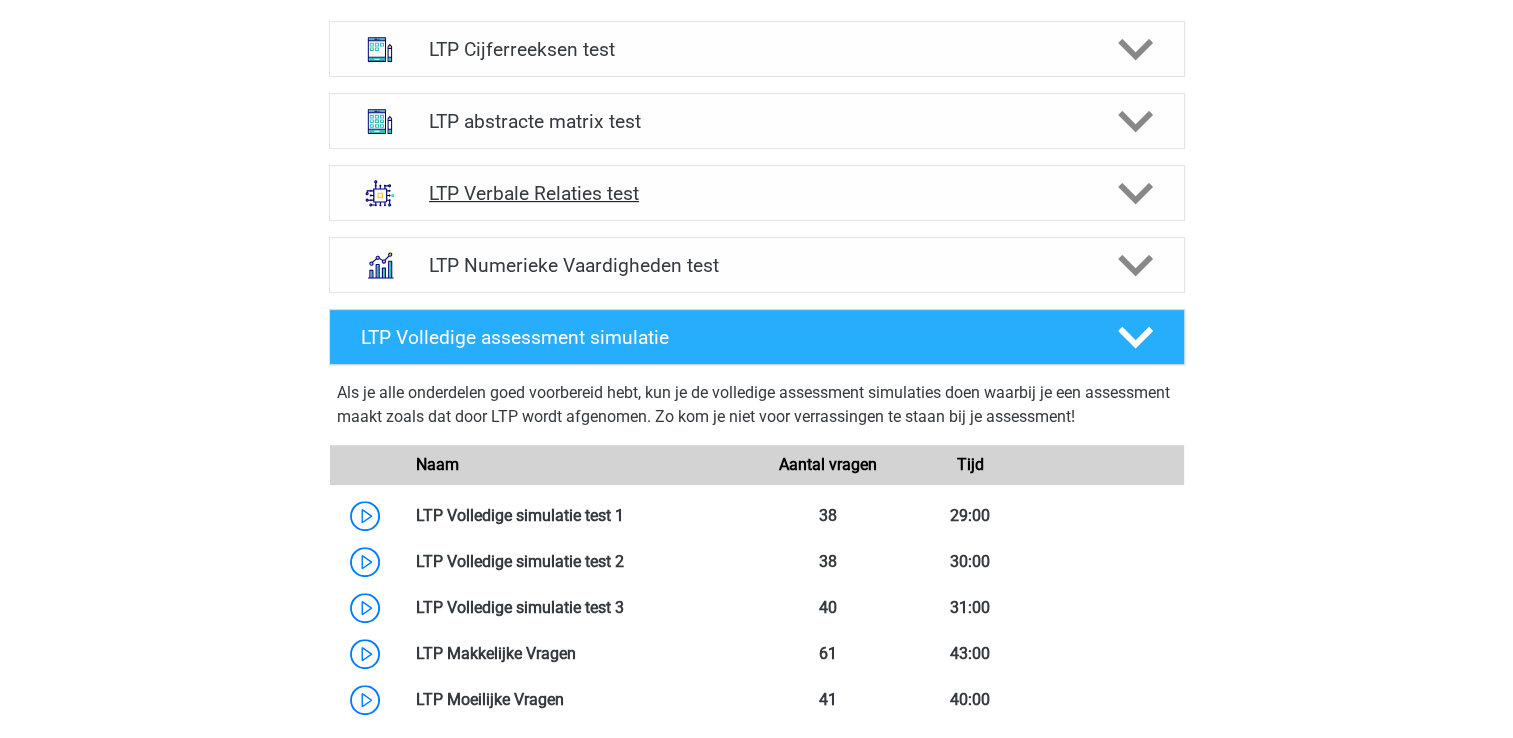 scroll, scrollTop: 834, scrollLeft: 0, axis: vertical 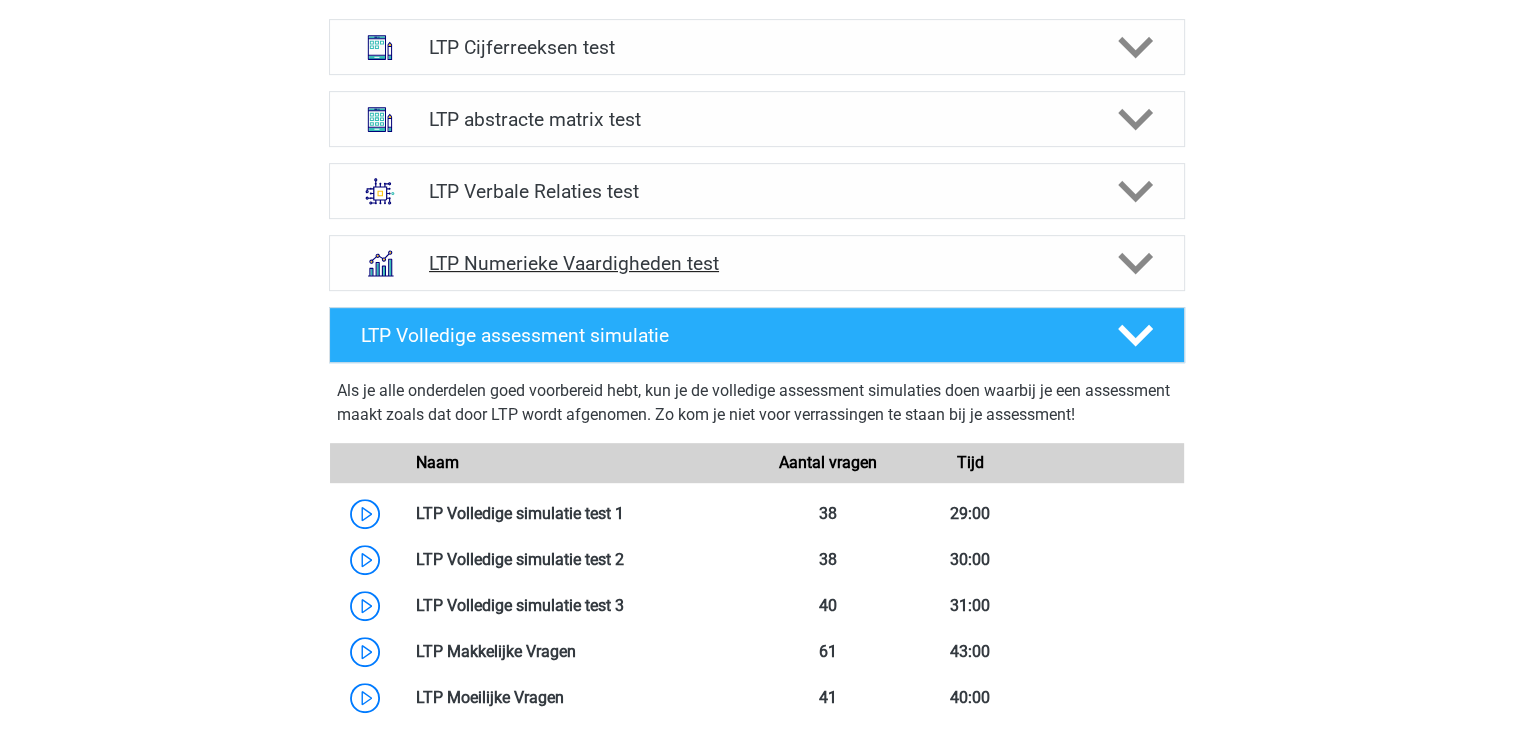click on "LTP Numerieke Vaardigheden test" at bounding box center (756, 263) 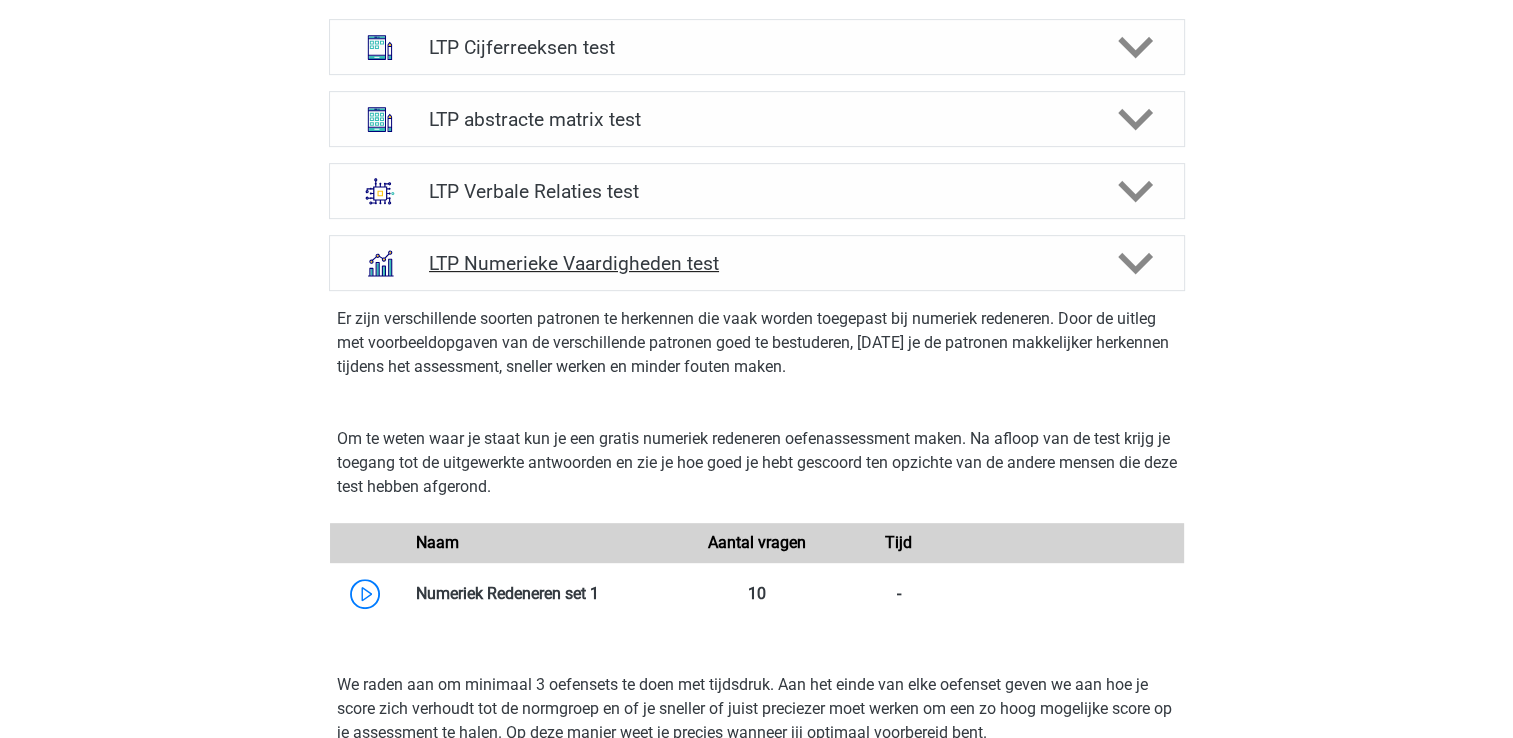 click on "LTP Numerieke Vaardigheden test" at bounding box center [756, 263] 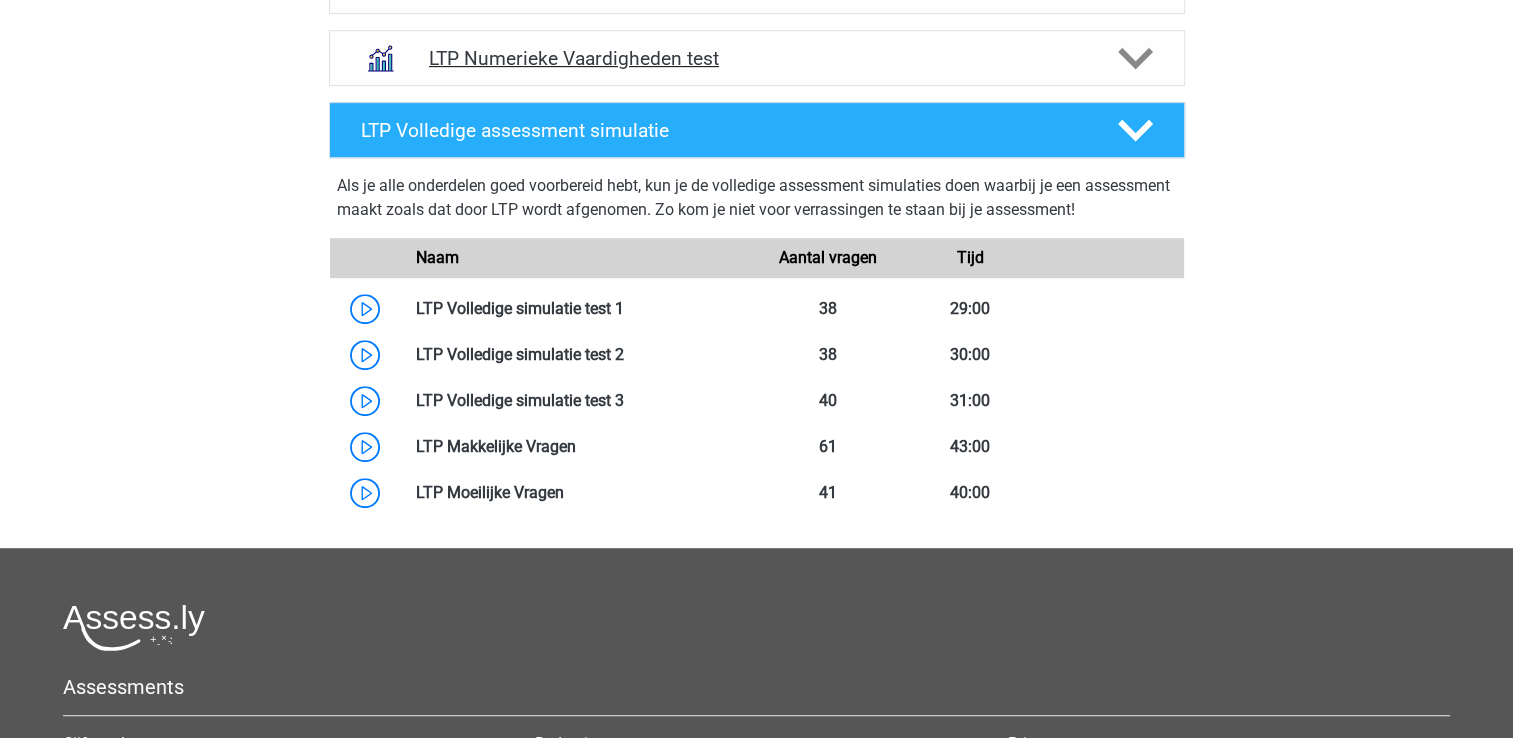 scroll, scrollTop: 1048, scrollLeft: 0, axis: vertical 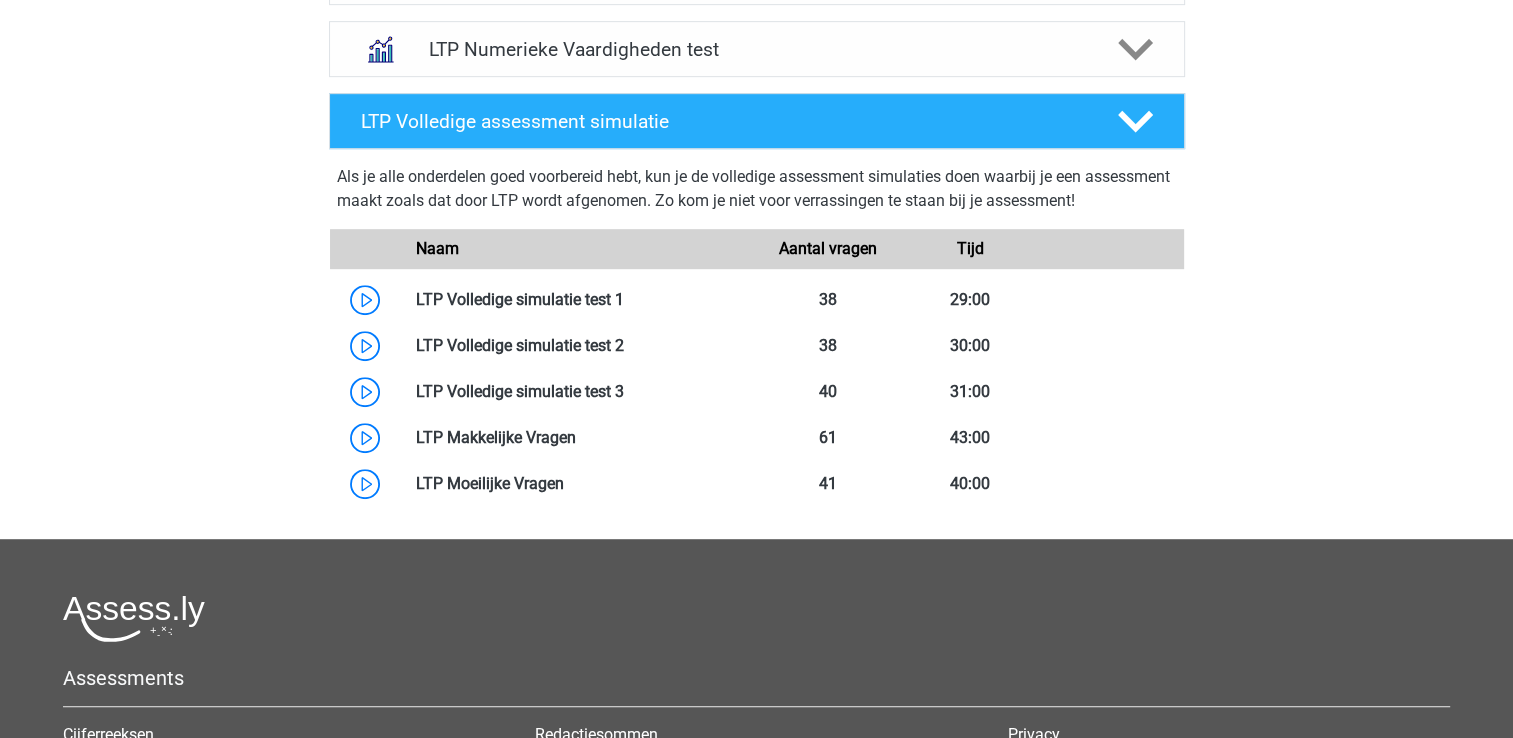click on "Als je alle onderdelen goed voorbereid hebt, kun je de volledige assessment simulaties doen waarbij je een assessment maakt zoals dat door LTP wordt afgenomen. Zo kom je niet voor verrassingen te staan bij je assessment!" at bounding box center [757, 193] 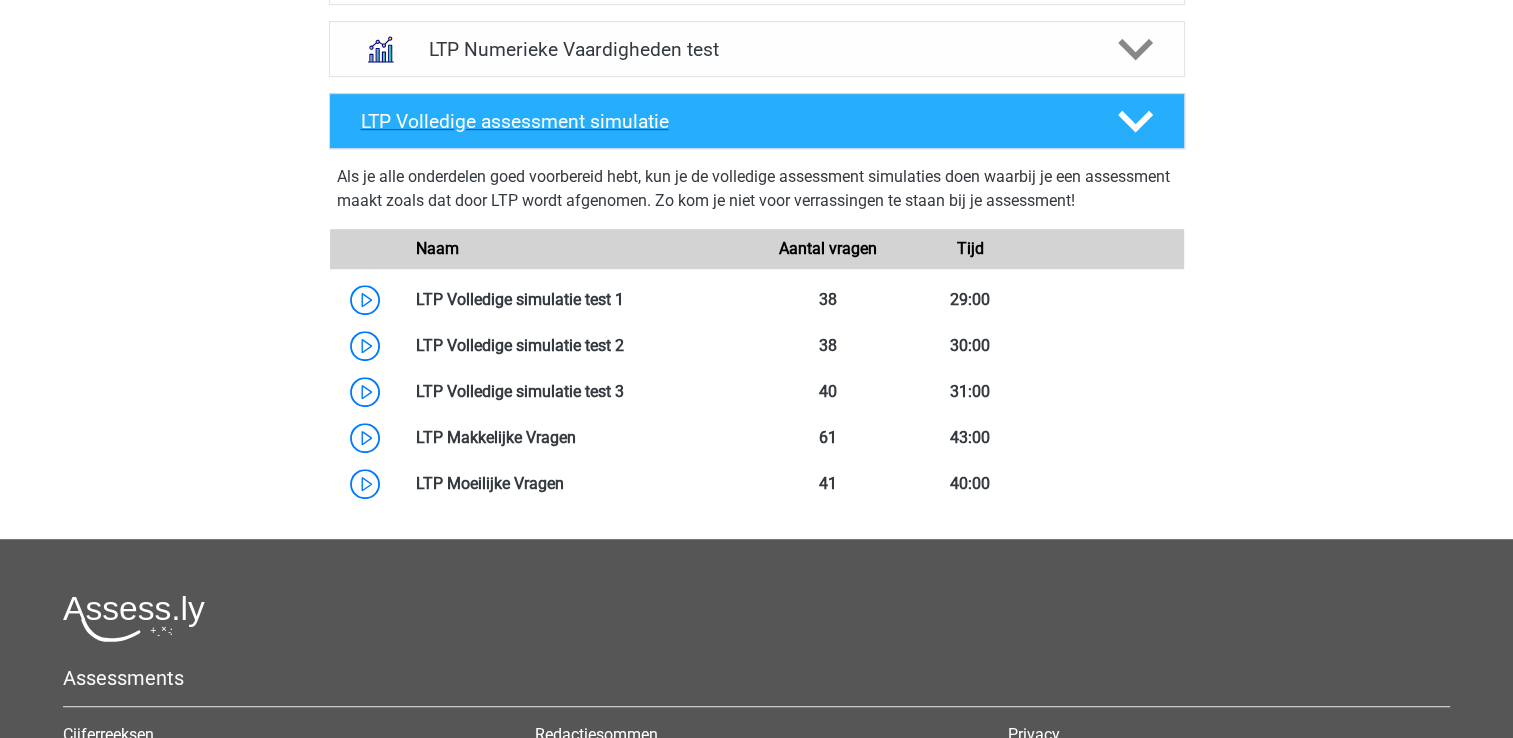 click 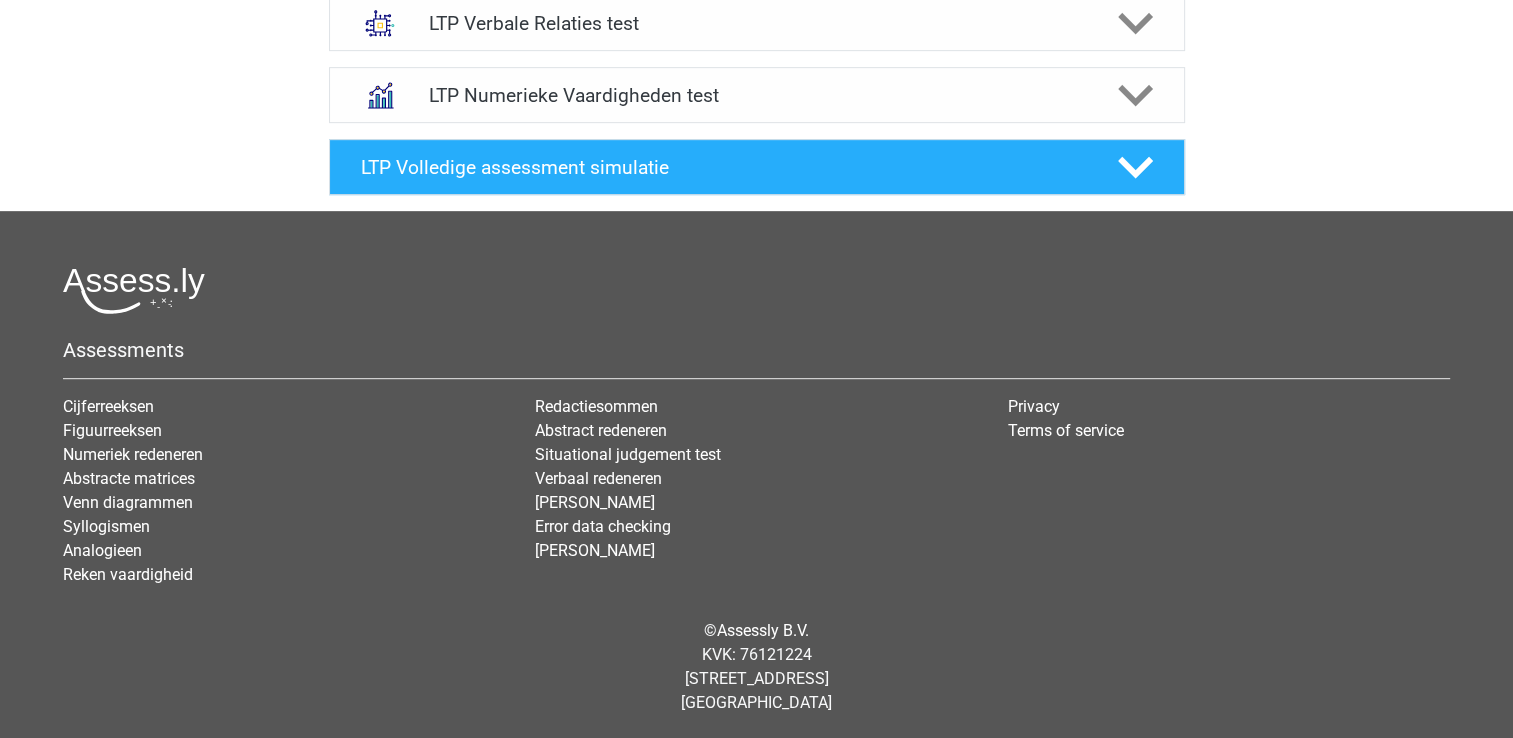 scroll, scrollTop: 994, scrollLeft: 0, axis: vertical 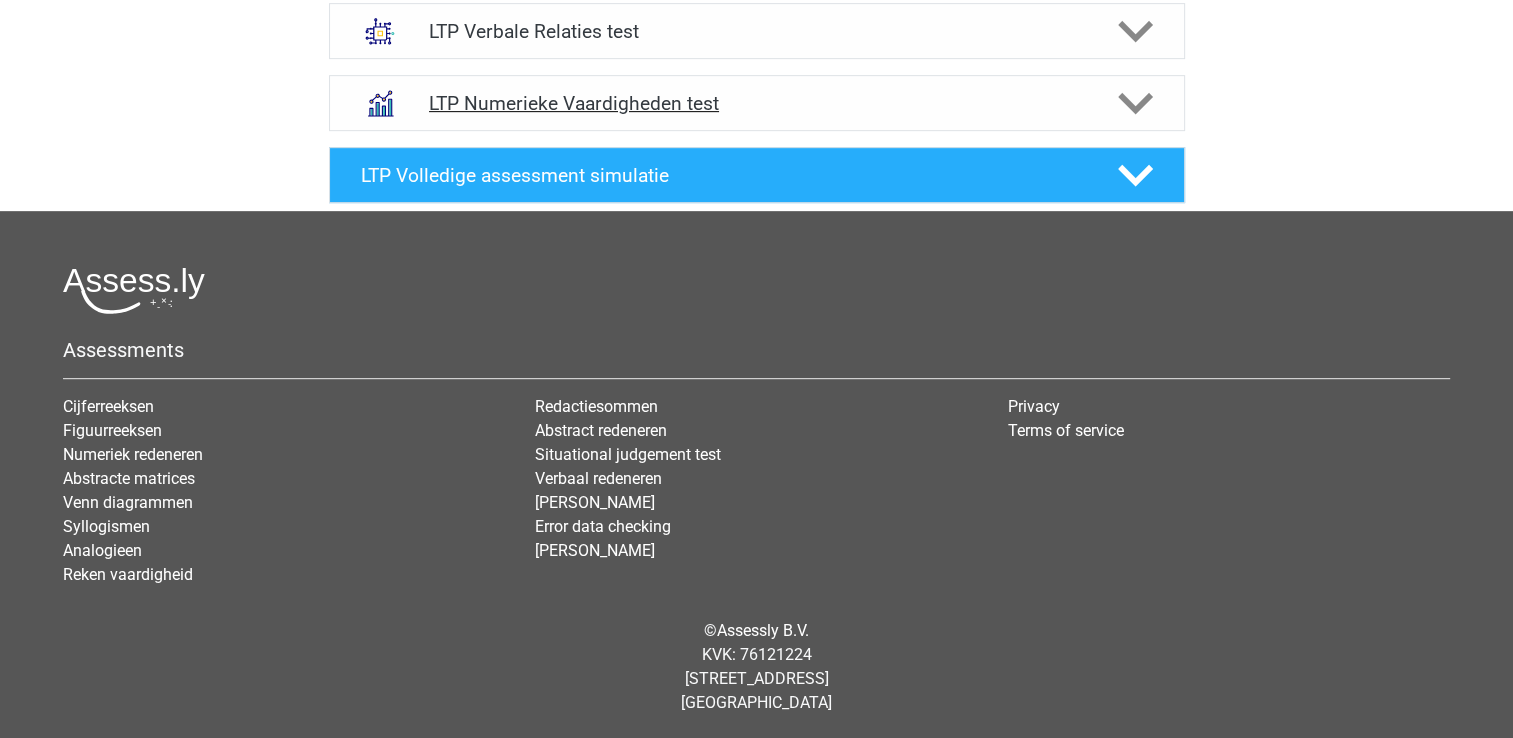 click on "LTP Numerieke Vaardigheden test" at bounding box center (756, 103) 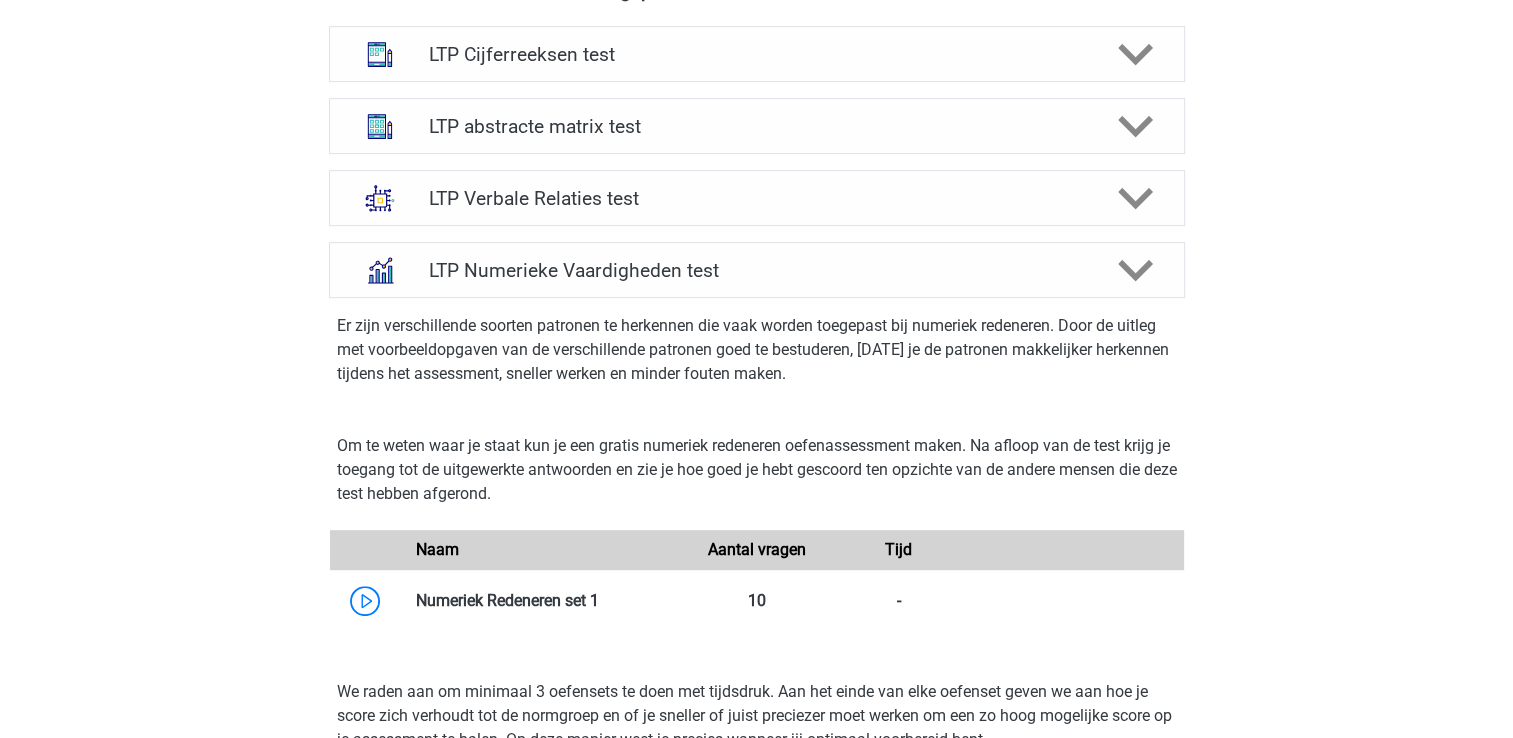 scroll, scrollTop: 826, scrollLeft: 0, axis: vertical 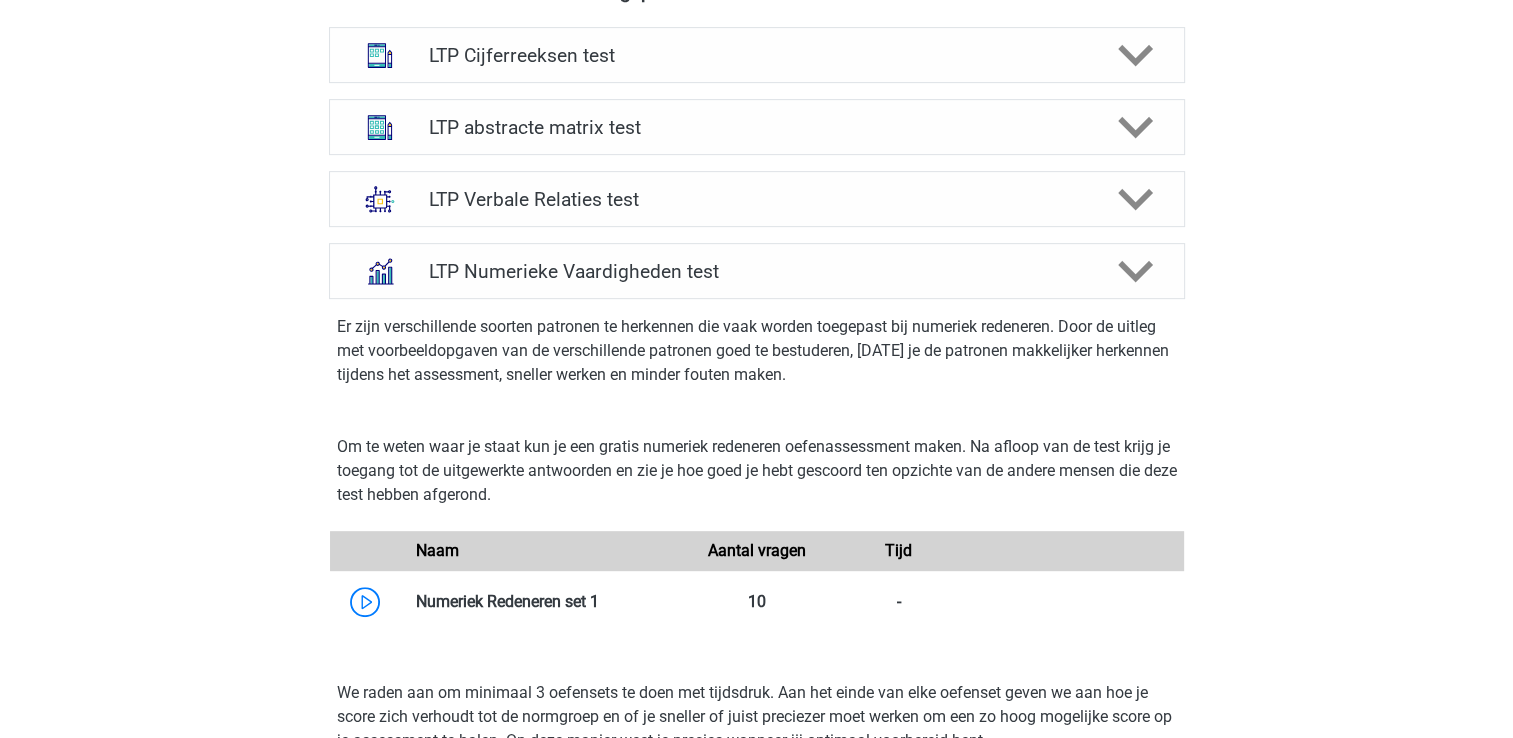 click on "Er zijn verschillende soorten patronen te herkennen die vaak worden toegepast bij numeriek redeneren. Door de uitleg met voorbeeldopgaven van de verschillende patronen goed te bestuderen, [DATE] je de patronen makkelijker herkennen tijdens het assessment, sneller werken en minder fouten maken." at bounding box center [757, 355] 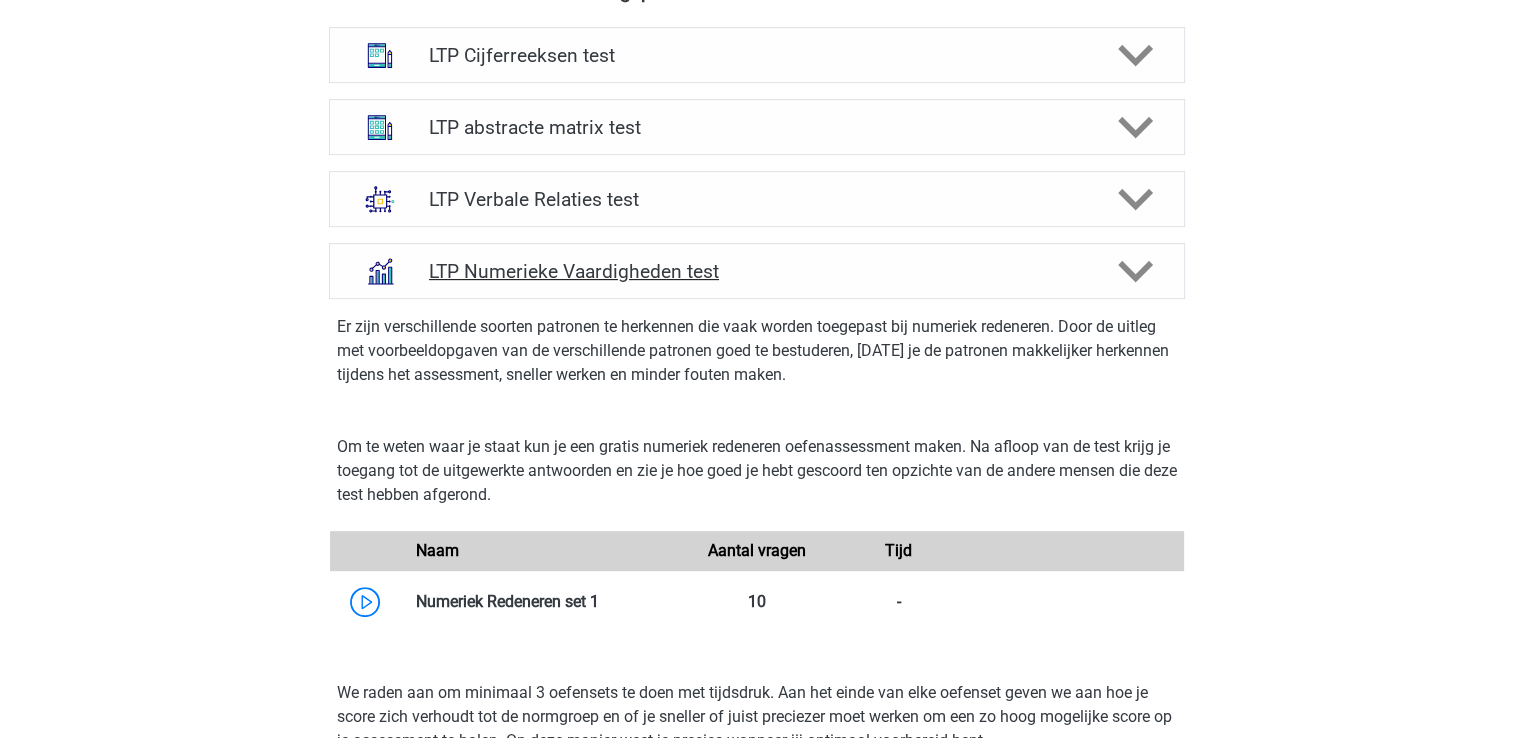 click on "LTP Numerieke Vaardigheden test" at bounding box center (756, 271) 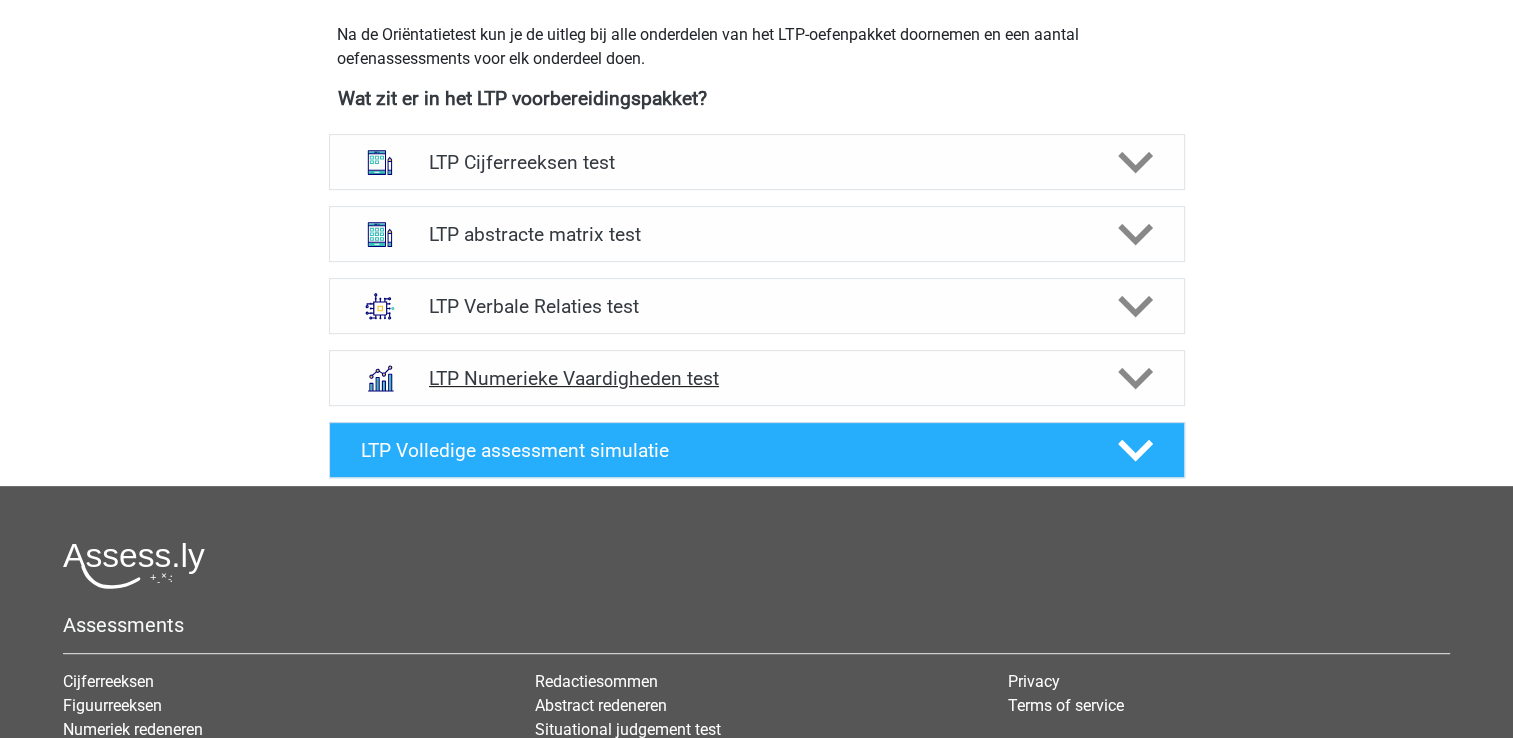 scroll, scrollTop: 706, scrollLeft: 0, axis: vertical 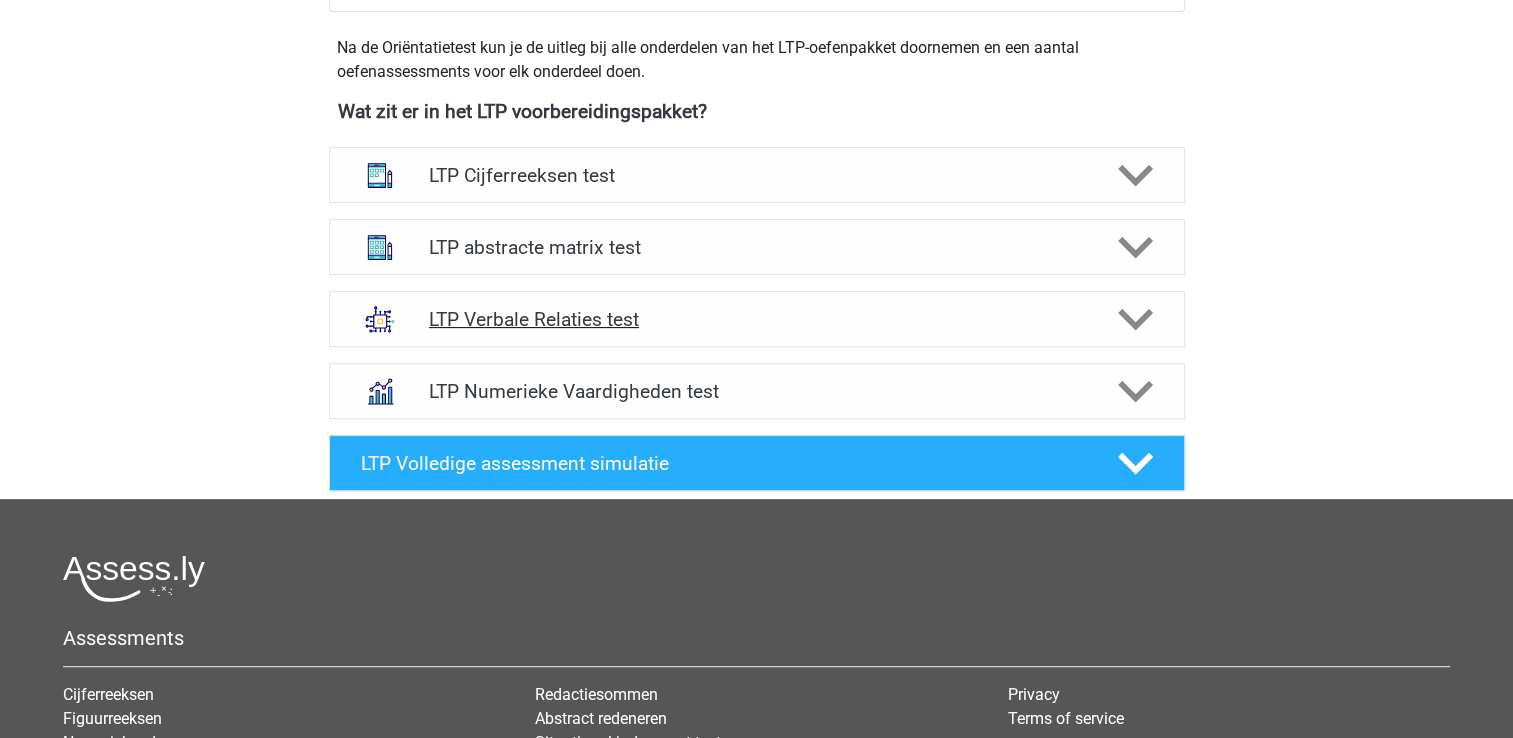 click on "LTP Verbale Relaties test" at bounding box center [756, 319] 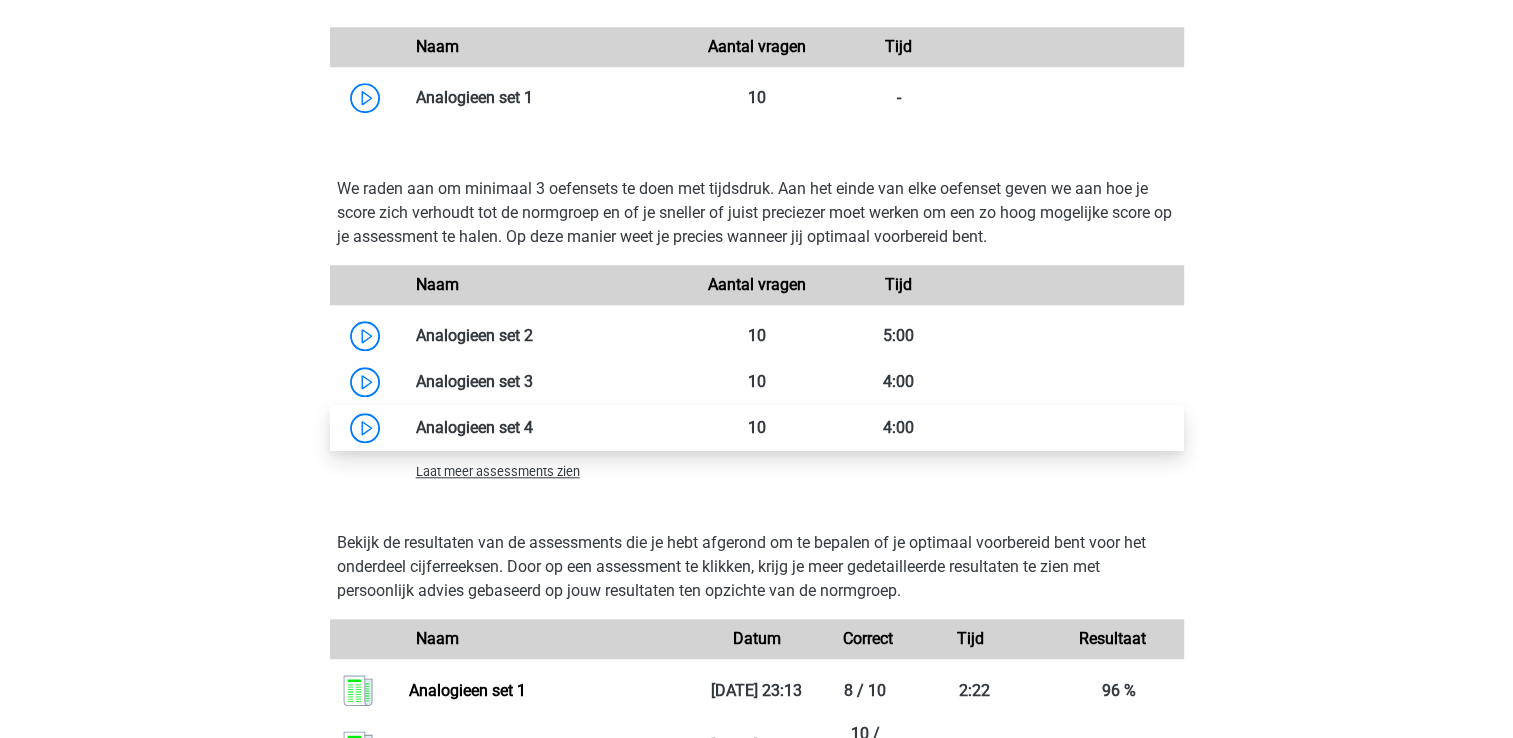 scroll, scrollTop: 1744, scrollLeft: 0, axis: vertical 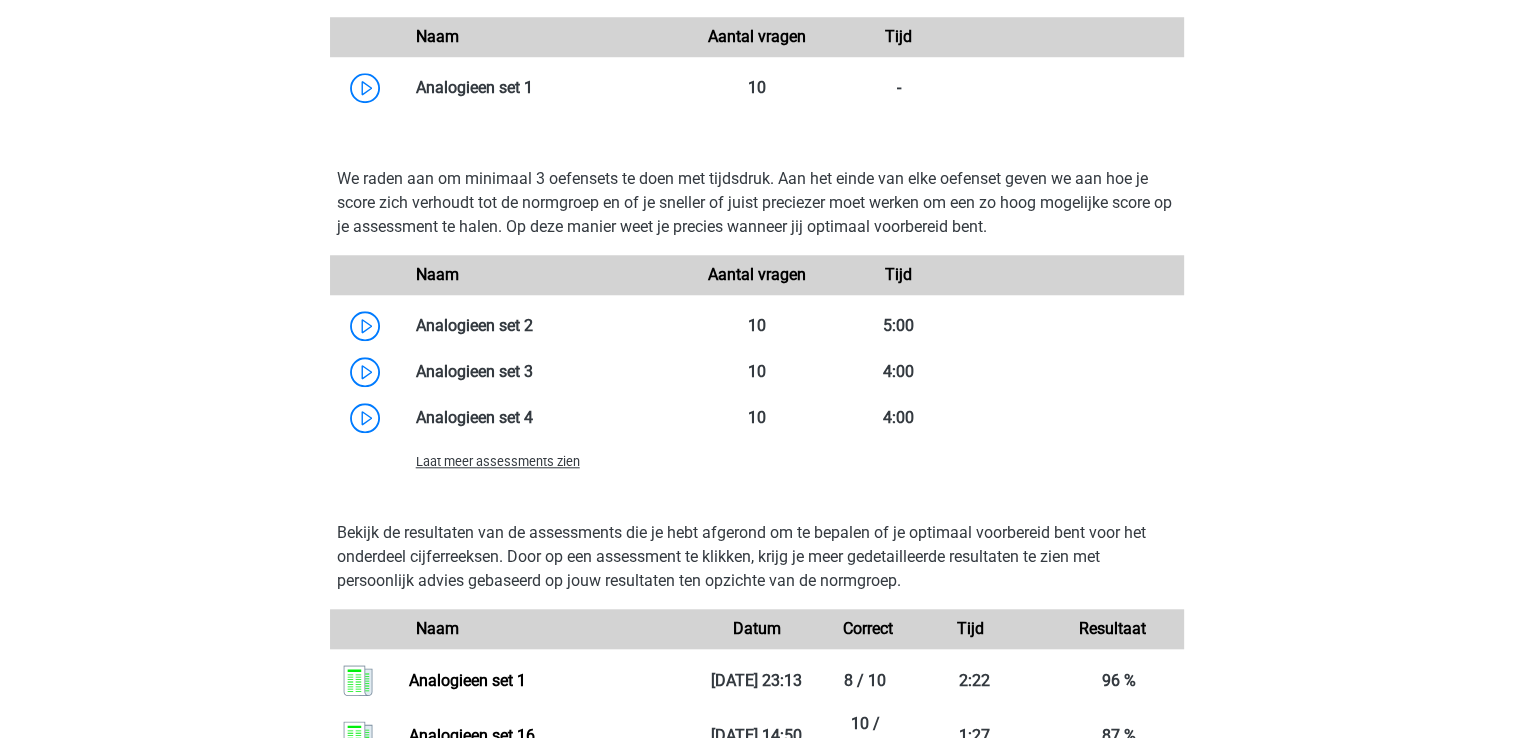 click on "Laat meer assessments zien" at bounding box center (498, 461) 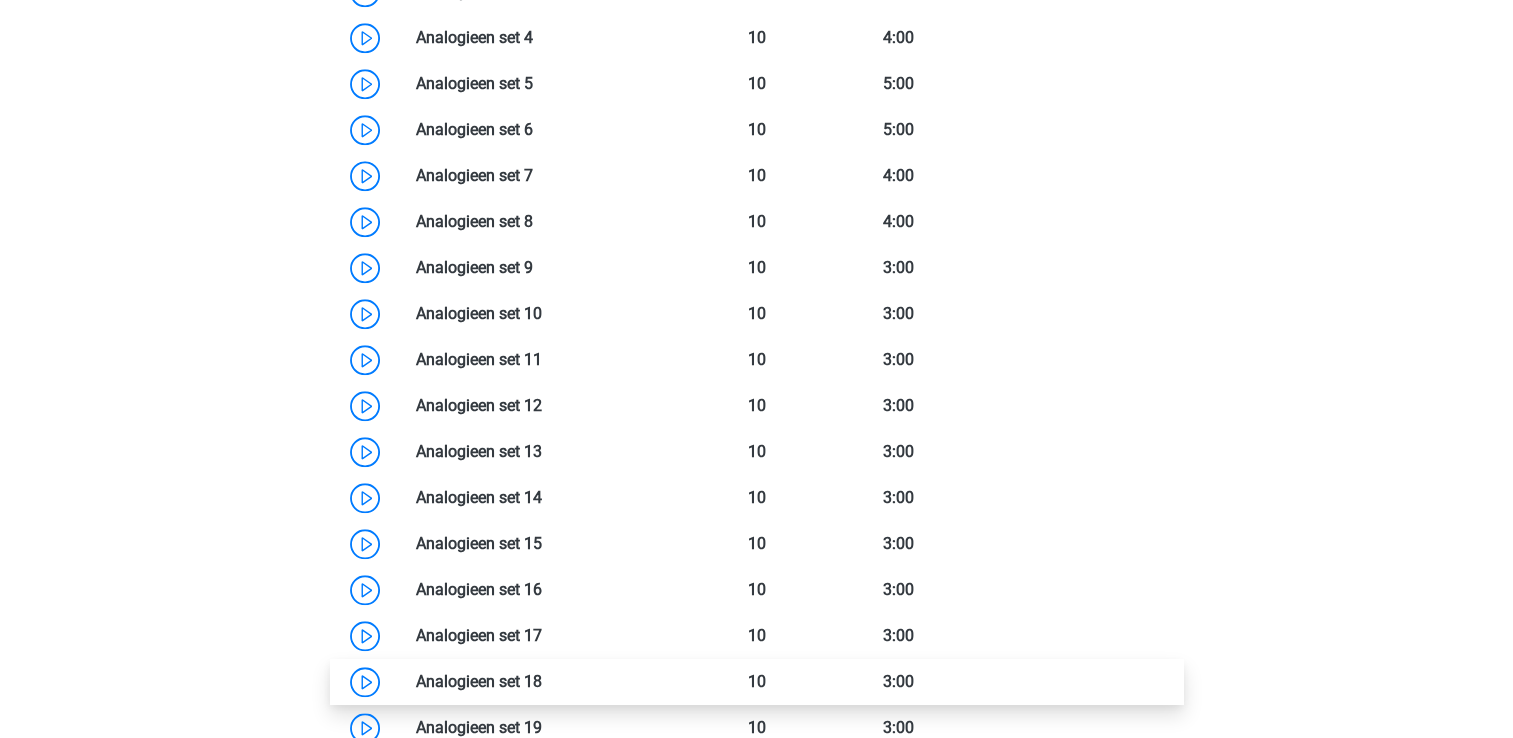 scroll, scrollTop: 2392, scrollLeft: 0, axis: vertical 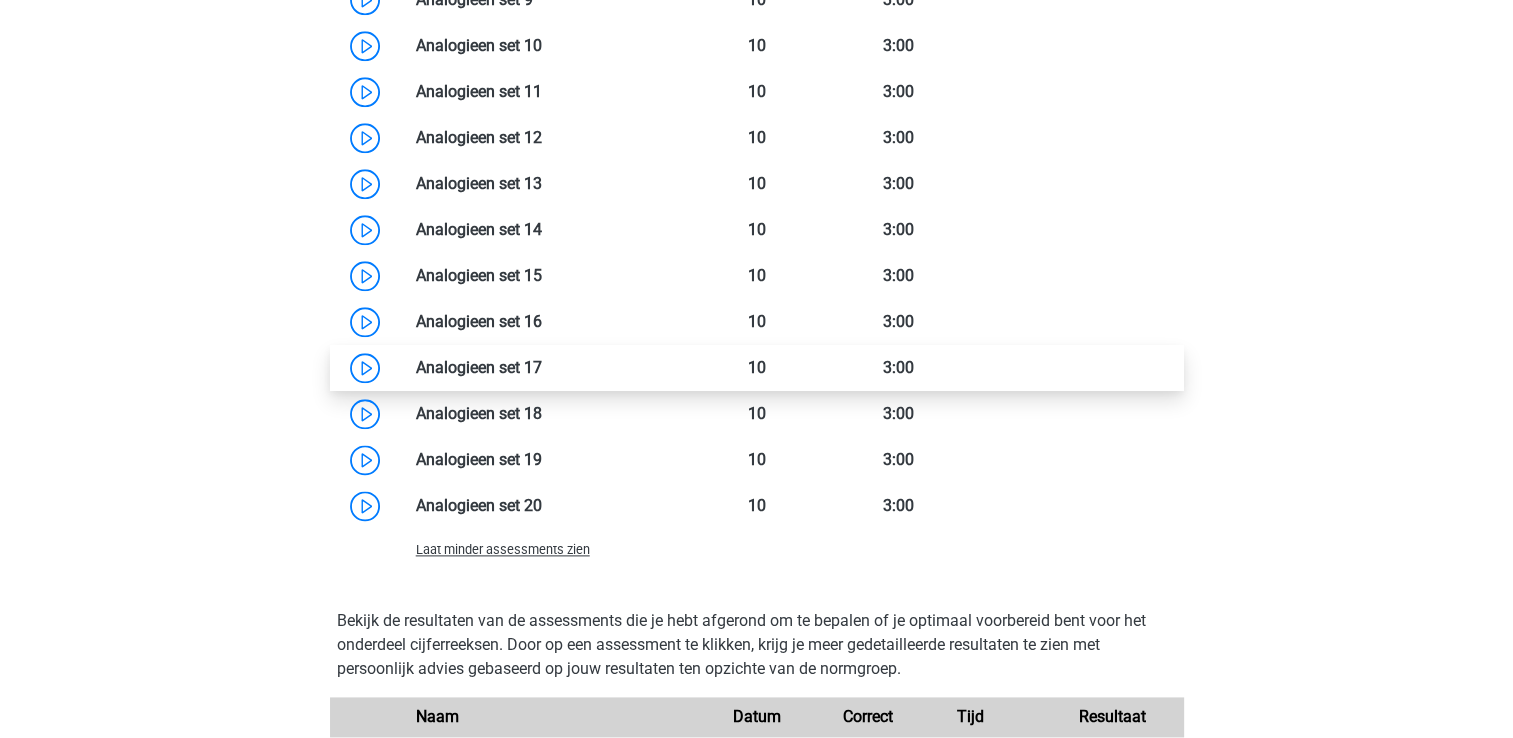 click at bounding box center (542, 367) 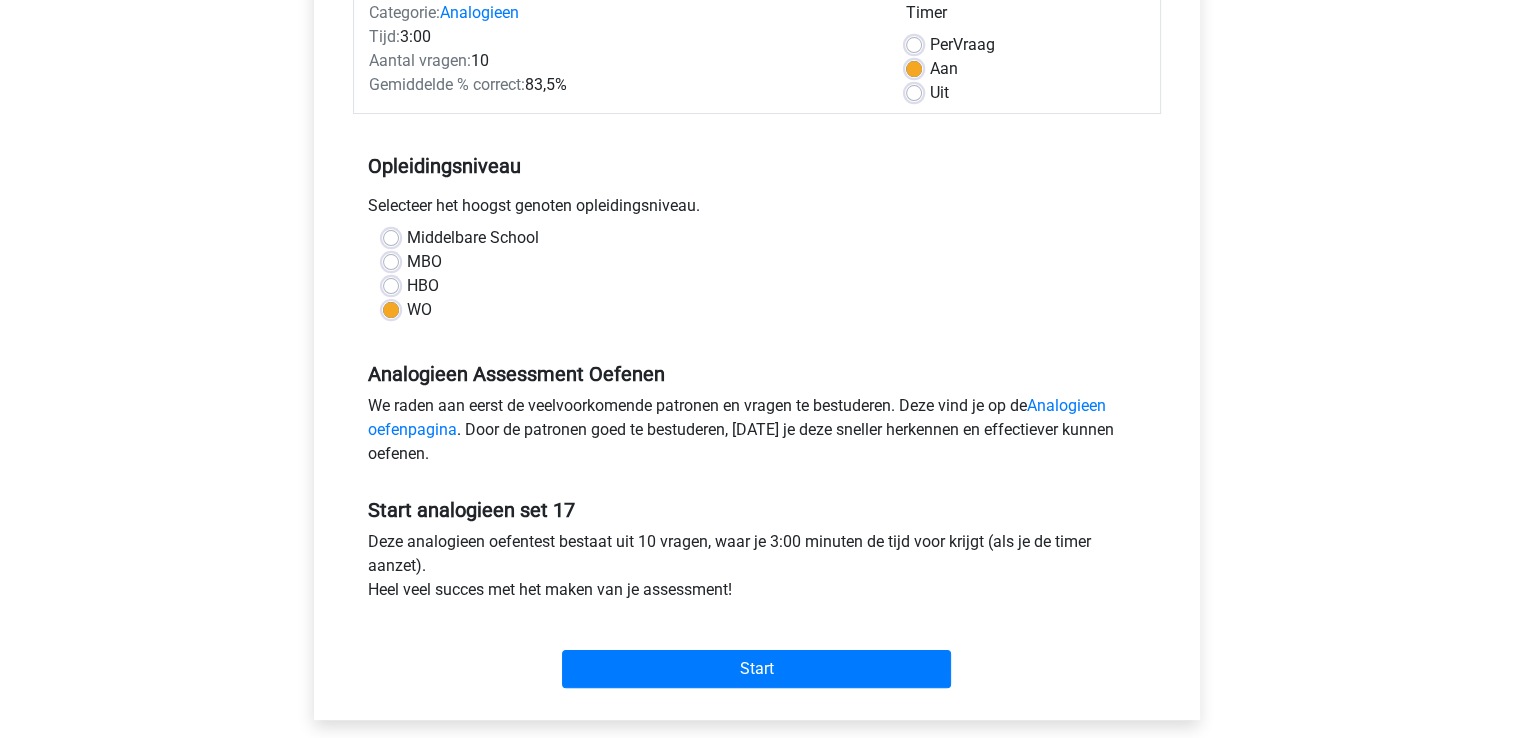 scroll, scrollTop: 278, scrollLeft: 0, axis: vertical 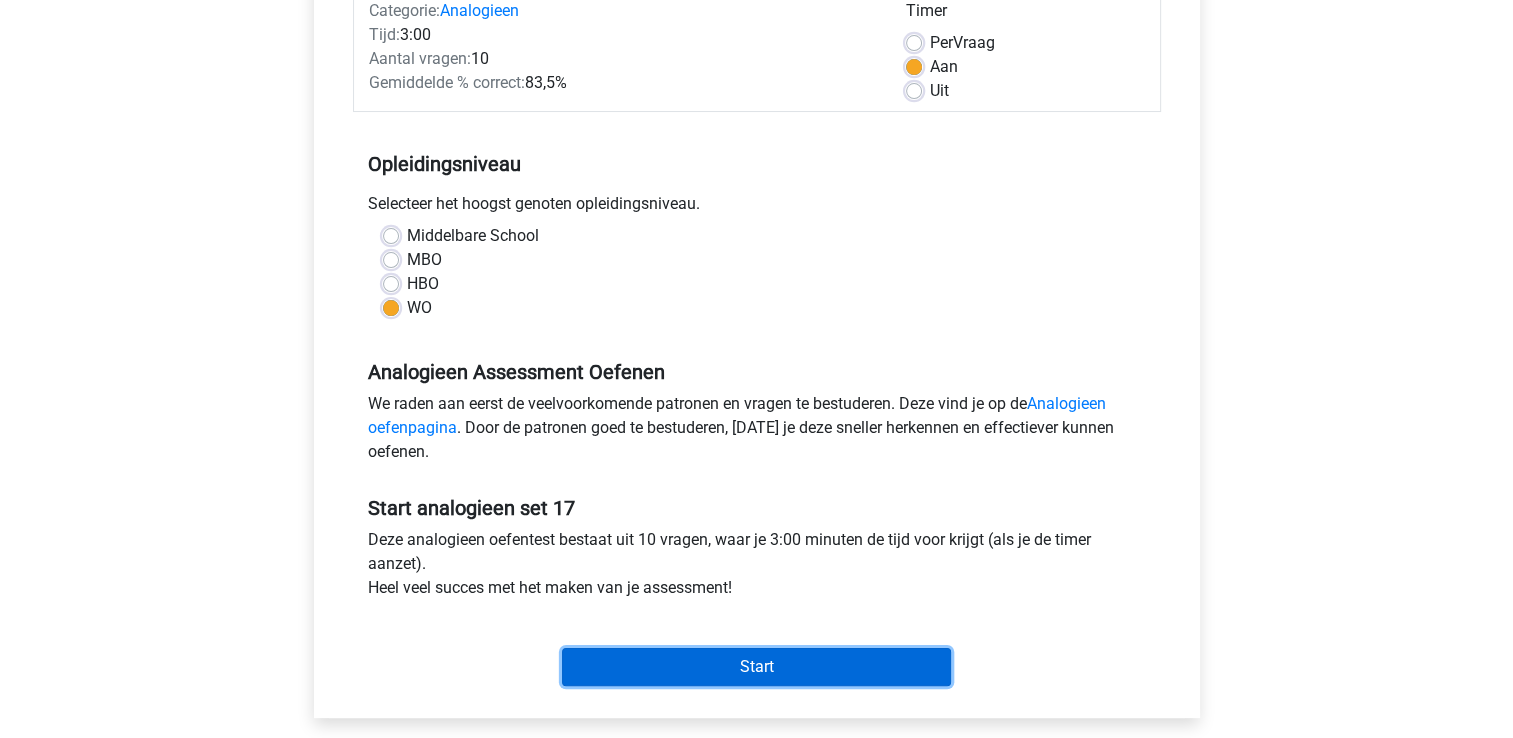 click on "Start" at bounding box center [756, 667] 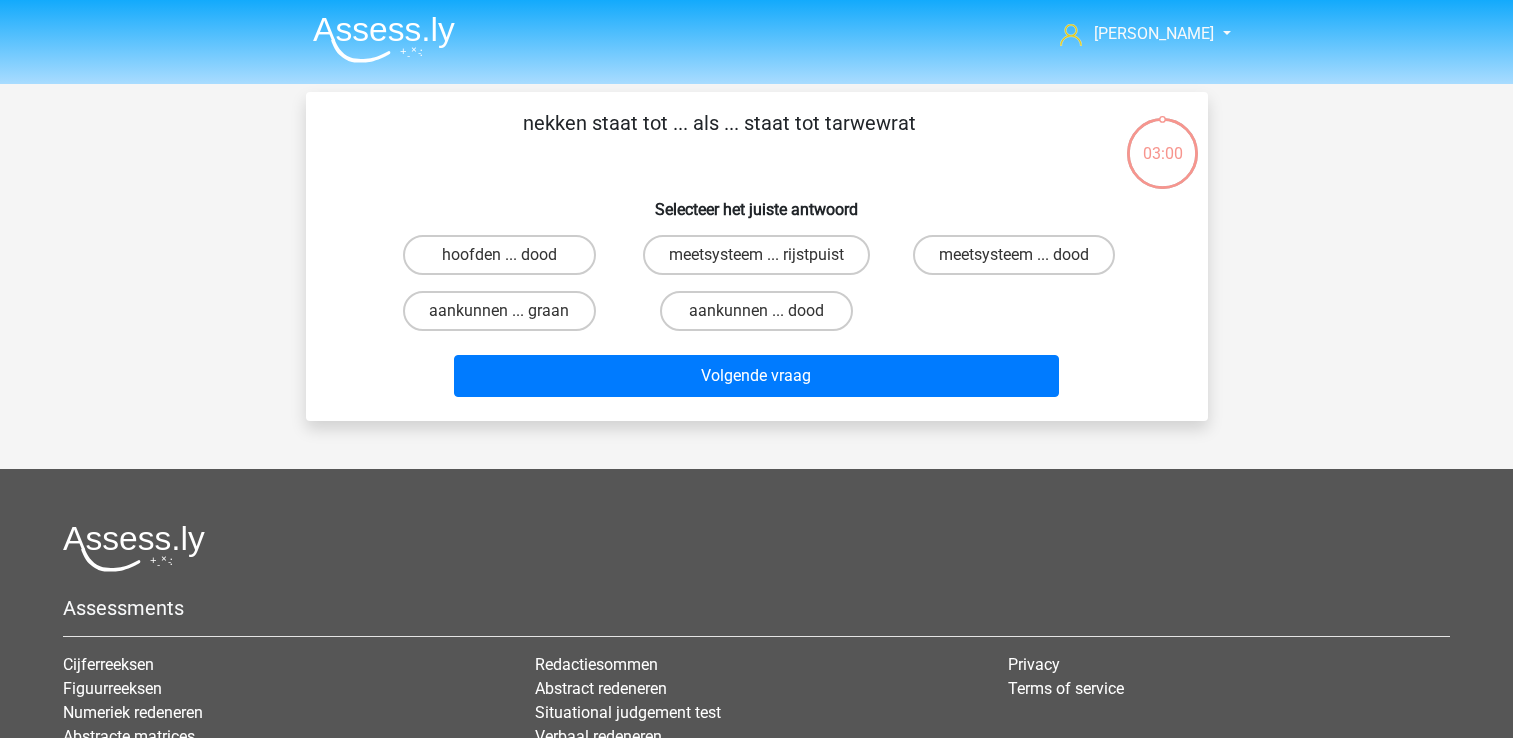 scroll, scrollTop: 0, scrollLeft: 0, axis: both 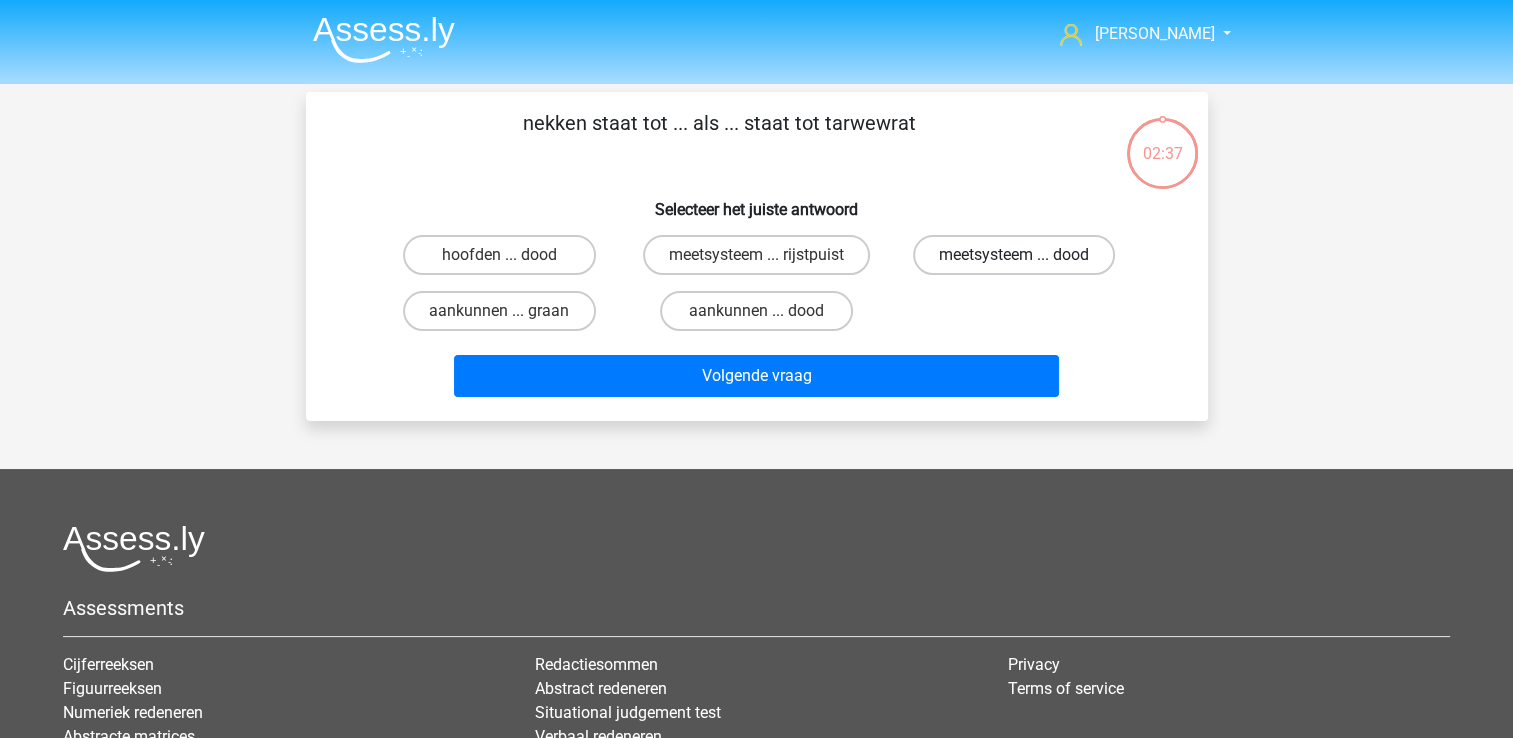 click on "meetsysteem ... dood" at bounding box center [1014, 255] 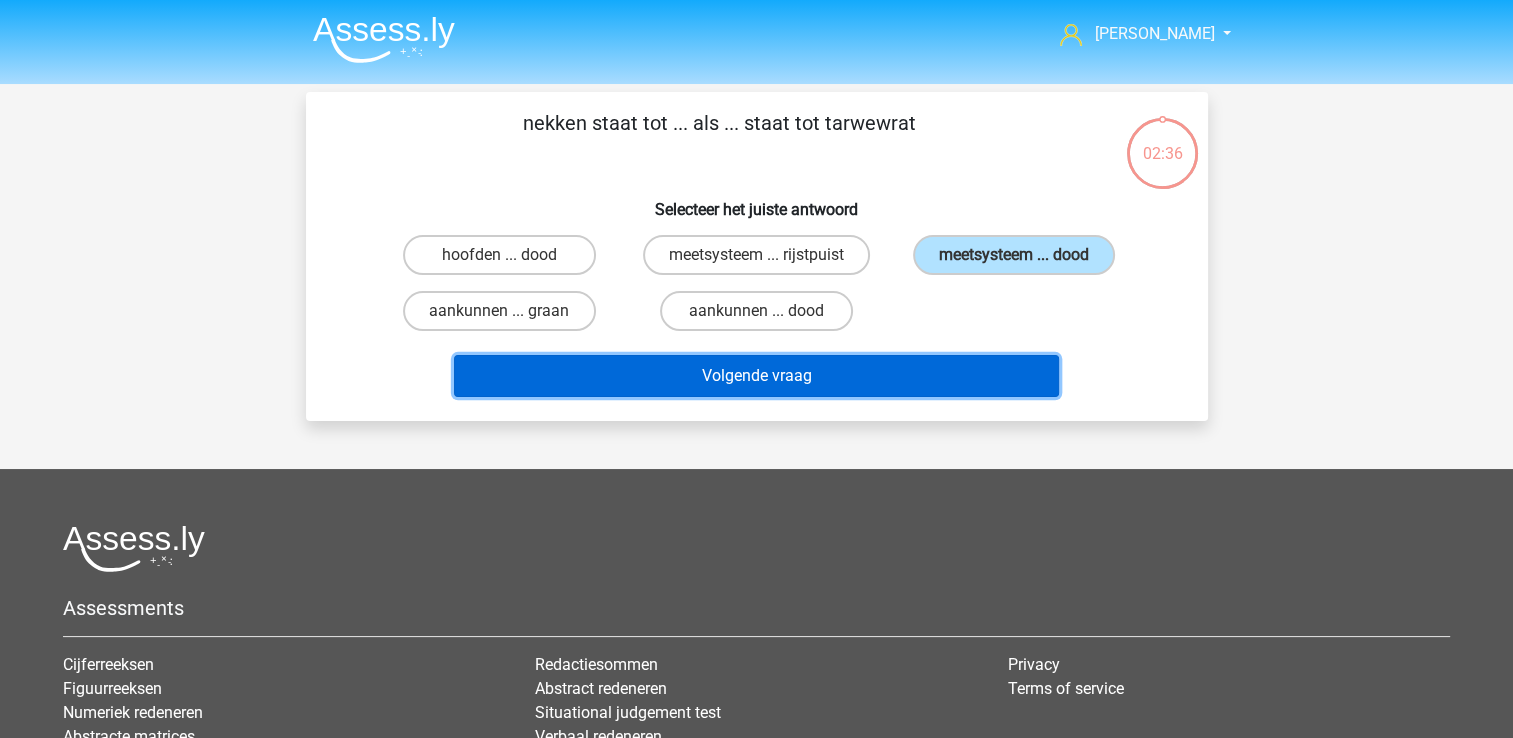 click on "Volgende vraag" at bounding box center [756, 376] 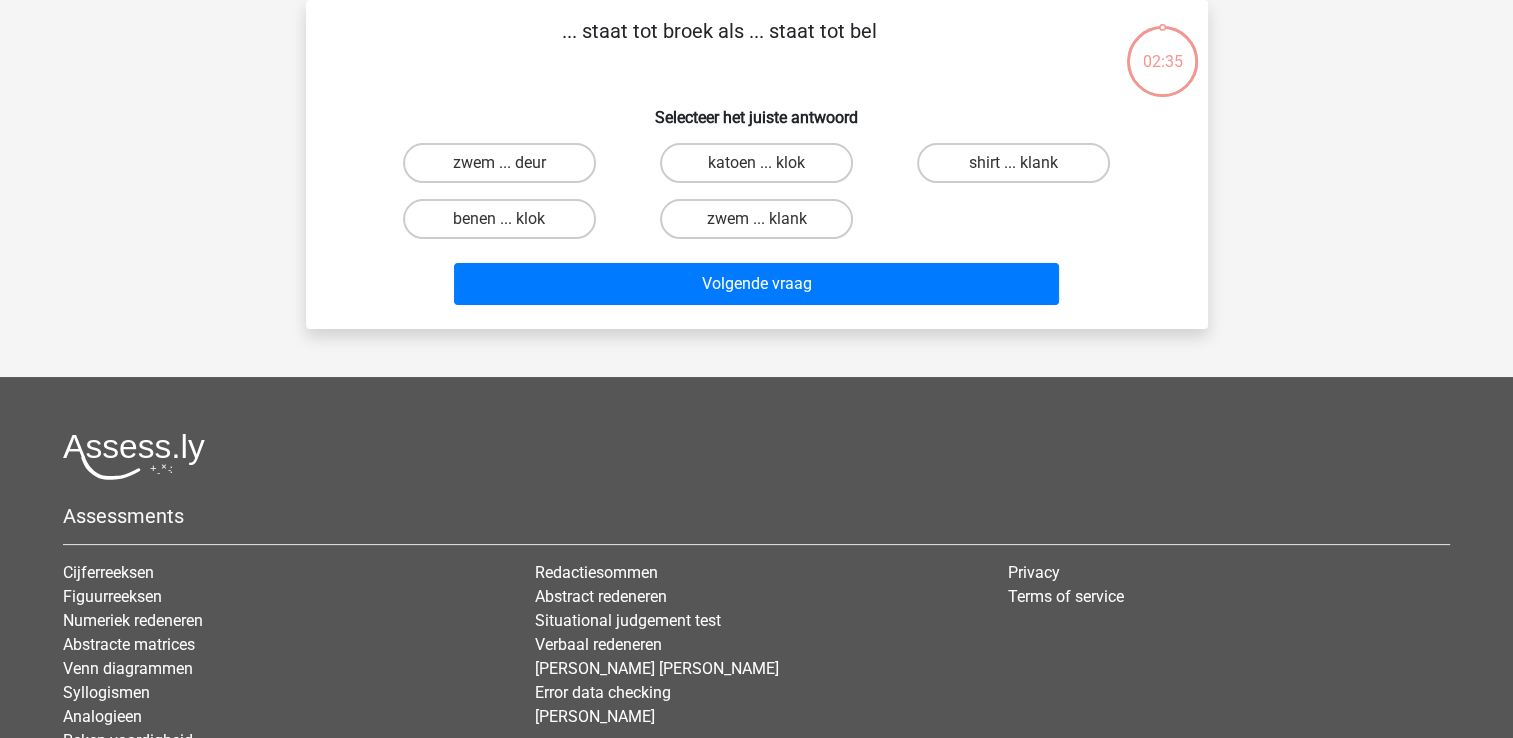 scroll, scrollTop: 0, scrollLeft: 0, axis: both 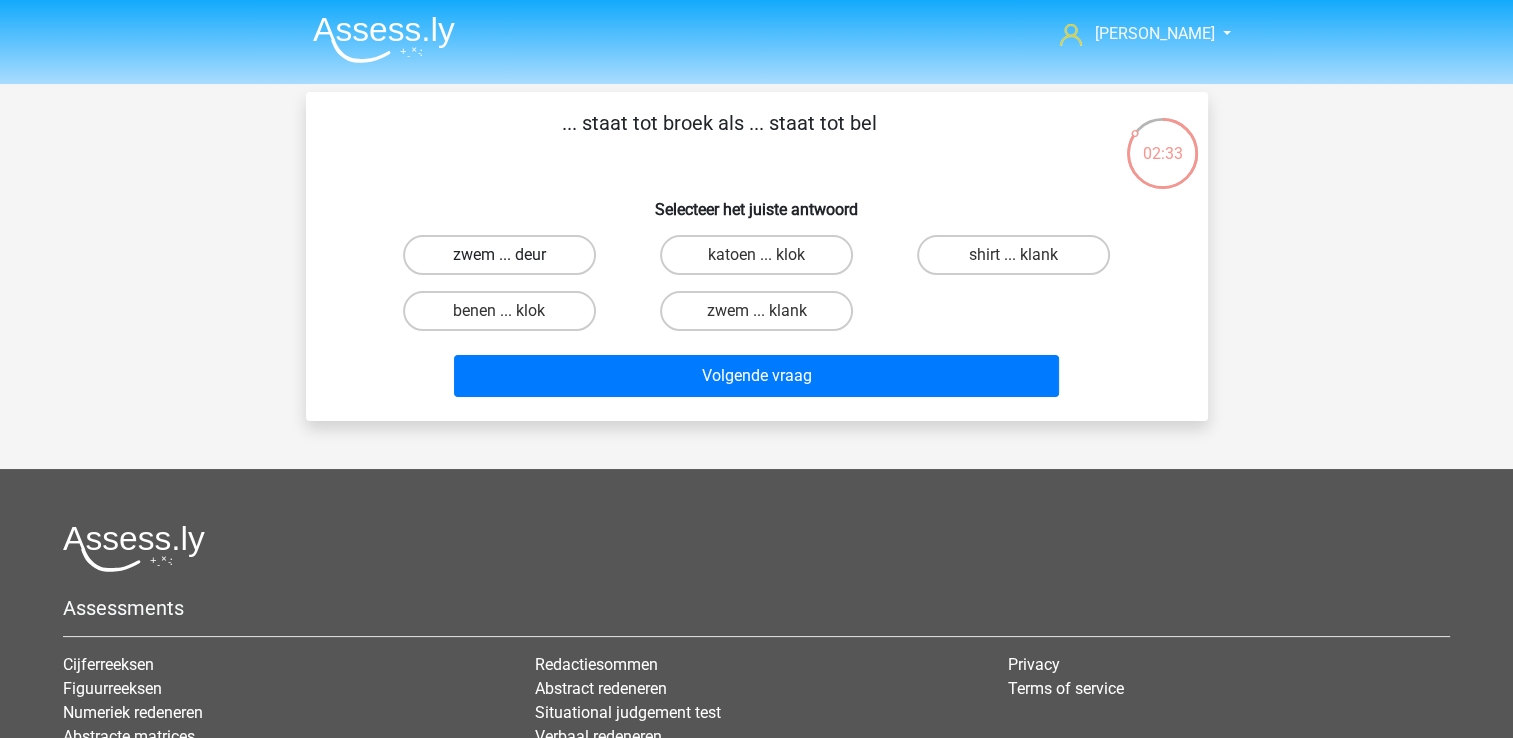 click on "zwem ... deur" at bounding box center [499, 255] 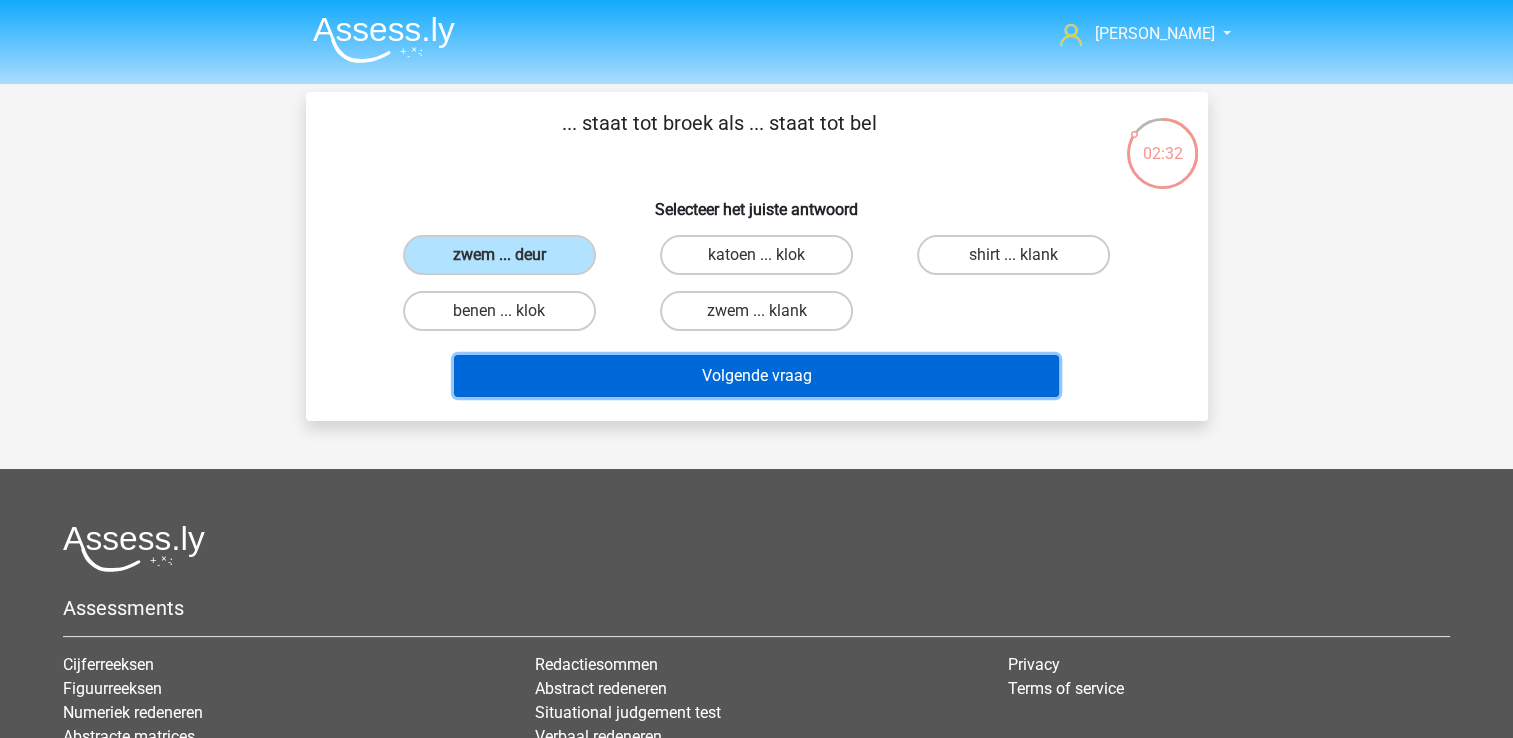 click on "Volgende vraag" at bounding box center (756, 376) 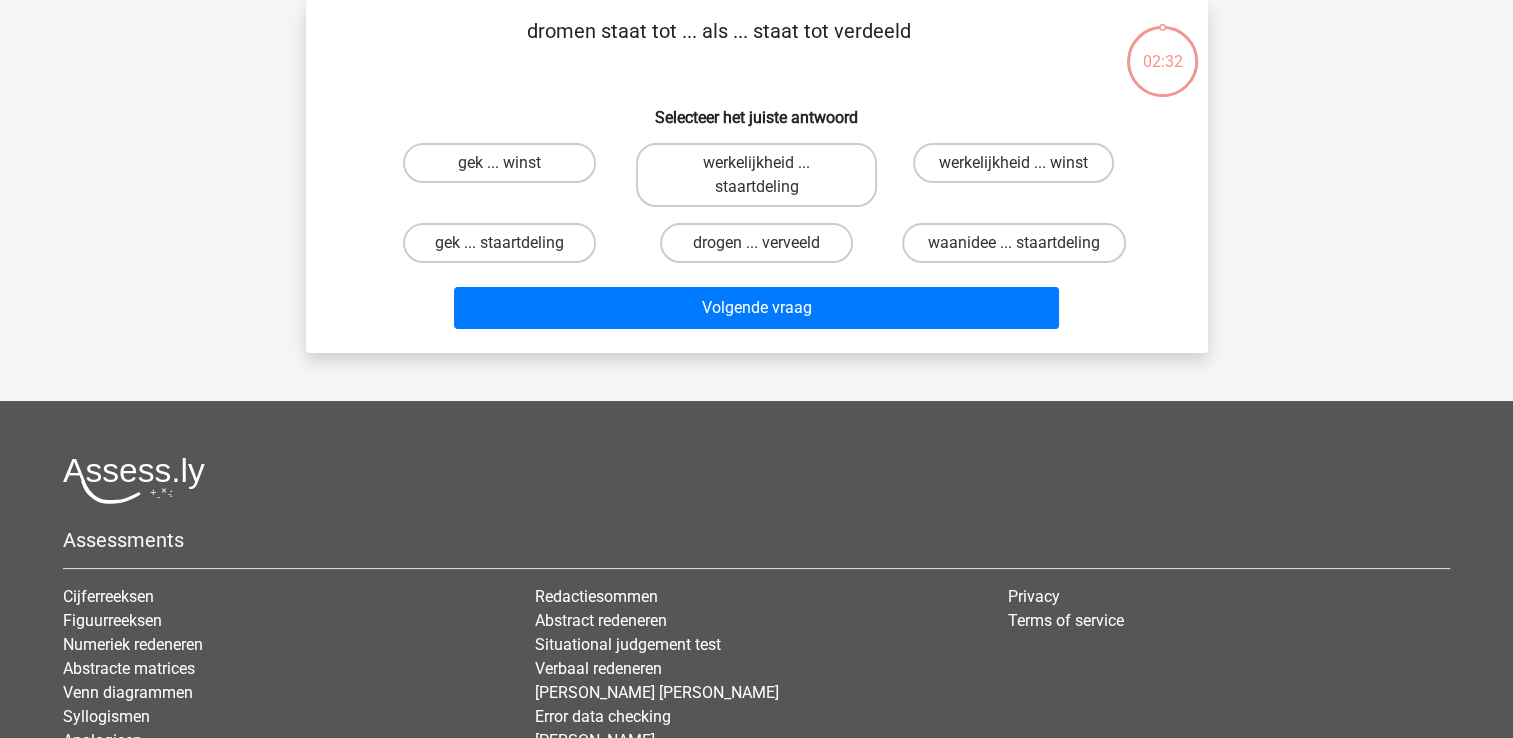 scroll, scrollTop: 0, scrollLeft: 0, axis: both 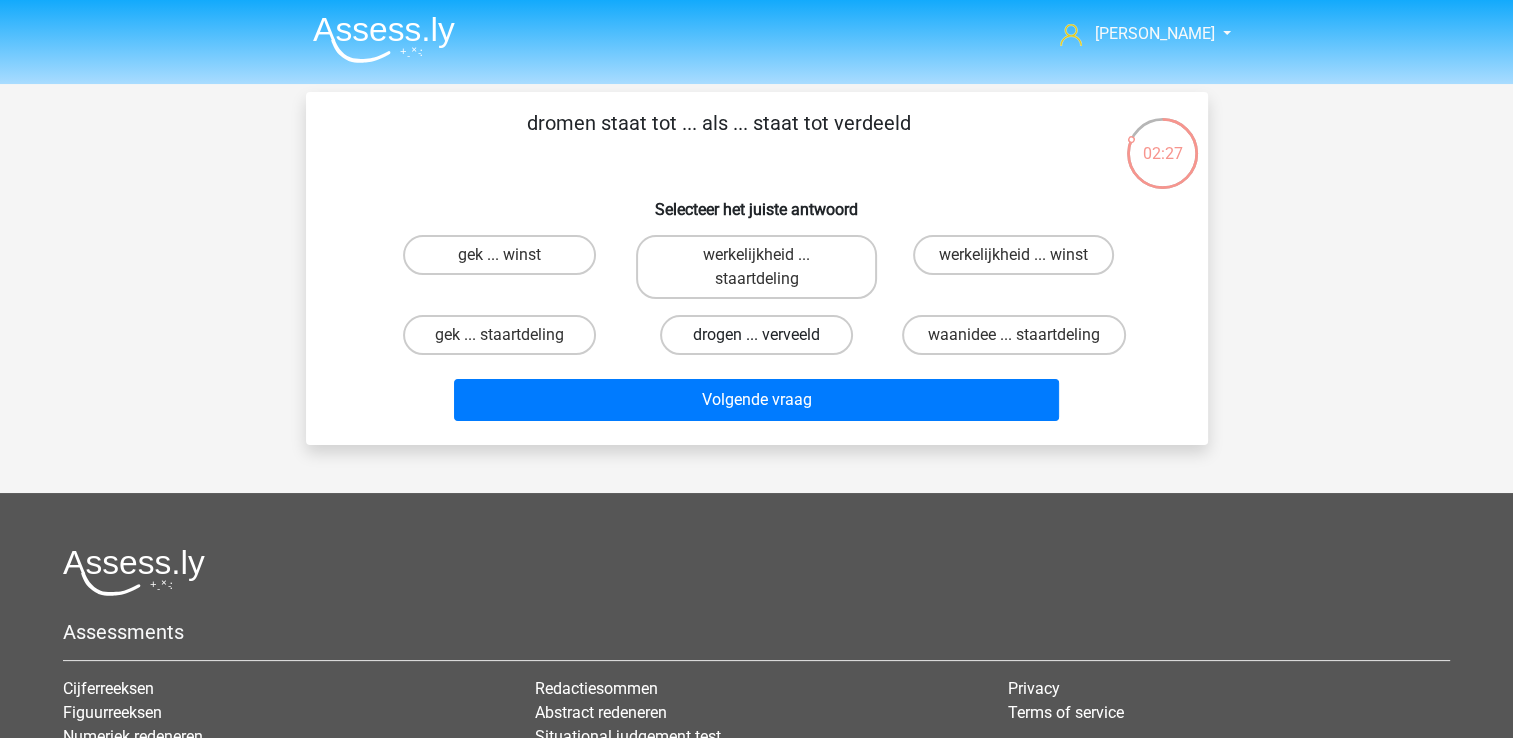 click on "drogen ... verveeld" at bounding box center [756, 335] 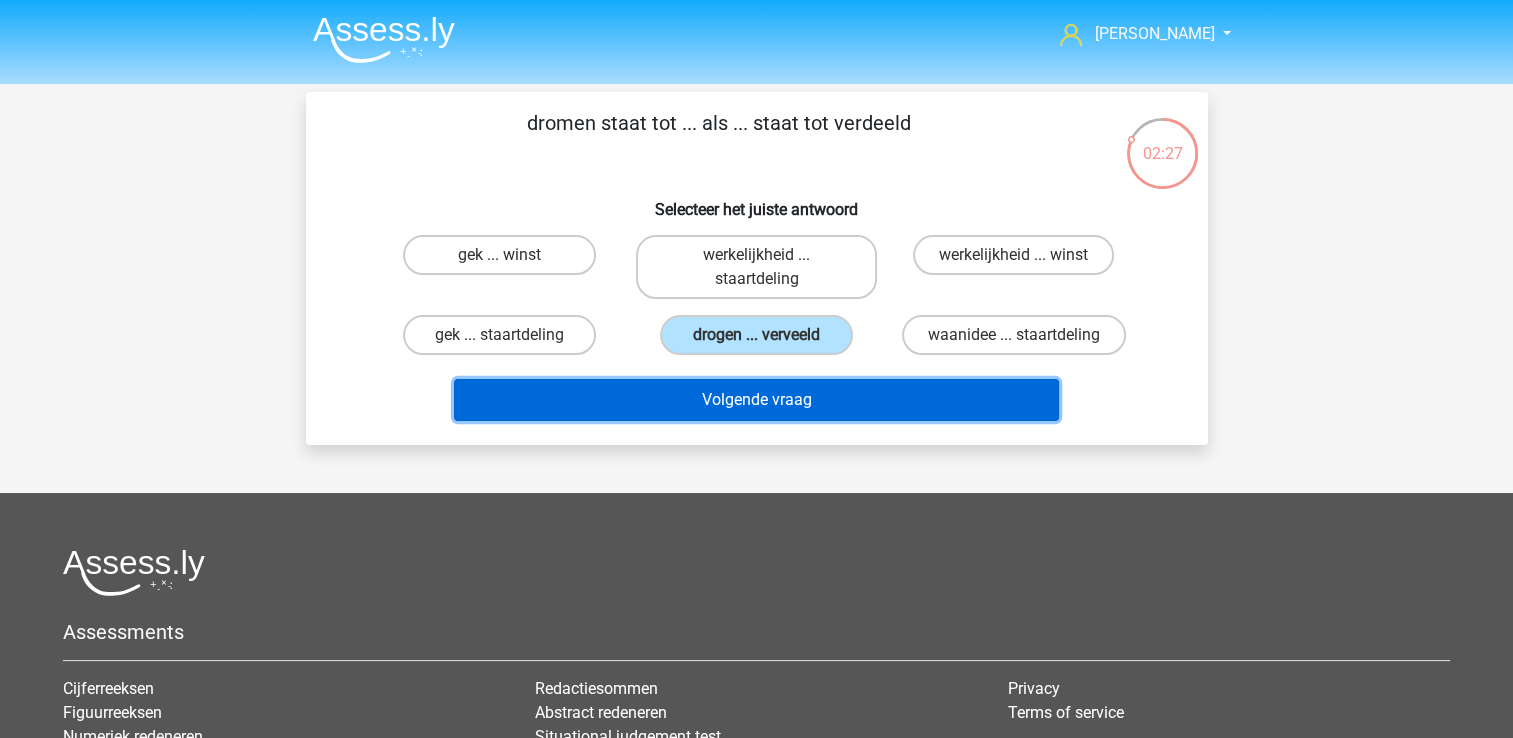 click on "Volgende vraag" at bounding box center [756, 400] 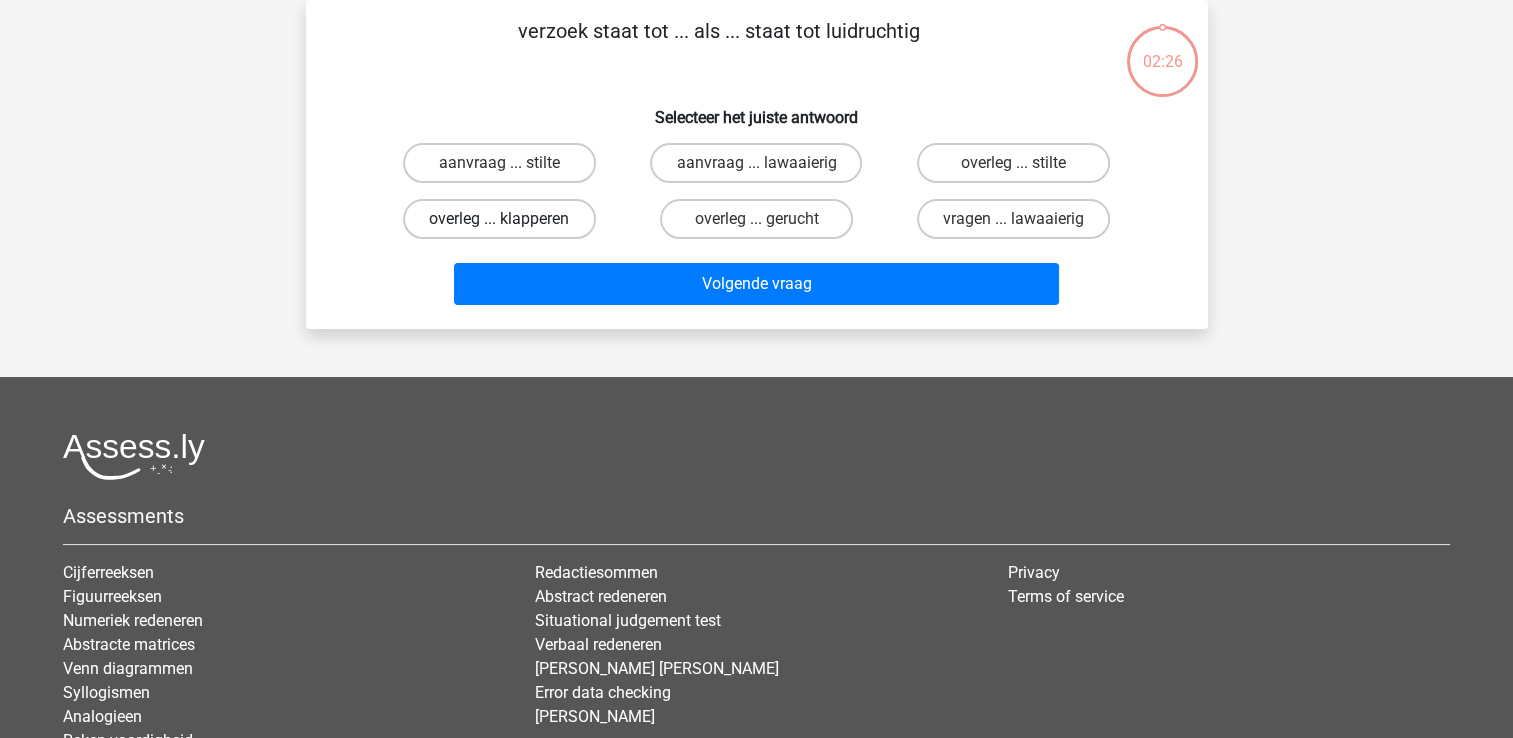 scroll, scrollTop: 0, scrollLeft: 0, axis: both 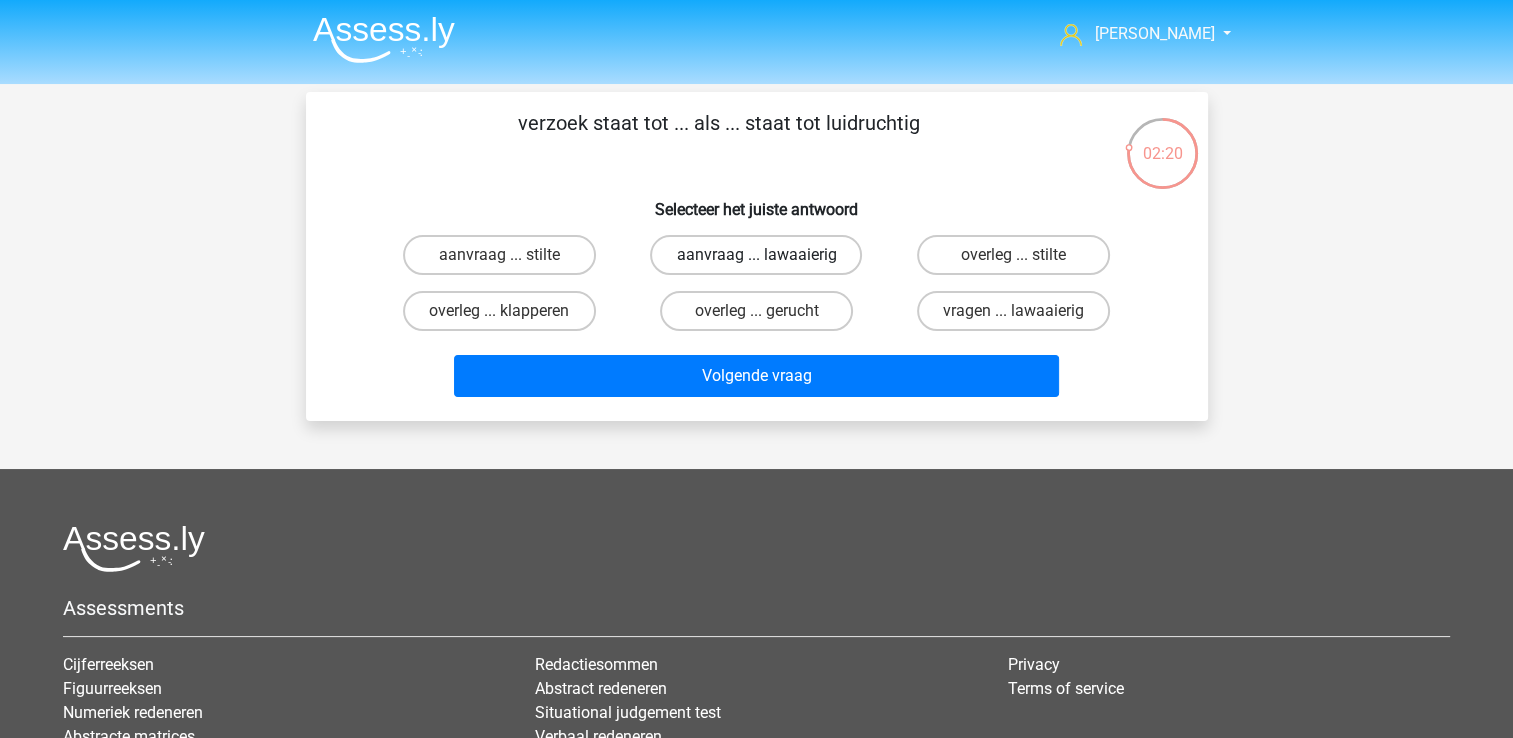 click on "aanvraag ... lawaaierig" at bounding box center [756, 255] 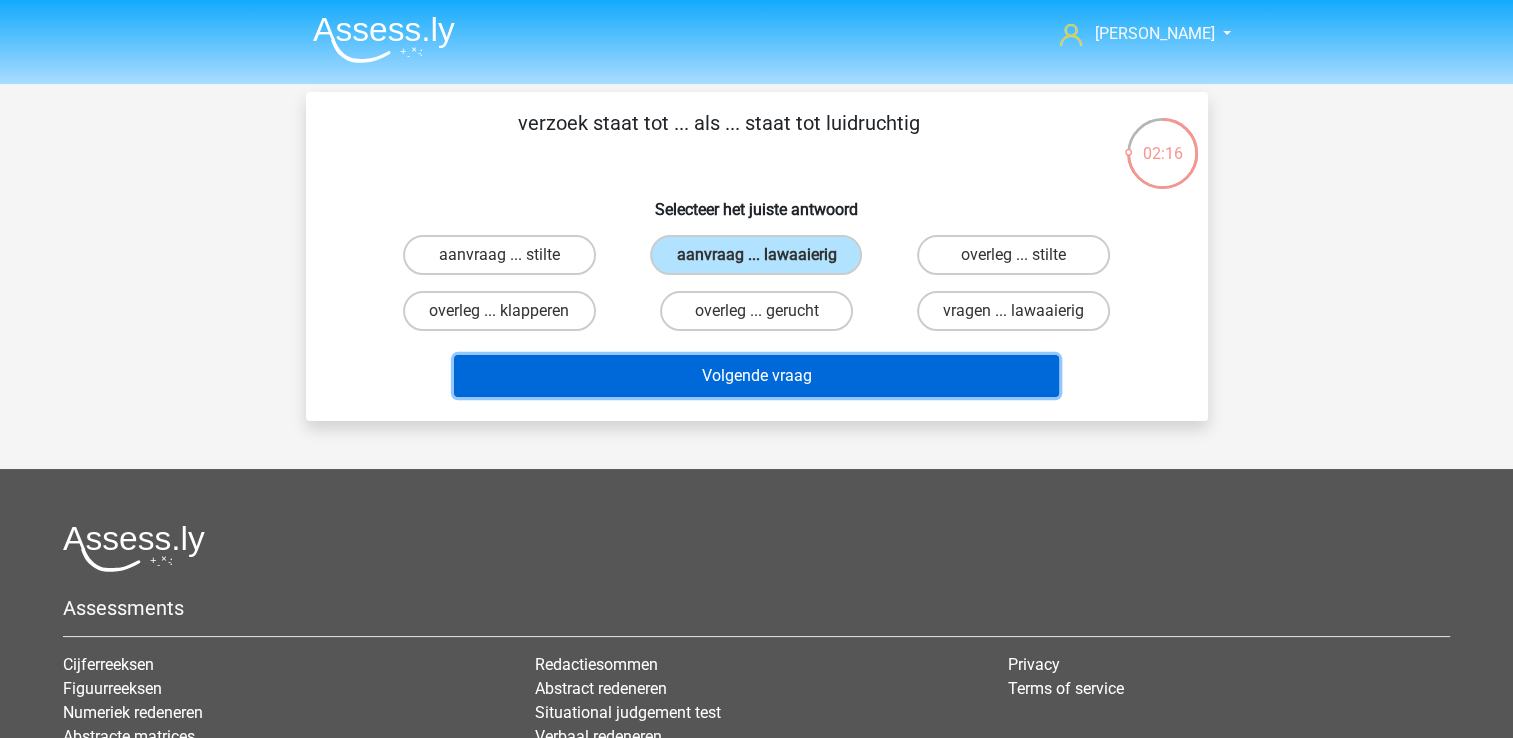 click on "Volgende vraag" at bounding box center [756, 376] 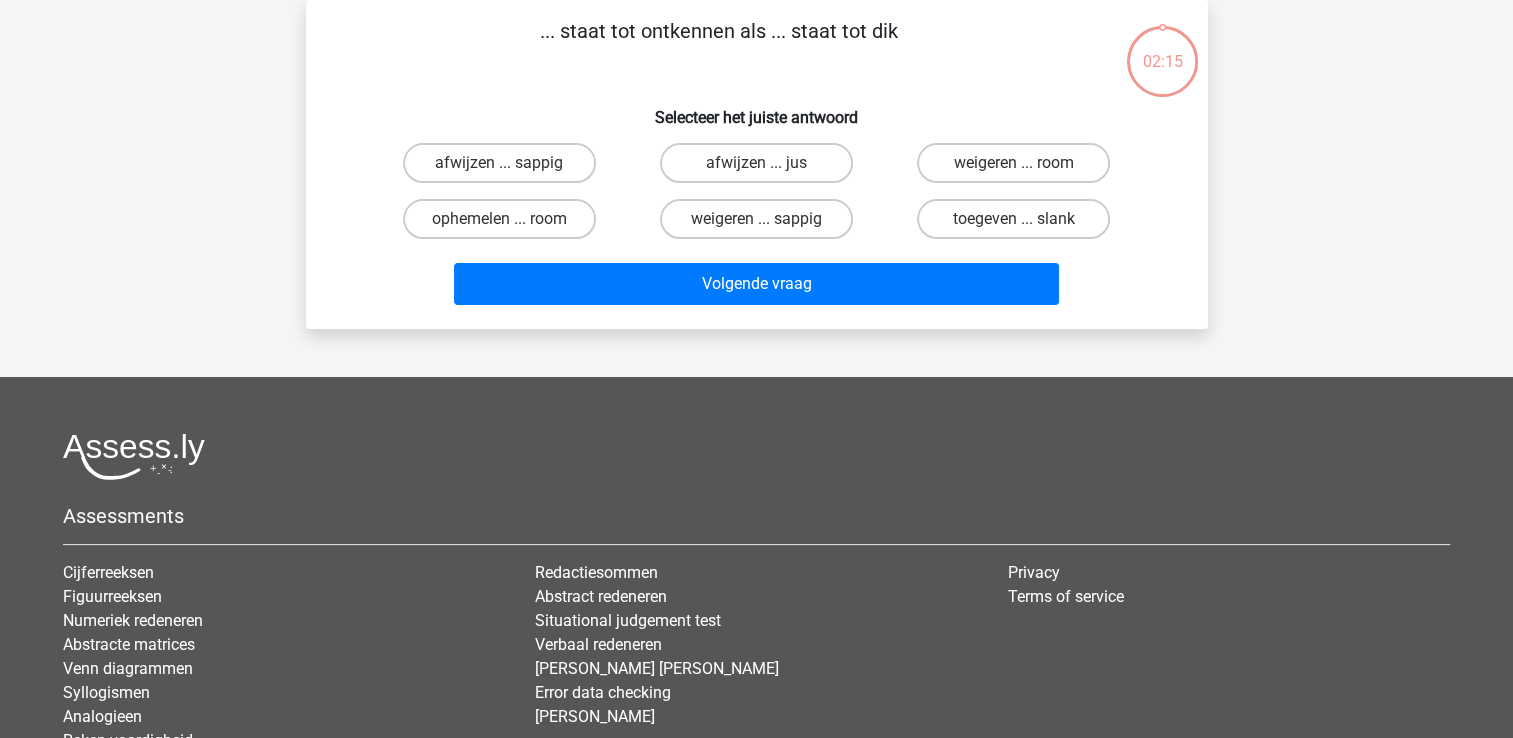 scroll, scrollTop: 0, scrollLeft: 0, axis: both 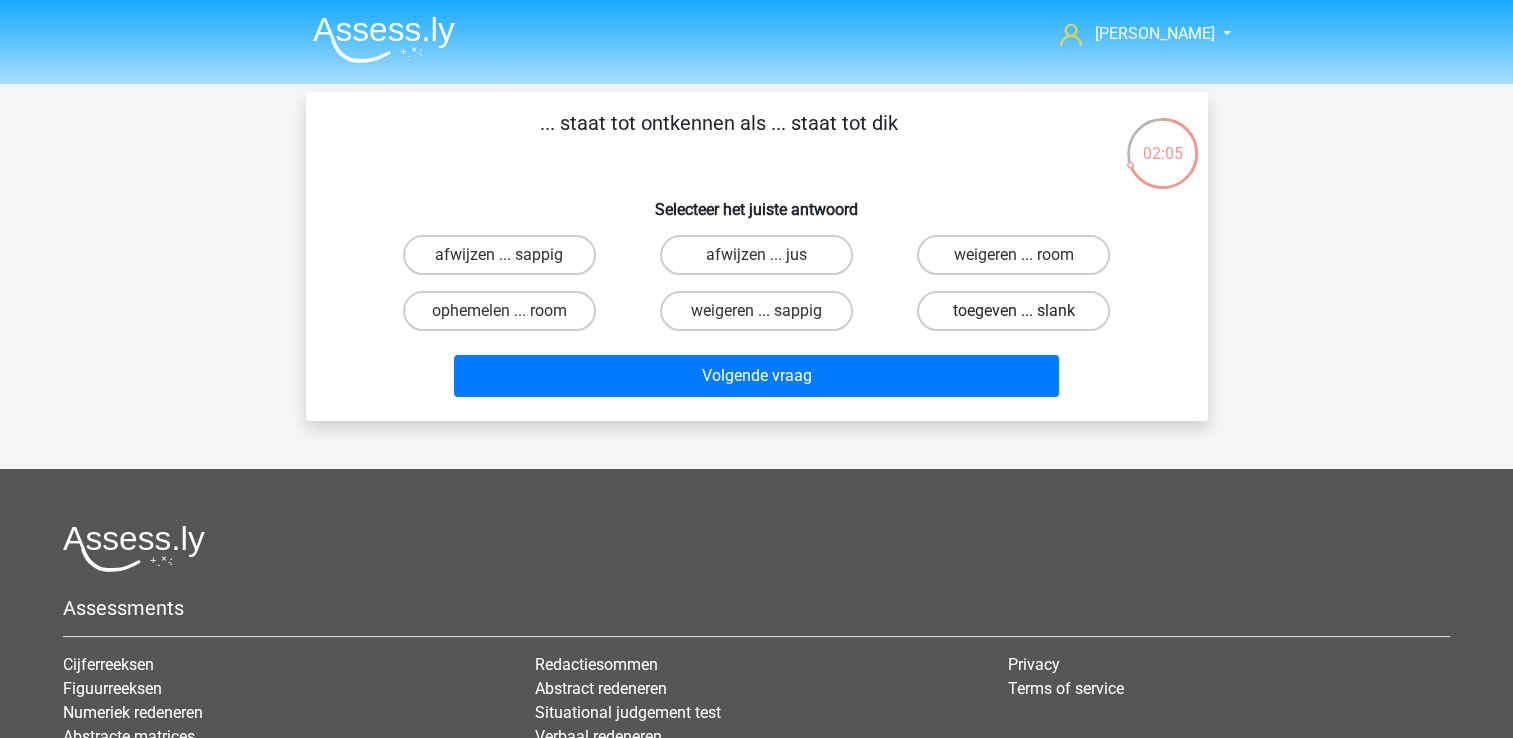 click on "toegeven ... slank" at bounding box center (1013, 311) 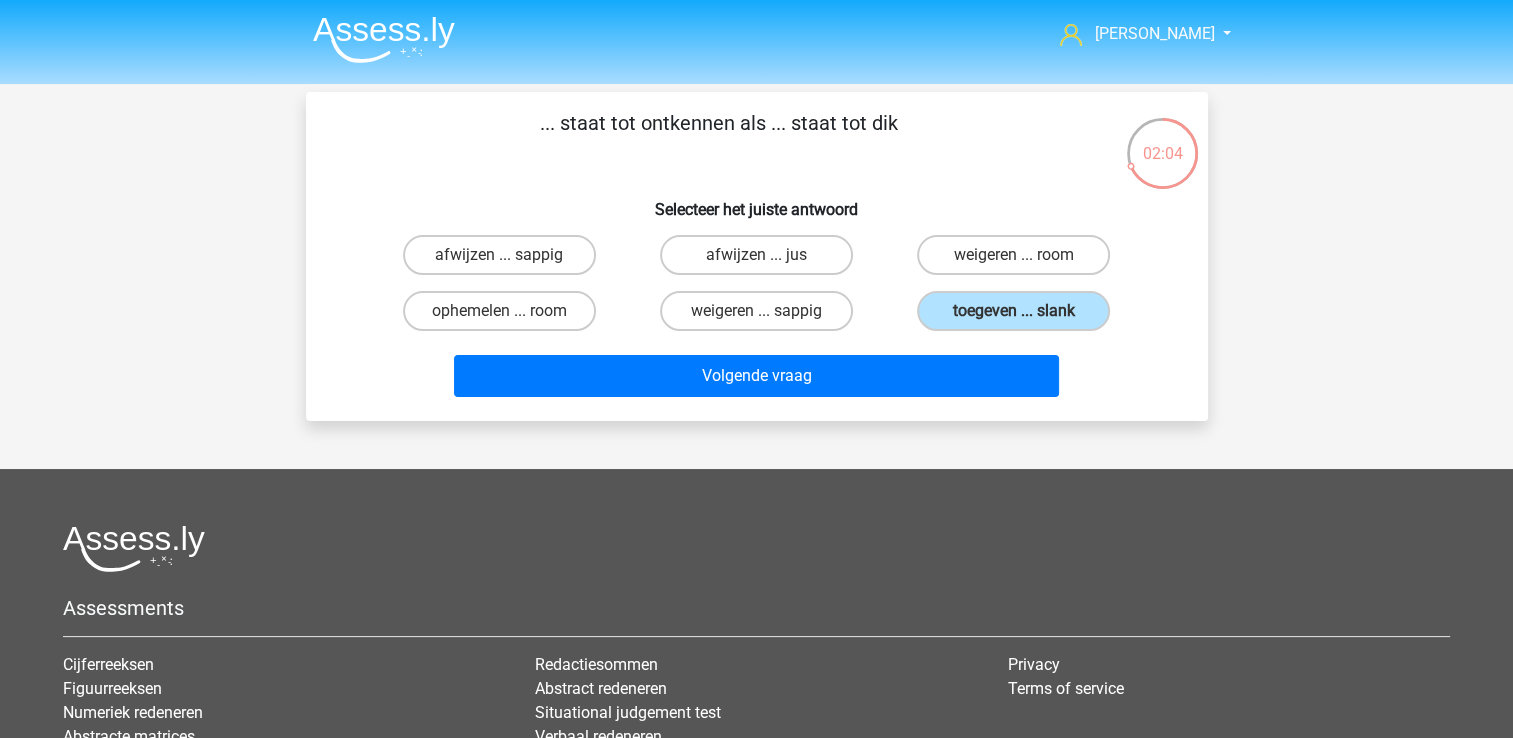 click on "Volgende vraag" at bounding box center (757, 380) 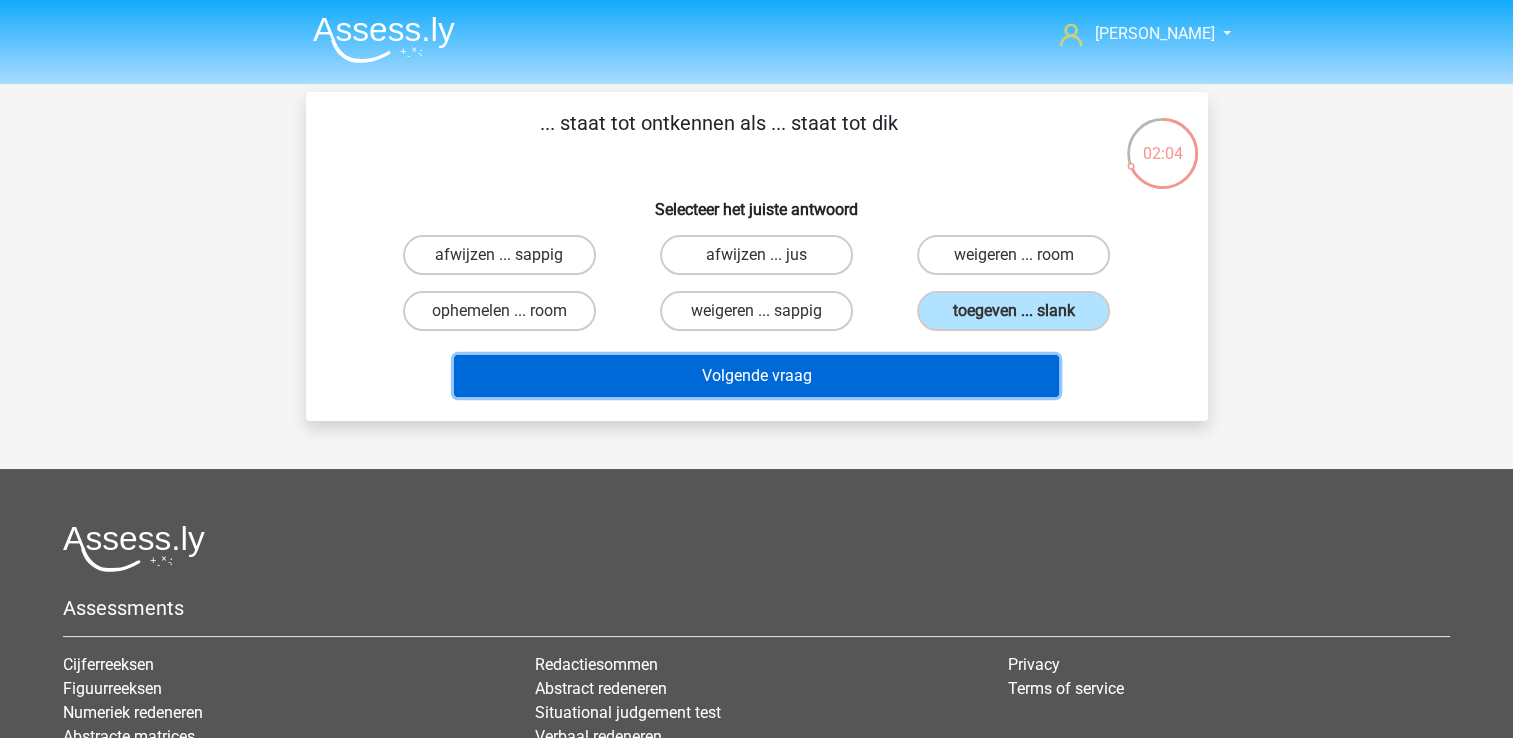 click on "Volgende vraag" at bounding box center (756, 376) 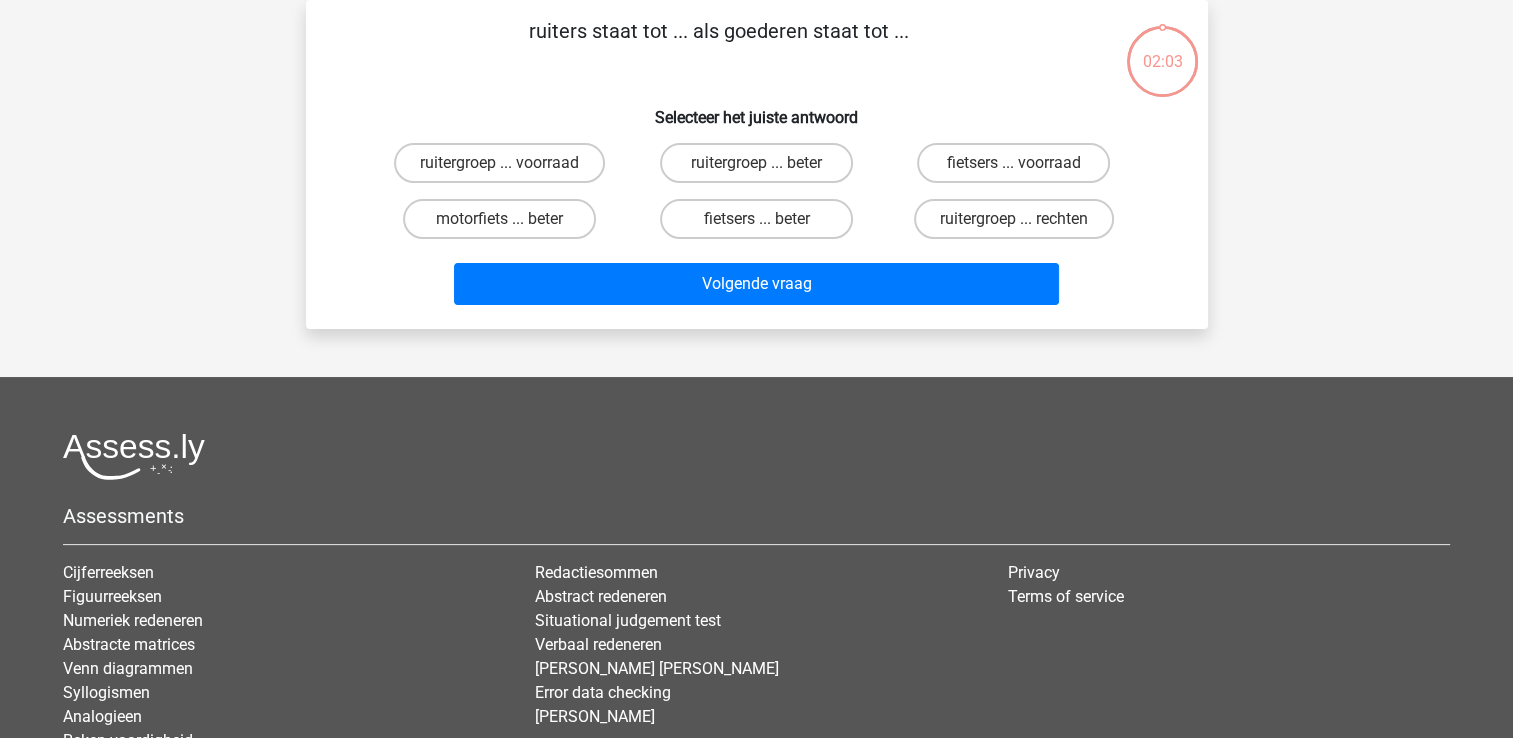 scroll, scrollTop: 0, scrollLeft: 0, axis: both 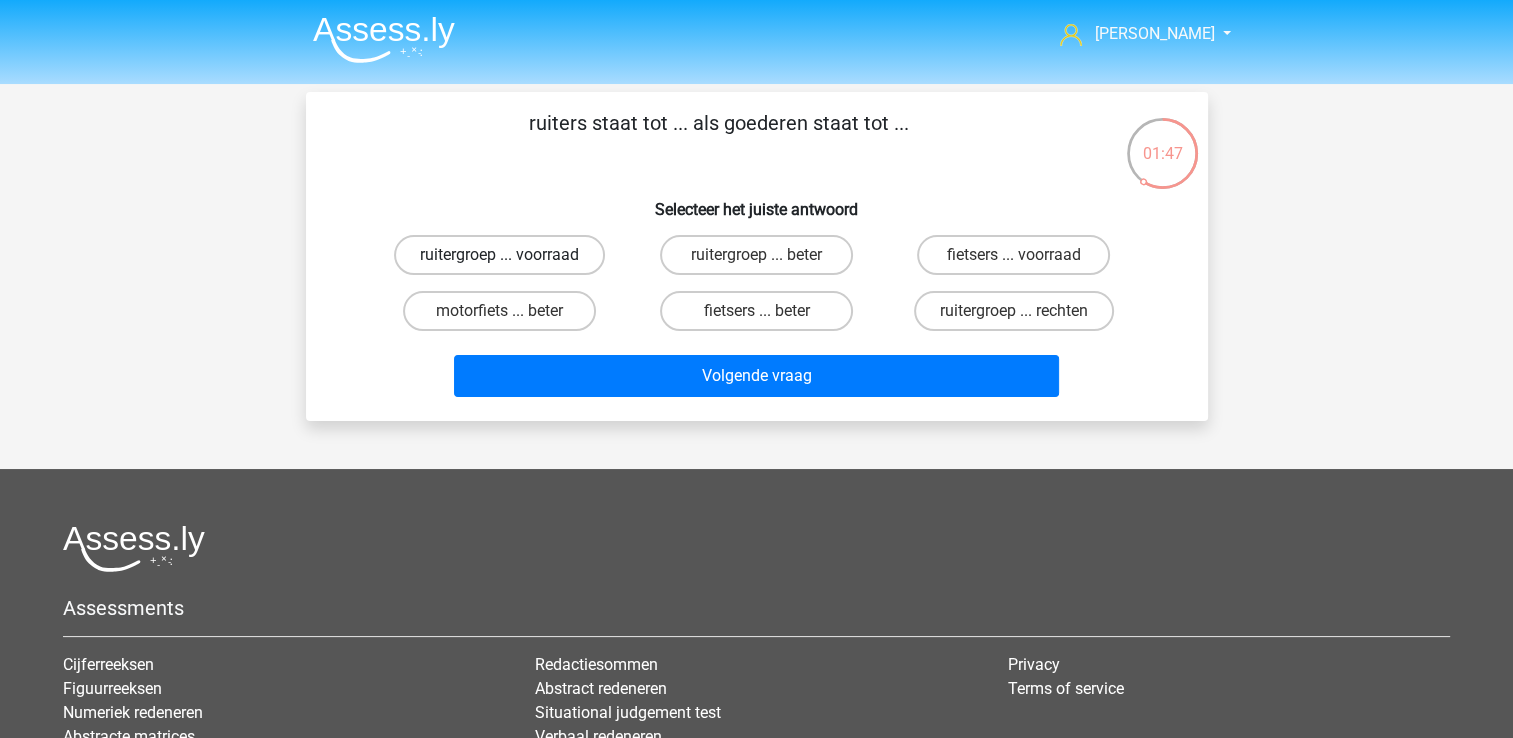 click on "ruitergroep ... voorraad" at bounding box center [499, 255] 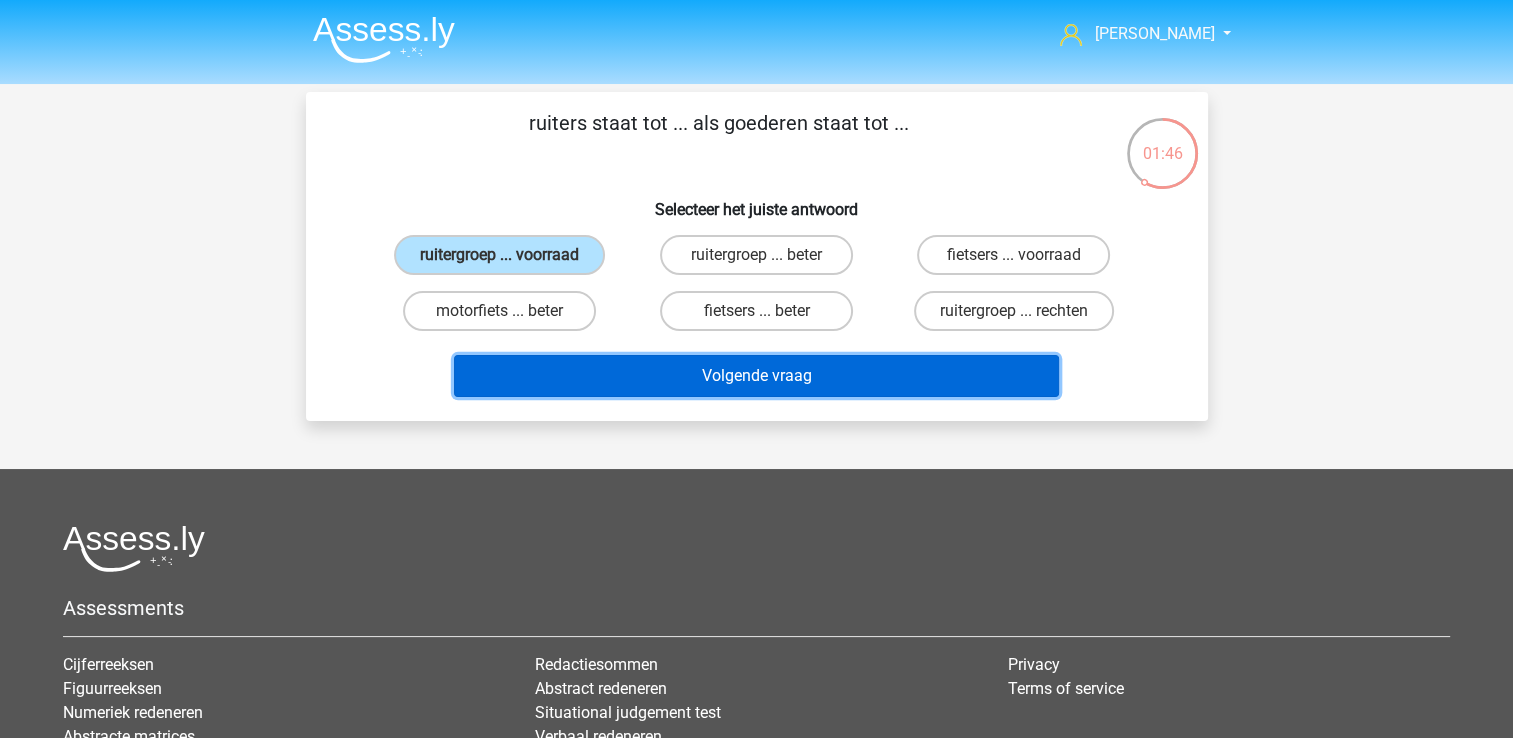 click on "Volgende vraag" at bounding box center [756, 376] 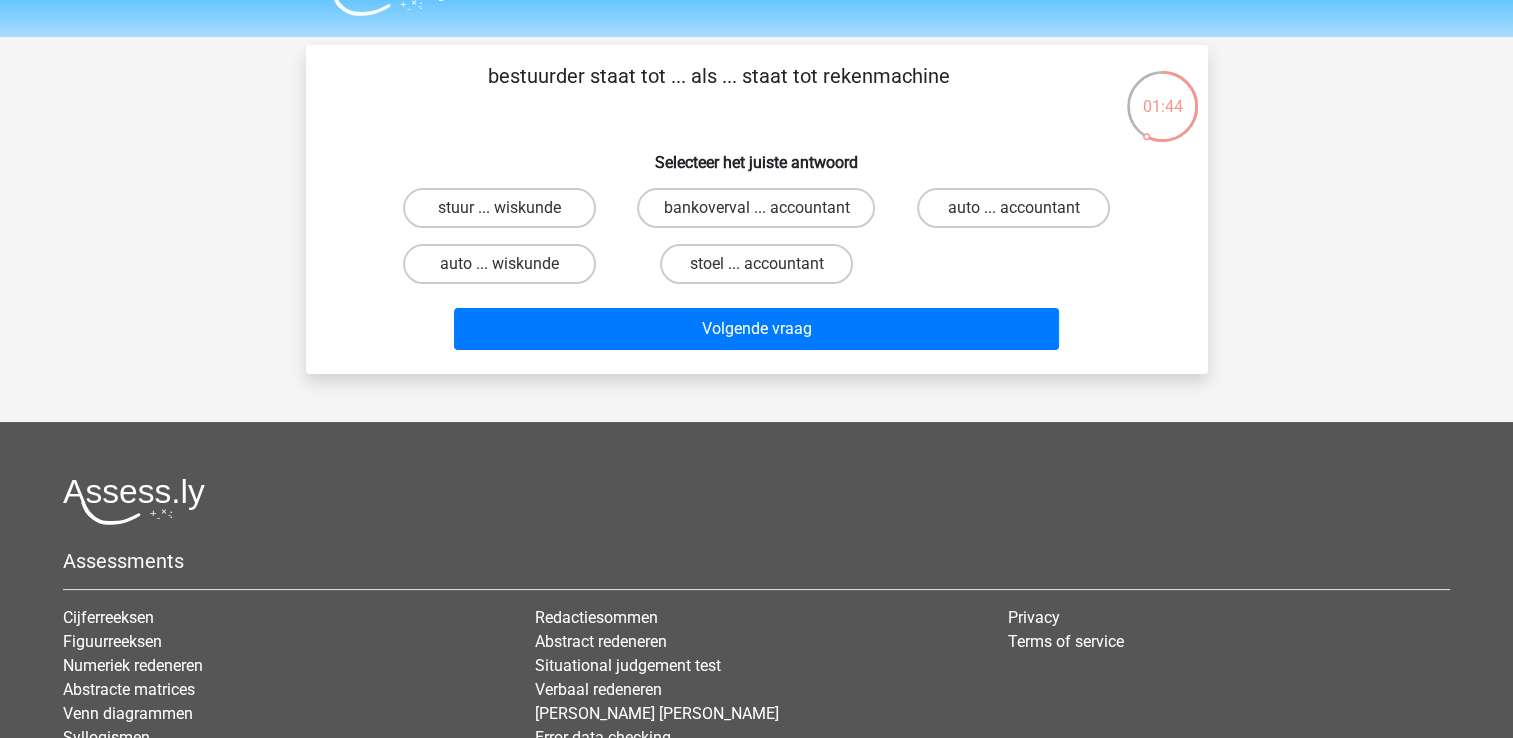 scroll, scrollTop: 21, scrollLeft: 0, axis: vertical 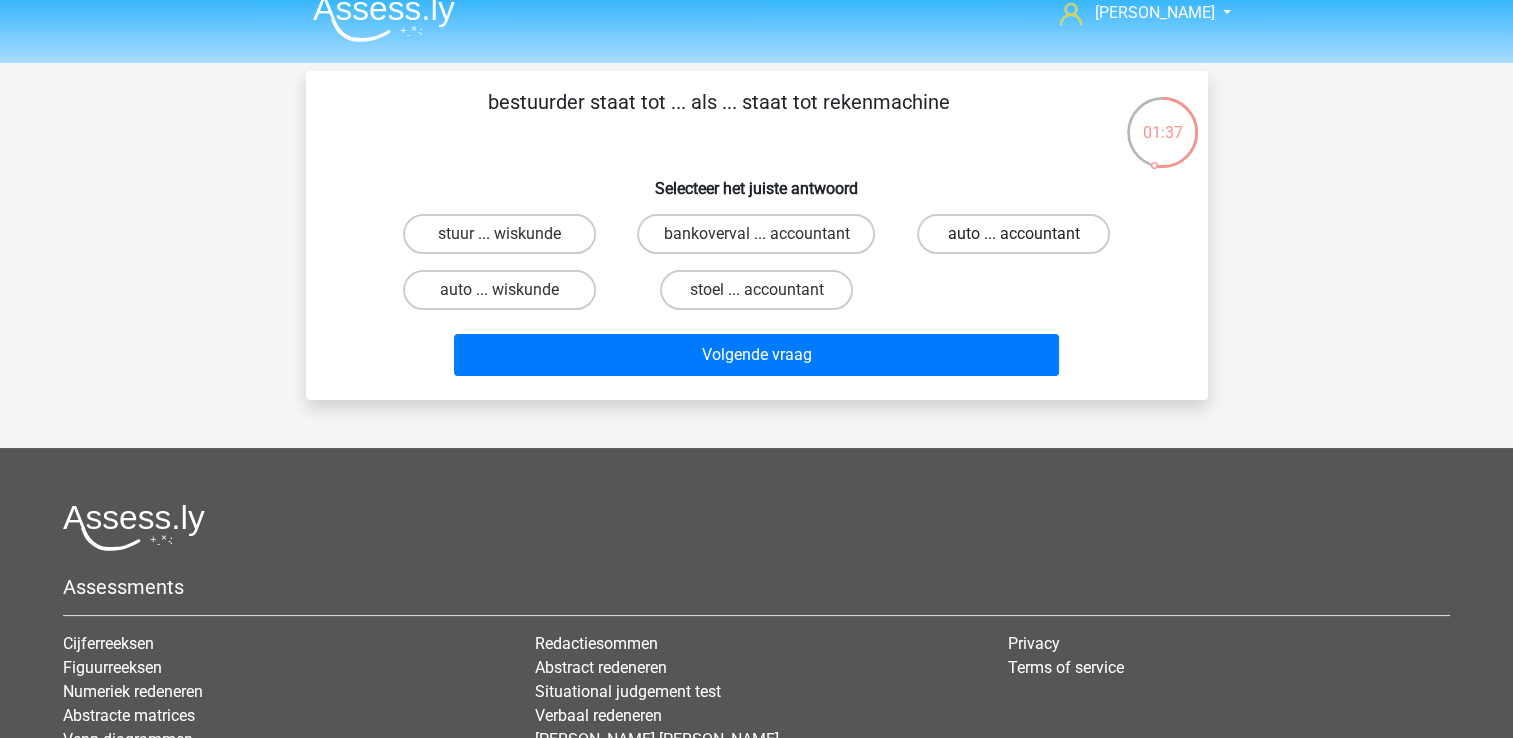 click on "auto ... accountant" at bounding box center [1013, 234] 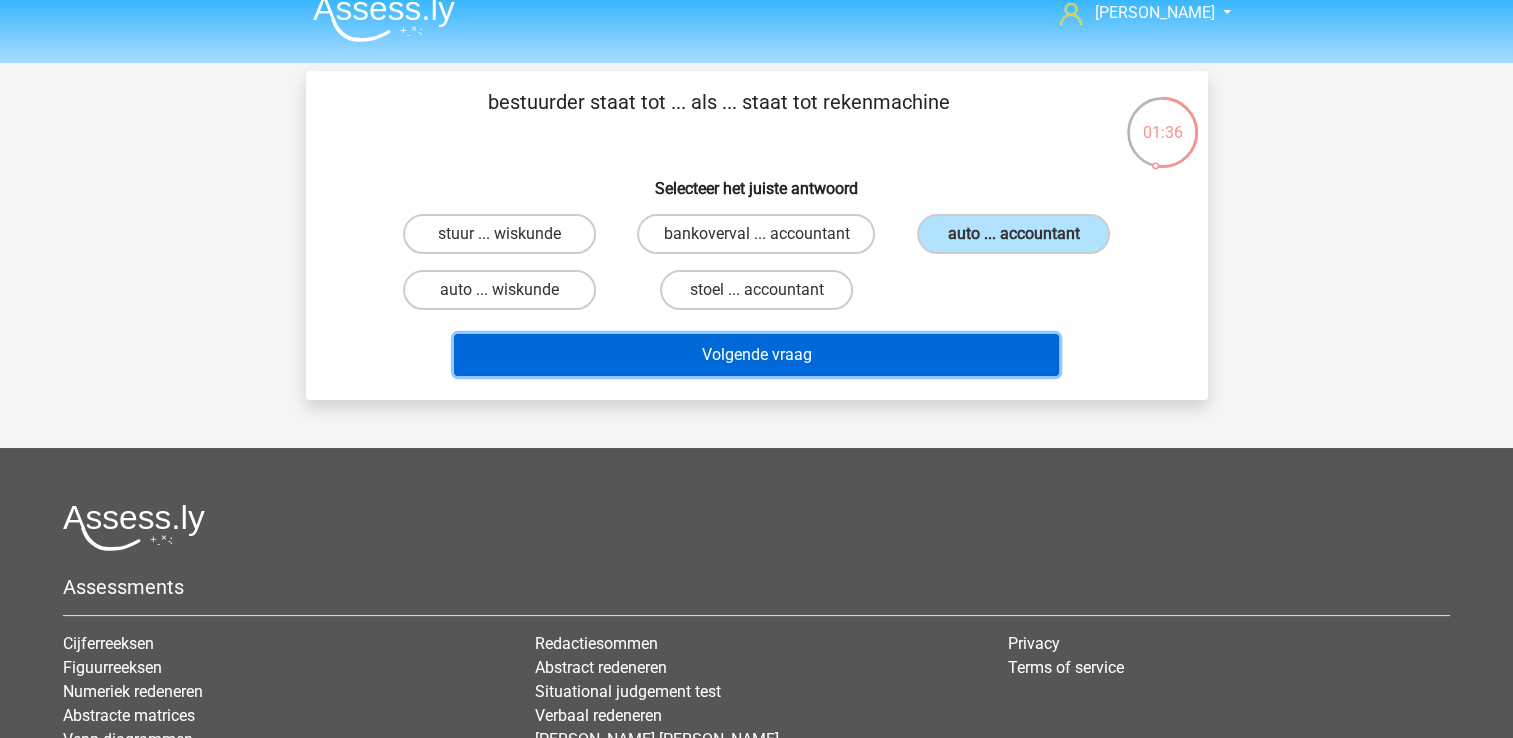 click on "Volgende vraag" at bounding box center [756, 355] 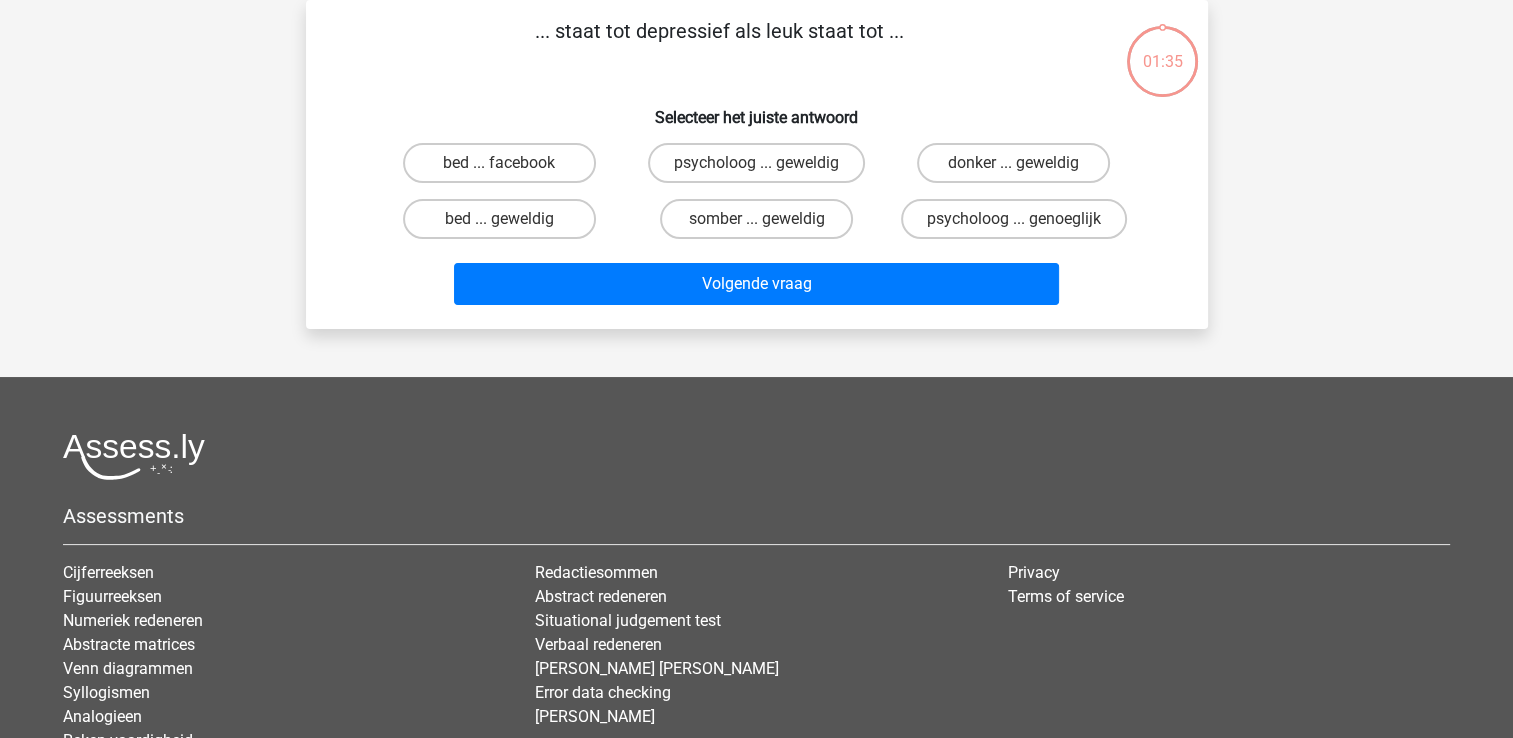 scroll, scrollTop: 0, scrollLeft: 0, axis: both 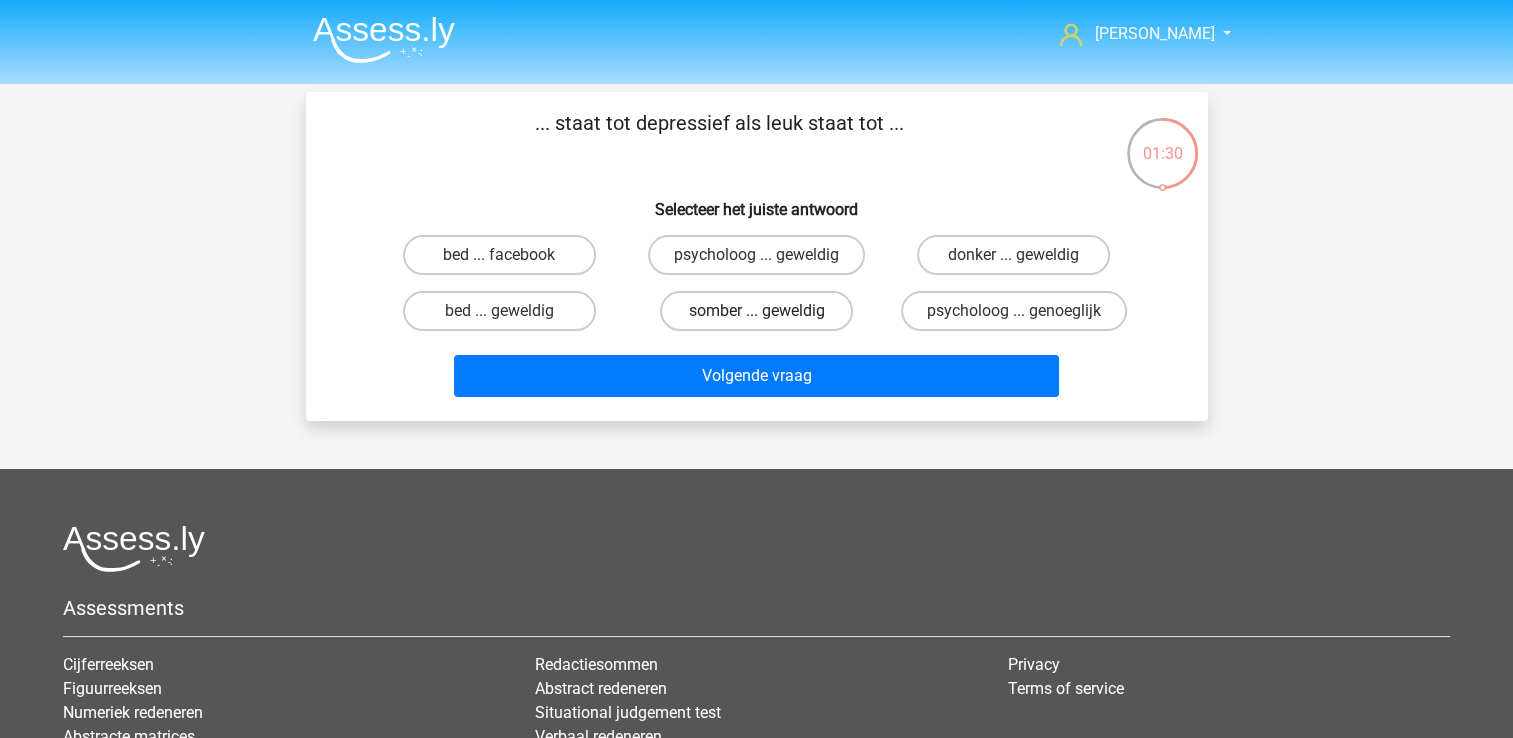 click on "somber ... geweldig" at bounding box center (756, 311) 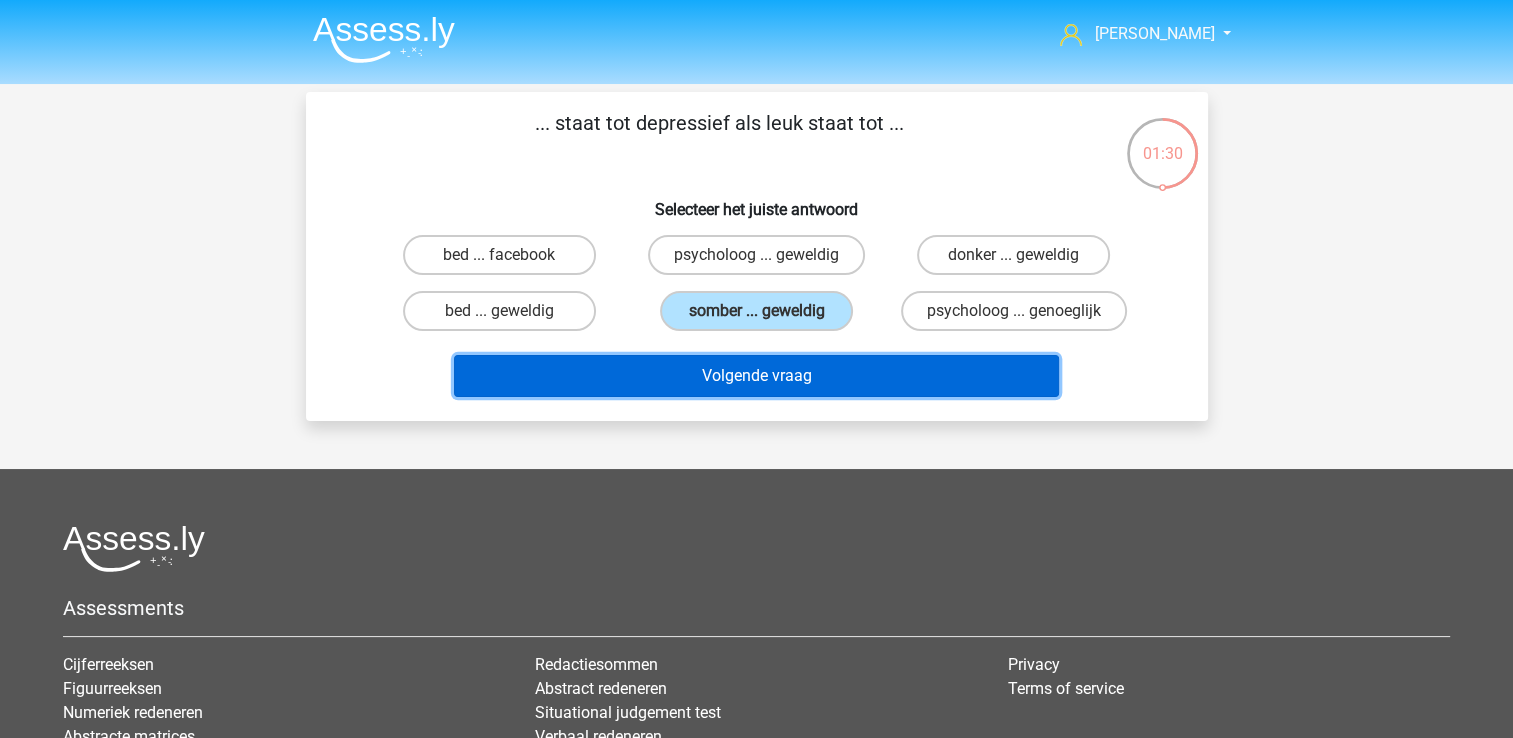click on "Volgende vraag" at bounding box center (756, 376) 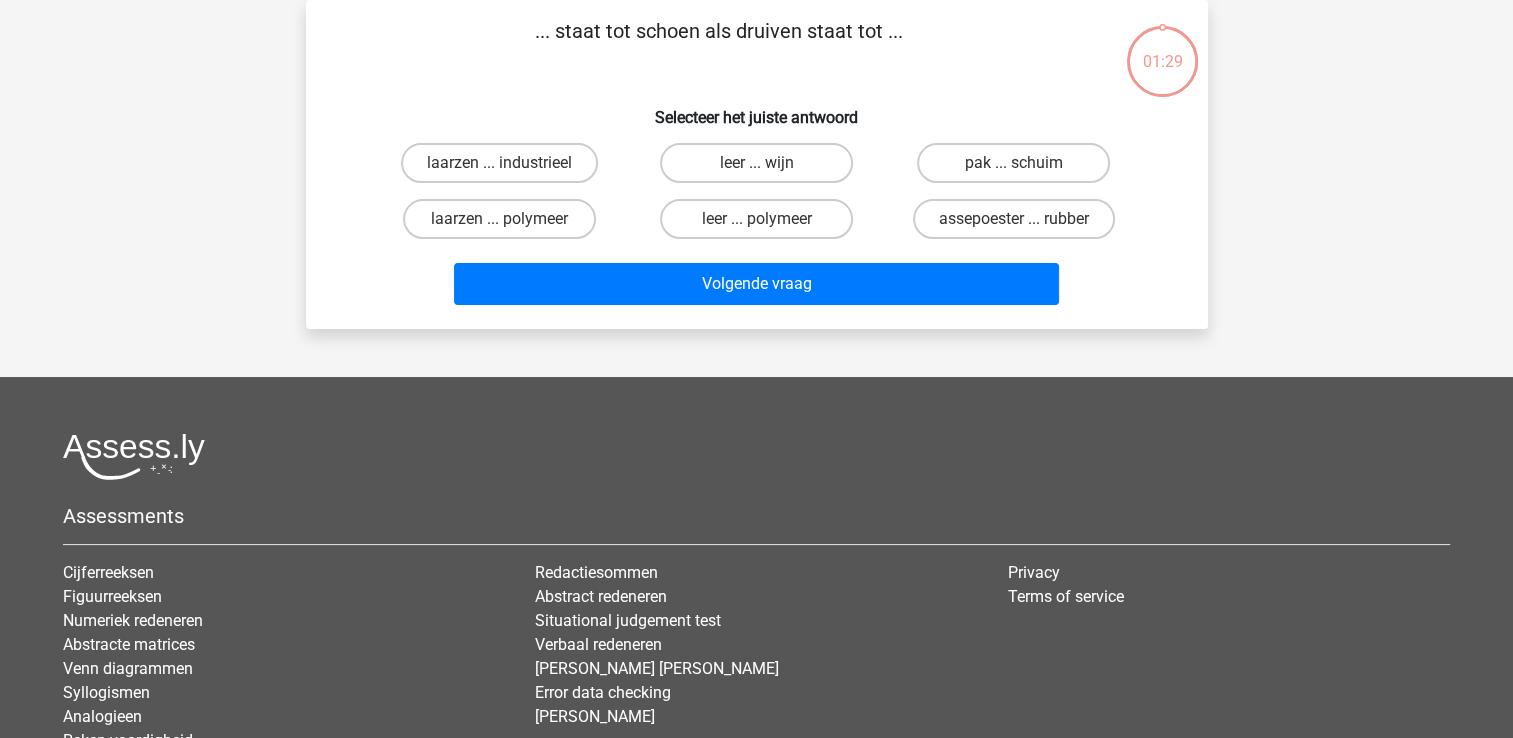 scroll, scrollTop: 0, scrollLeft: 0, axis: both 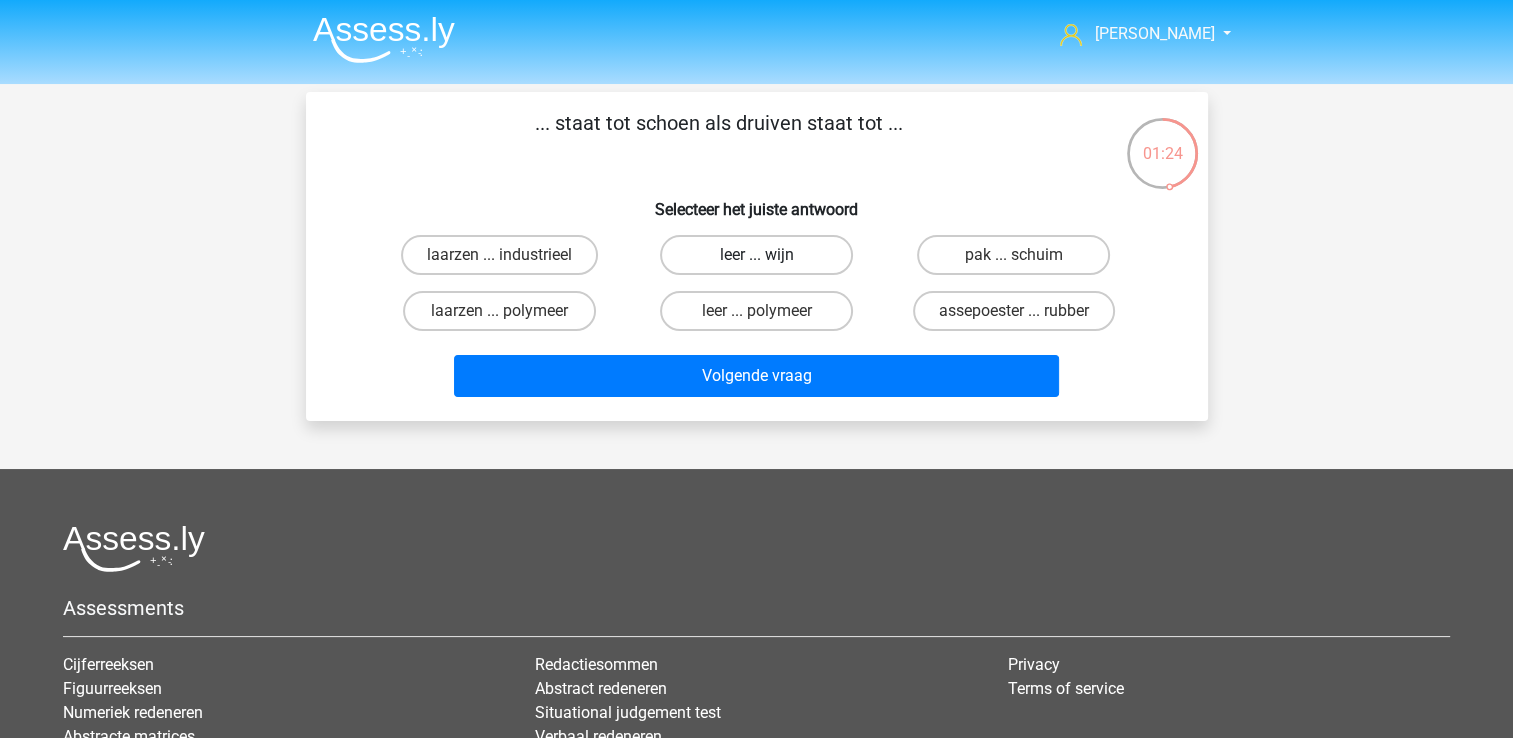 click on "leer ... wijn" at bounding box center (756, 255) 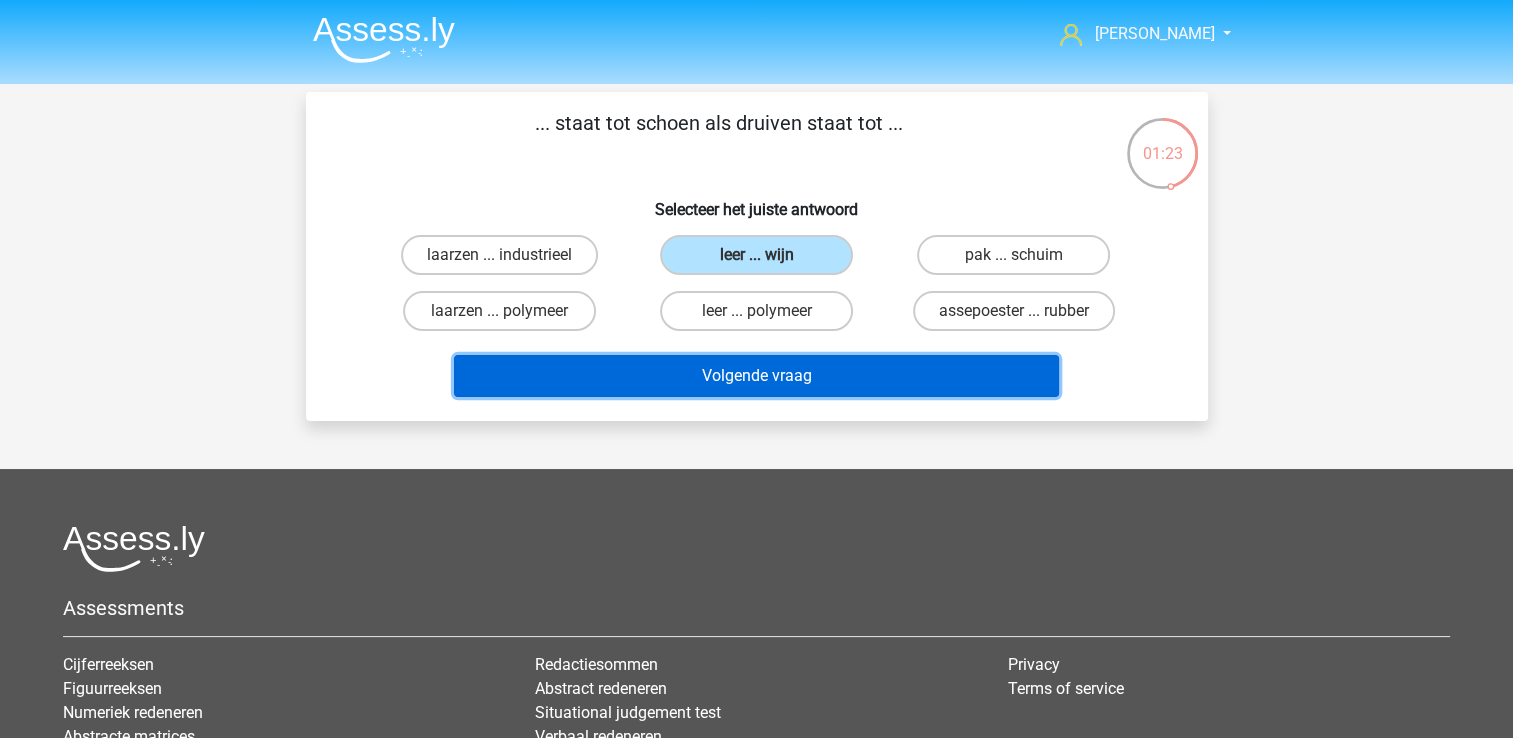 click on "Volgende vraag" at bounding box center (756, 376) 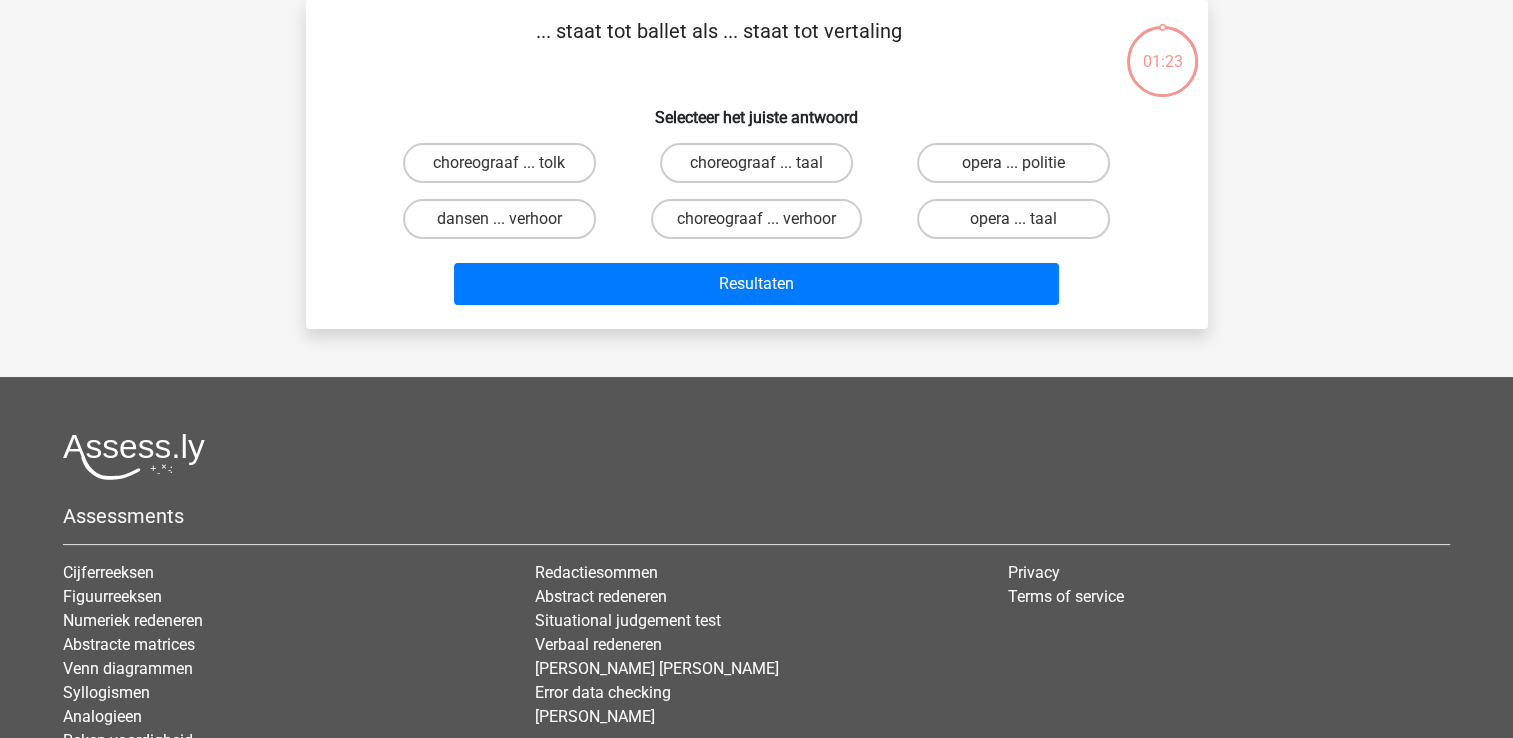 scroll, scrollTop: 0, scrollLeft: 0, axis: both 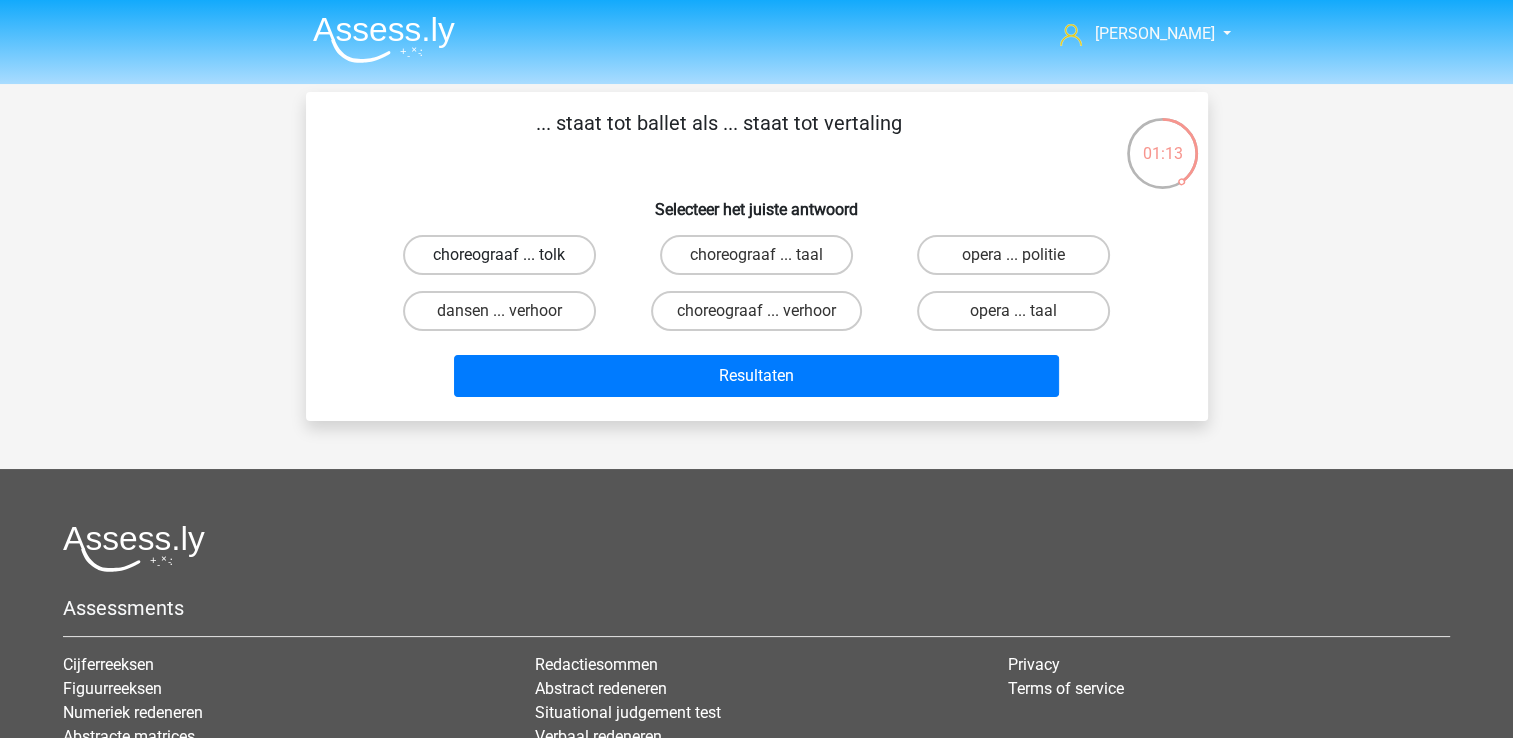 click on "choreograaf ... tolk" at bounding box center (499, 255) 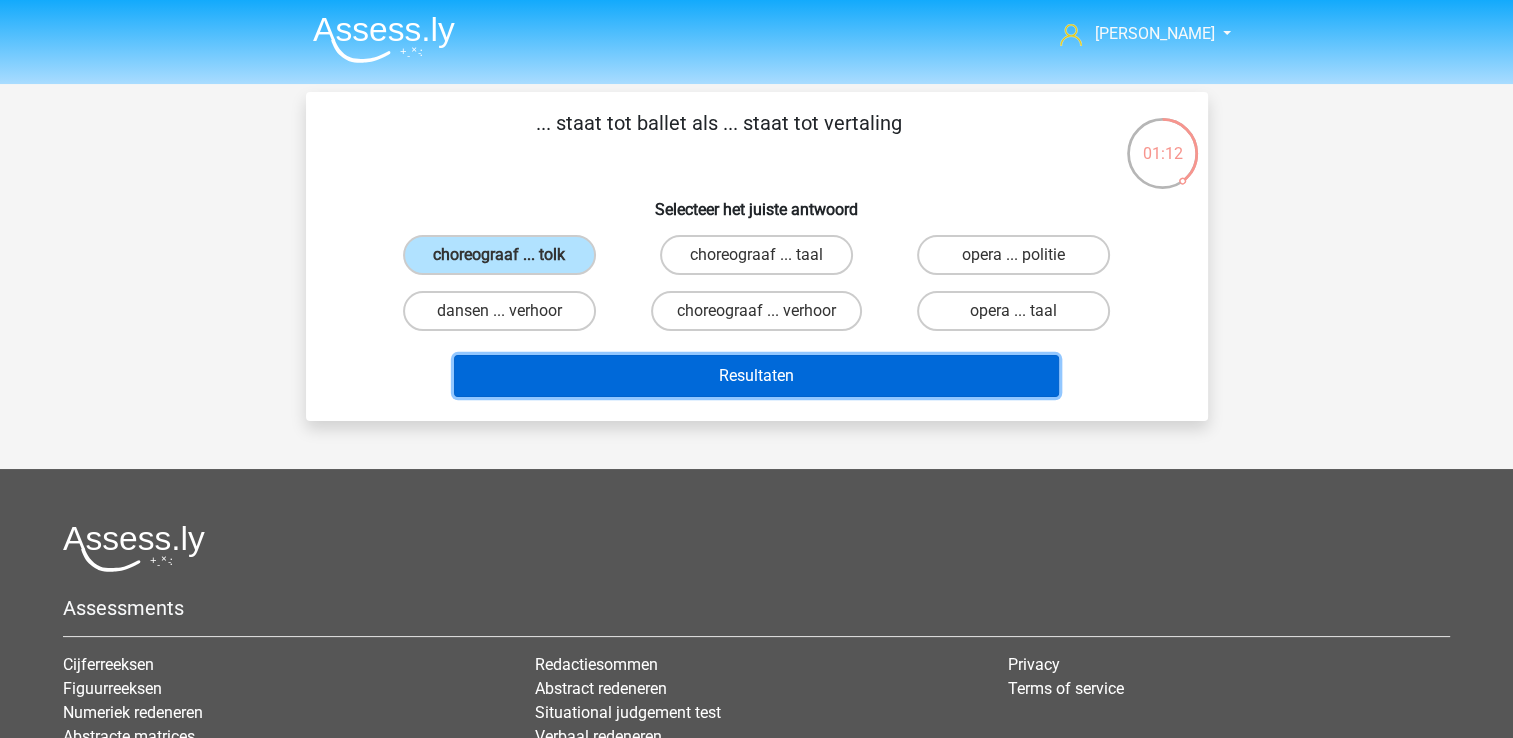 click on "Resultaten" at bounding box center (756, 376) 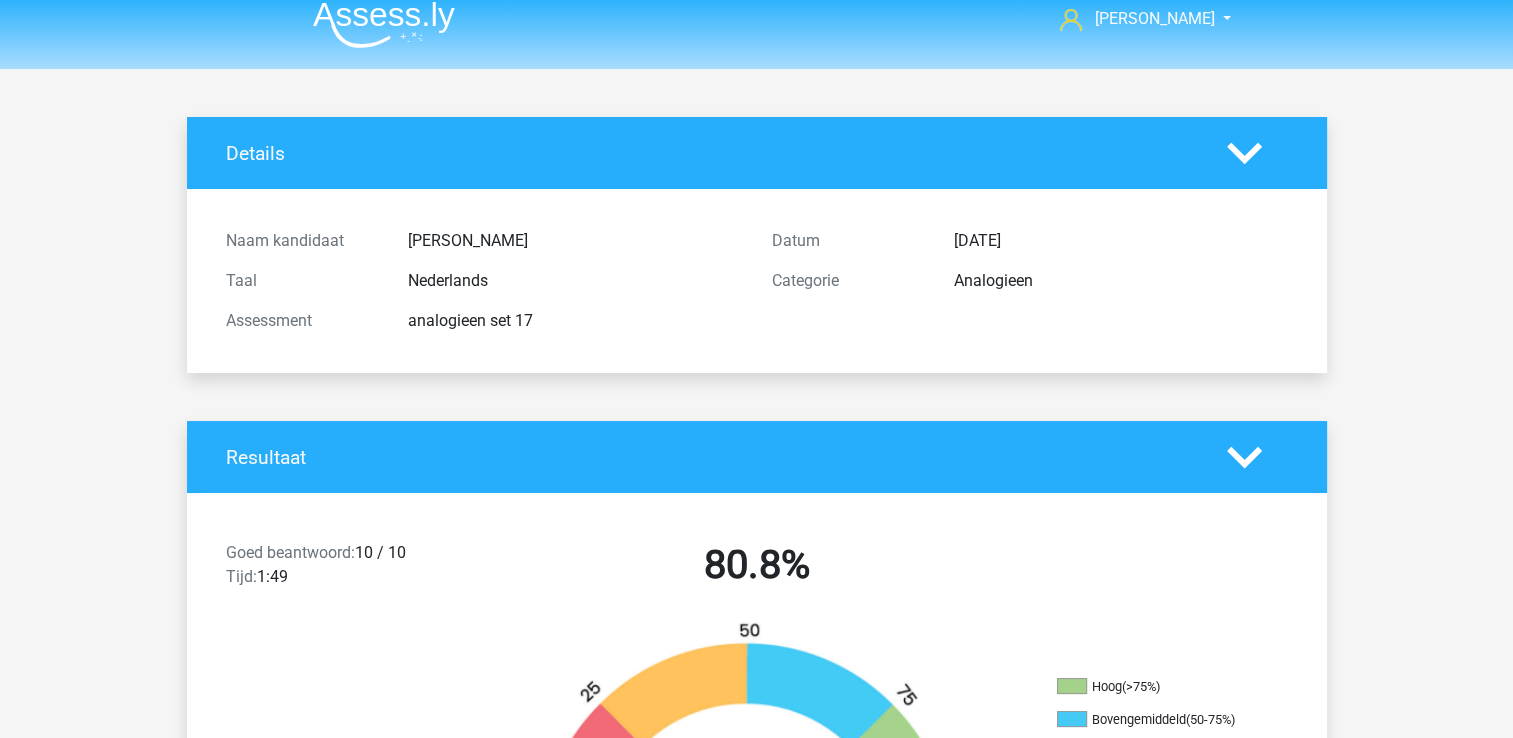 scroll, scrollTop: 0, scrollLeft: 0, axis: both 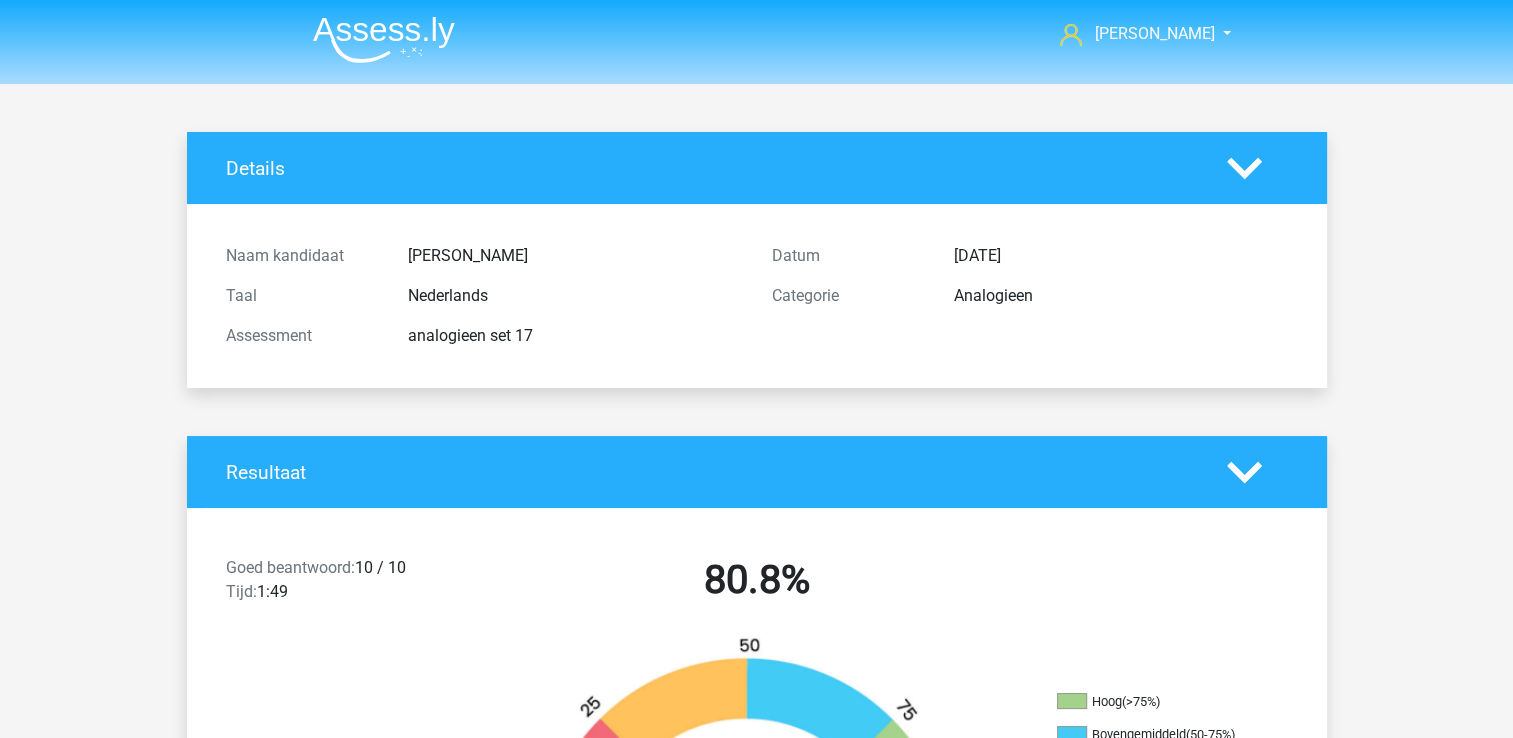 click at bounding box center [384, 39] 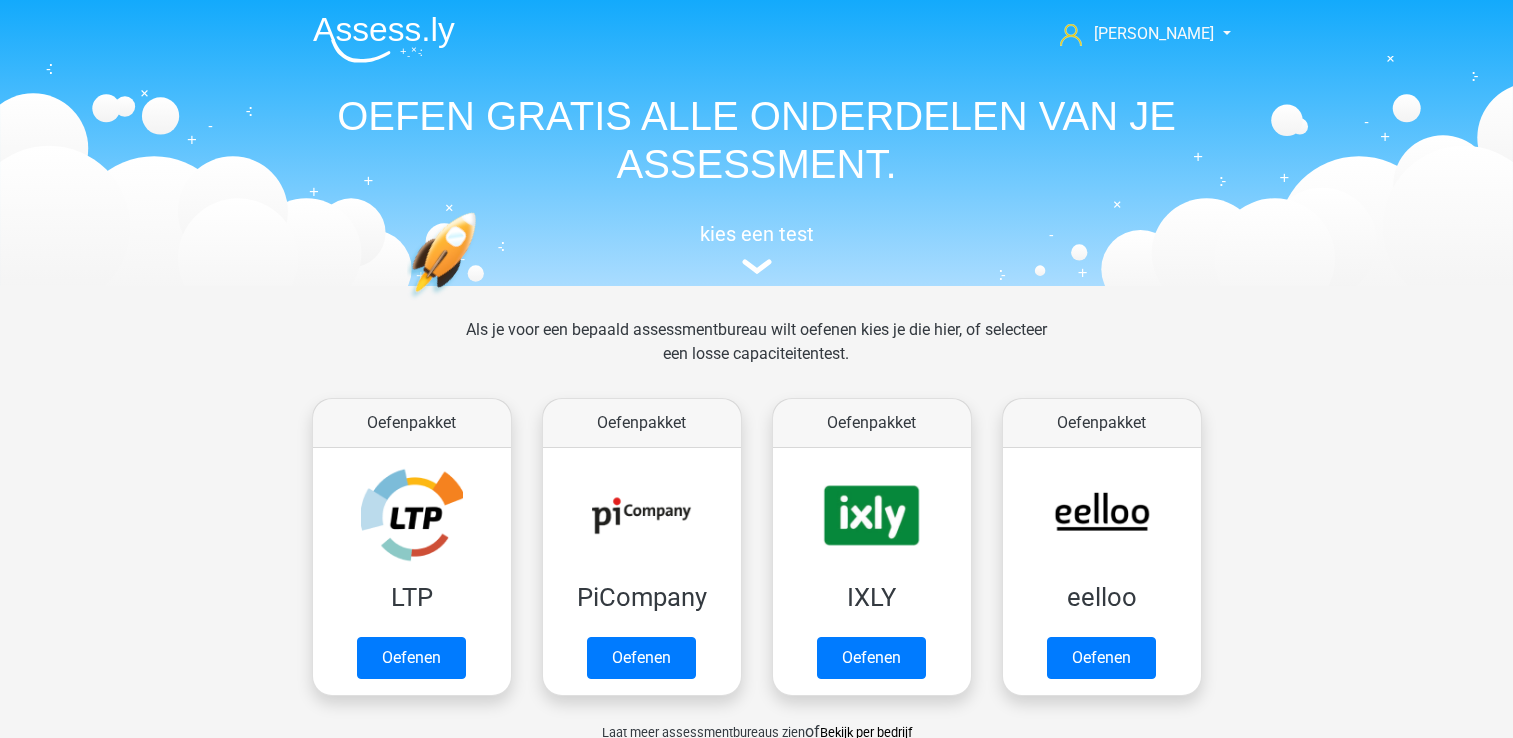 scroll, scrollTop: 0, scrollLeft: 0, axis: both 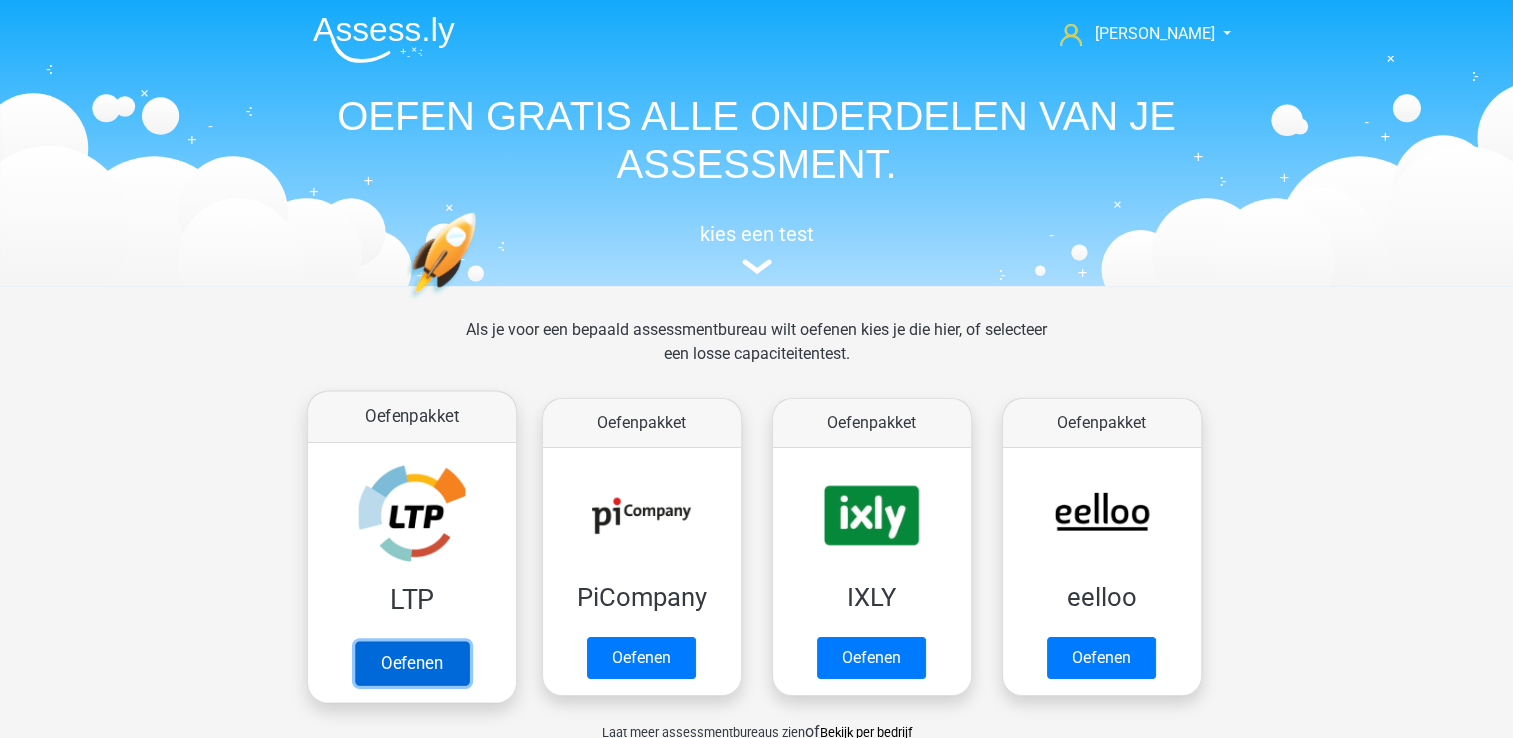 click on "Oefenen" at bounding box center (411, 663) 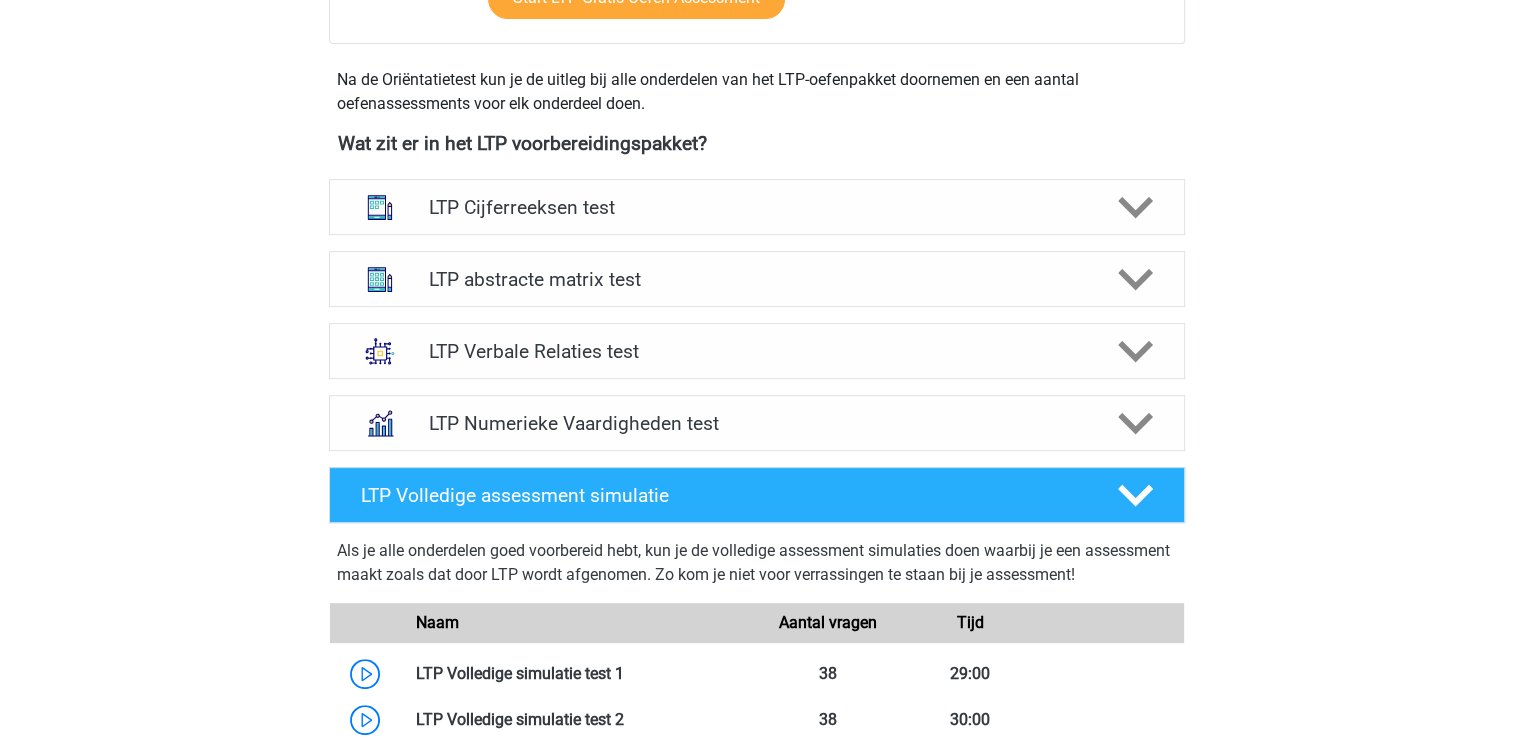 scroll, scrollTop: 875, scrollLeft: 0, axis: vertical 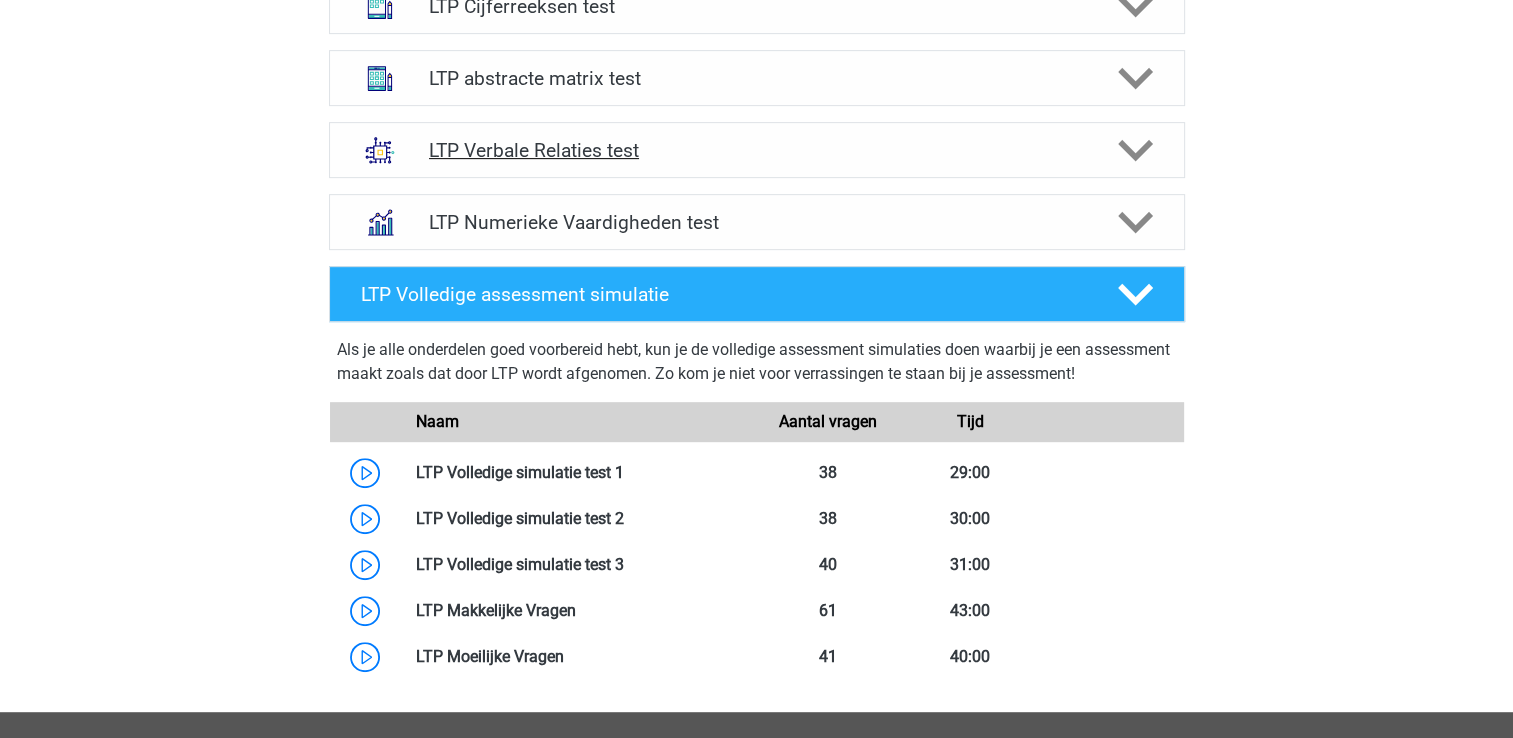 click on "LTP Verbale Relaties test" at bounding box center (756, 150) 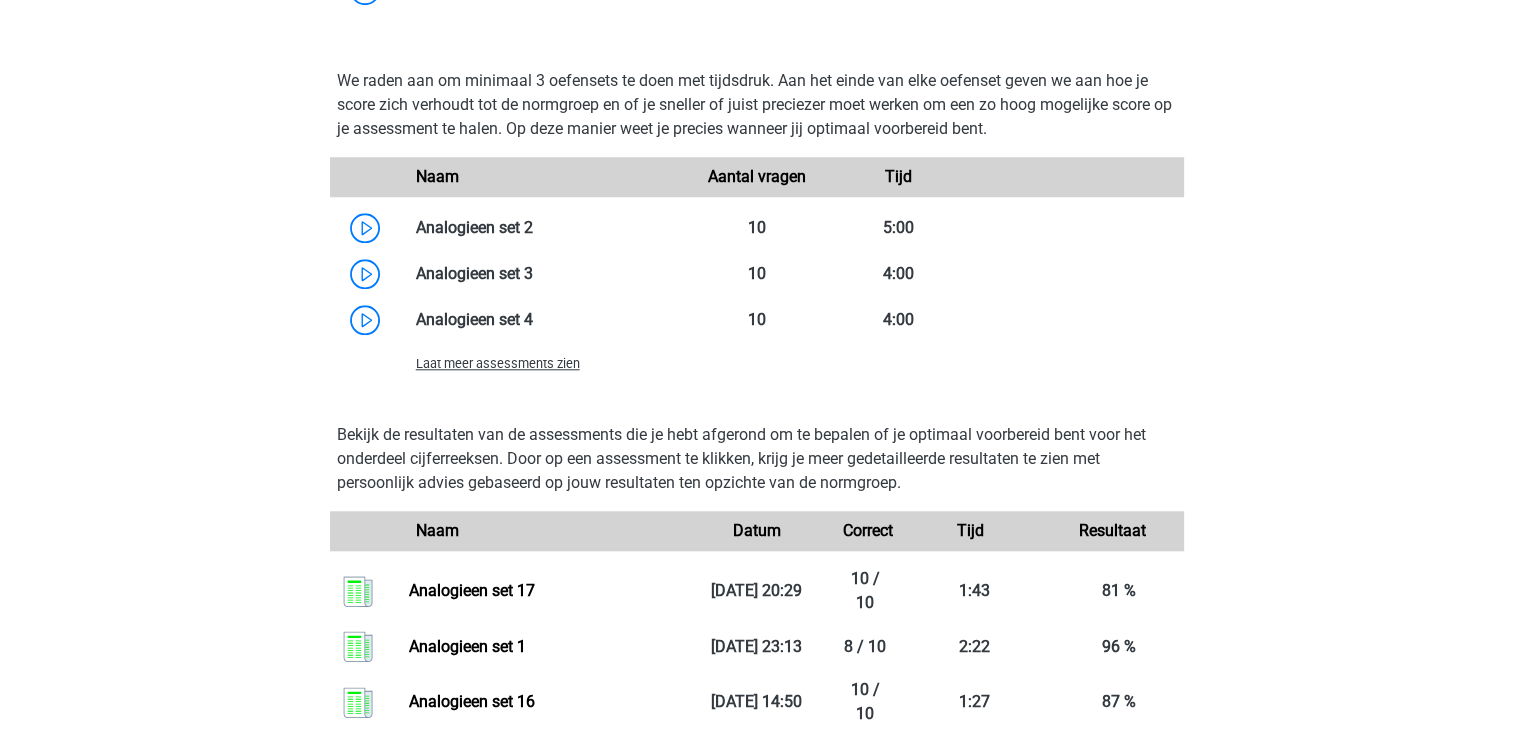 scroll, scrollTop: 2036, scrollLeft: 0, axis: vertical 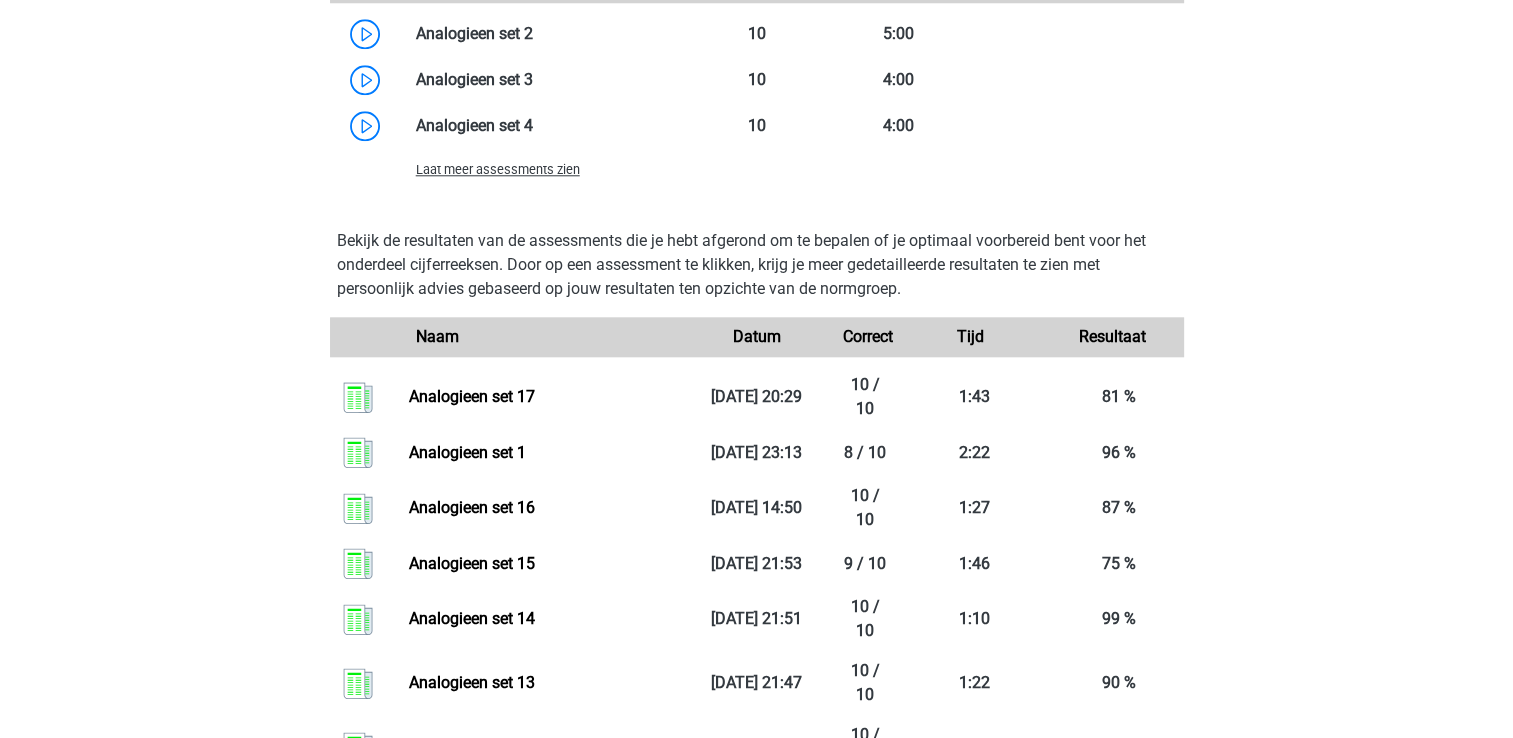 click on "Laat meer assessments zien" at bounding box center [543, 169] 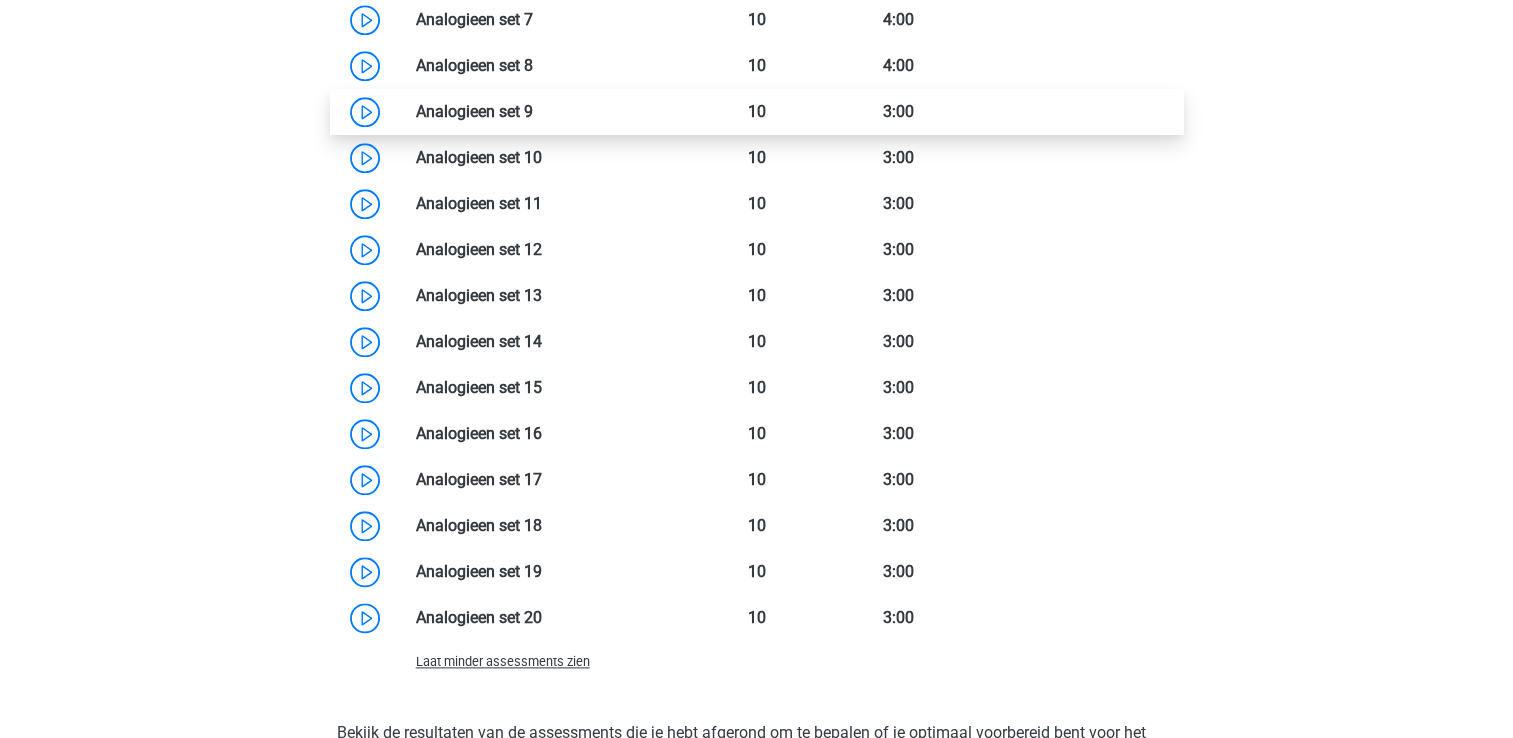 scroll, scrollTop: 2291, scrollLeft: 0, axis: vertical 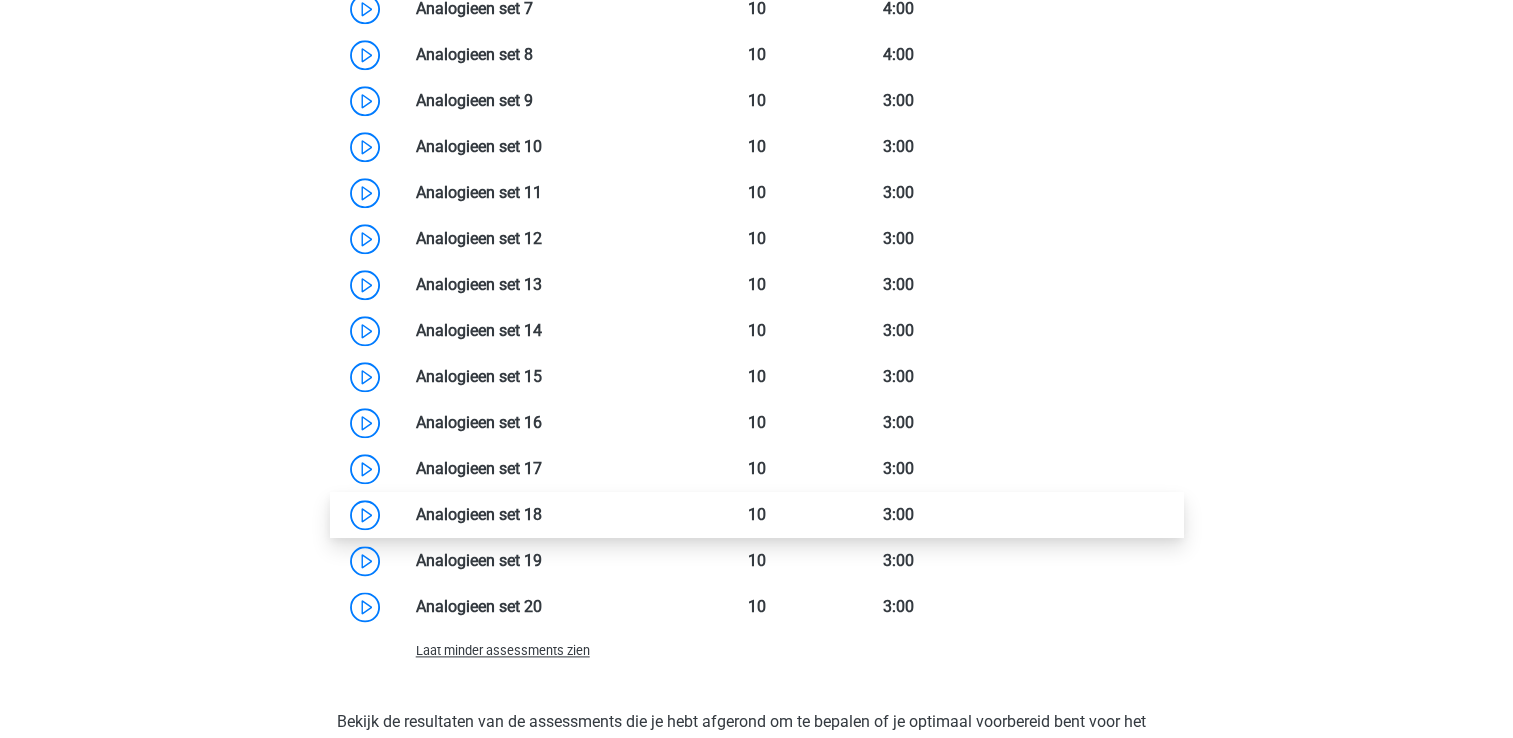 click at bounding box center (542, 514) 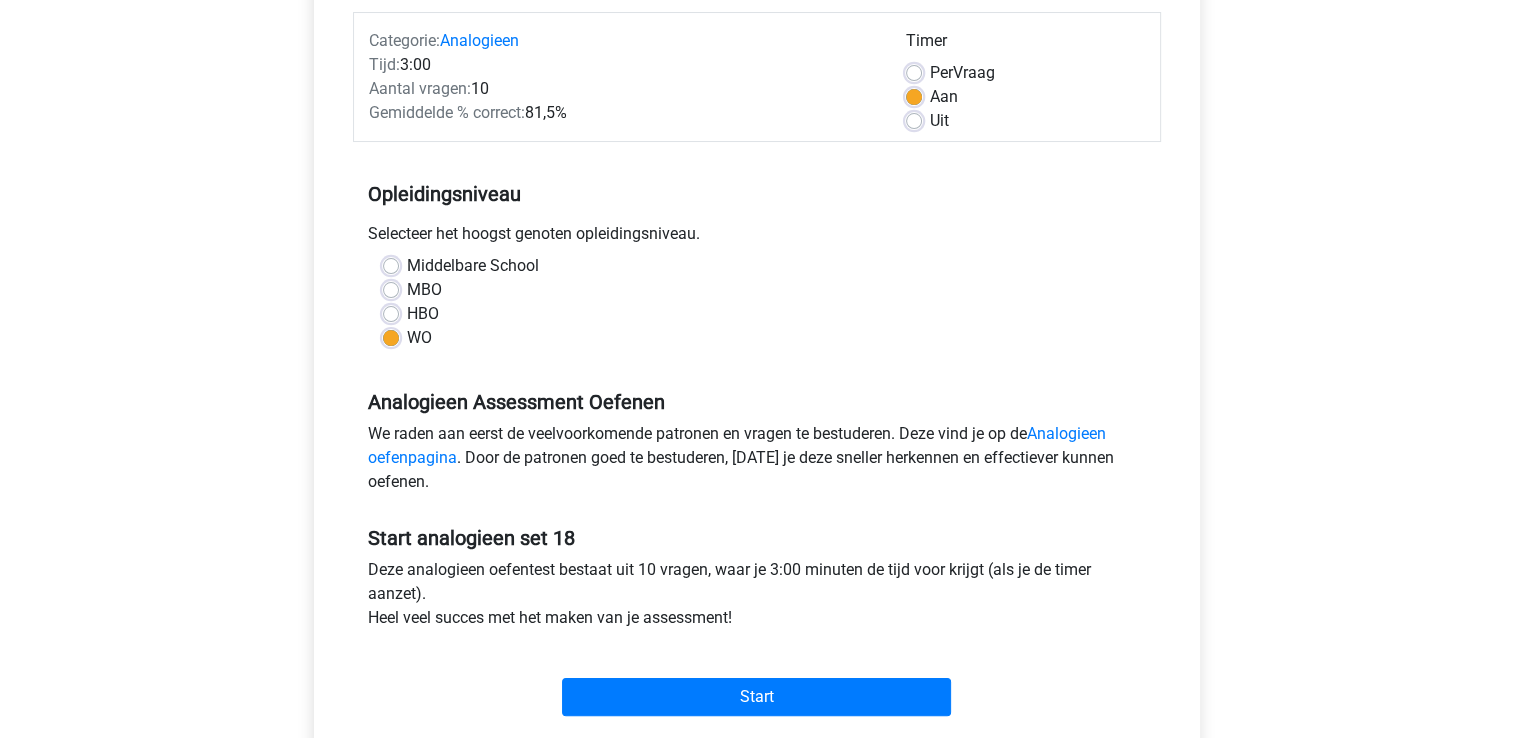 scroll, scrollTop: 248, scrollLeft: 0, axis: vertical 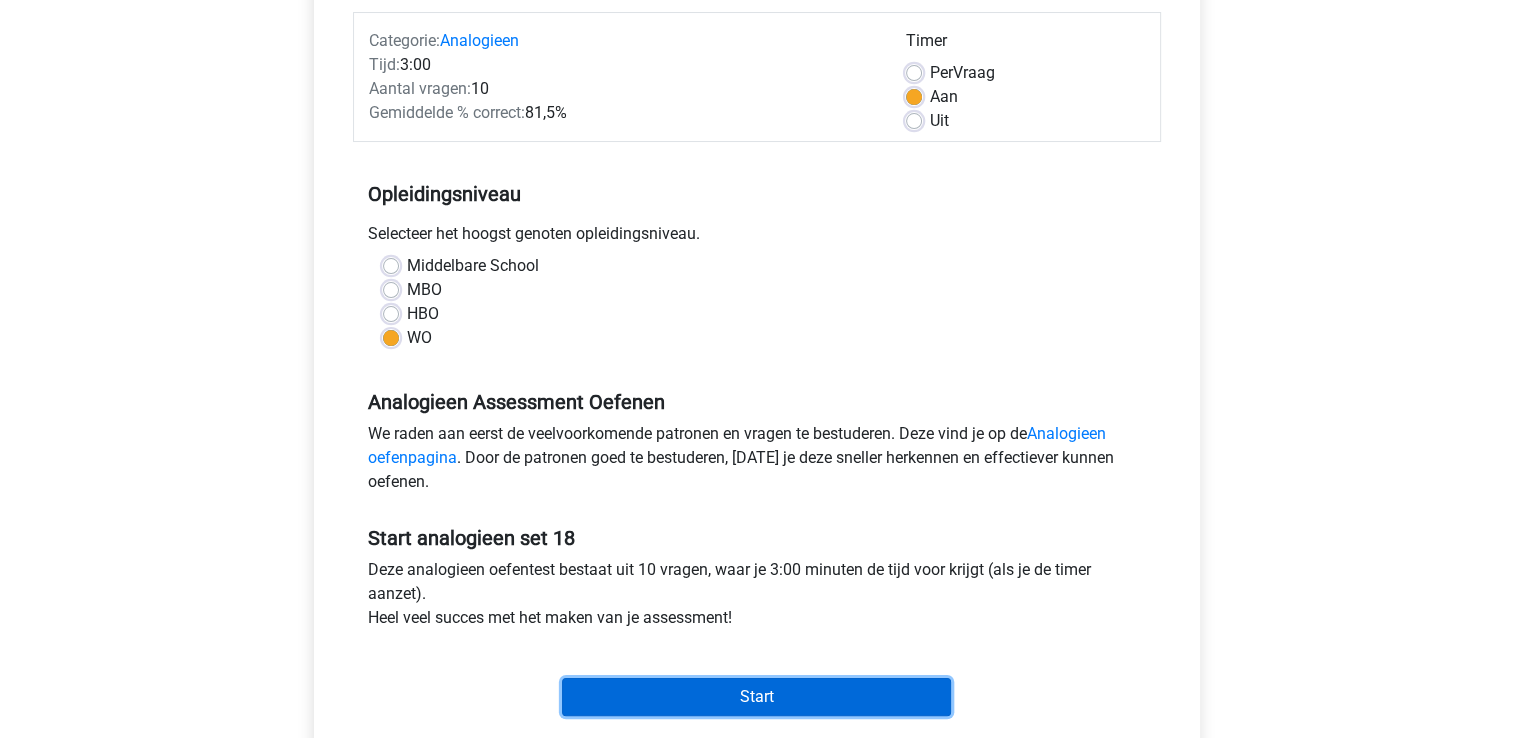 click on "Start" at bounding box center [756, 697] 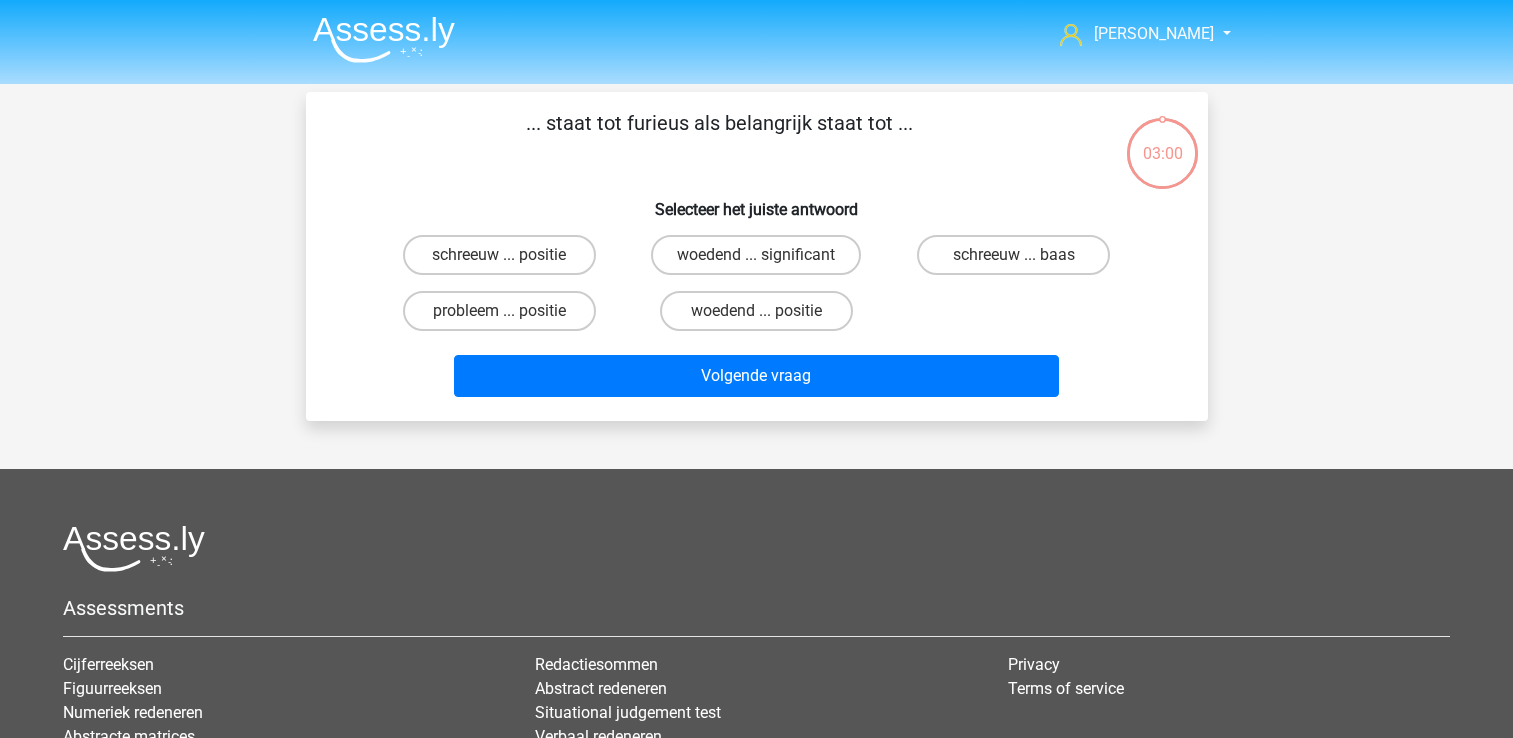 scroll, scrollTop: 0, scrollLeft: 0, axis: both 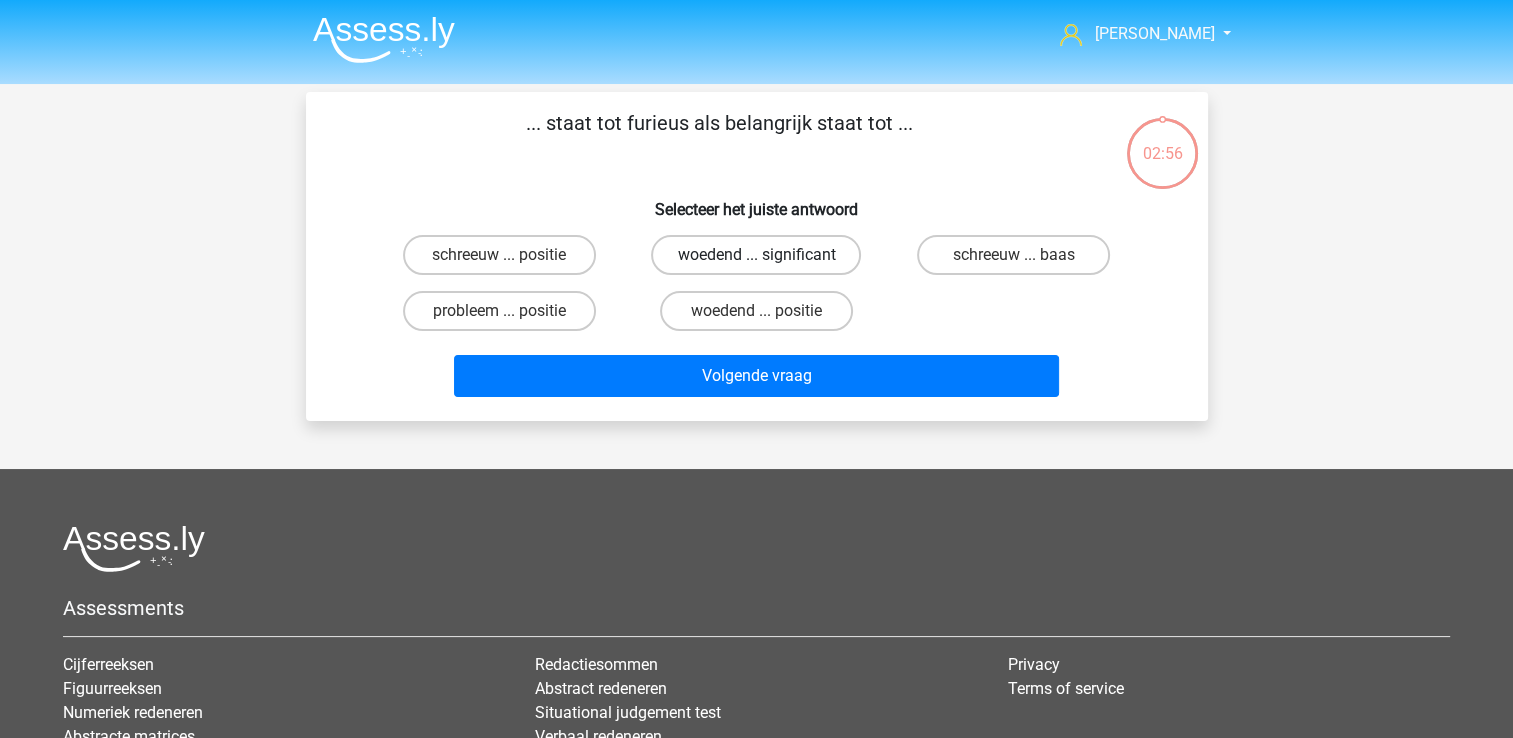 click on "woedend ... significant" at bounding box center [756, 255] 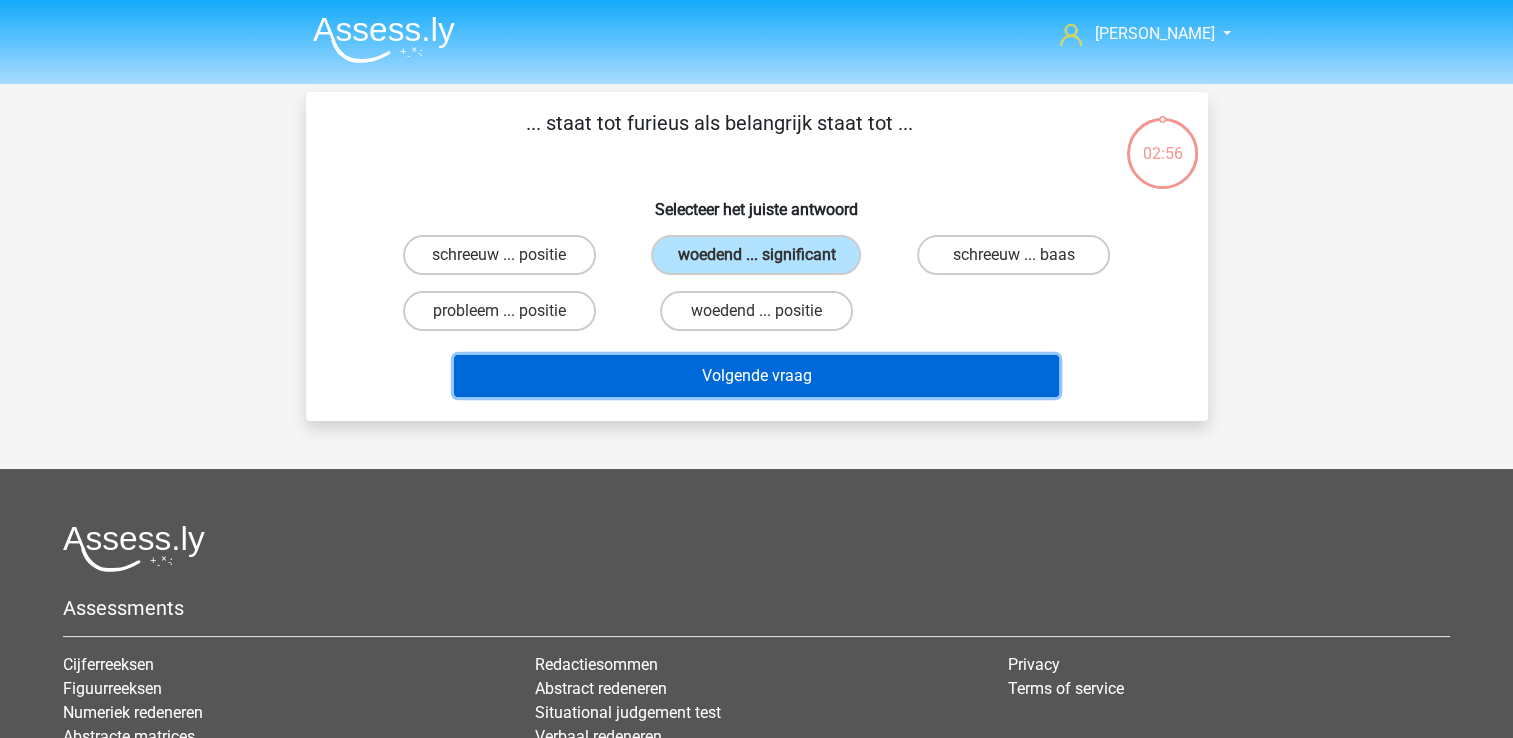 click on "Volgende vraag" at bounding box center [756, 376] 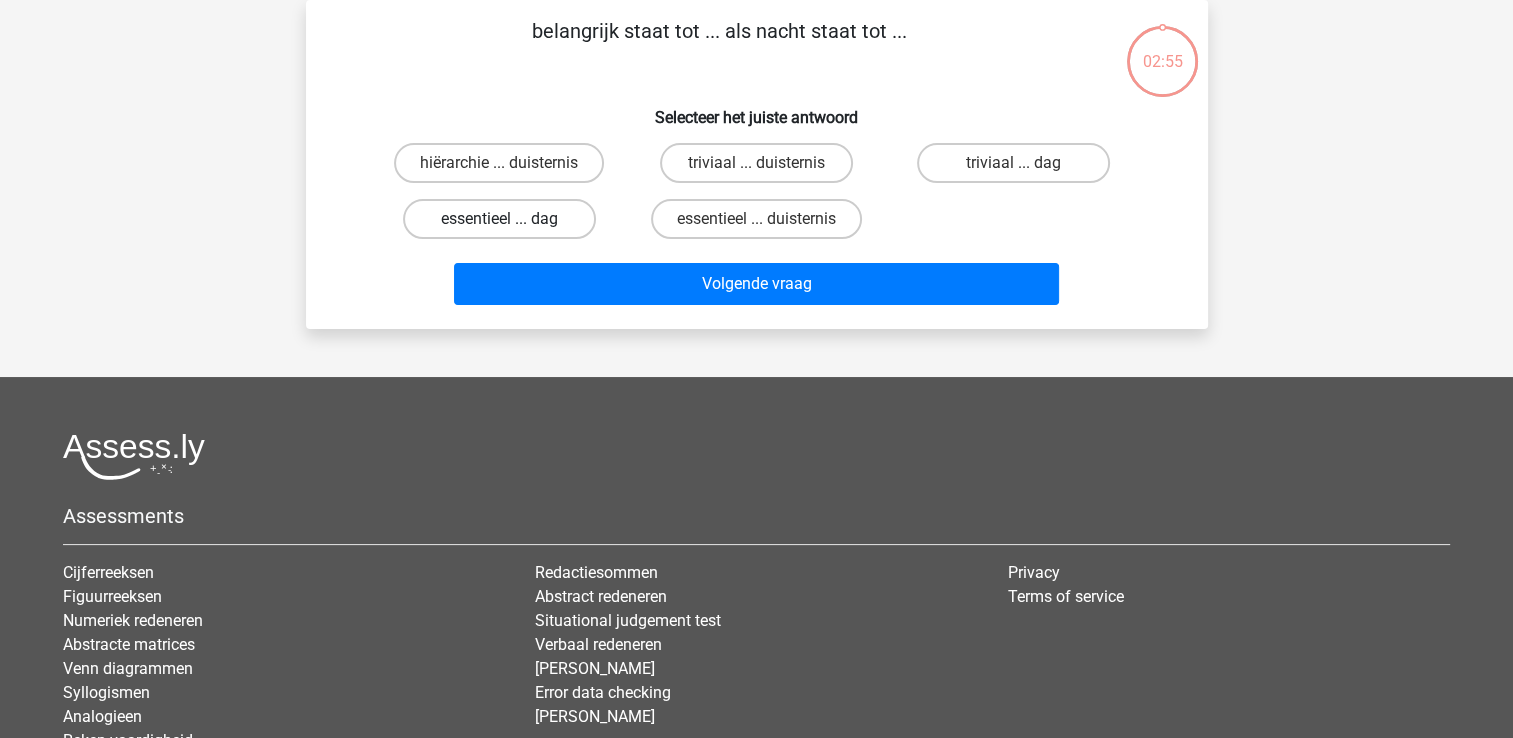 scroll, scrollTop: 0, scrollLeft: 0, axis: both 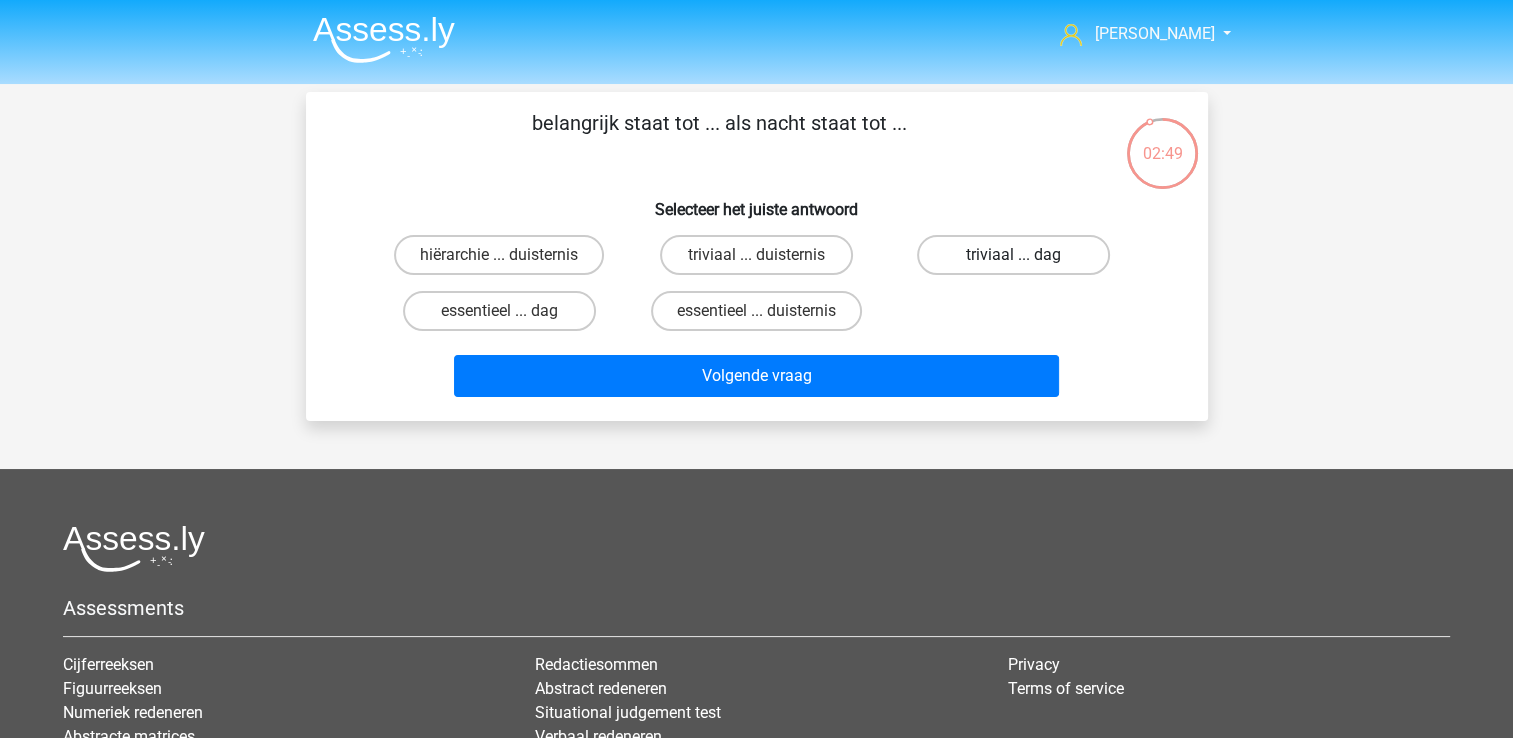 click on "triviaal ... dag" at bounding box center [1013, 255] 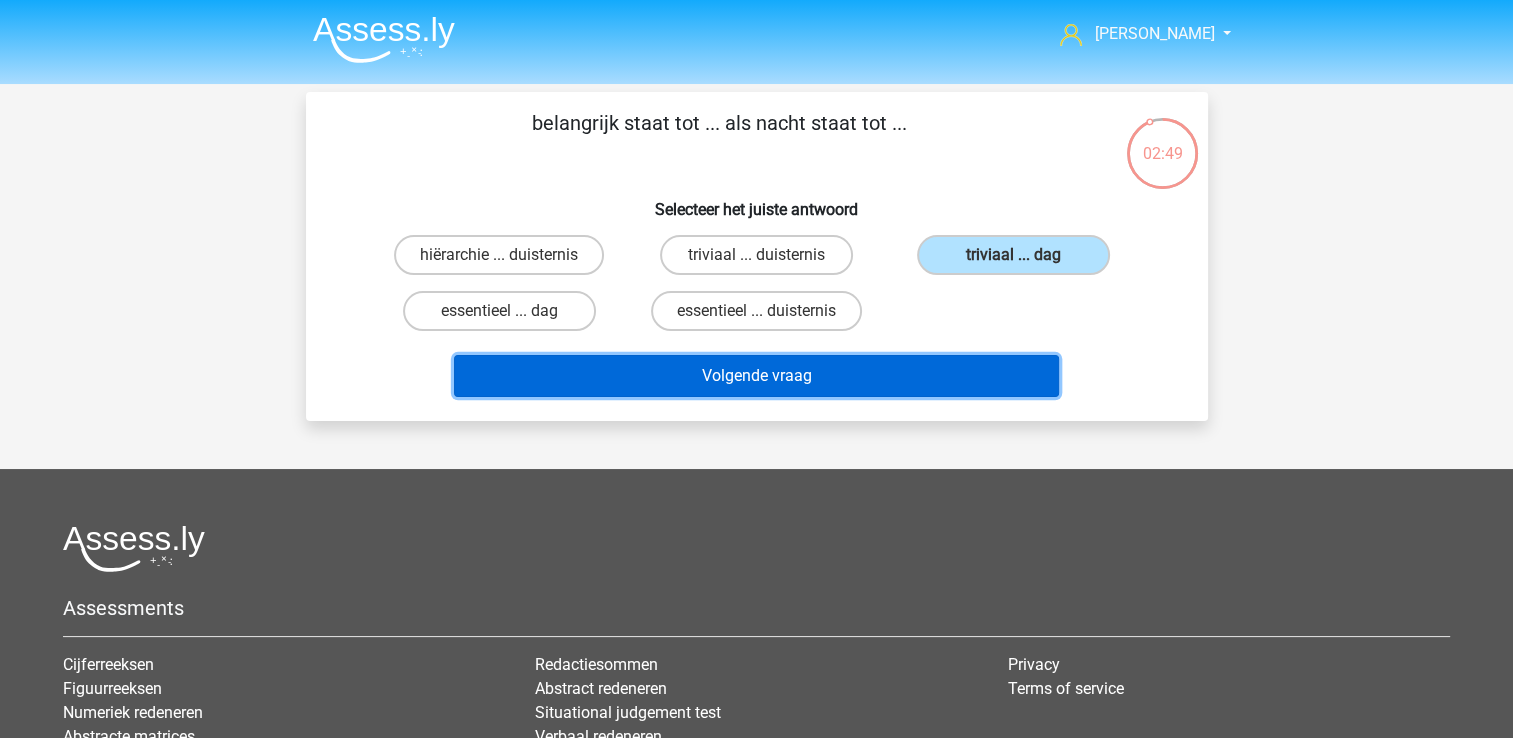 click on "Volgende vraag" at bounding box center (756, 376) 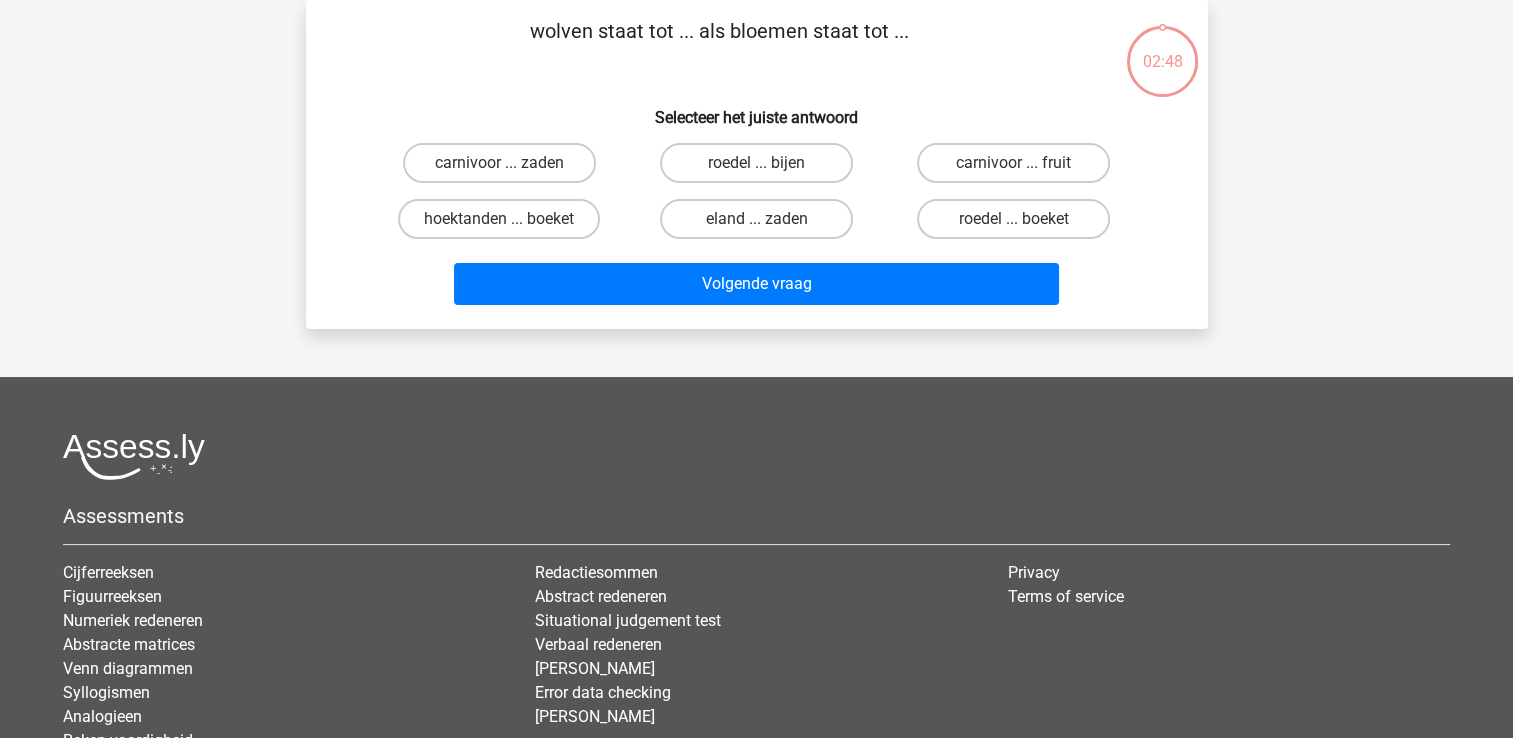 scroll, scrollTop: 0, scrollLeft: 0, axis: both 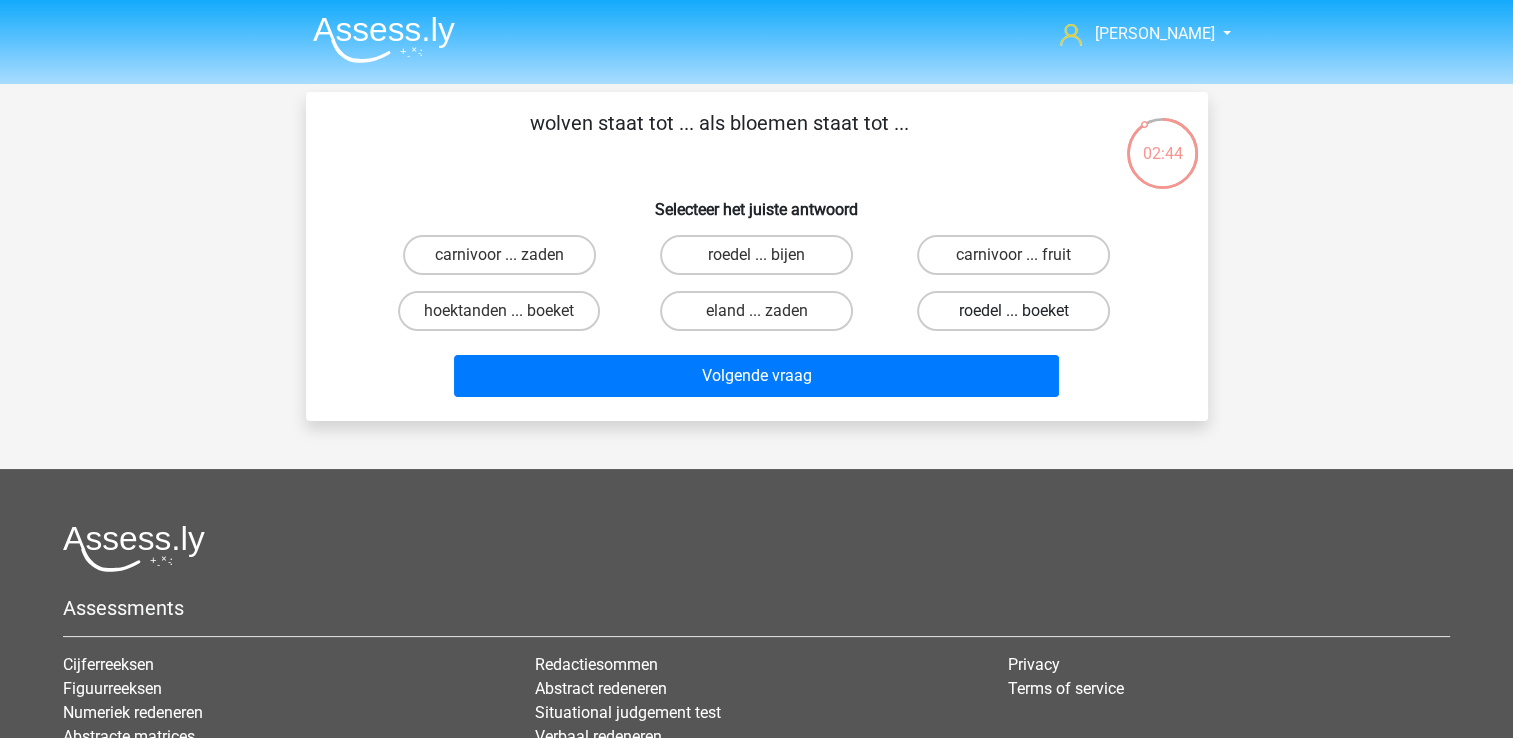 click on "roedel ... boeket" at bounding box center [1013, 311] 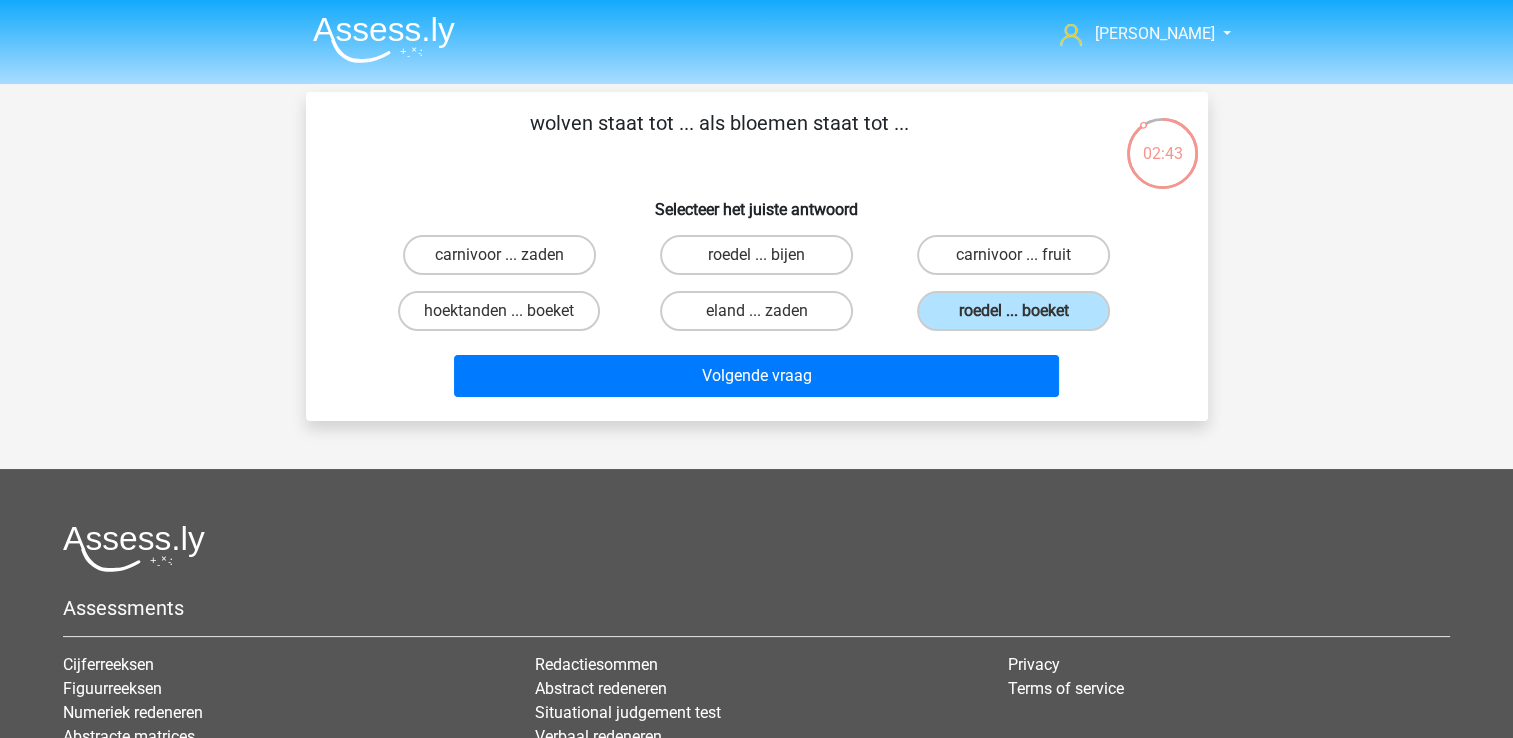 click on "Volgende vraag" at bounding box center [757, 372] 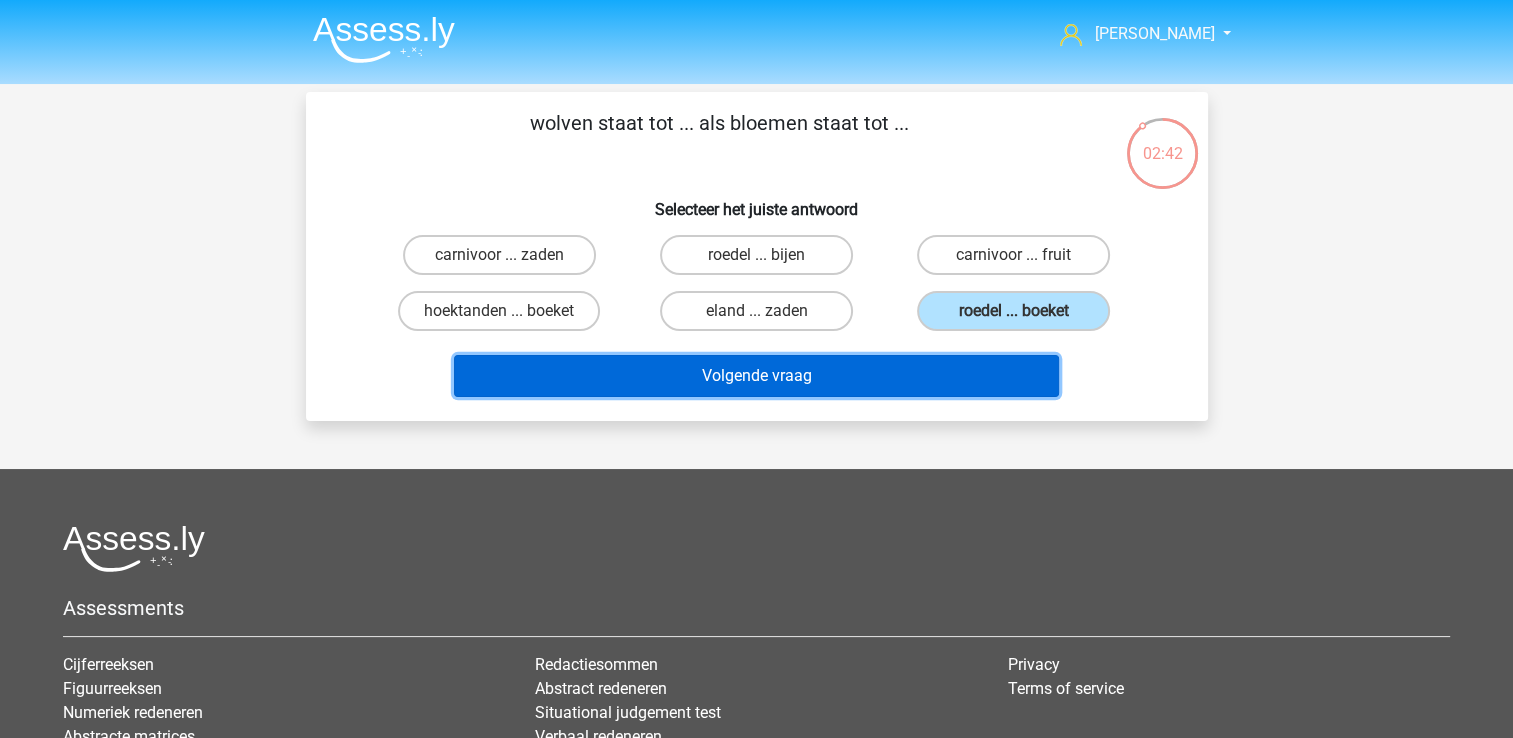 click on "Volgende vraag" at bounding box center (756, 376) 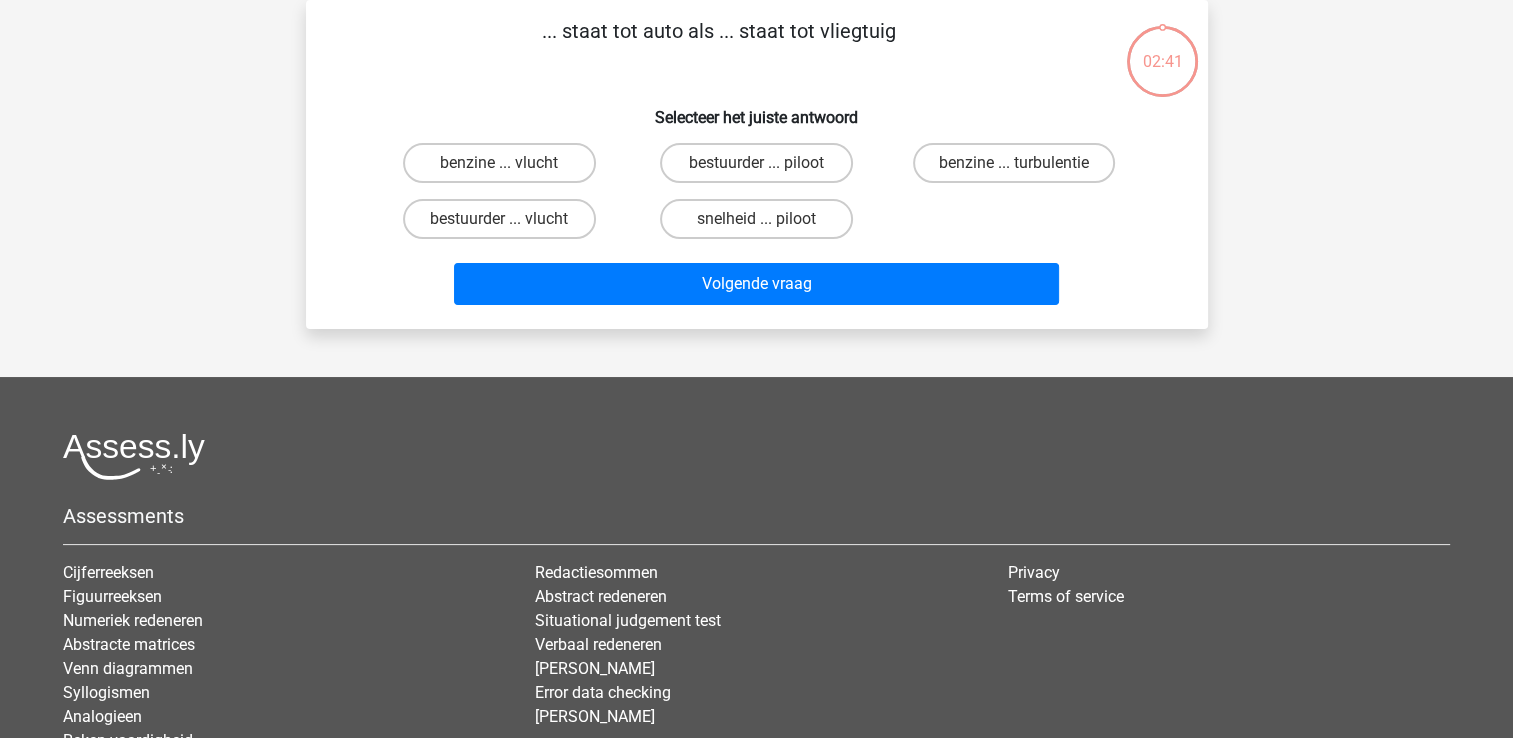 scroll, scrollTop: 0, scrollLeft: 0, axis: both 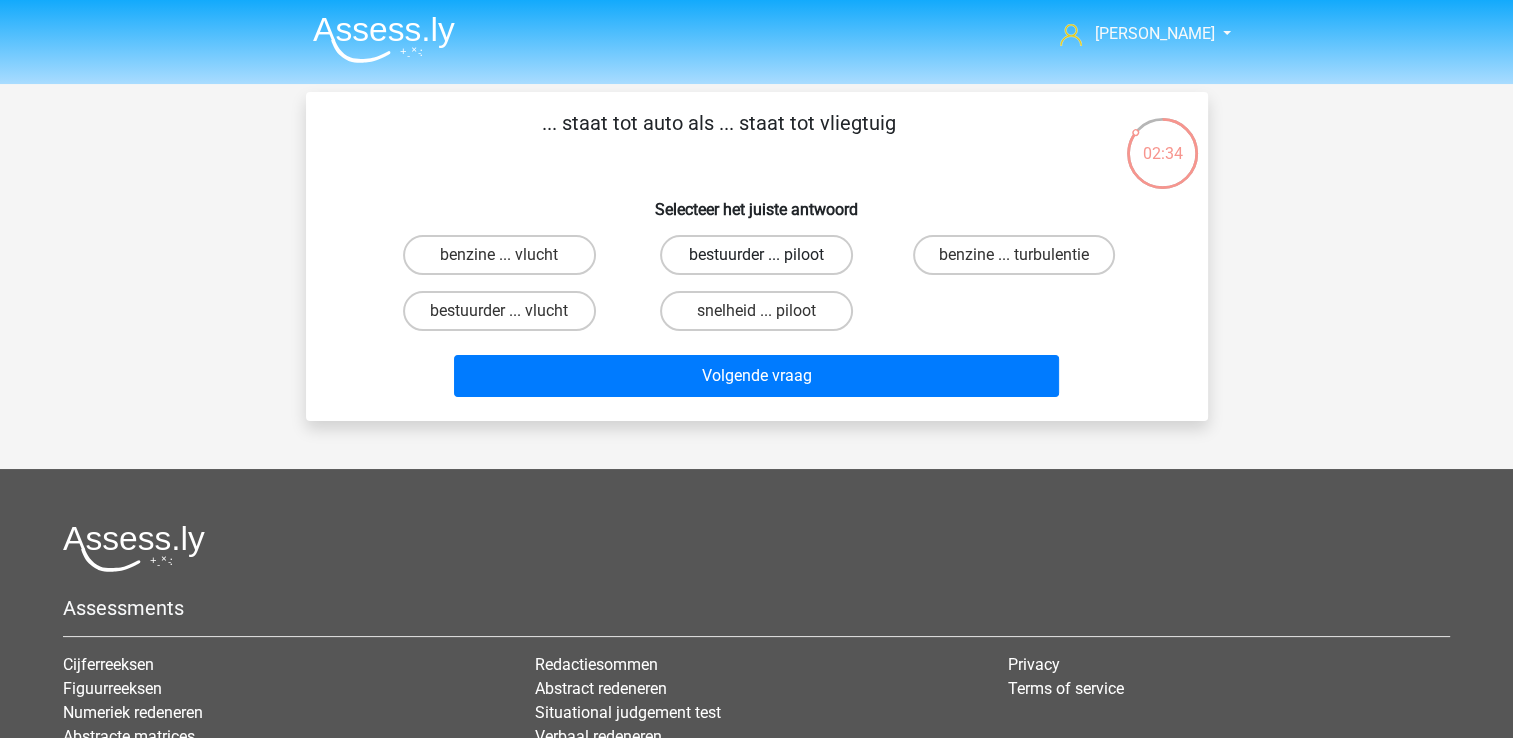 click on "bestuurder ... piloot" at bounding box center [756, 255] 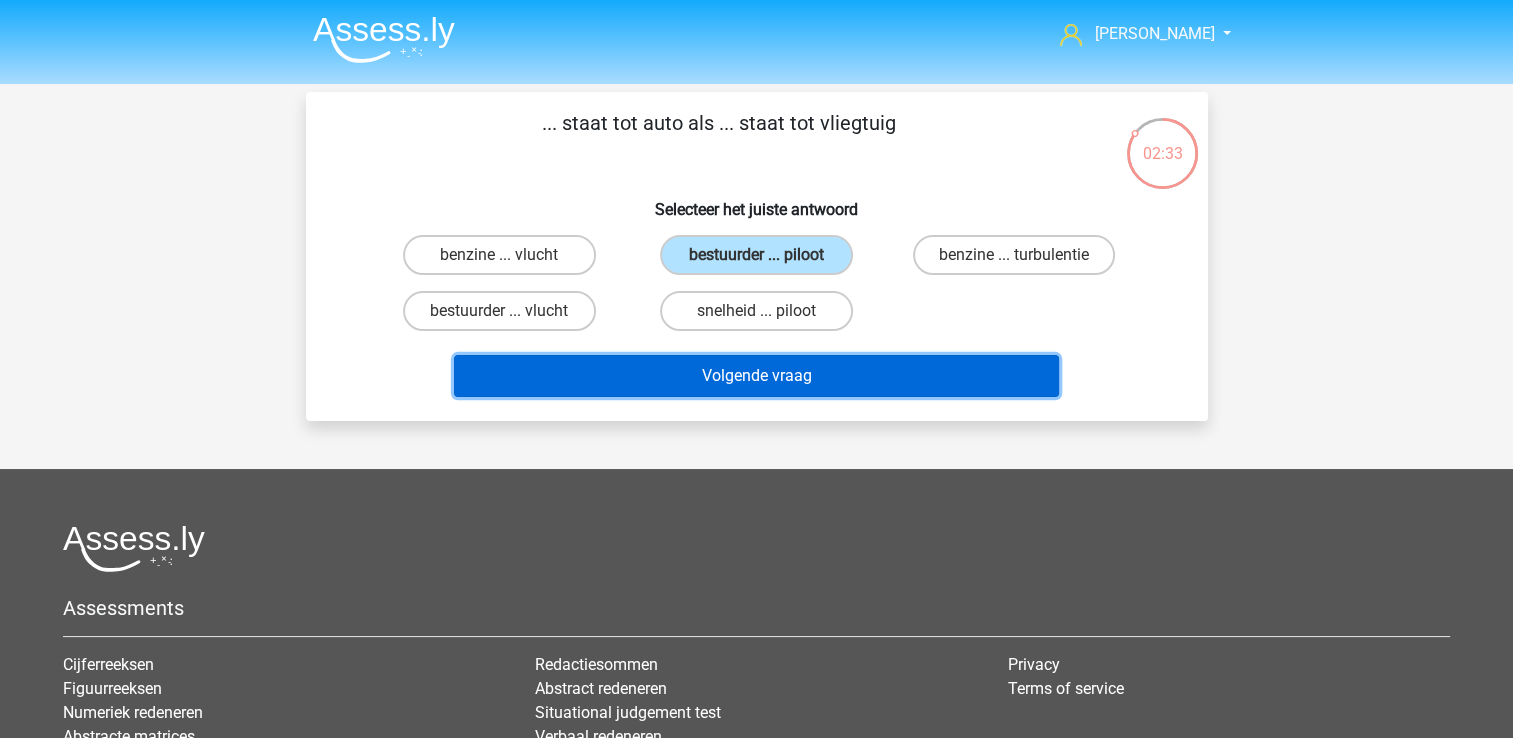 click on "Volgende vraag" at bounding box center (756, 376) 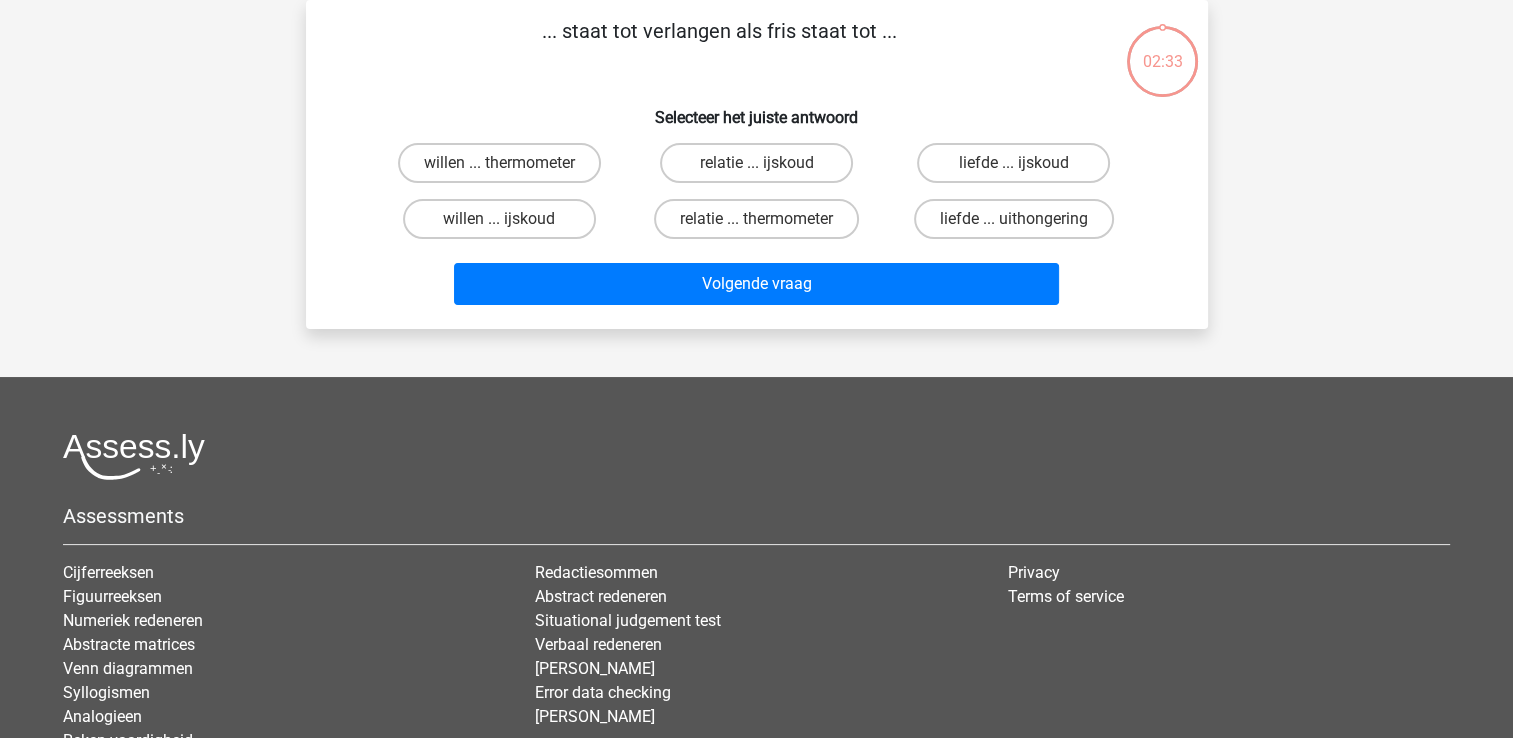 scroll, scrollTop: 0, scrollLeft: 0, axis: both 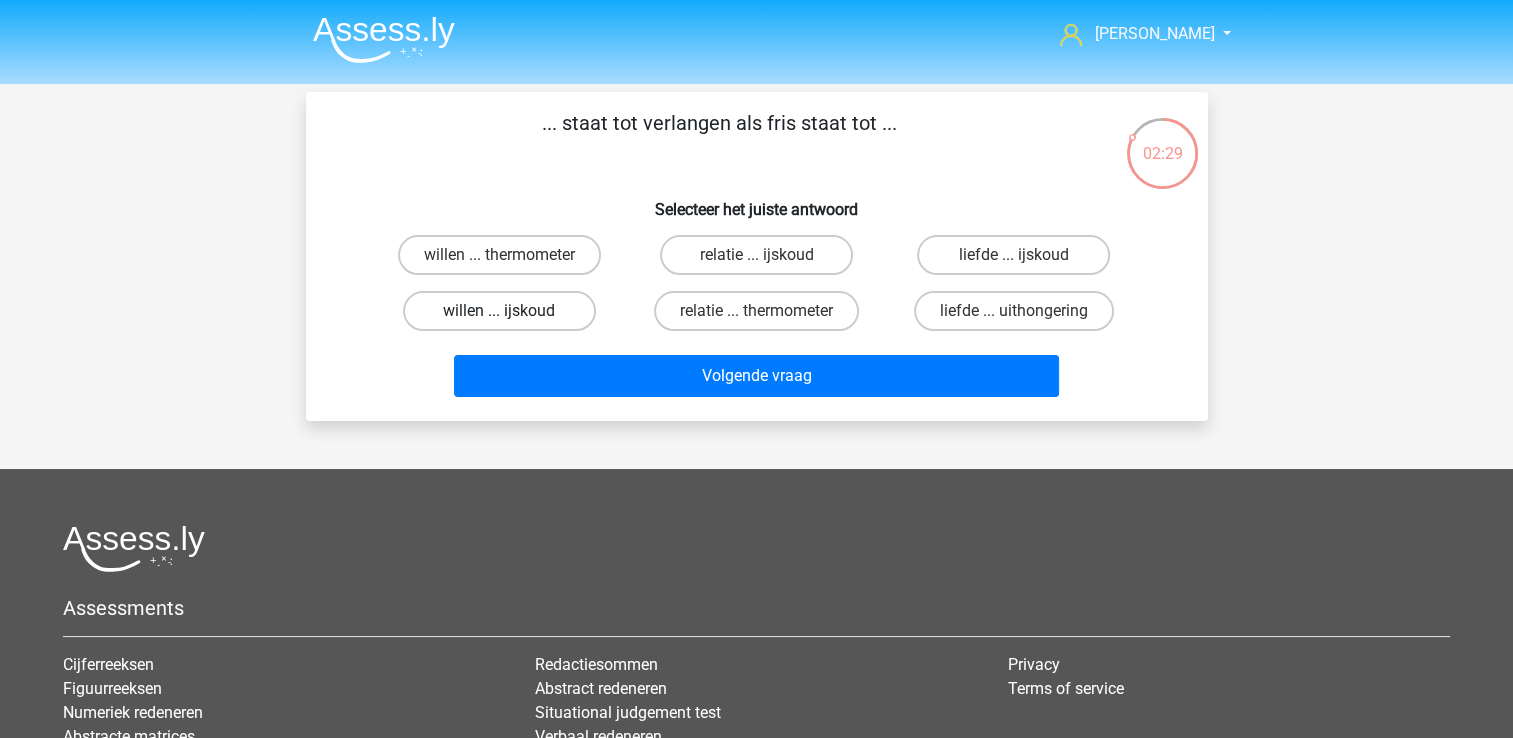 click on "willen ... ijskoud" at bounding box center (499, 311) 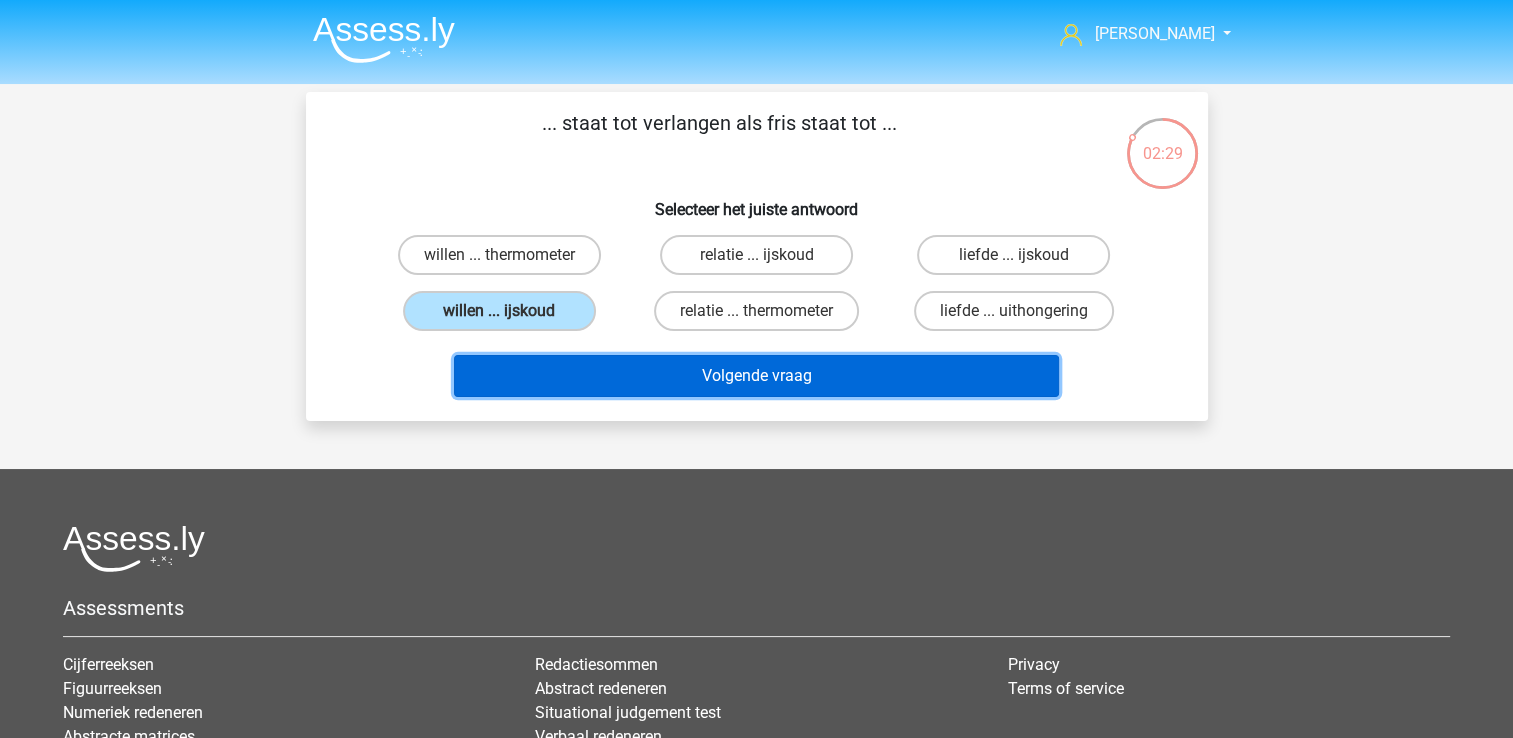 click on "Volgende vraag" at bounding box center (756, 376) 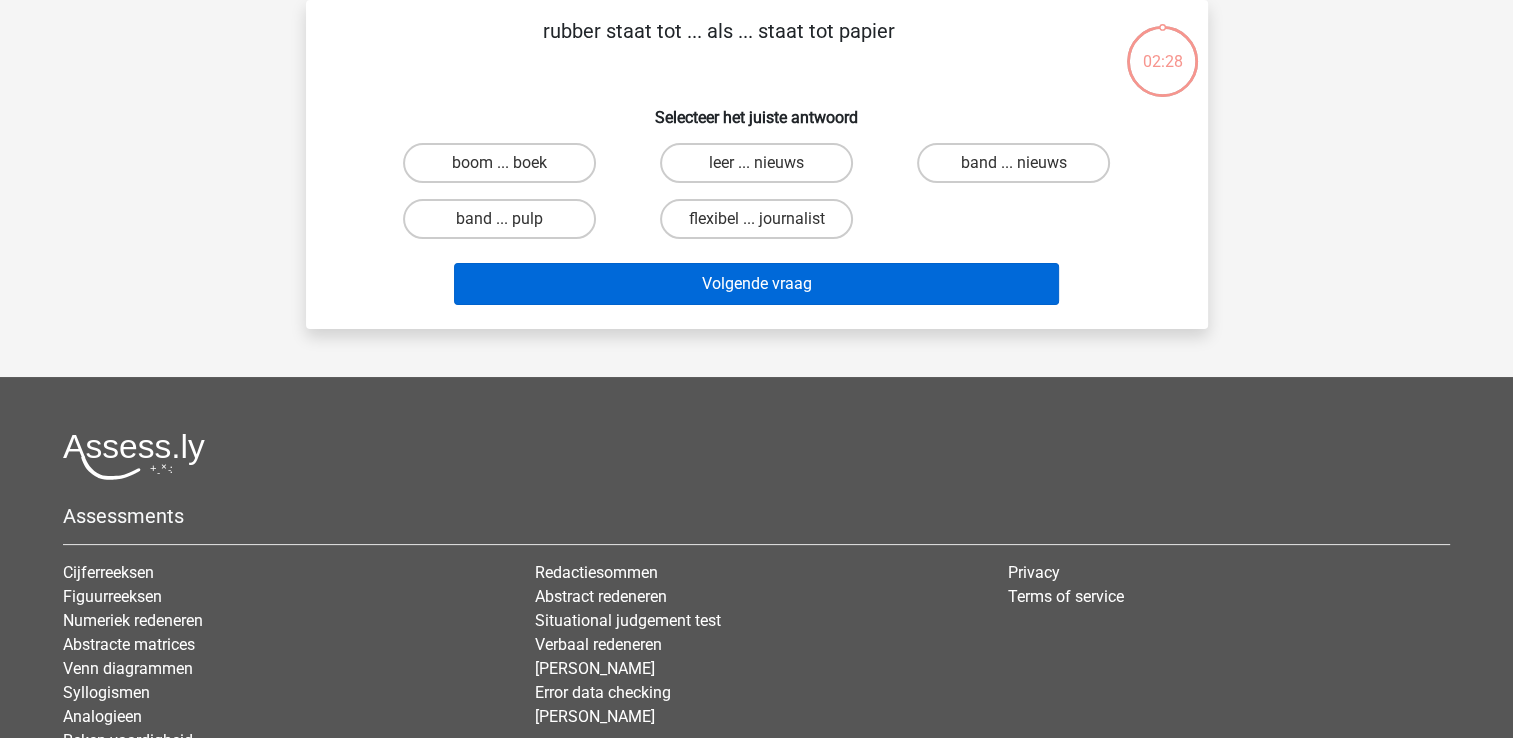 scroll, scrollTop: 0, scrollLeft: 0, axis: both 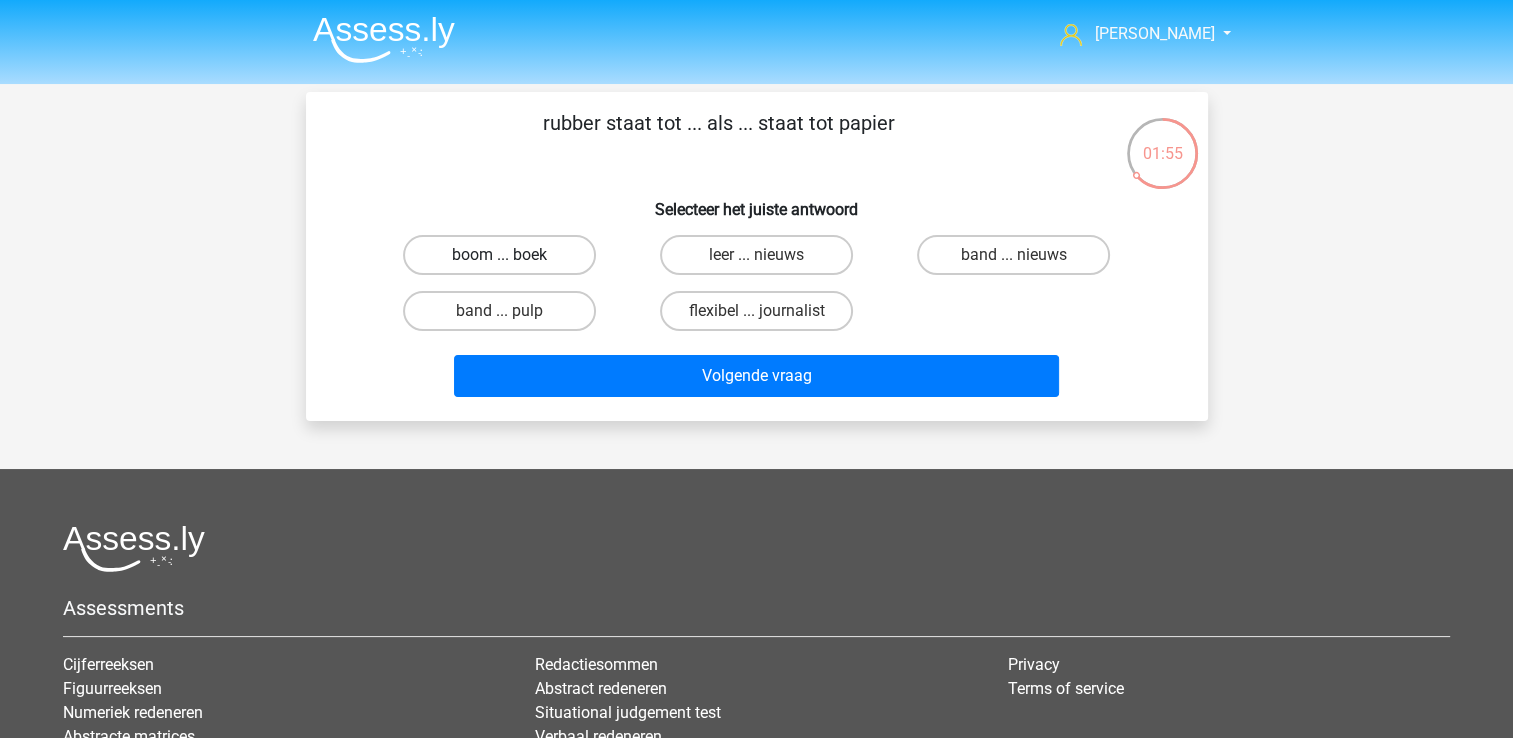 click on "boom ... boek" at bounding box center (499, 255) 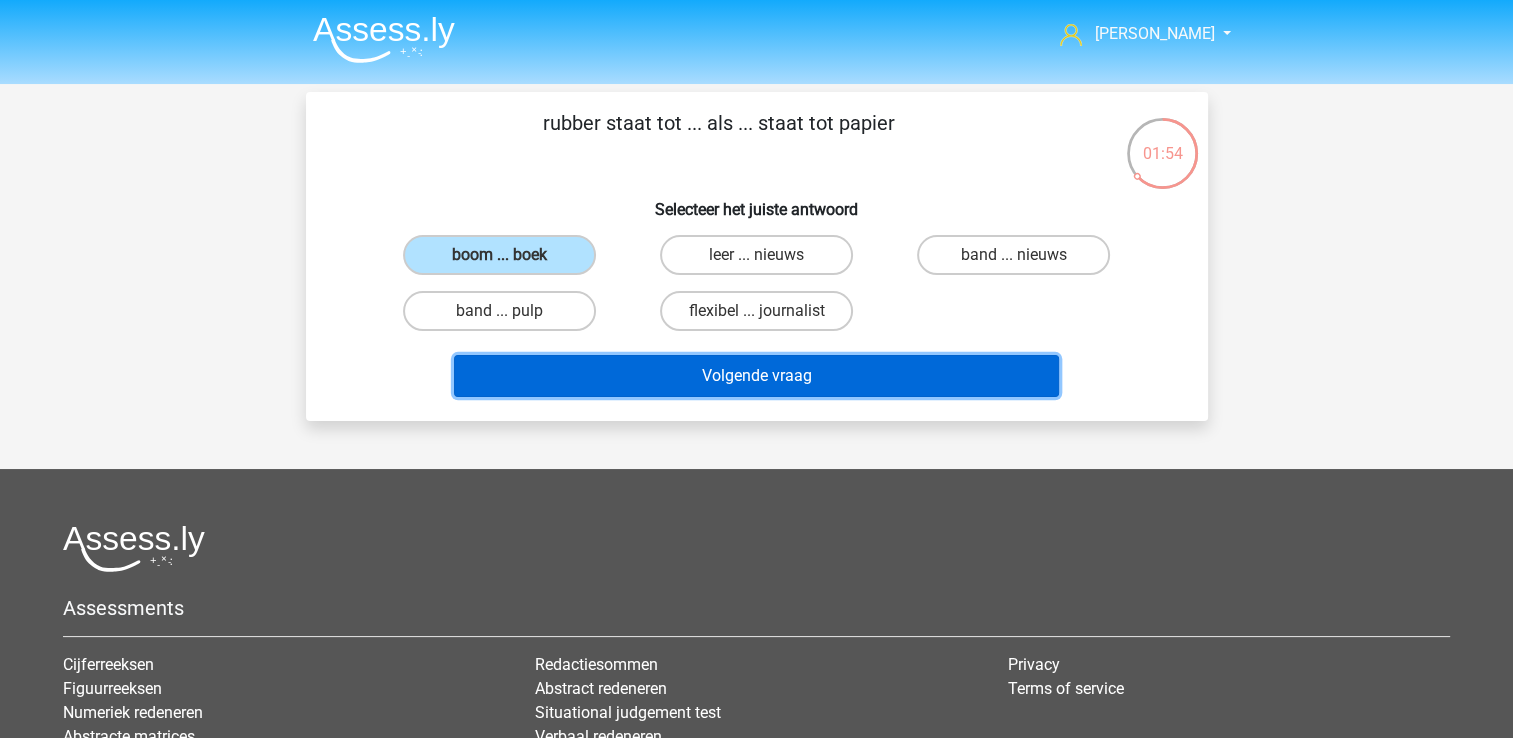 click on "Volgende vraag" at bounding box center (756, 376) 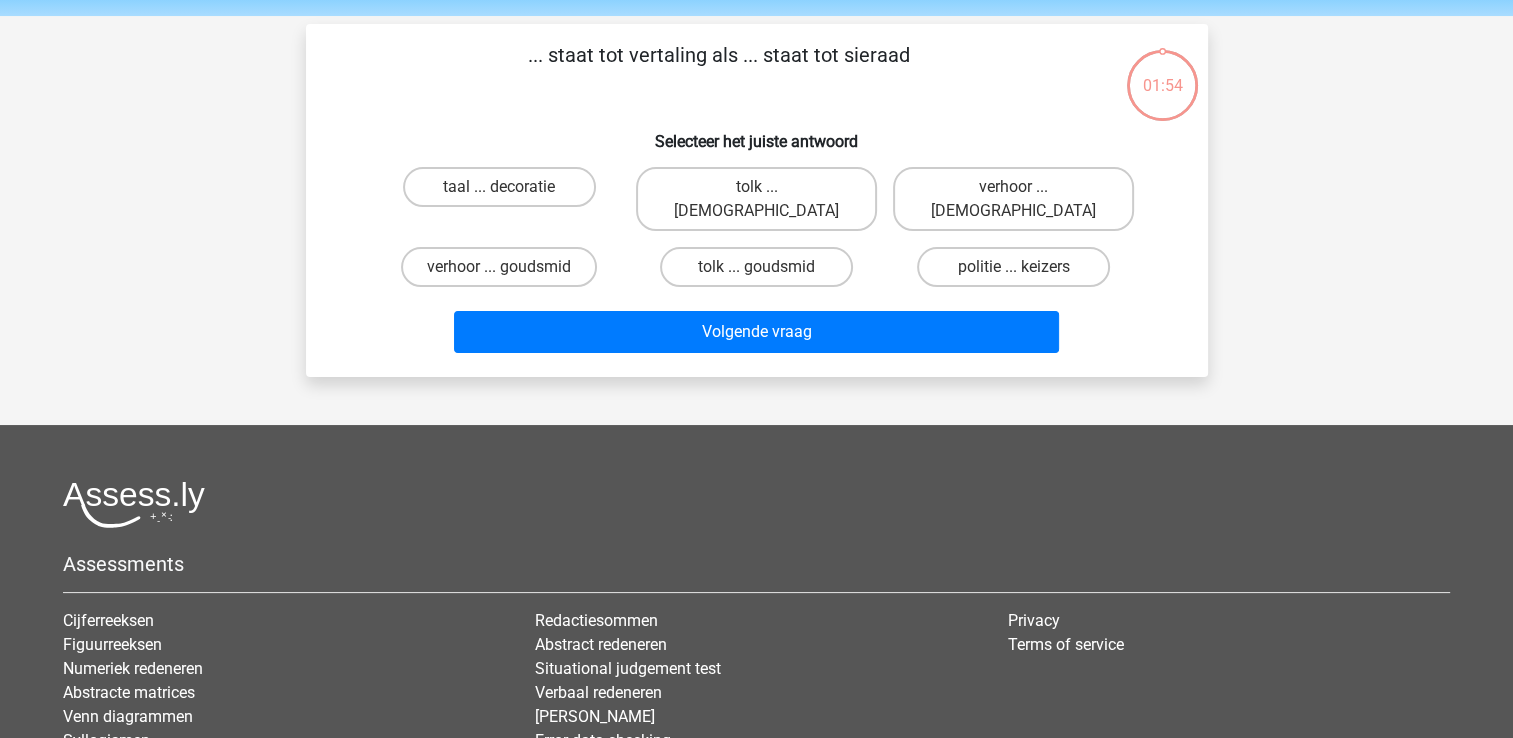 click on "Laura
laura.vdpasch@gmail.com
Nederlands
English" at bounding box center (756, 442) 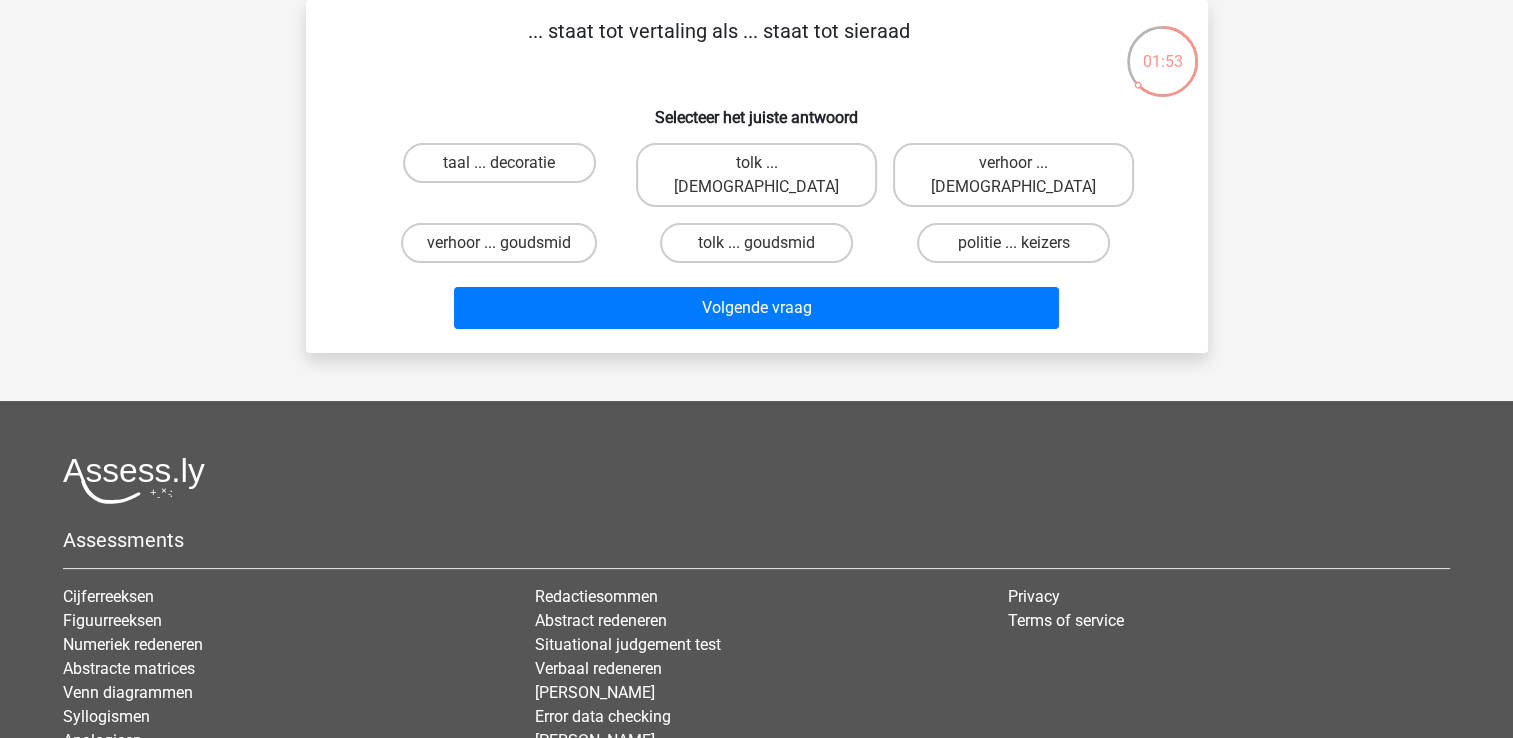 drag, startPoint x: 651, startPoint y: 381, endPoint x: 599, endPoint y: 365, distance: 54.405884 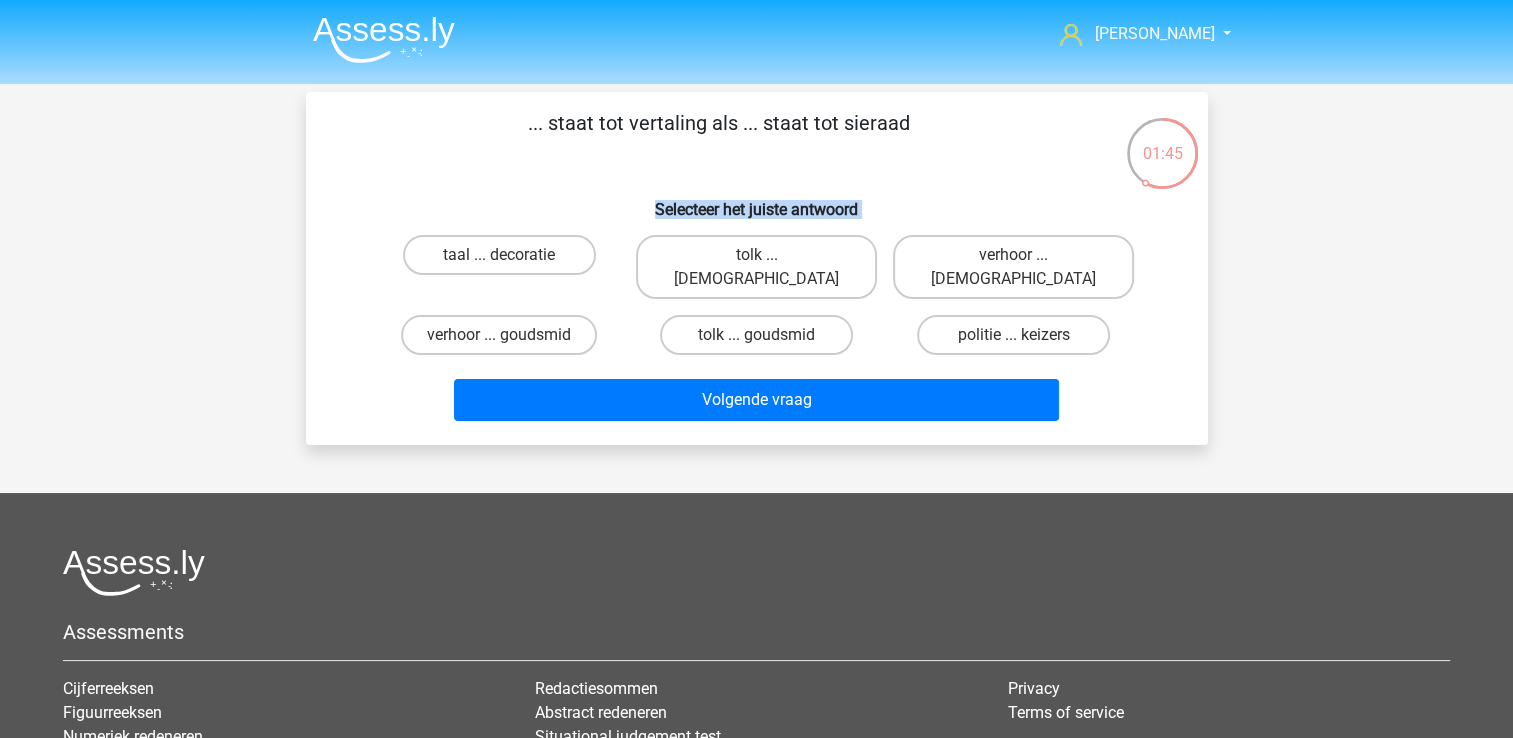 drag, startPoint x: 640, startPoint y: 196, endPoint x: 622, endPoint y: 255, distance: 61.68468 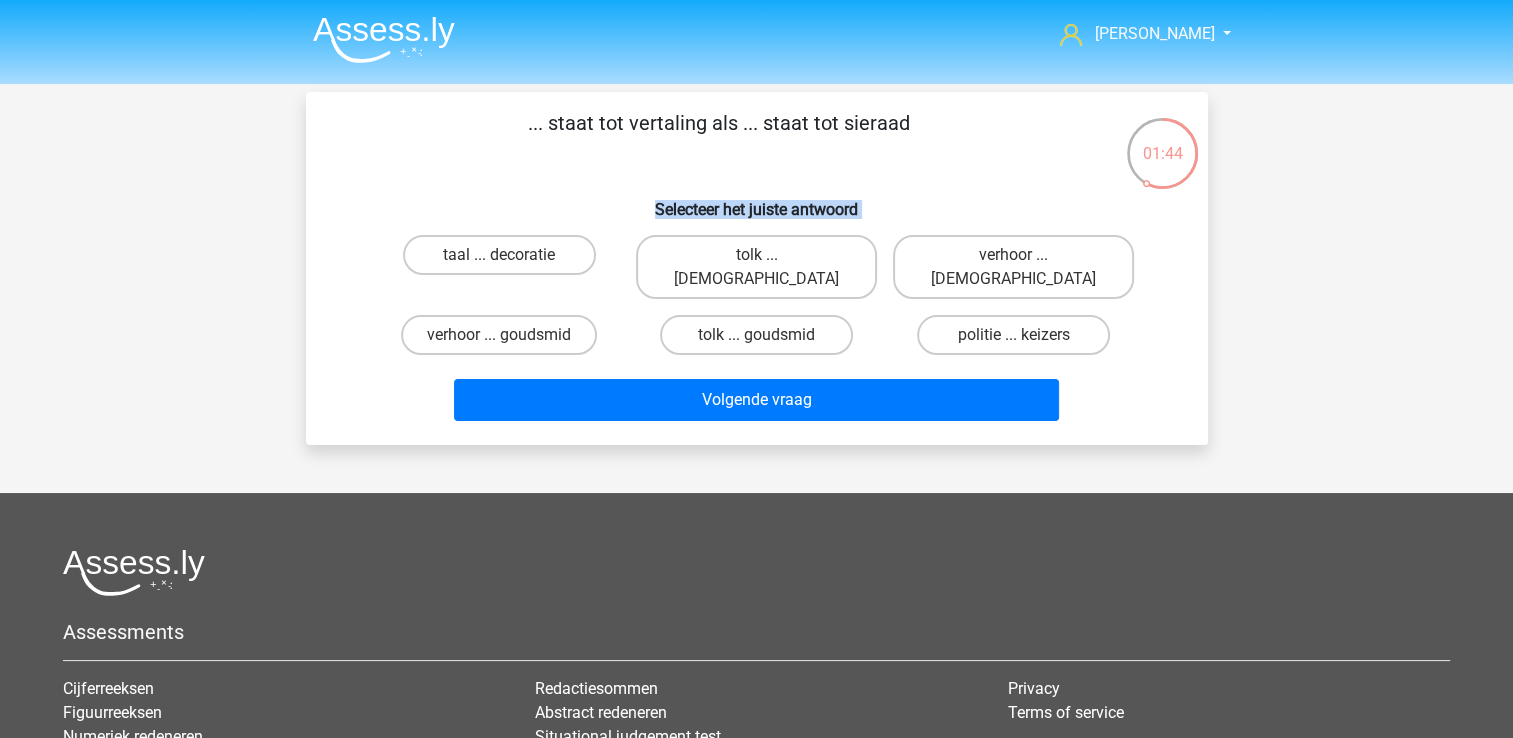 drag, startPoint x: 622, startPoint y: 255, endPoint x: 570, endPoint y: 221, distance: 62.1289 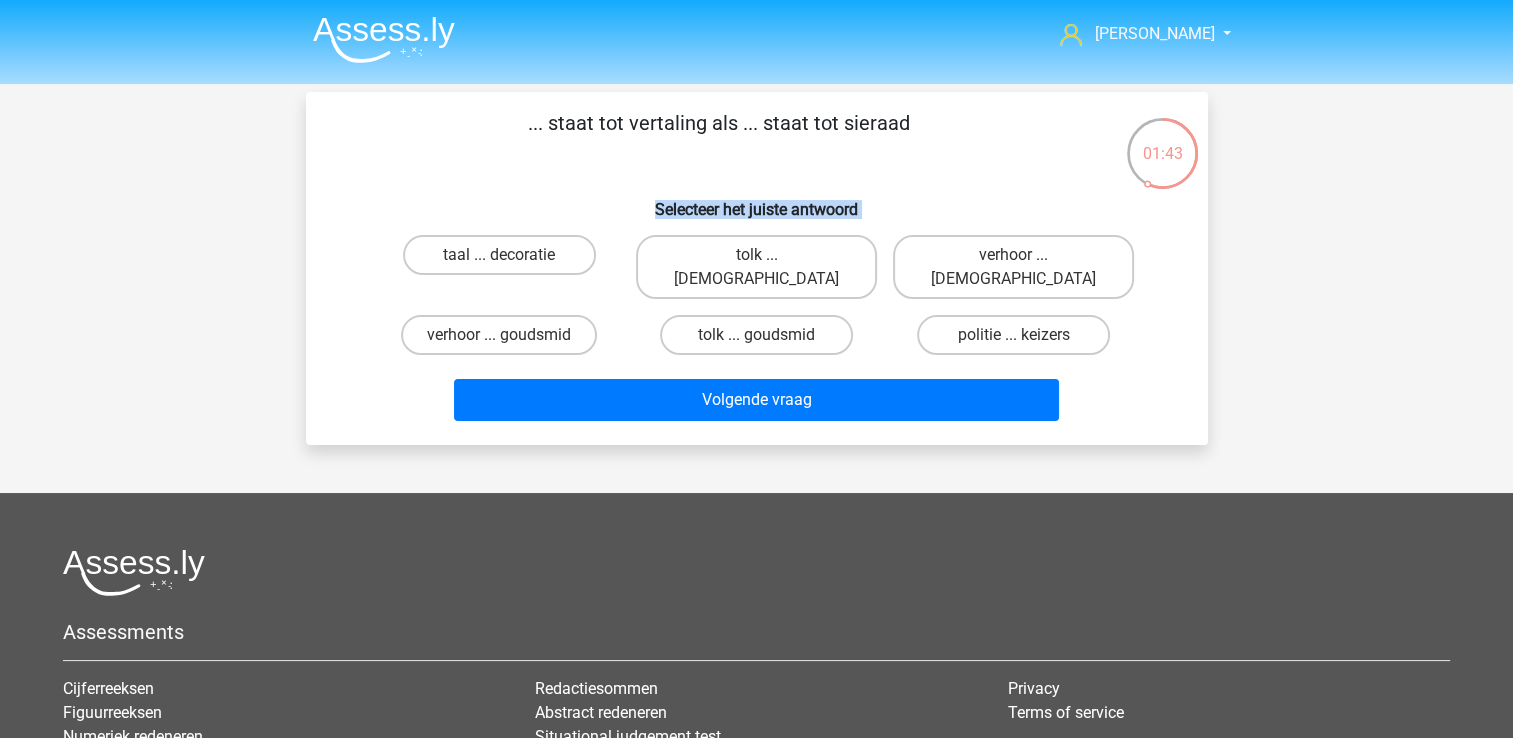 click on "Selecteer het juiste antwoord" at bounding box center [757, 201] 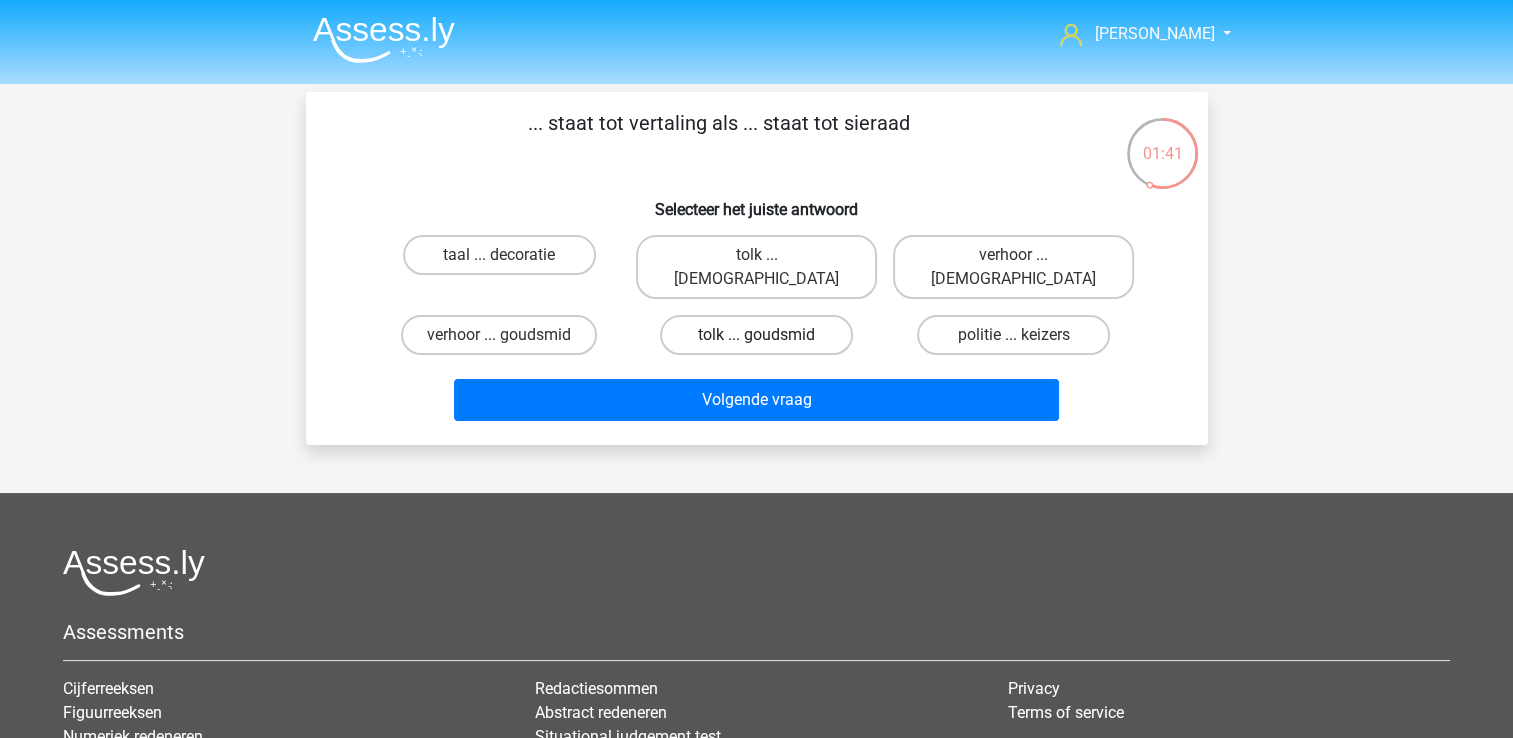 click on "tolk ... goudsmid" at bounding box center (756, 335) 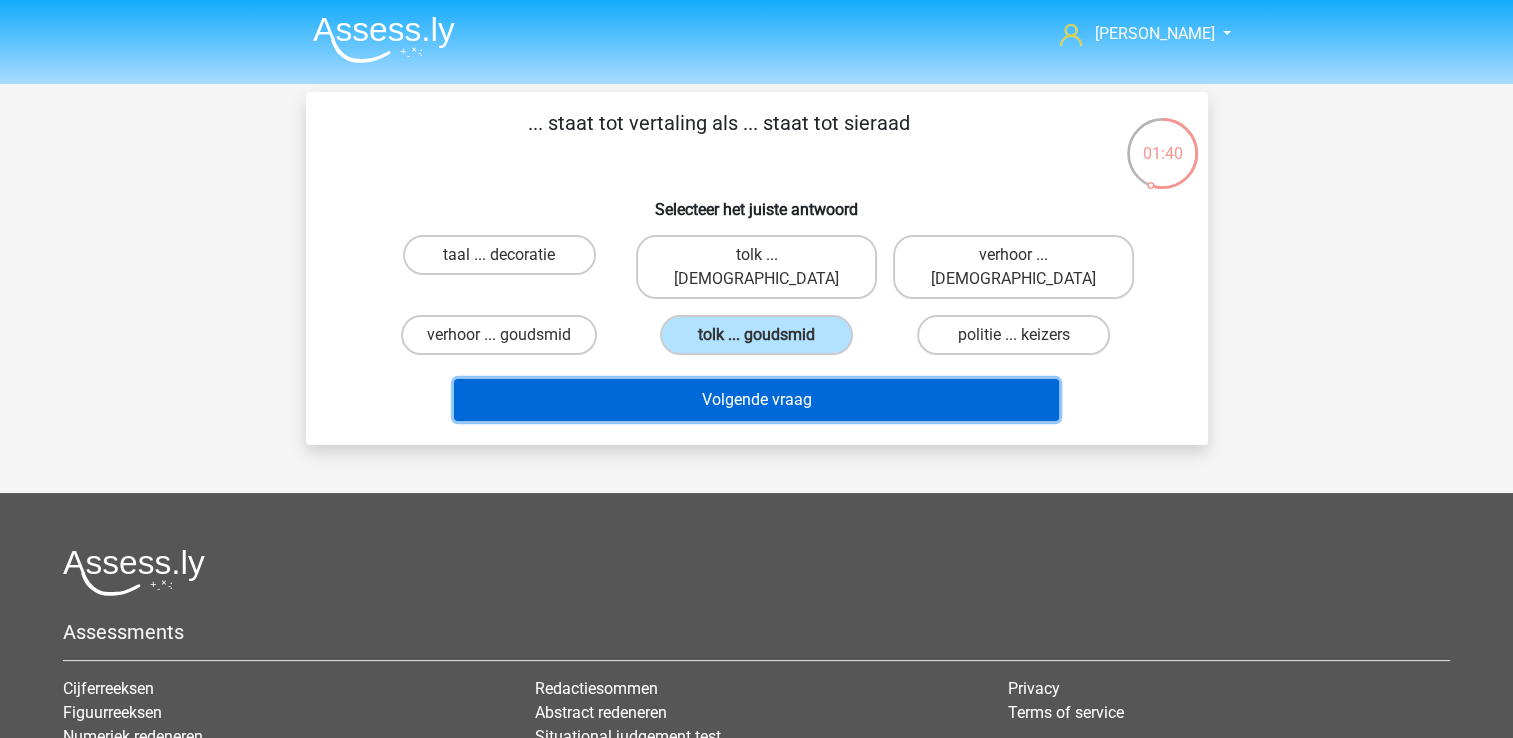 click on "Volgende vraag" at bounding box center (756, 400) 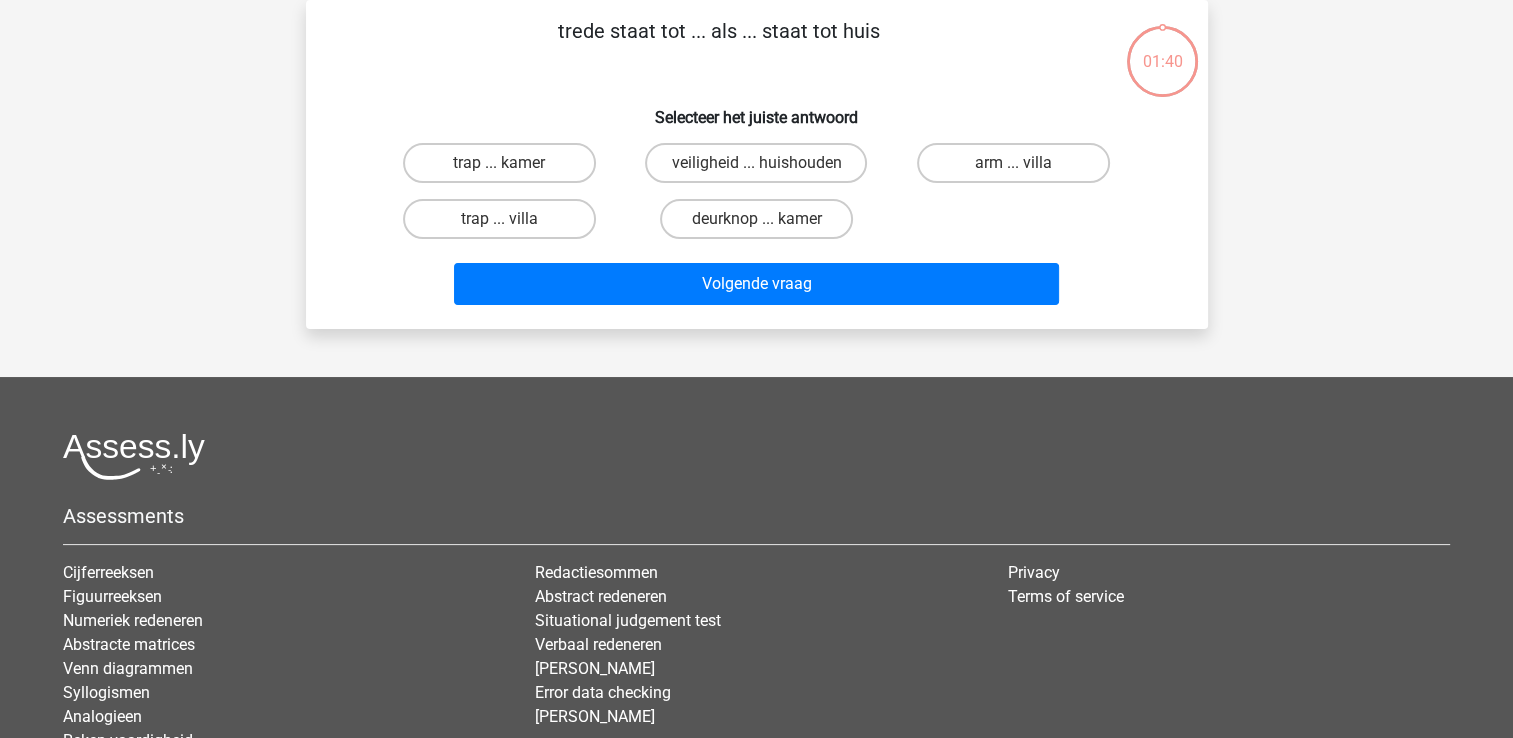 scroll, scrollTop: 0, scrollLeft: 0, axis: both 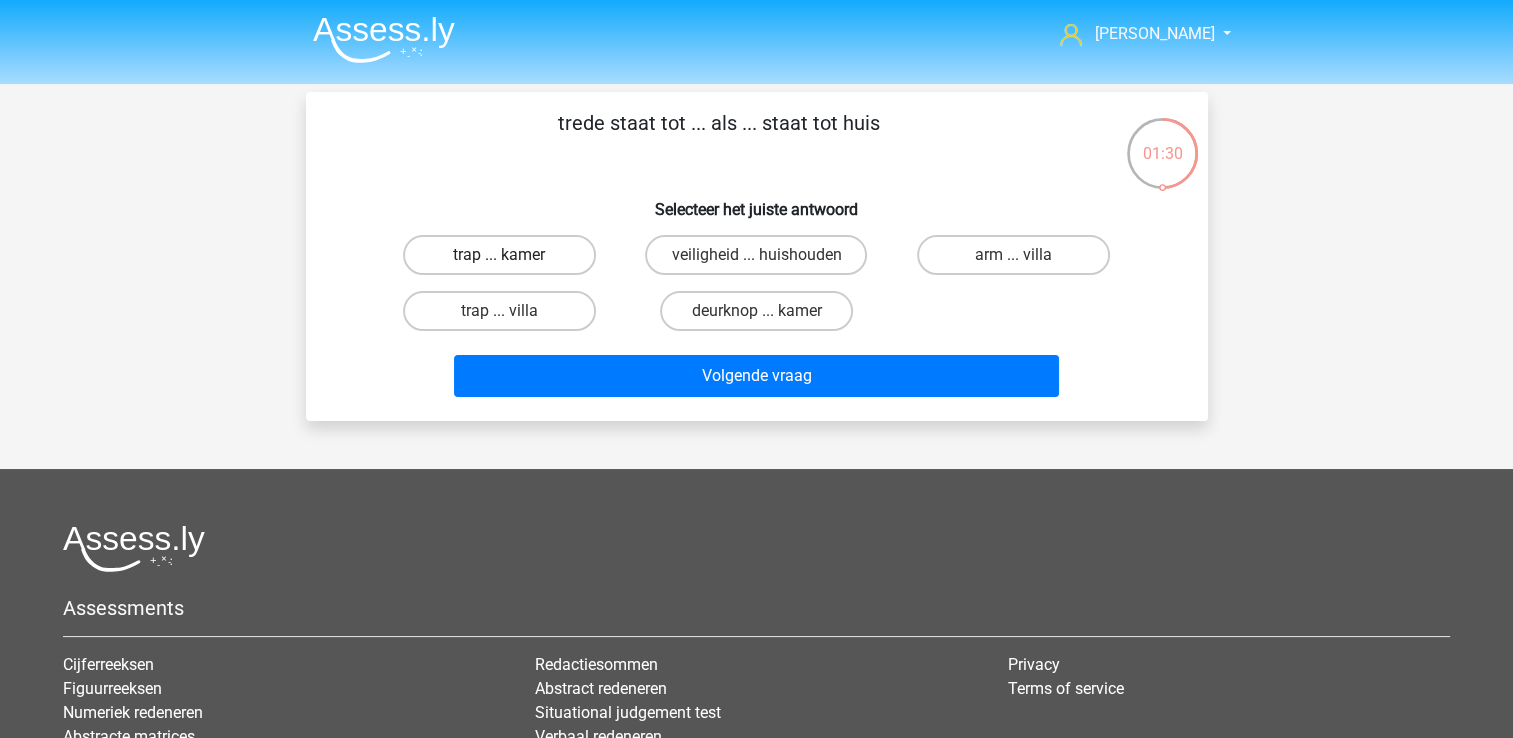 click on "trap ... kamer" at bounding box center (499, 255) 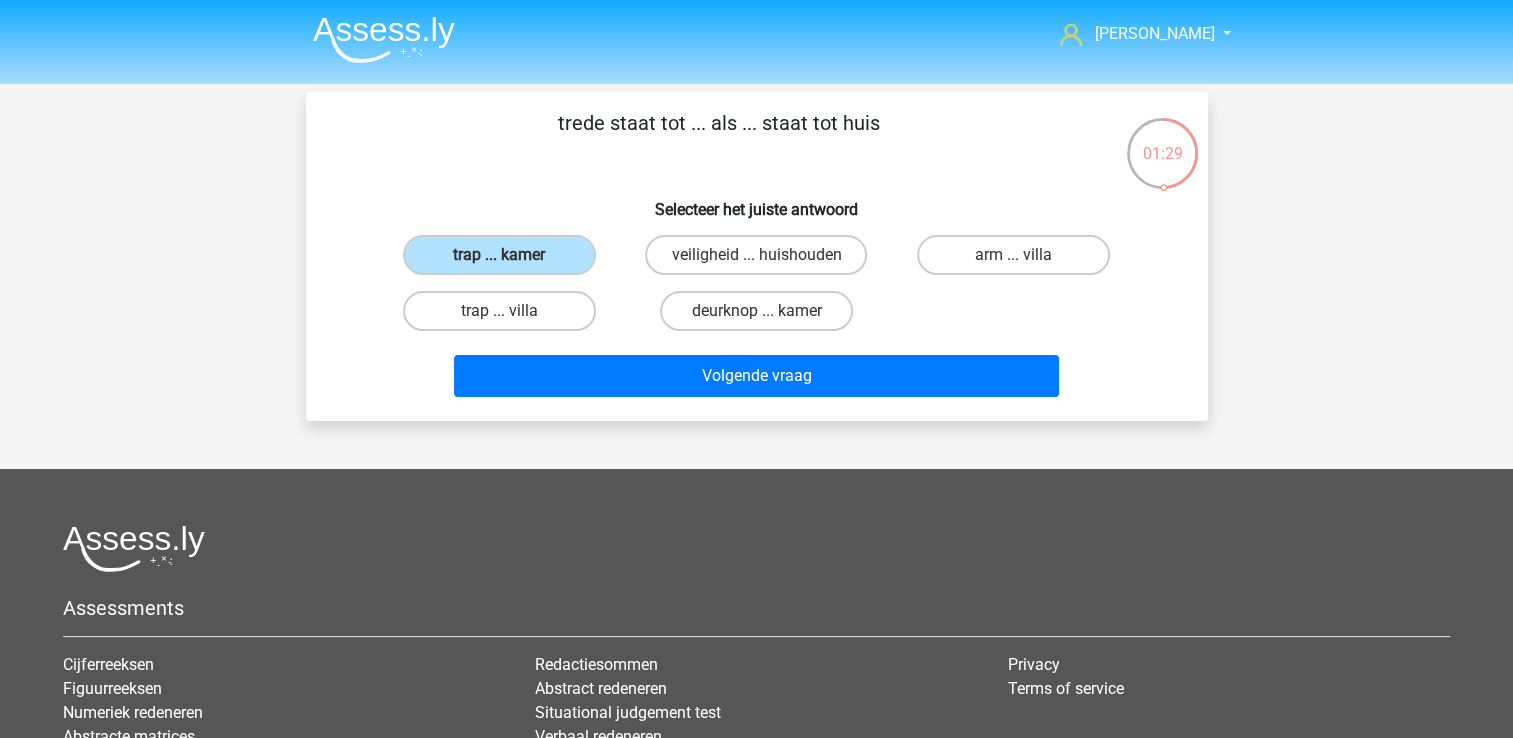 click on "trede staat tot ... als ... staat tot huis
Selecteer het juiste antwoord
trap ... kamer
veiligheid ... huishouden
arm ... villa" at bounding box center [757, 256] 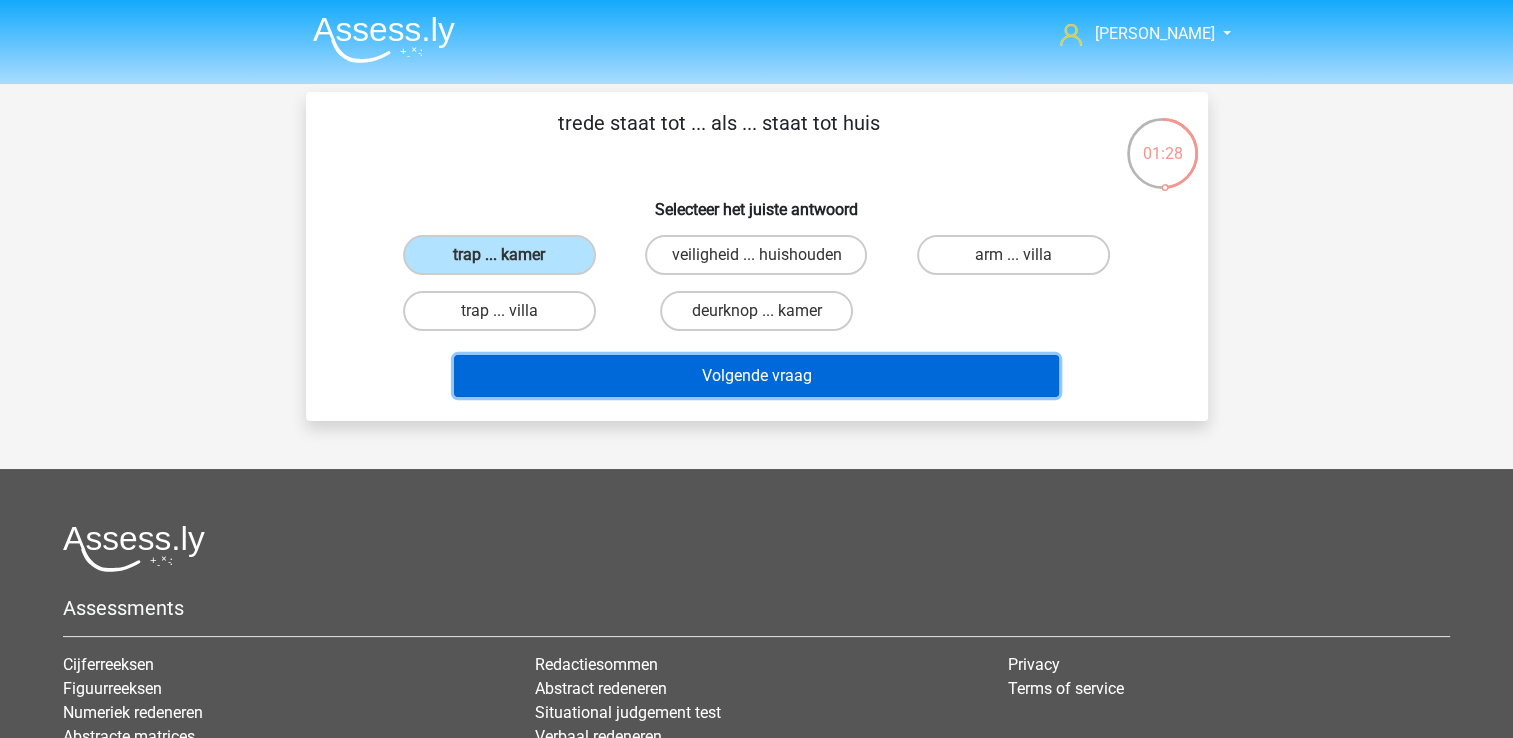 drag, startPoint x: 622, startPoint y: 404, endPoint x: 591, endPoint y: 374, distance: 43.13931 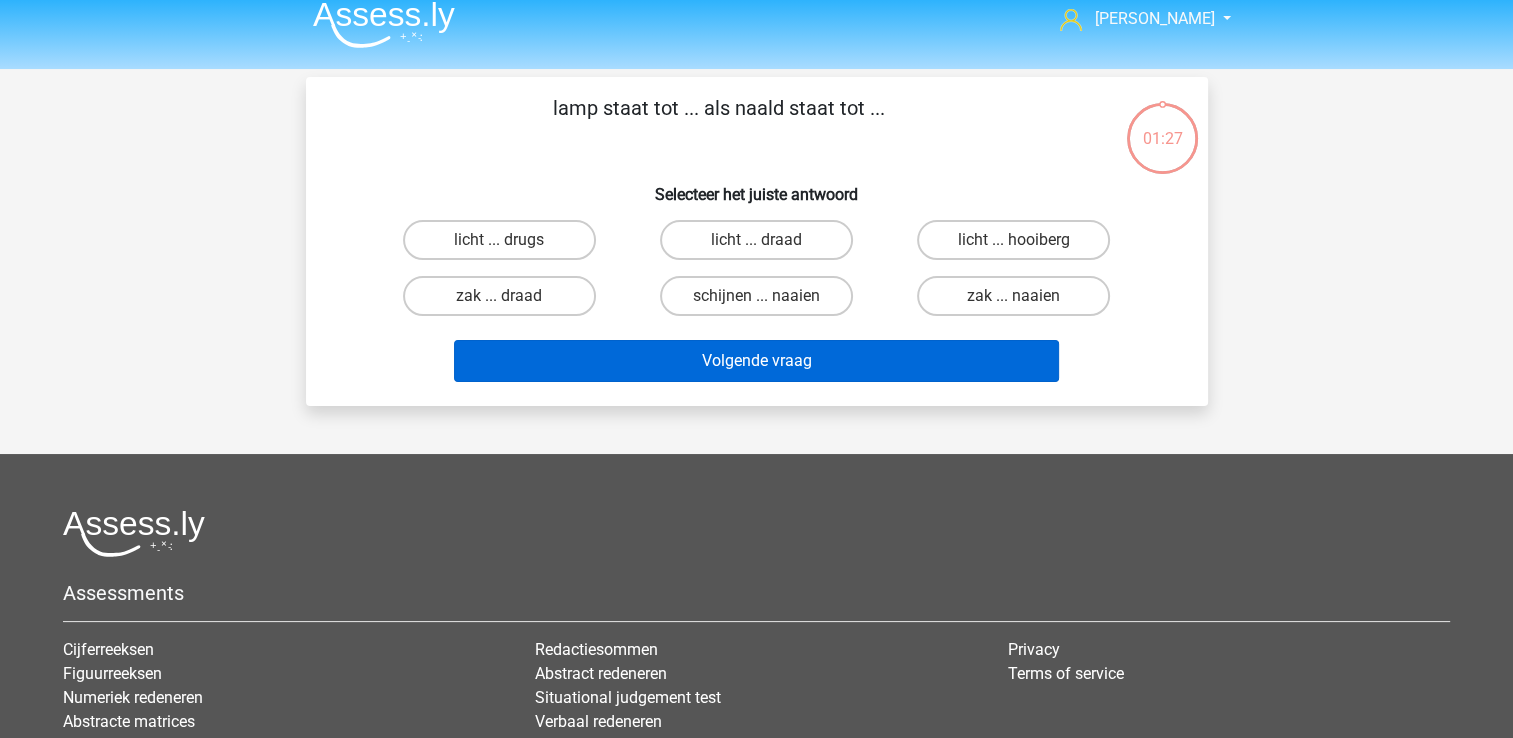 scroll, scrollTop: 11, scrollLeft: 0, axis: vertical 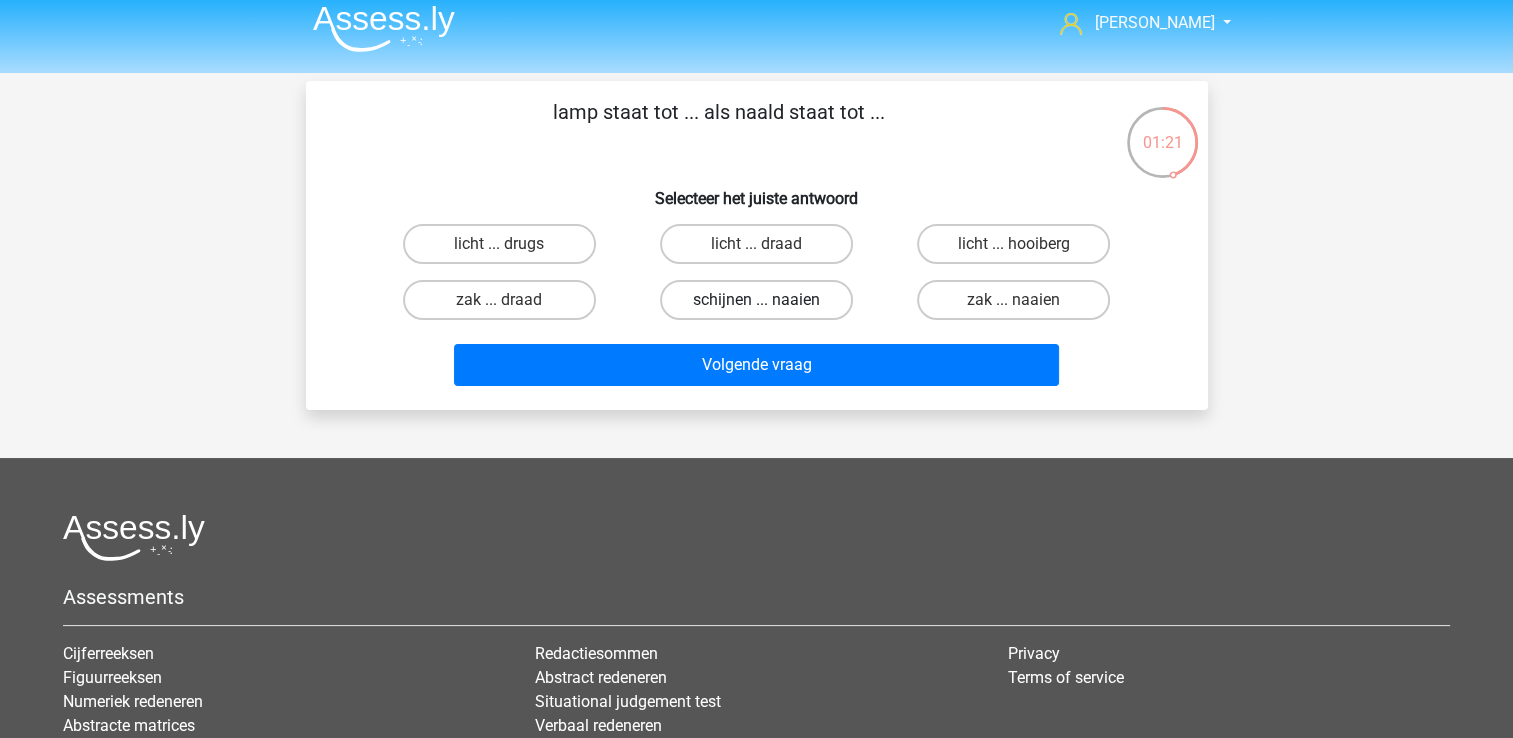 click on "schijnen ... naaien" at bounding box center [756, 300] 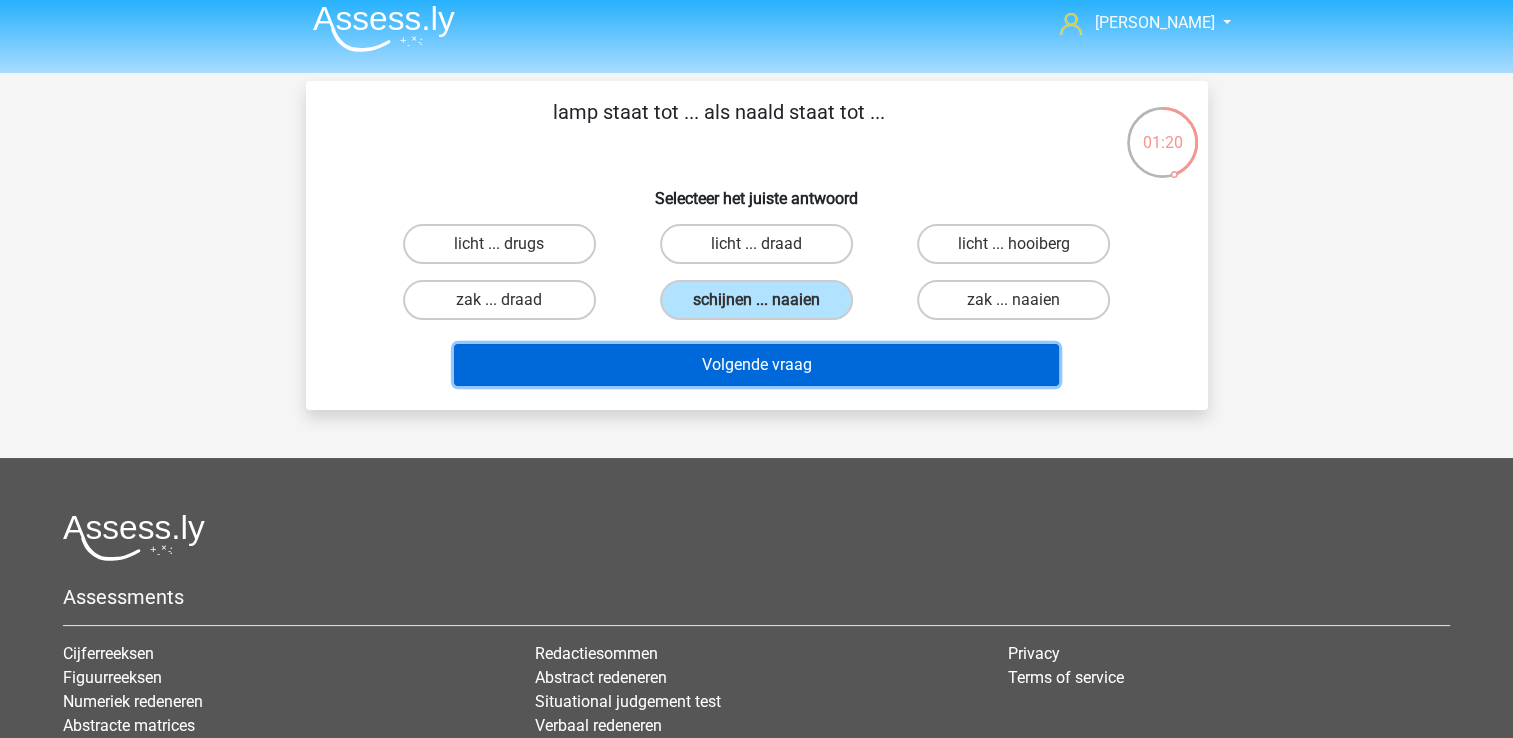 click on "Volgende vraag" at bounding box center (756, 365) 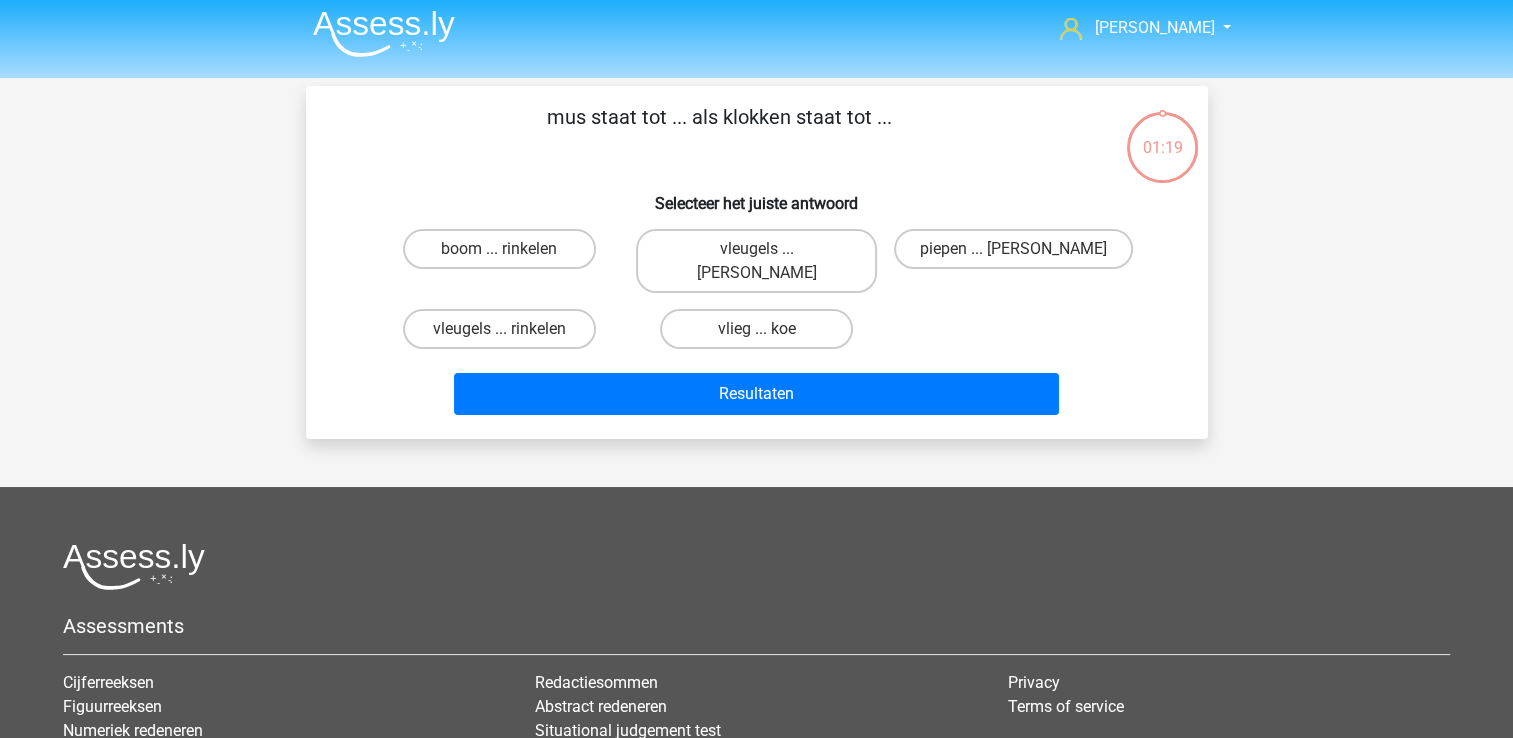 scroll, scrollTop: 5, scrollLeft: 0, axis: vertical 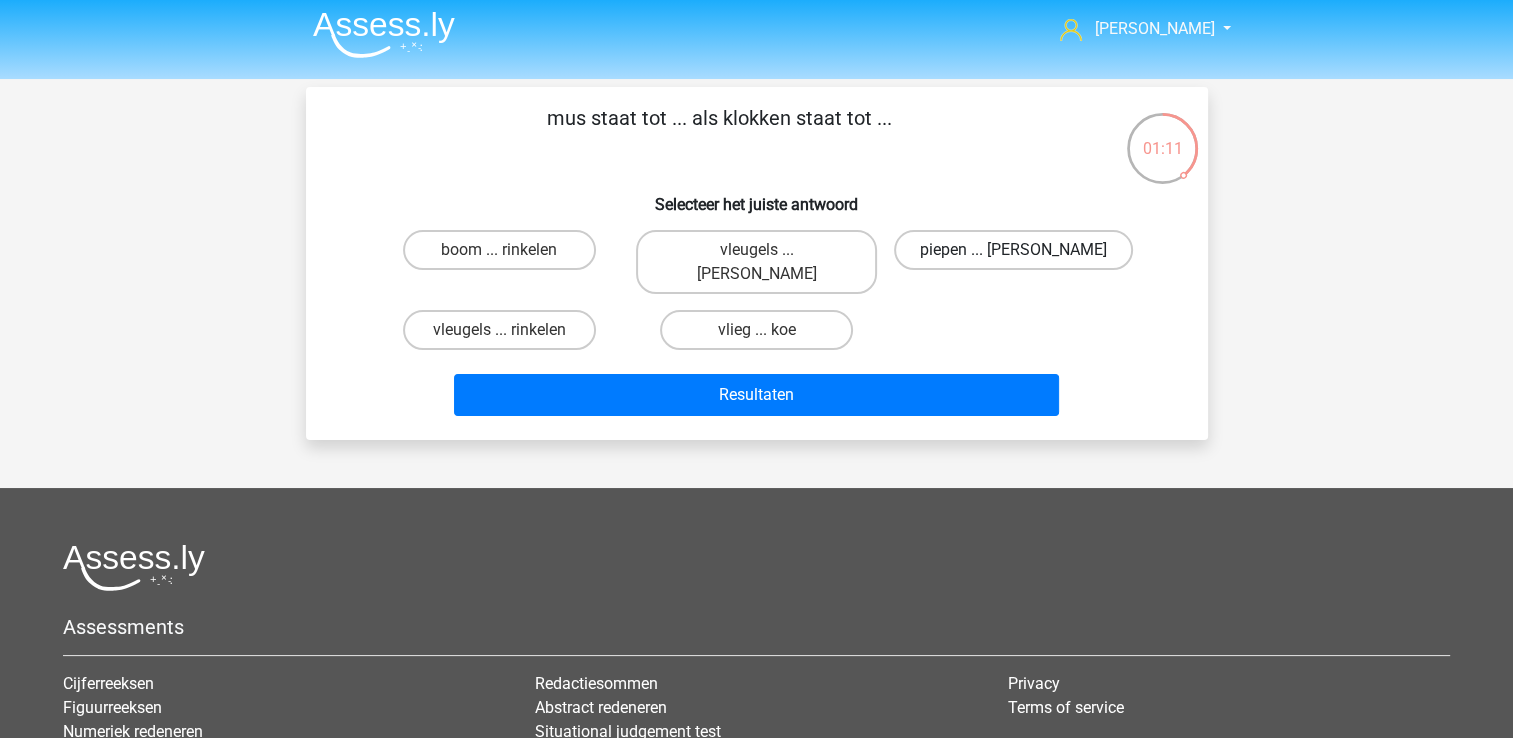 click on "piepen ... luiden" at bounding box center (1013, 250) 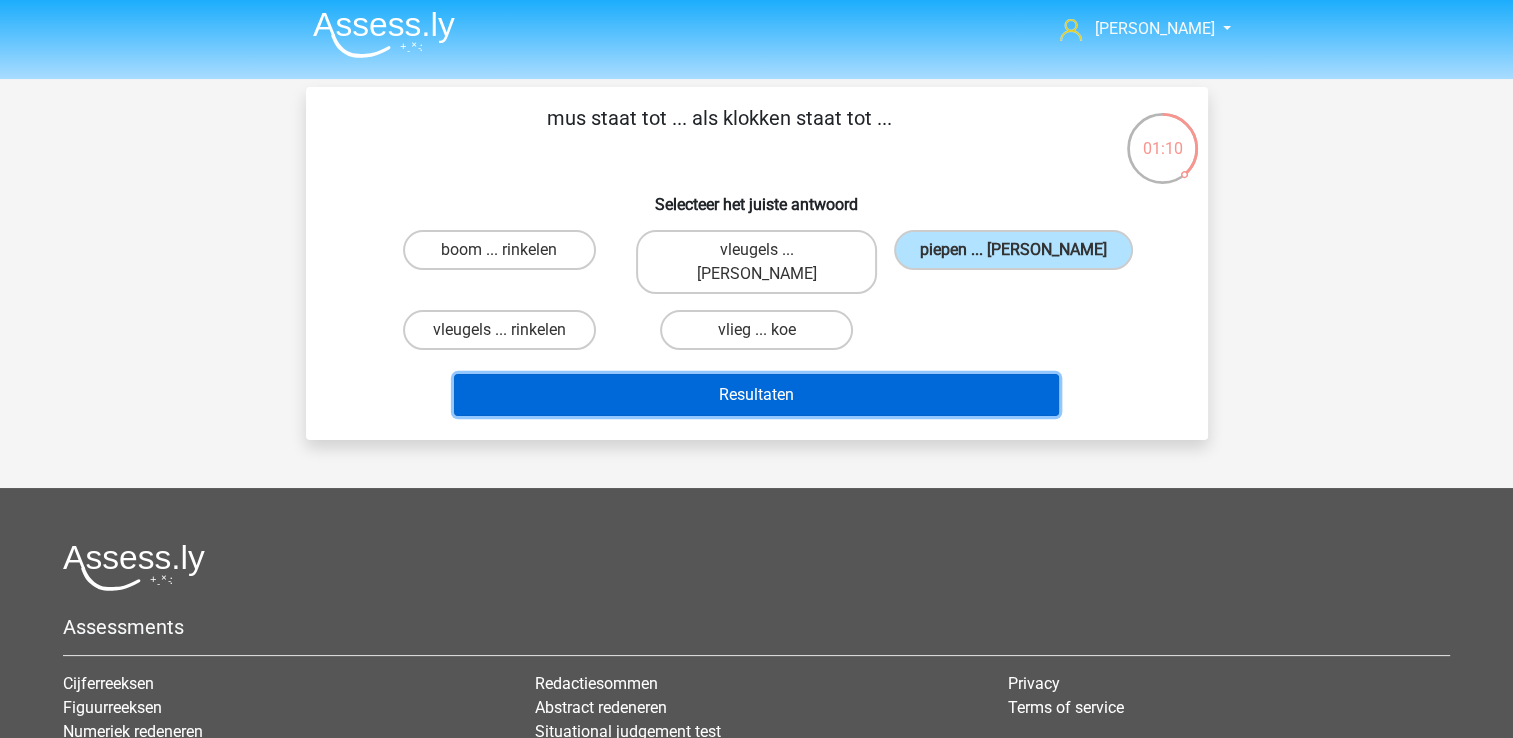 click on "Resultaten" at bounding box center [756, 395] 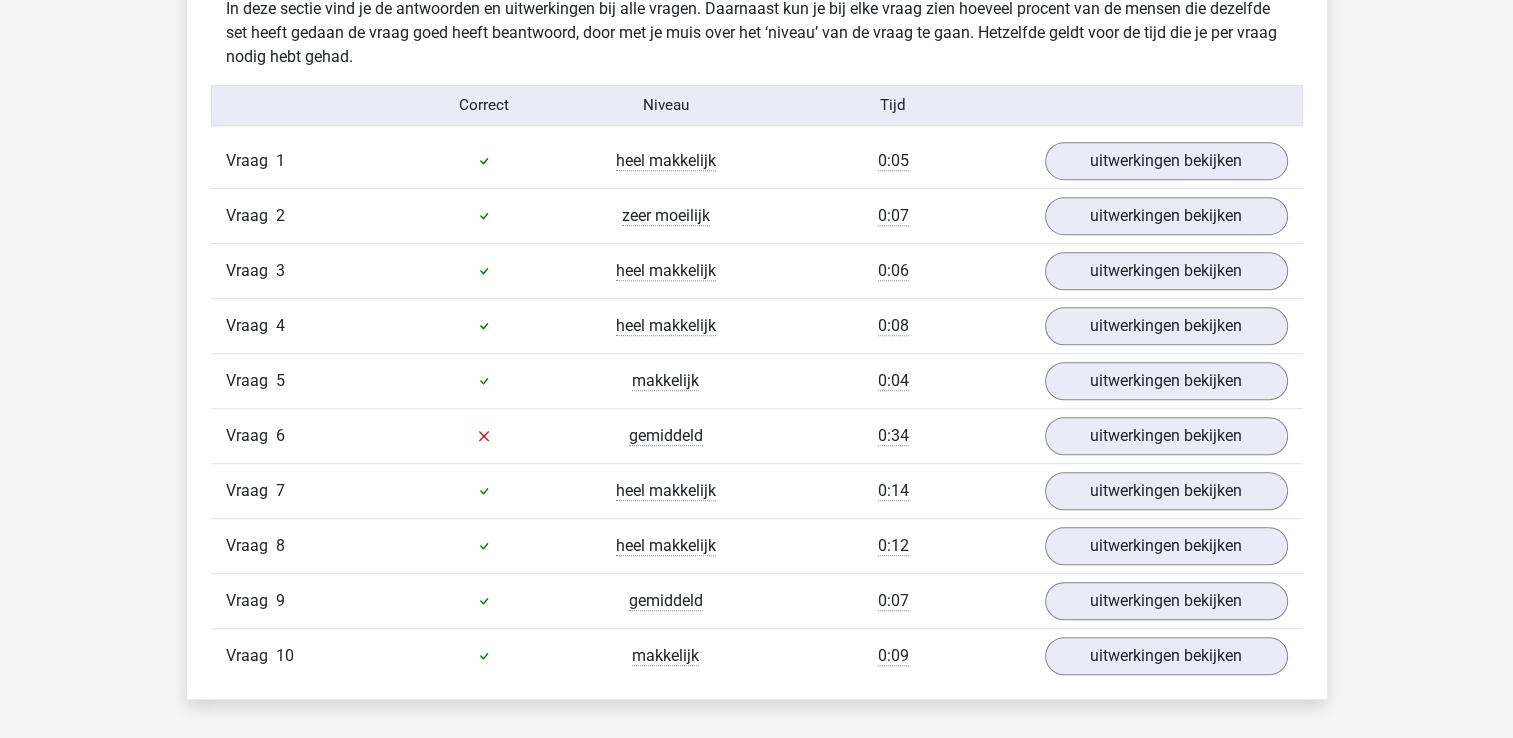 scroll, scrollTop: 1200, scrollLeft: 0, axis: vertical 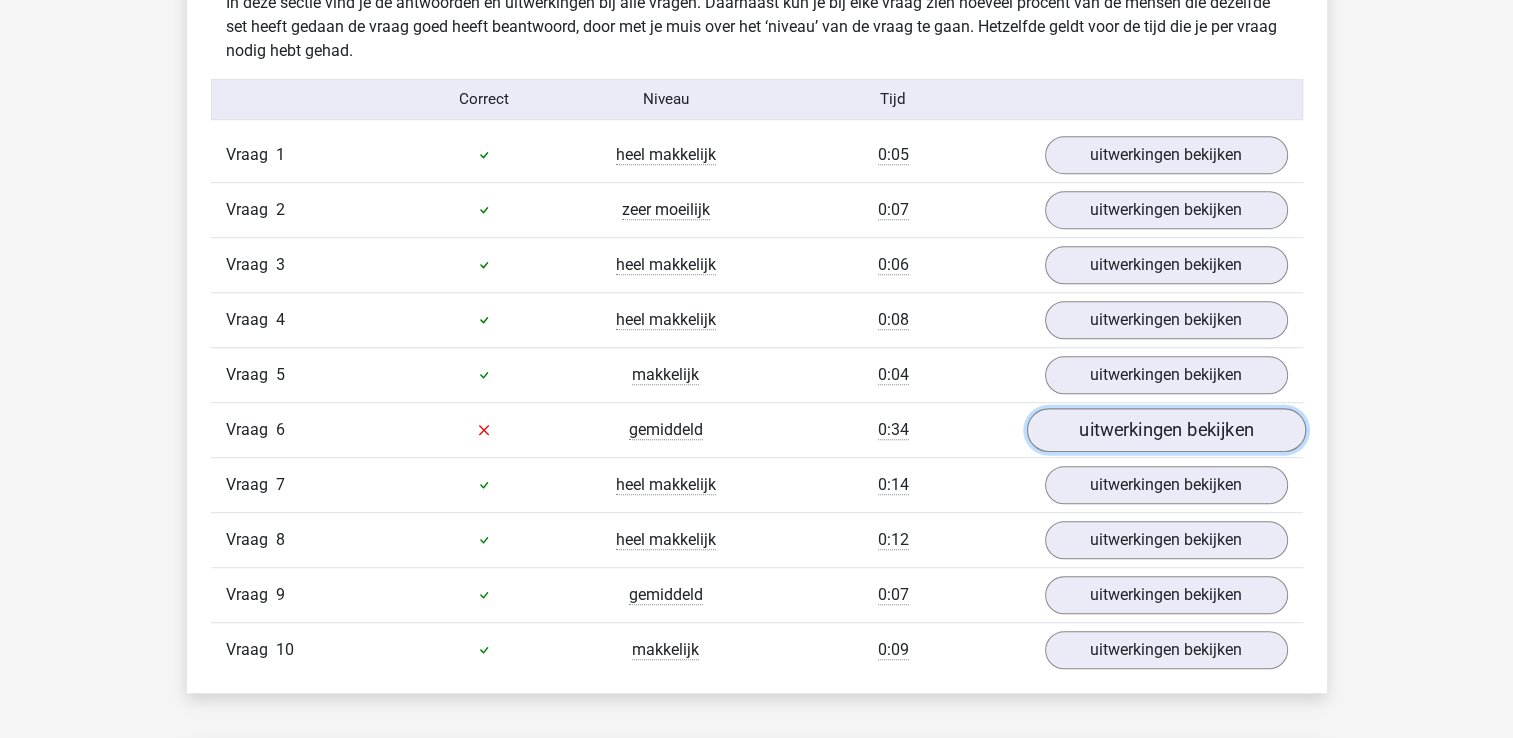 click on "uitwerkingen bekijken" at bounding box center [1165, 430] 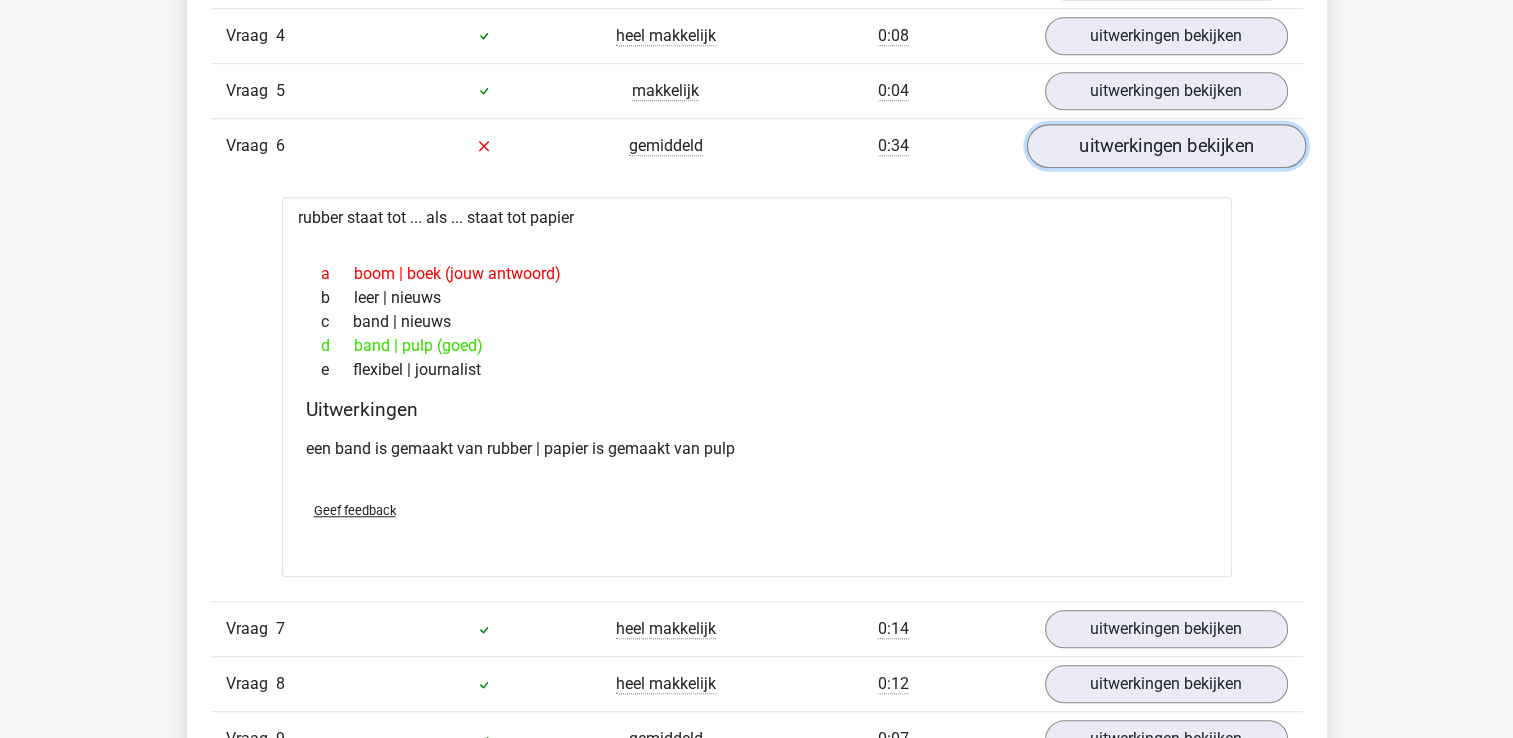scroll, scrollTop: 1484, scrollLeft: 0, axis: vertical 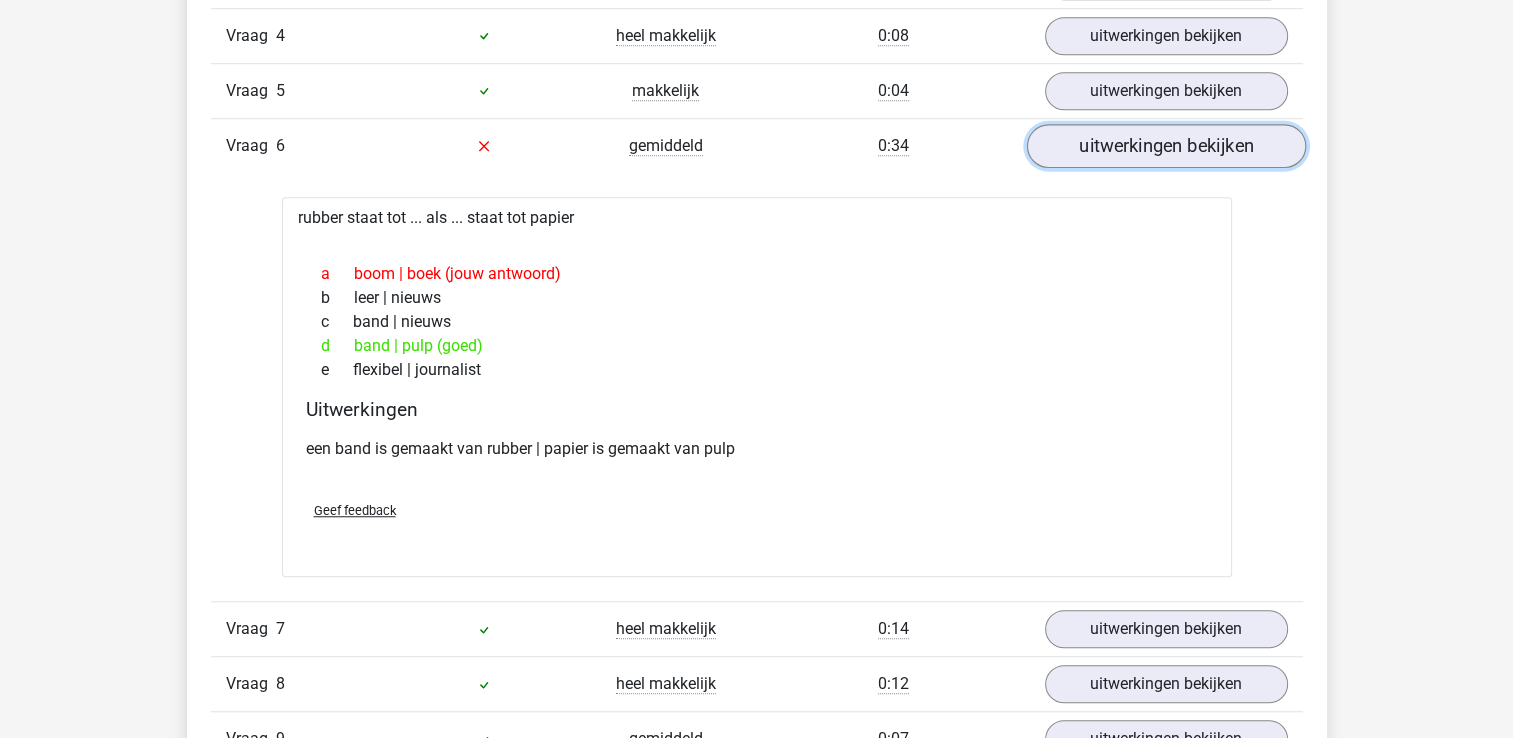 click on "uitwerkingen bekijken" at bounding box center [1165, 146] 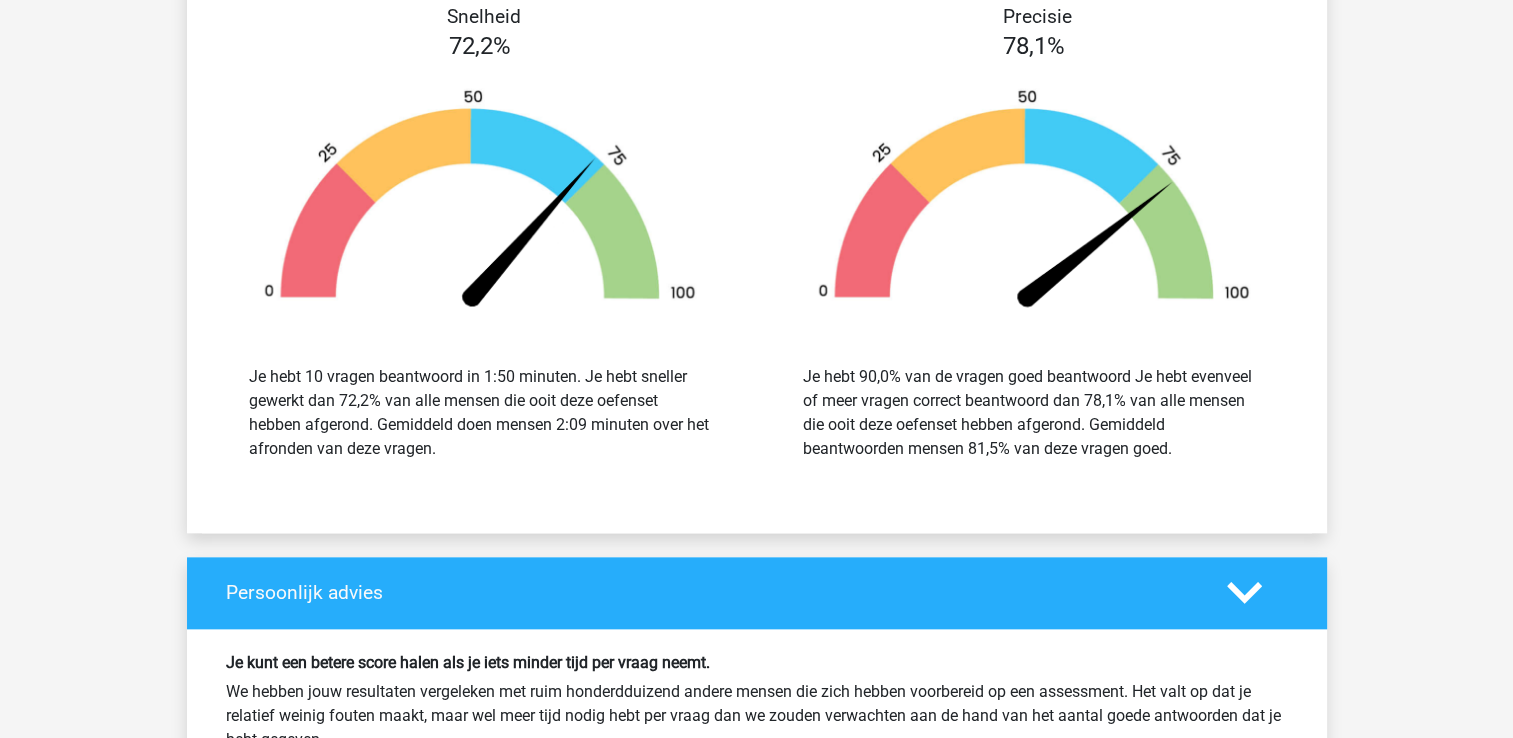 scroll, scrollTop: 2632, scrollLeft: 0, axis: vertical 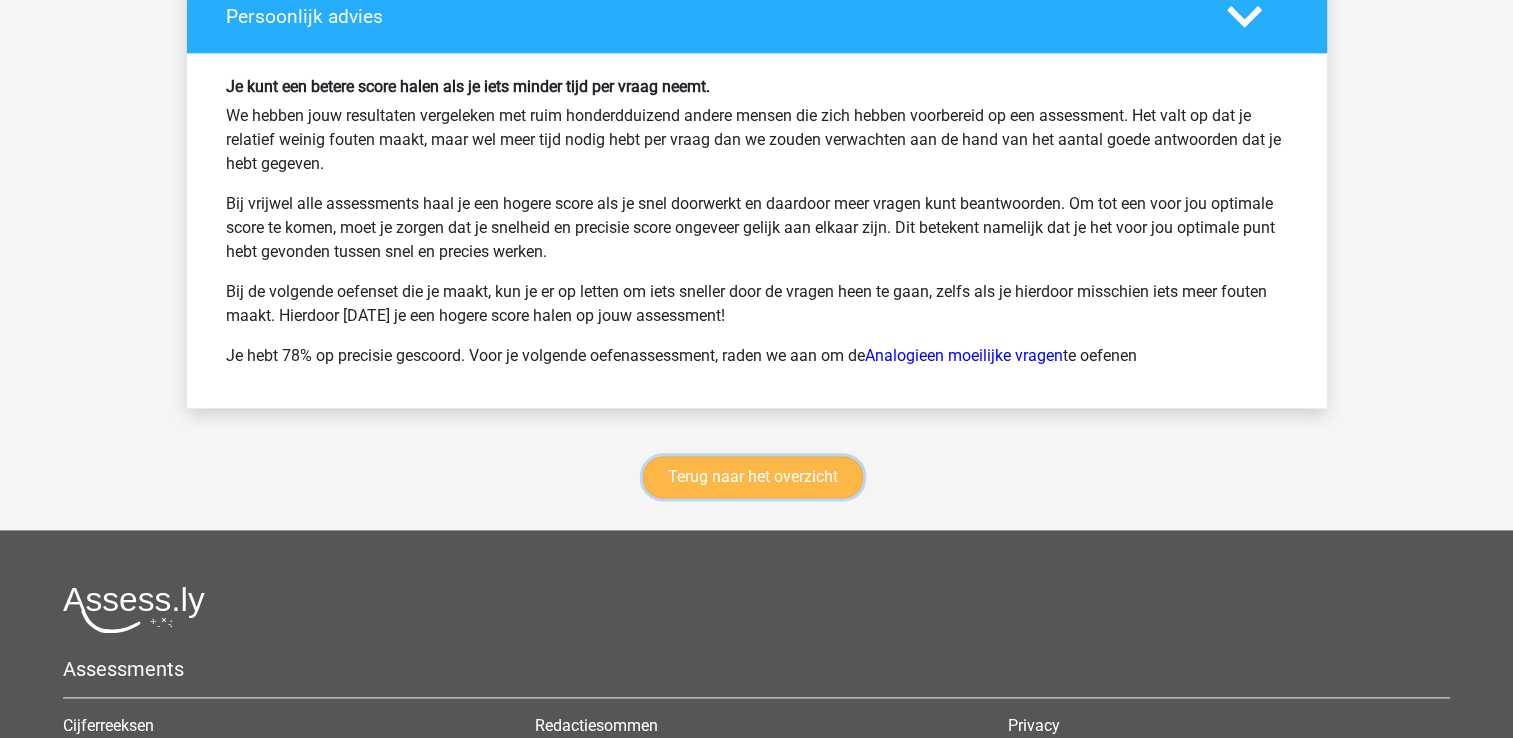 click on "Terug naar het overzicht" at bounding box center (753, 477) 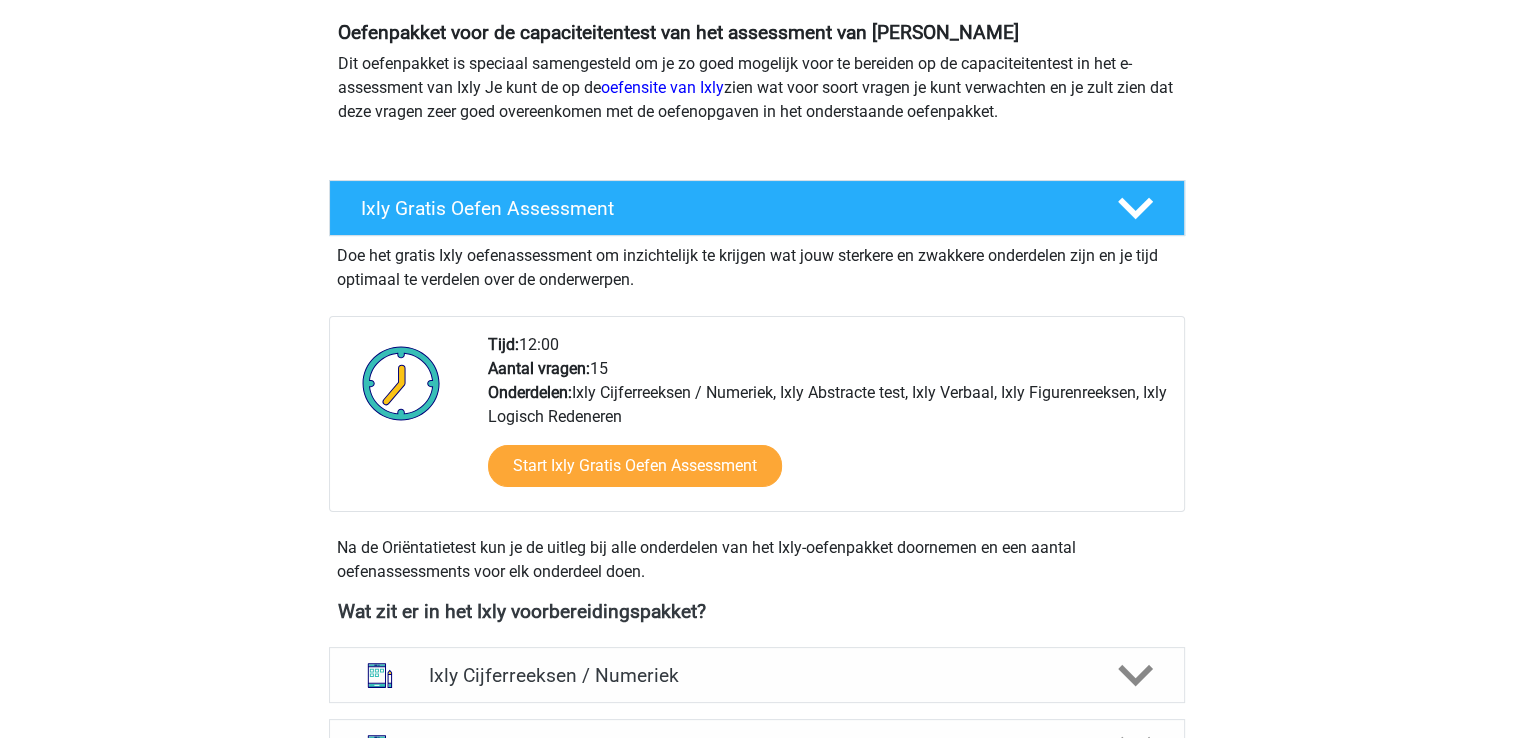 scroll, scrollTop: 0, scrollLeft: 0, axis: both 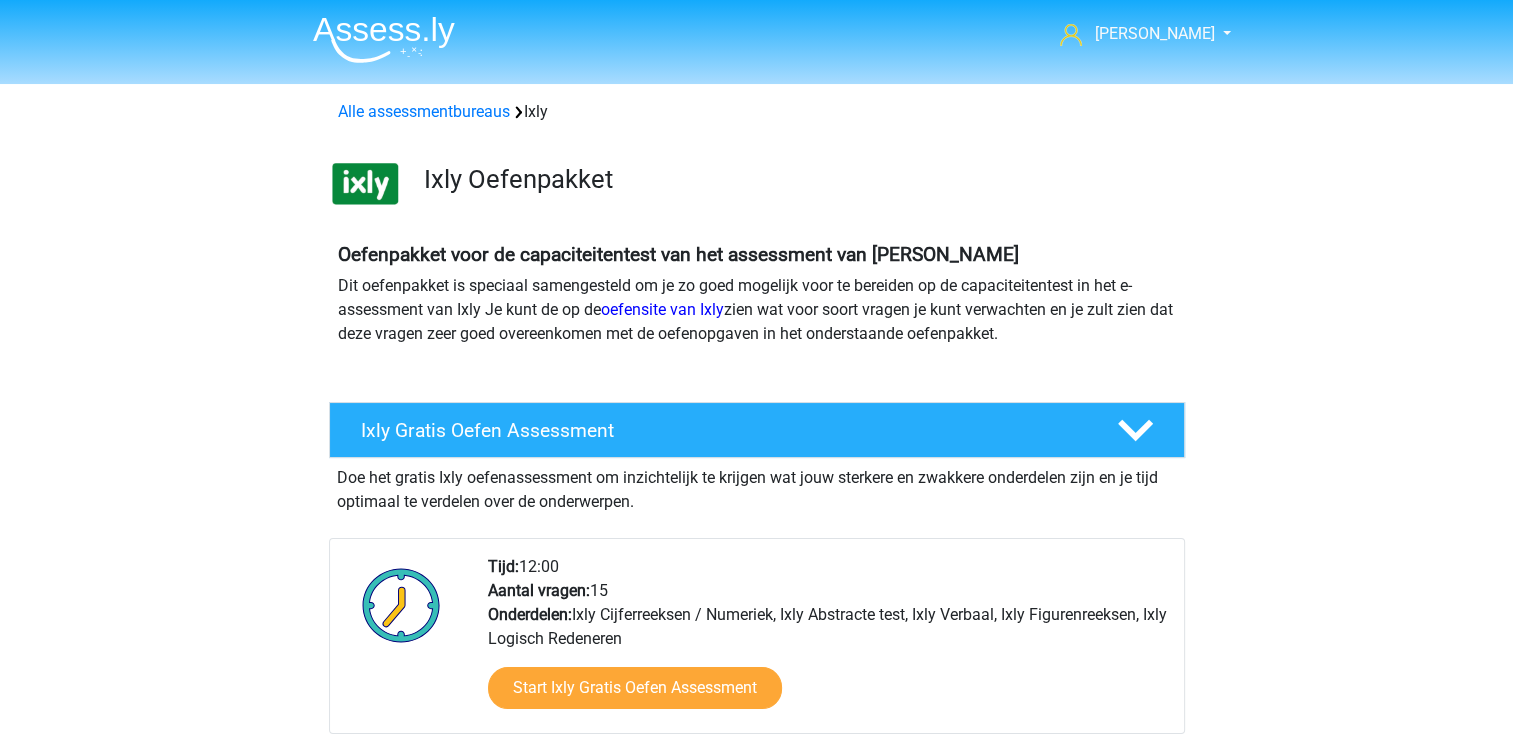click at bounding box center [384, 39] 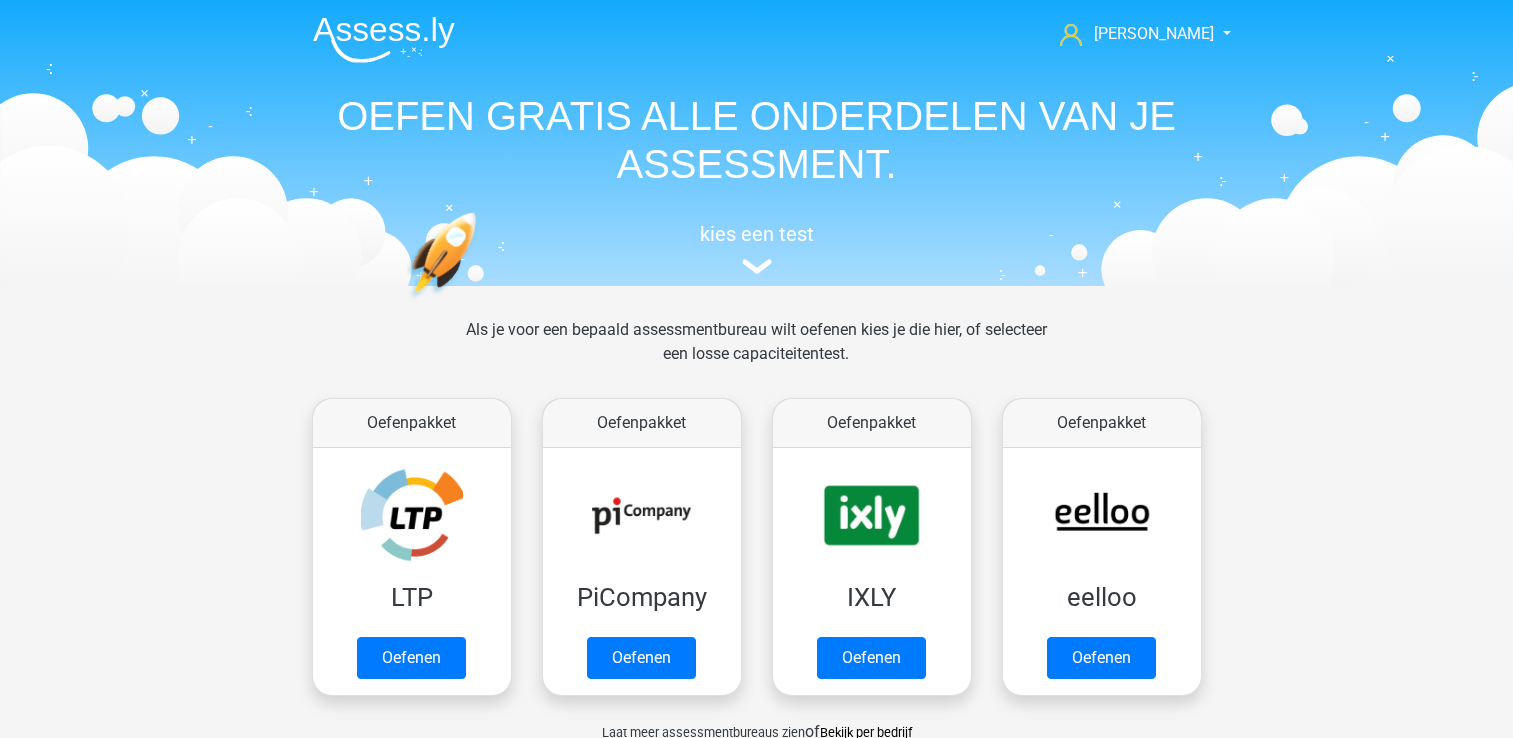 scroll, scrollTop: 0, scrollLeft: 0, axis: both 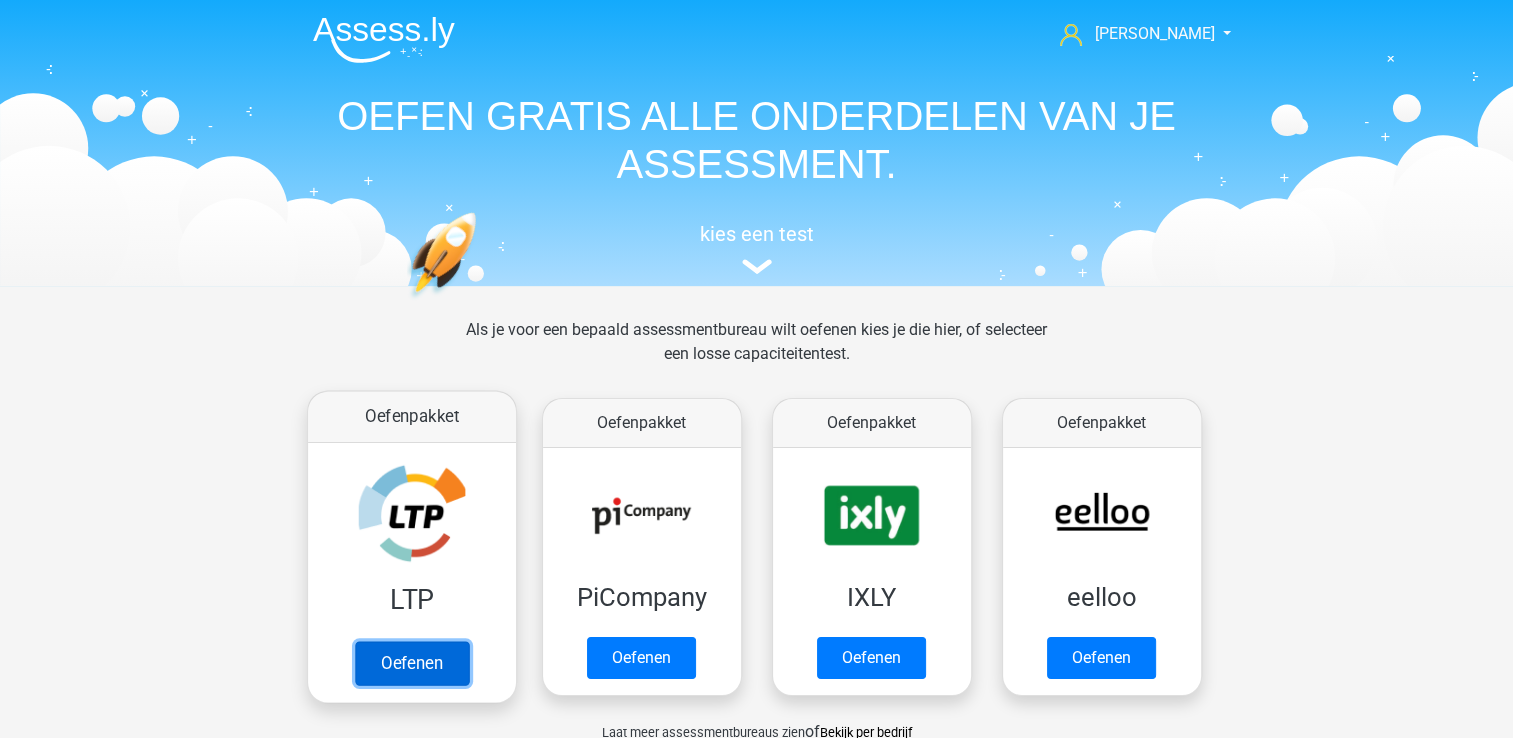click on "Oefenen" at bounding box center [411, 663] 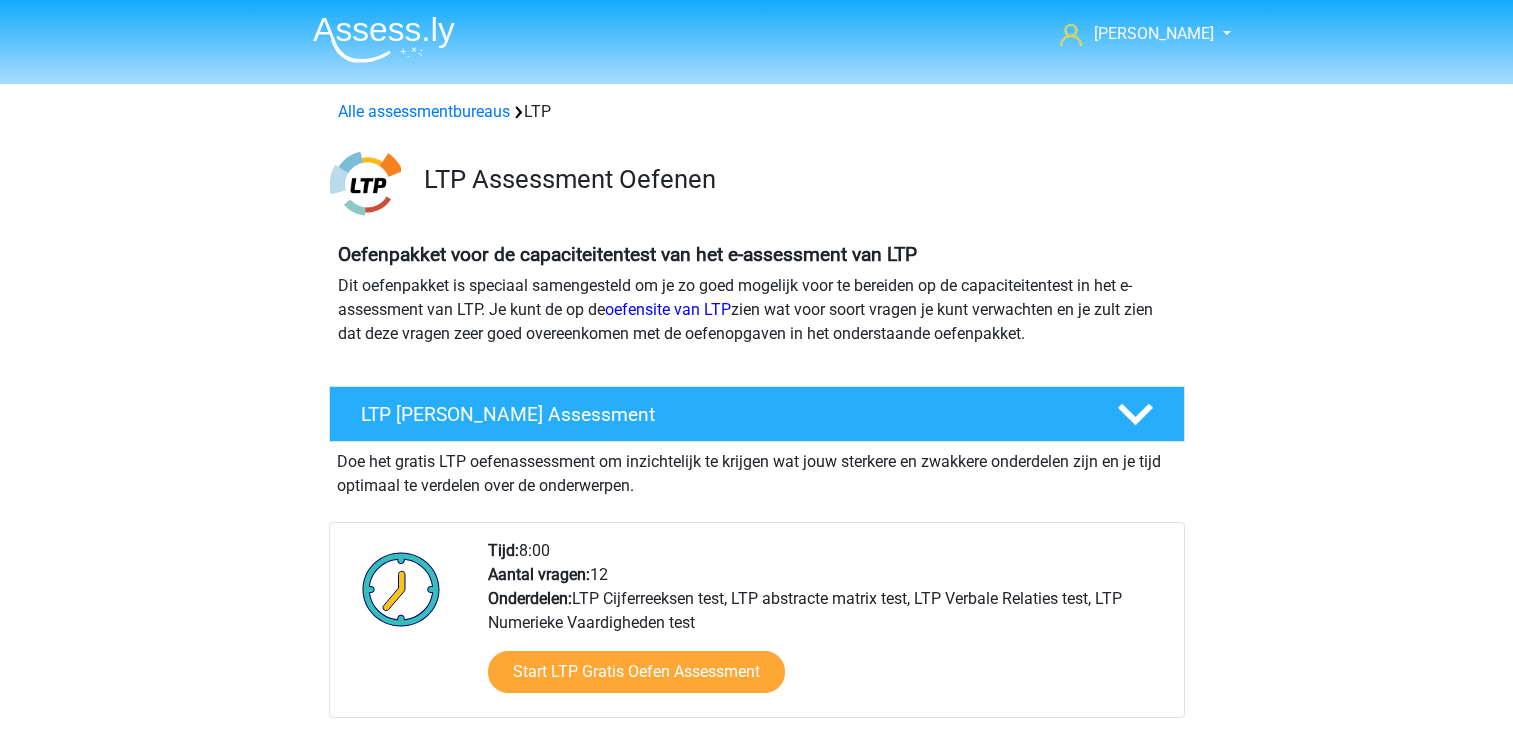 scroll, scrollTop: 0, scrollLeft: 0, axis: both 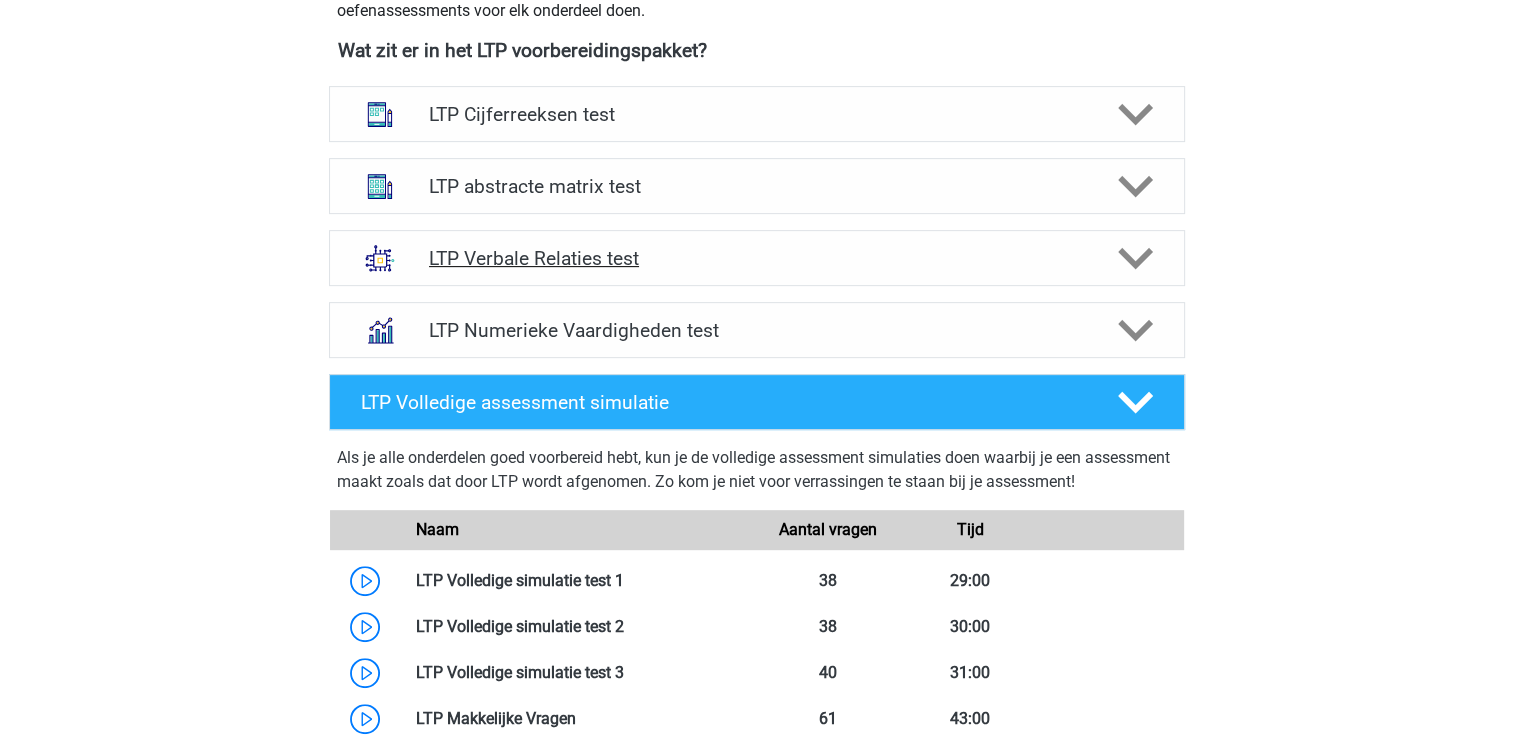 click on "LTP Verbale Relaties test" at bounding box center [757, 258] 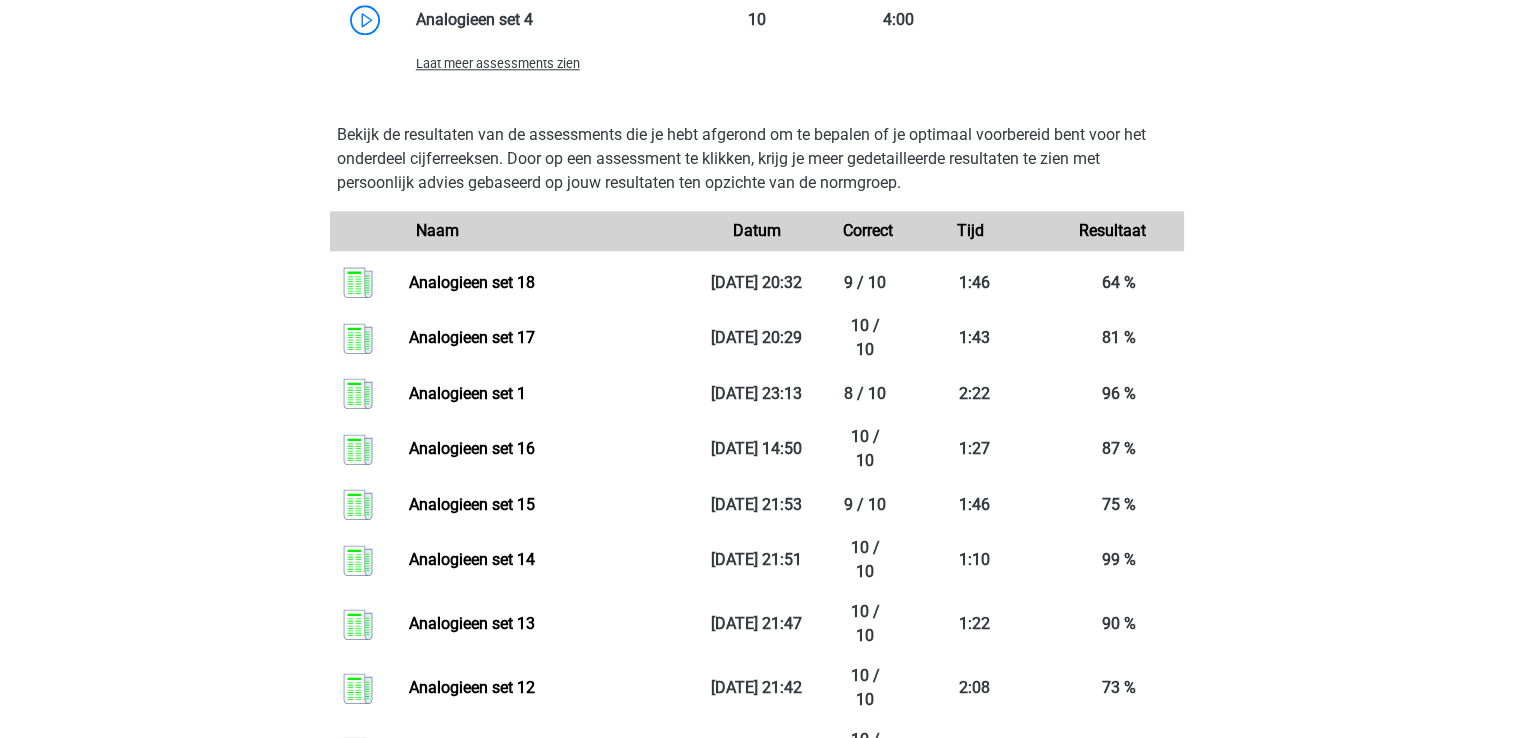 scroll, scrollTop: 1886, scrollLeft: 0, axis: vertical 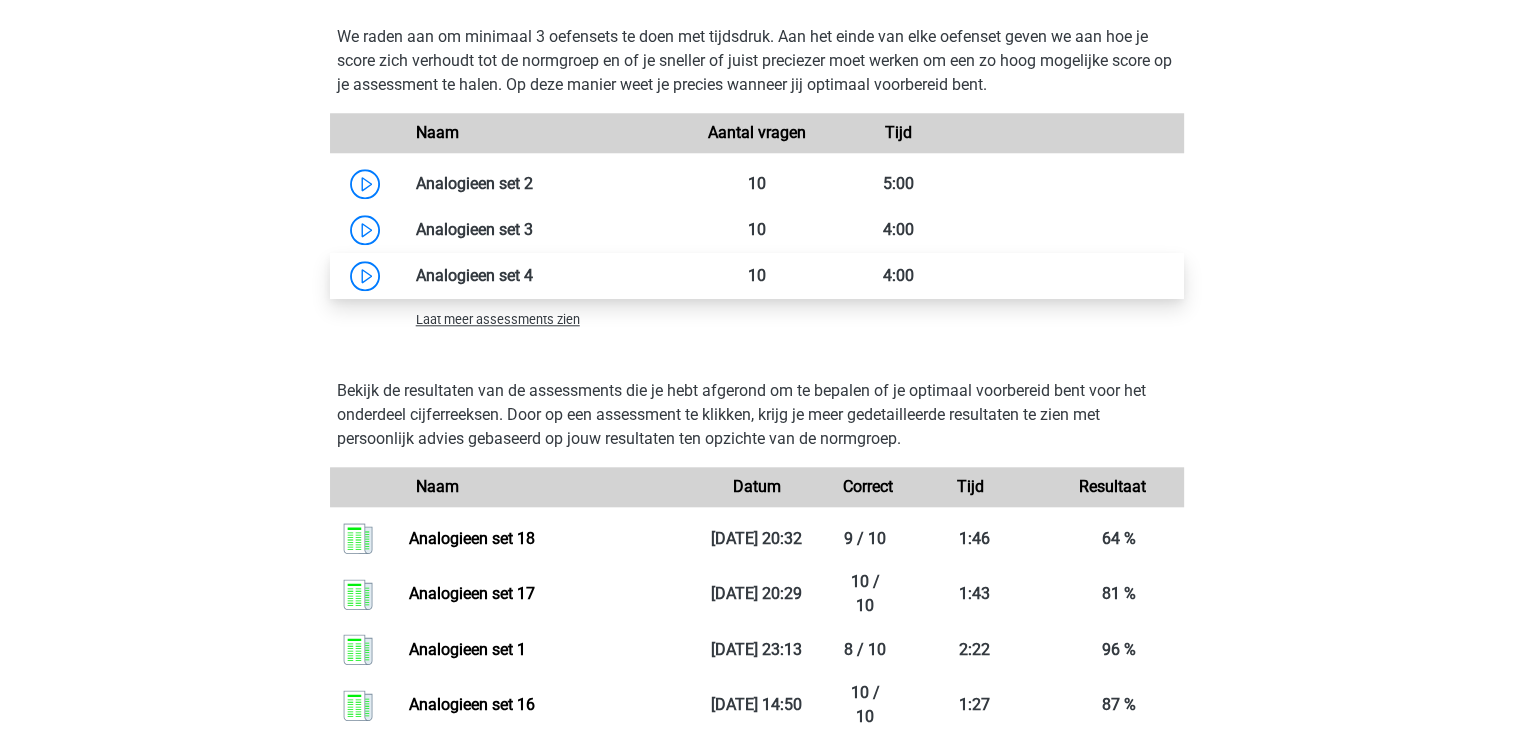 click at bounding box center (533, 275) 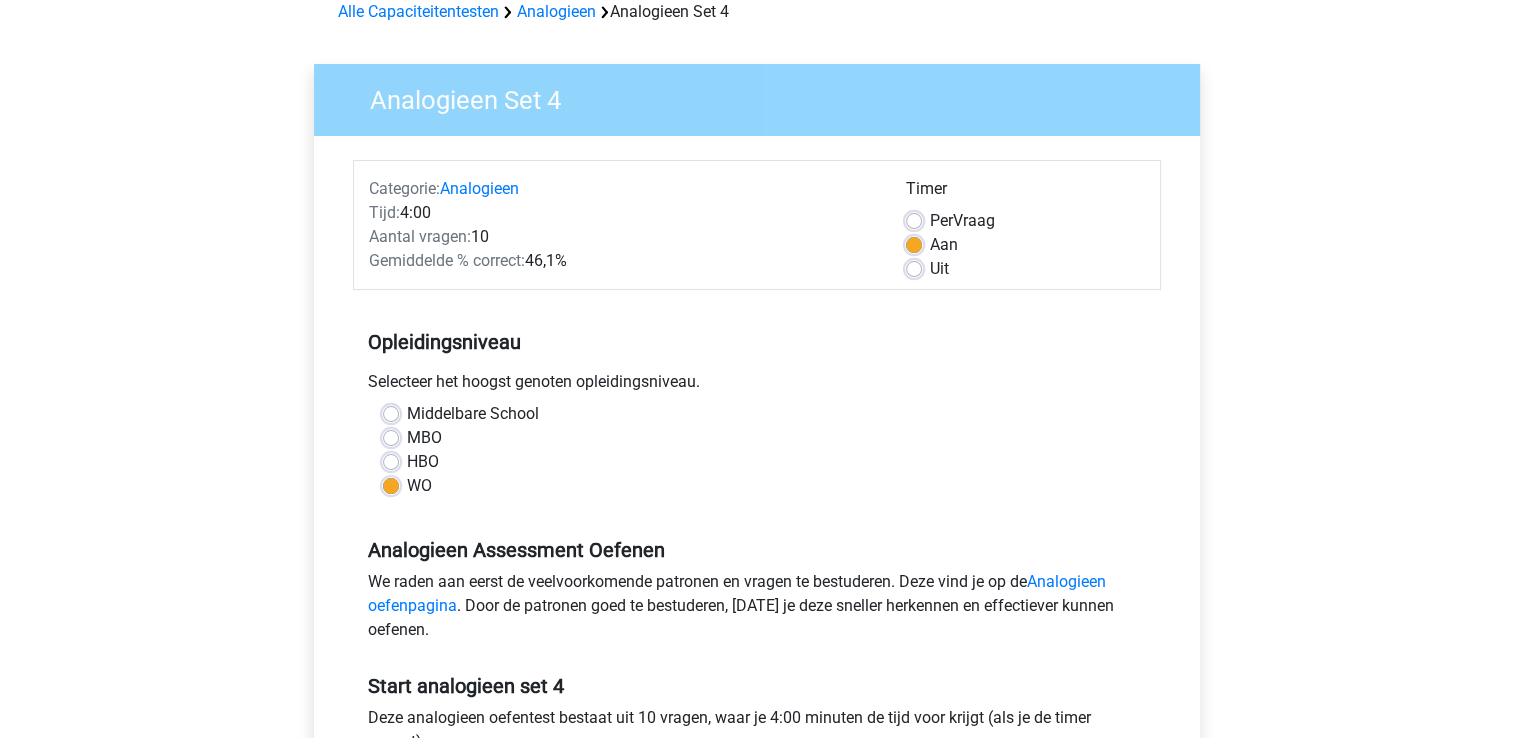 scroll, scrollTop: 98, scrollLeft: 0, axis: vertical 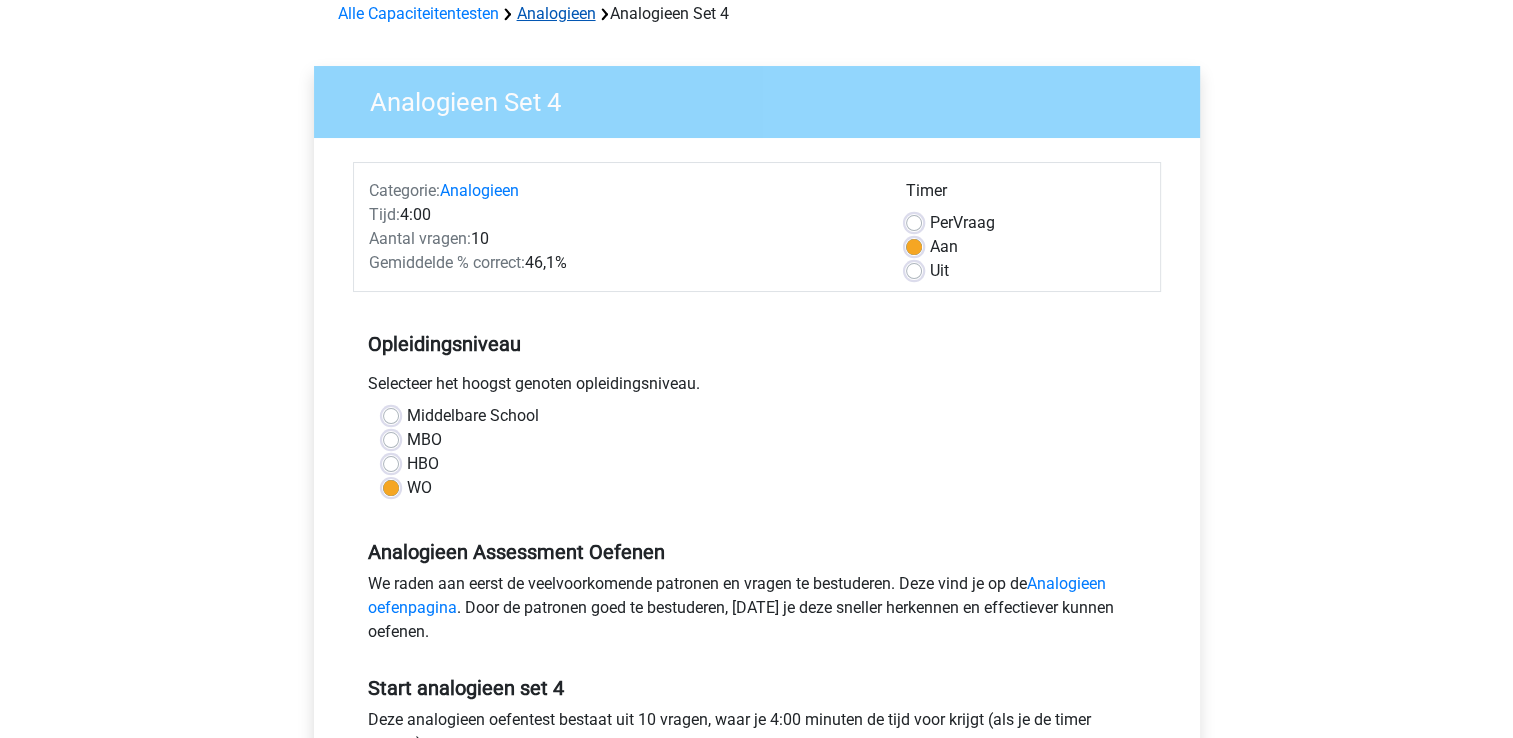 click on "Analogieen" at bounding box center [556, 13] 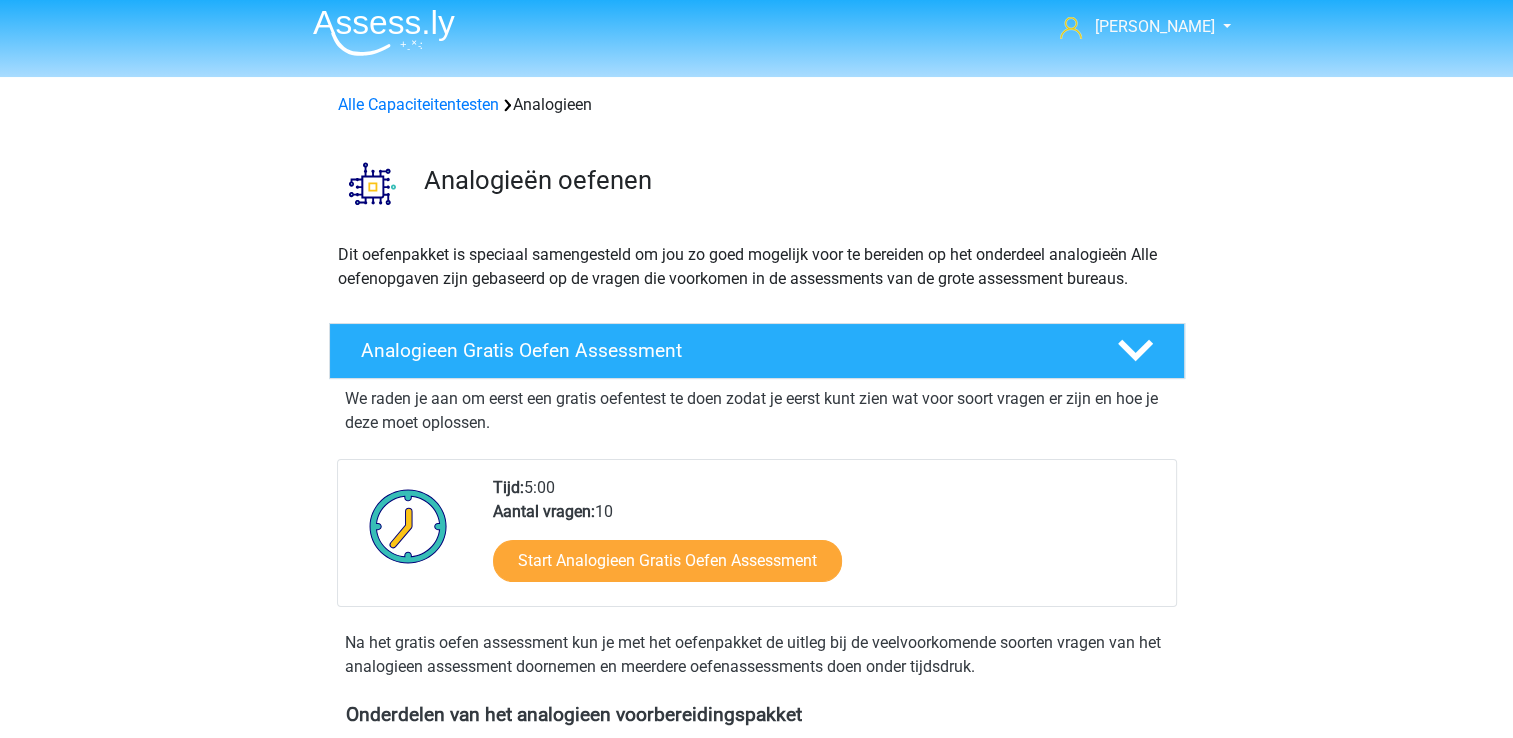 scroll, scrollTop: 0, scrollLeft: 0, axis: both 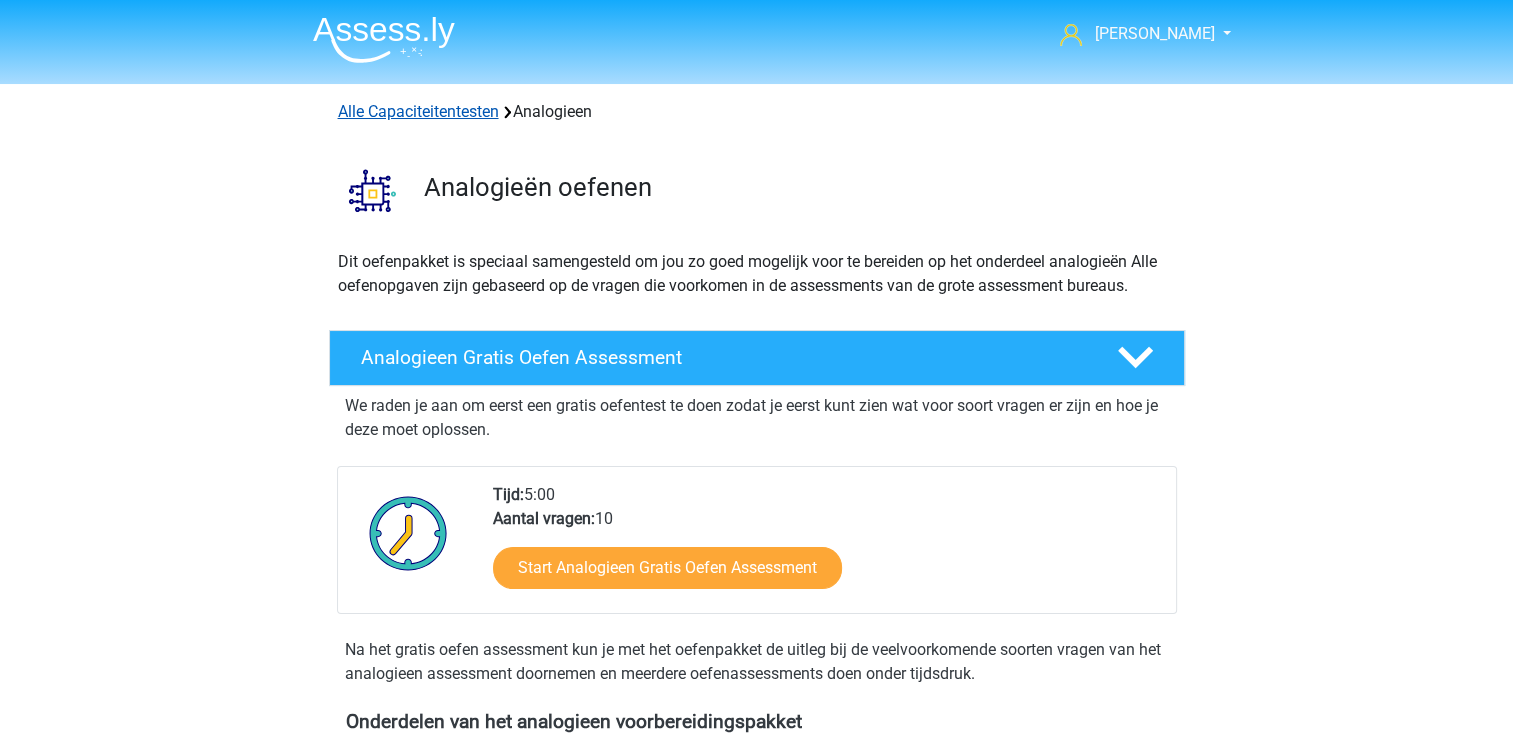click on "Alle Capaciteitentesten" at bounding box center (418, 111) 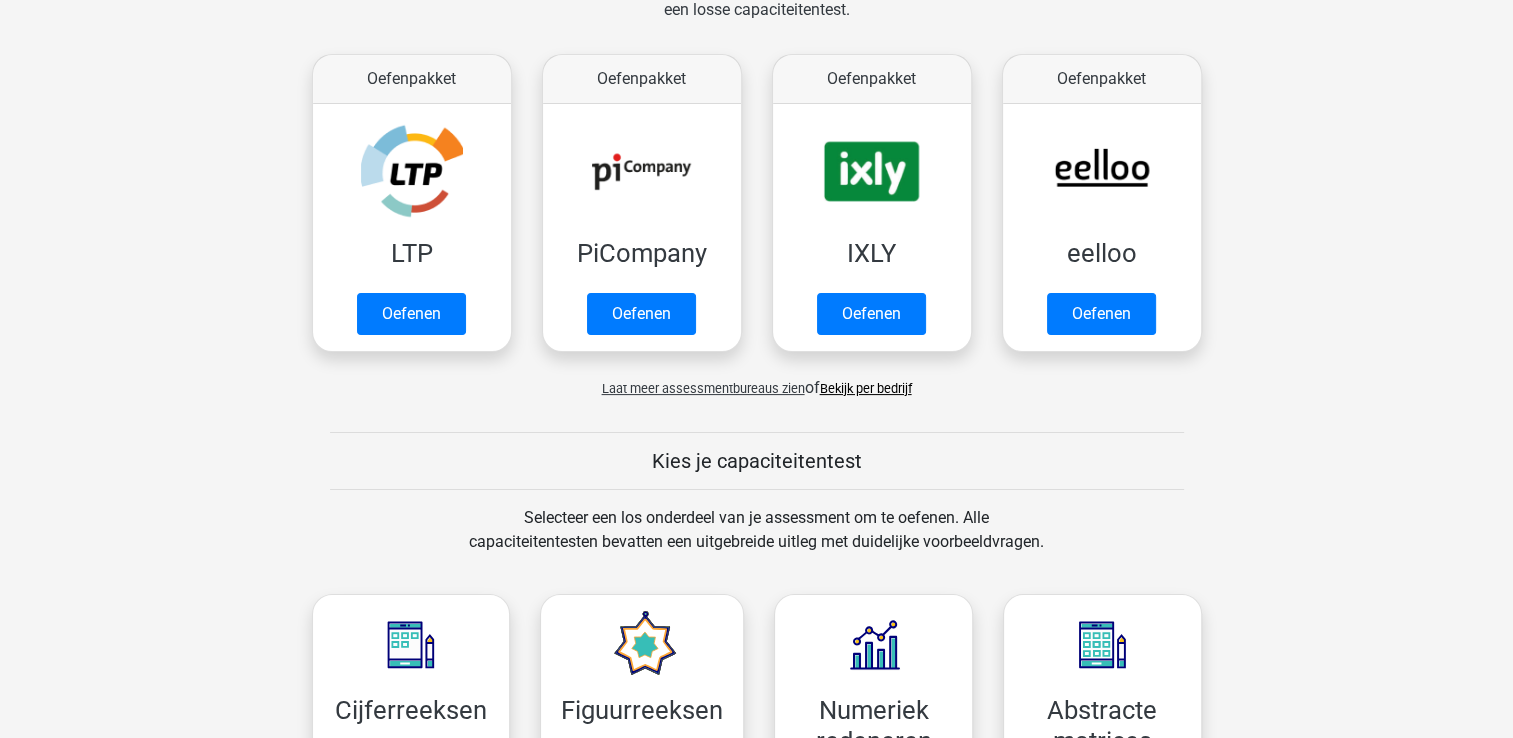 scroll, scrollTop: 144, scrollLeft: 0, axis: vertical 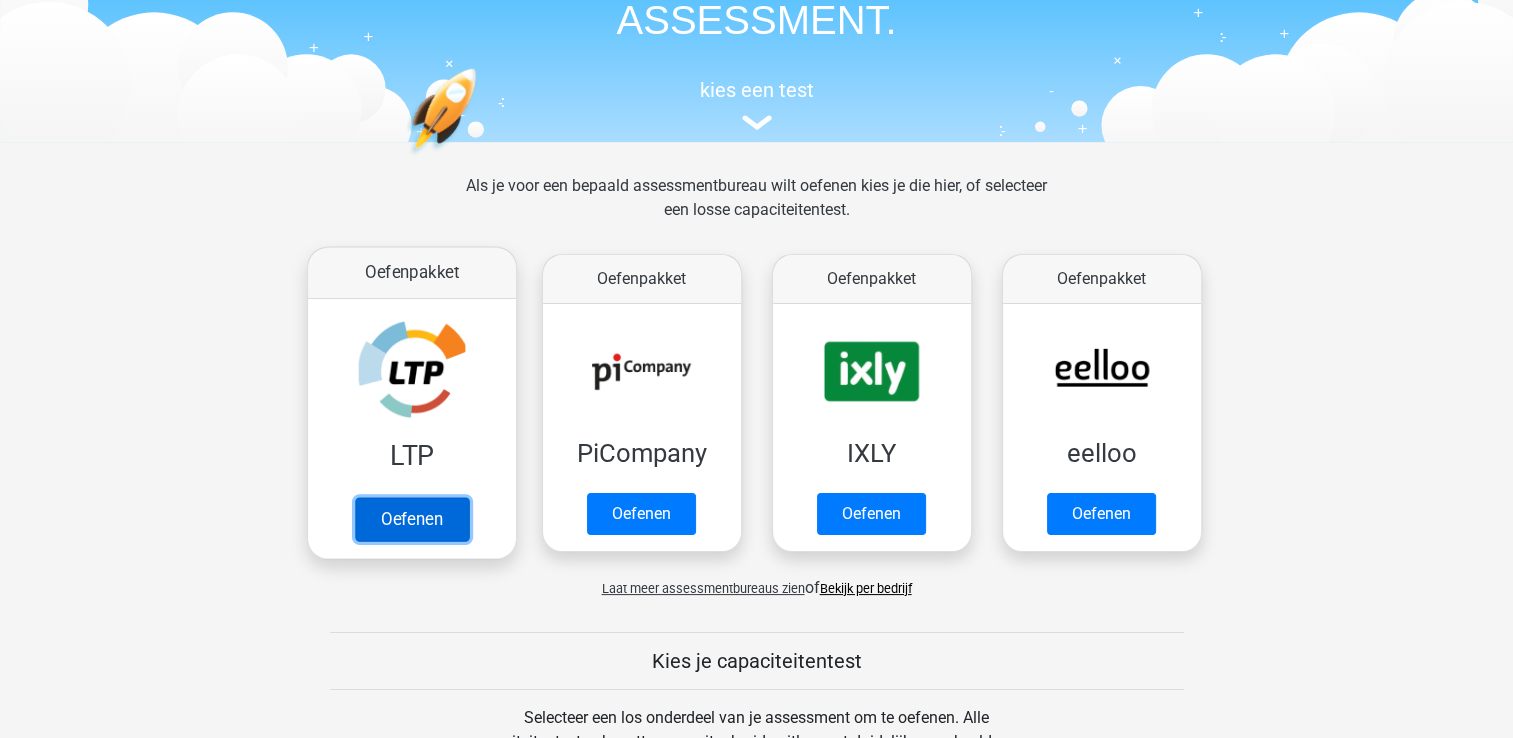 click on "Oefenen" at bounding box center (411, 519) 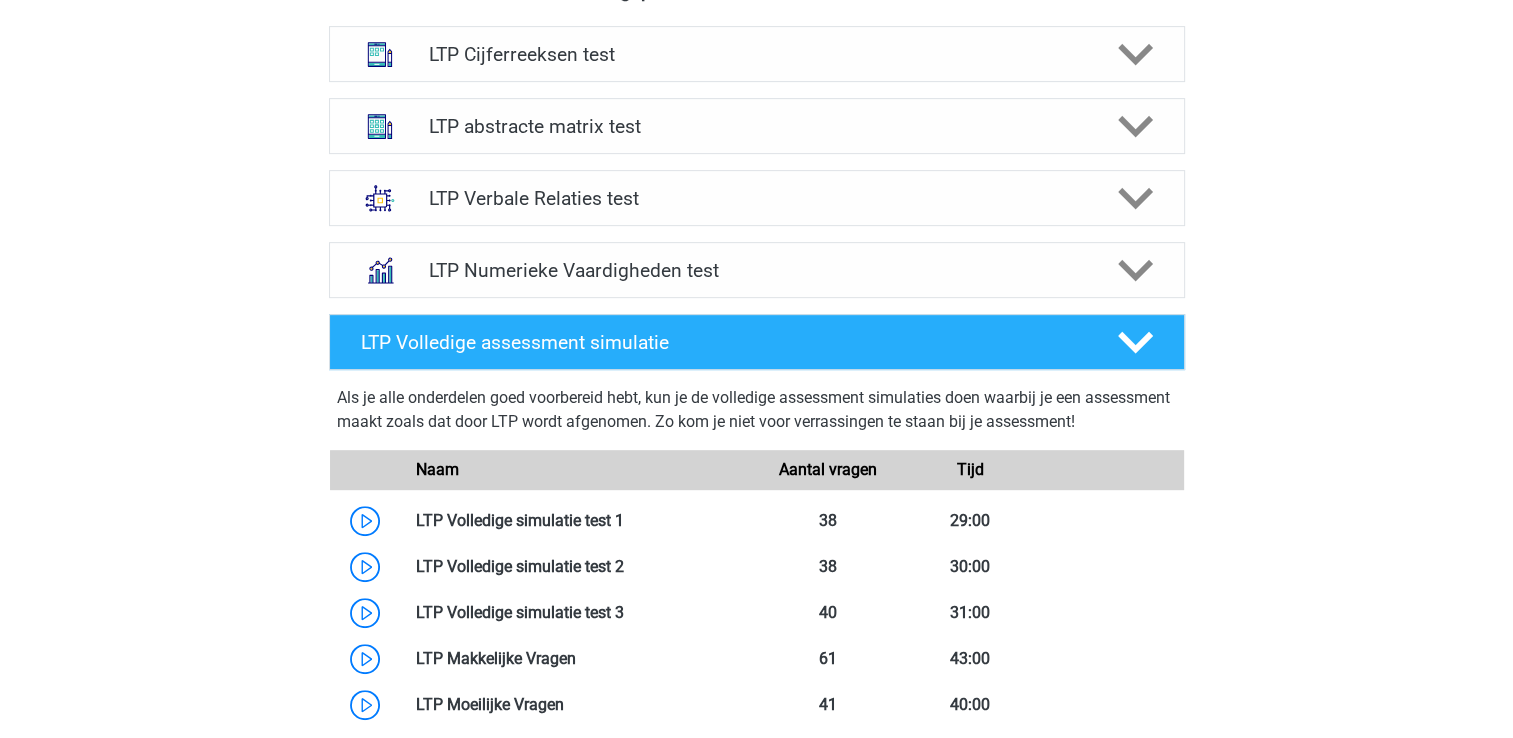 scroll, scrollTop: 828, scrollLeft: 0, axis: vertical 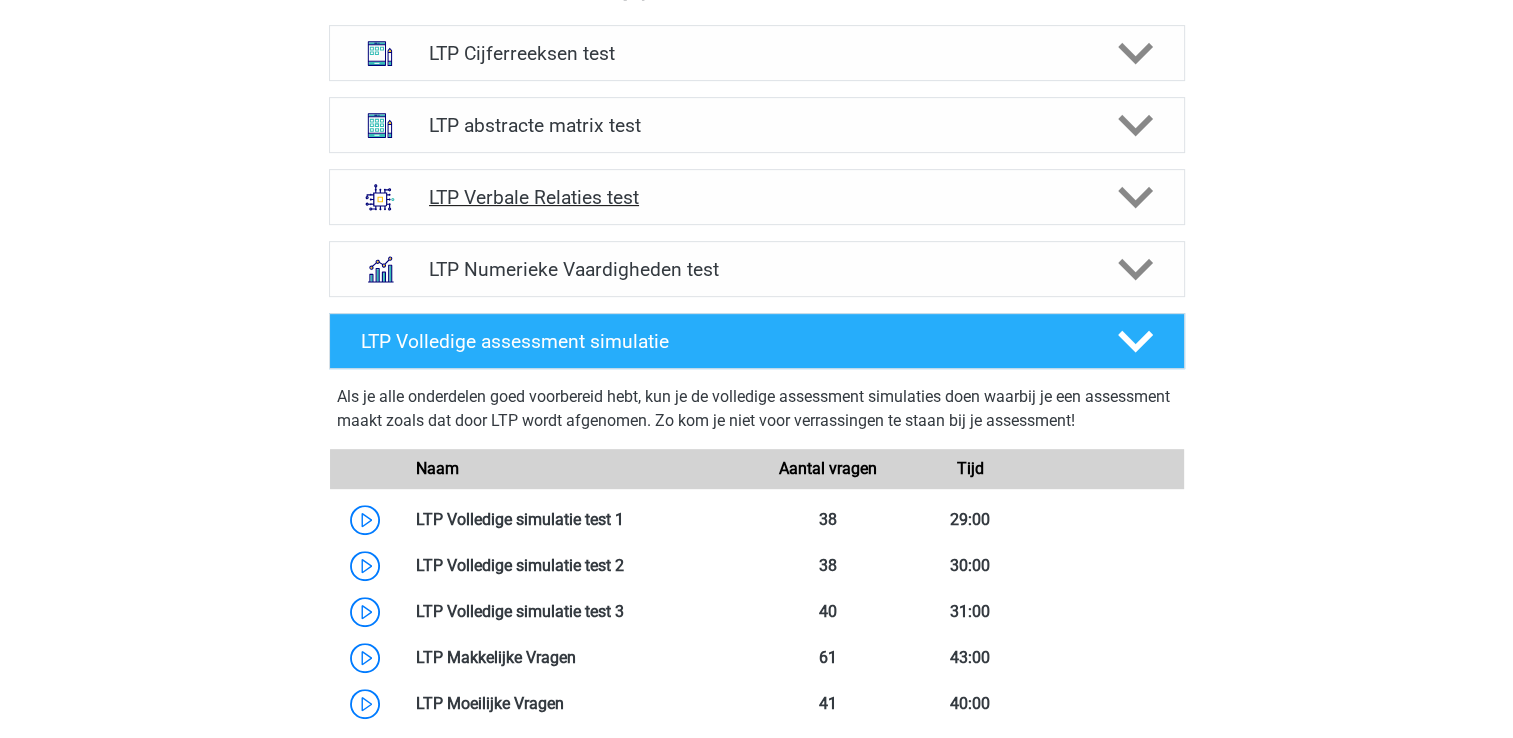 click on "LTP Verbale Relaties test" at bounding box center (756, 197) 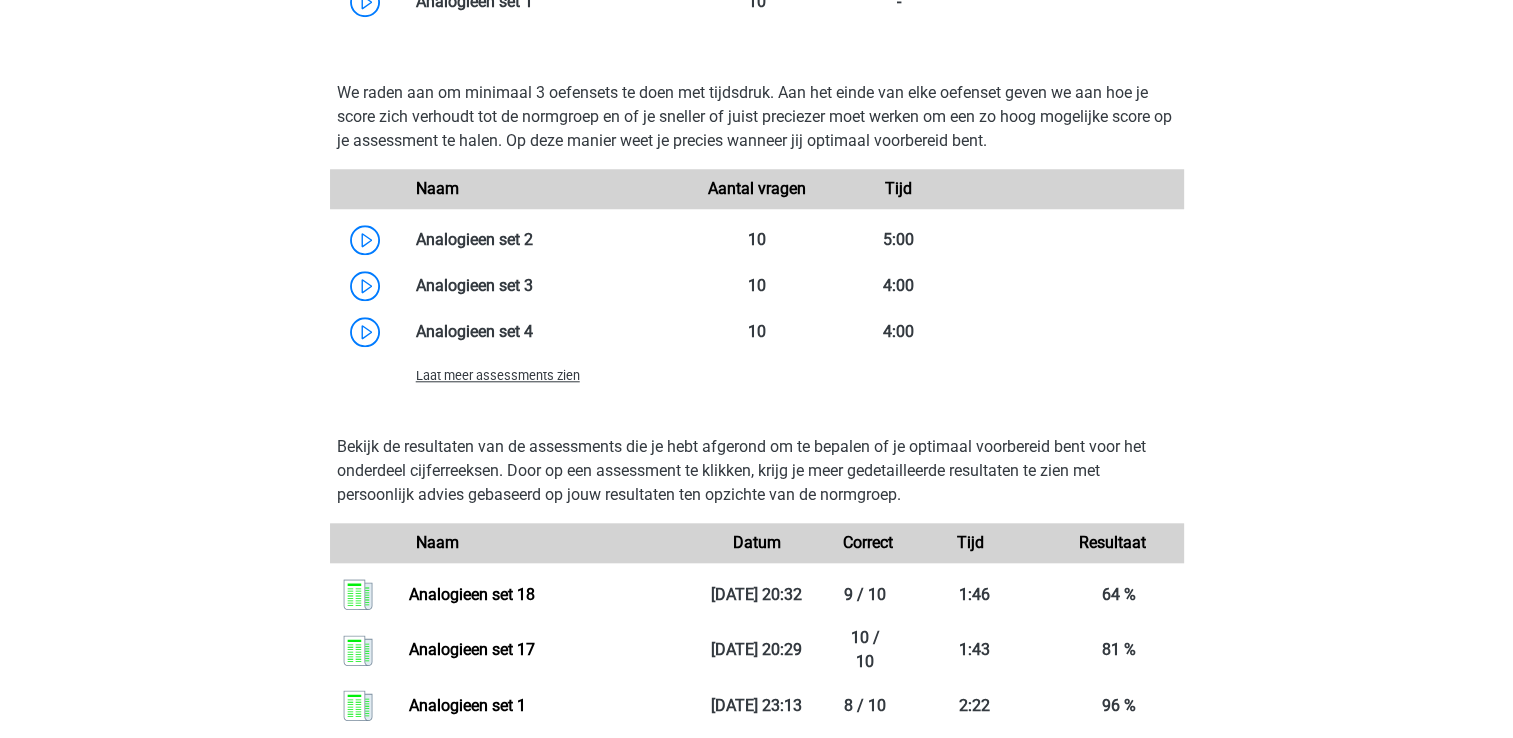 scroll, scrollTop: 1876, scrollLeft: 0, axis: vertical 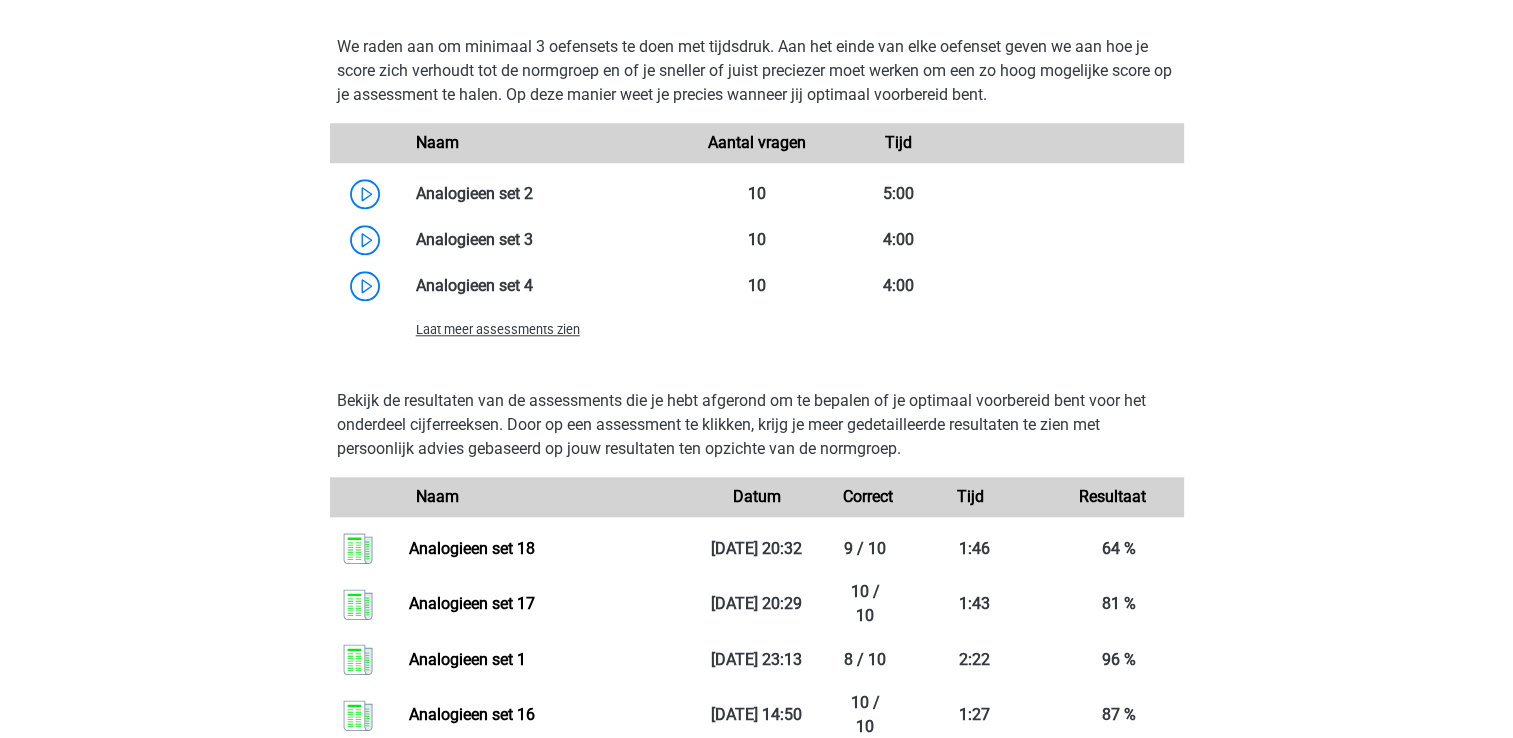 click on "Laat meer assessments zien" at bounding box center [498, 329] 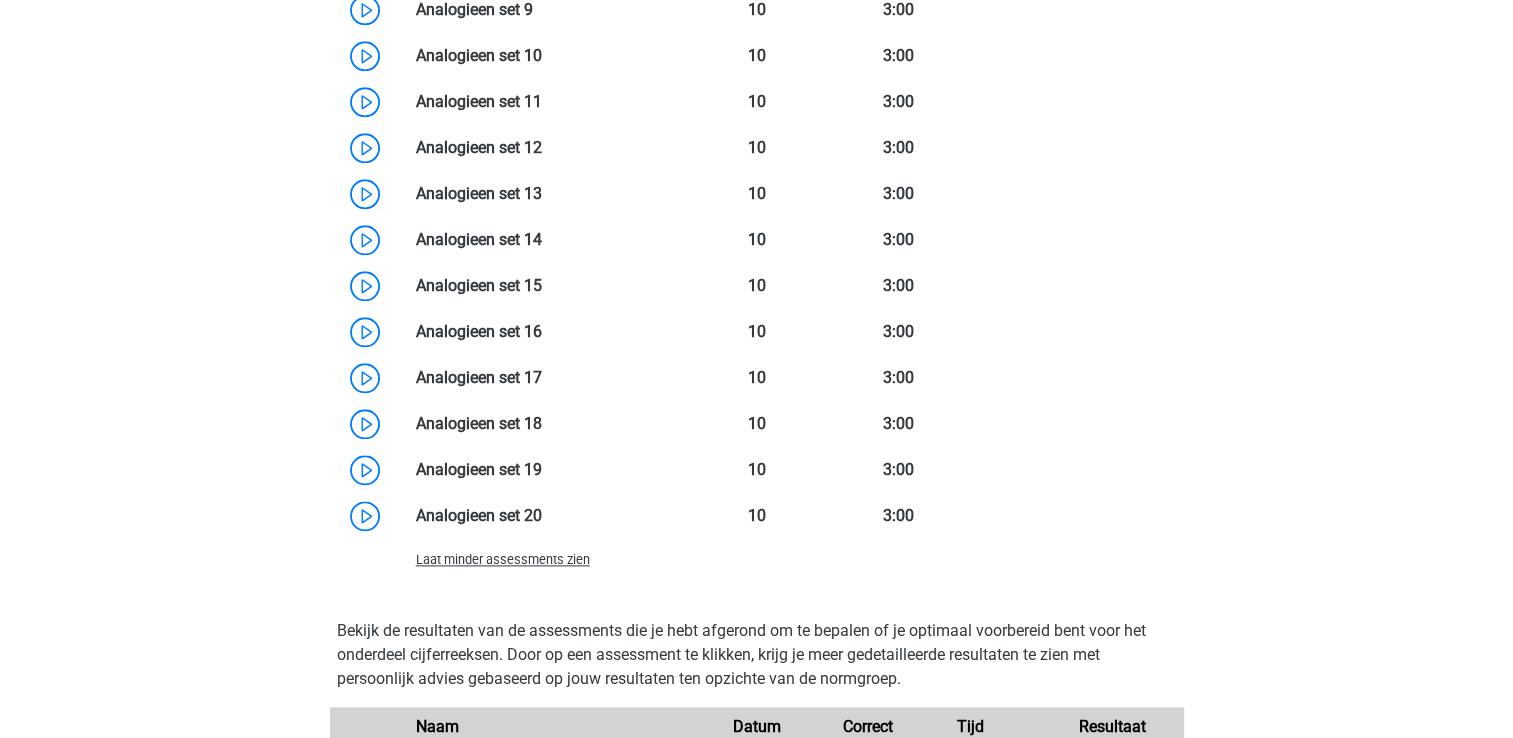 scroll, scrollTop: 2383, scrollLeft: 0, axis: vertical 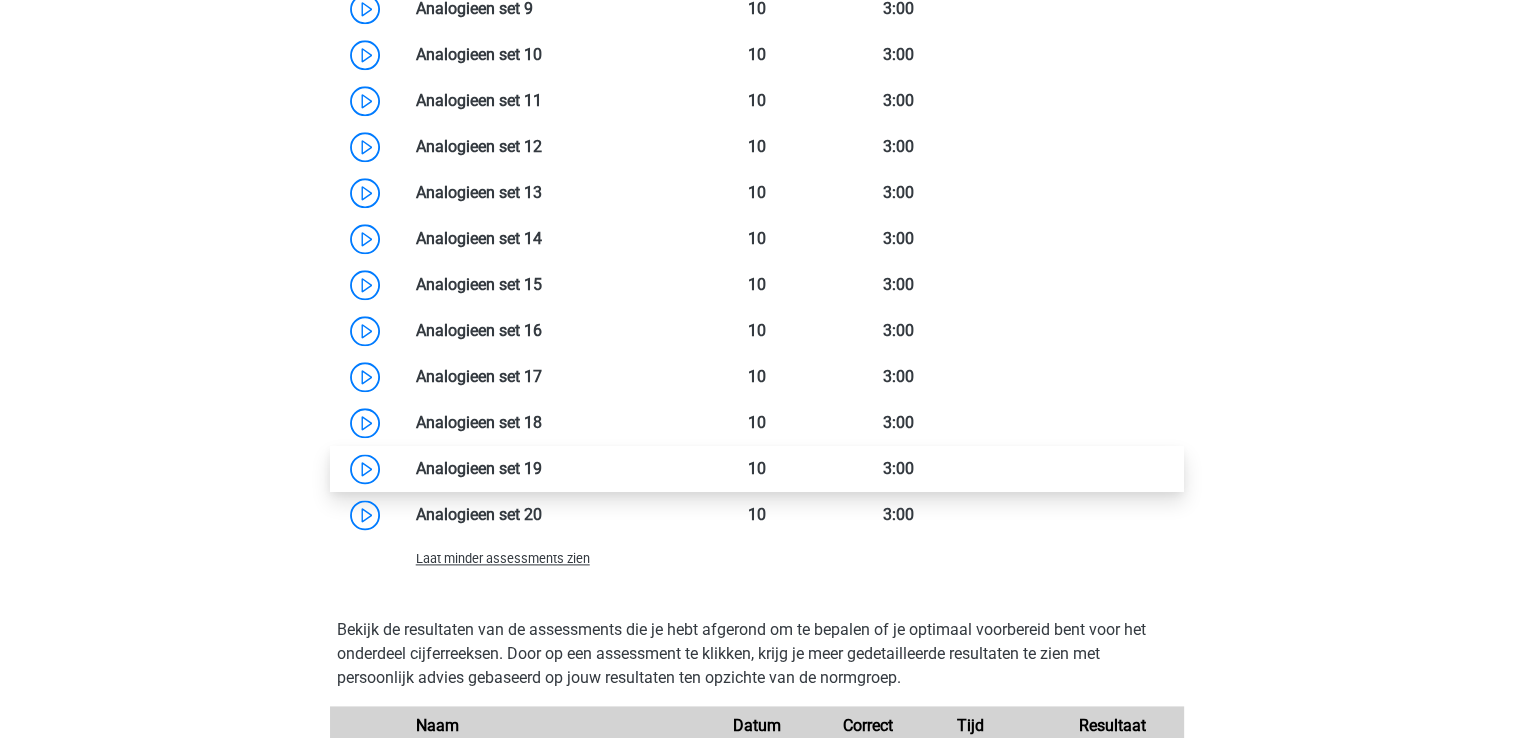click at bounding box center (542, 468) 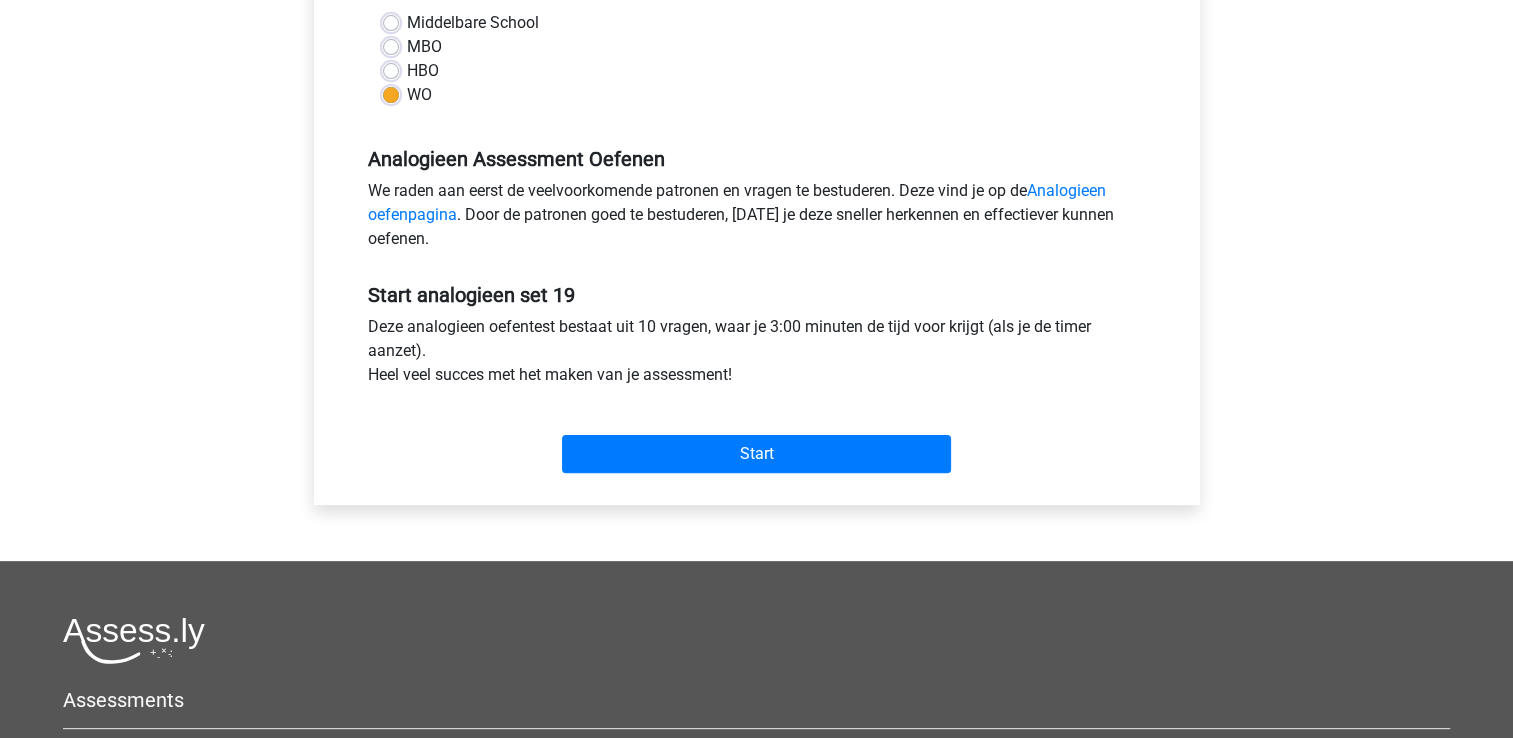 scroll, scrollTop: 562, scrollLeft: 0, axis: vertical 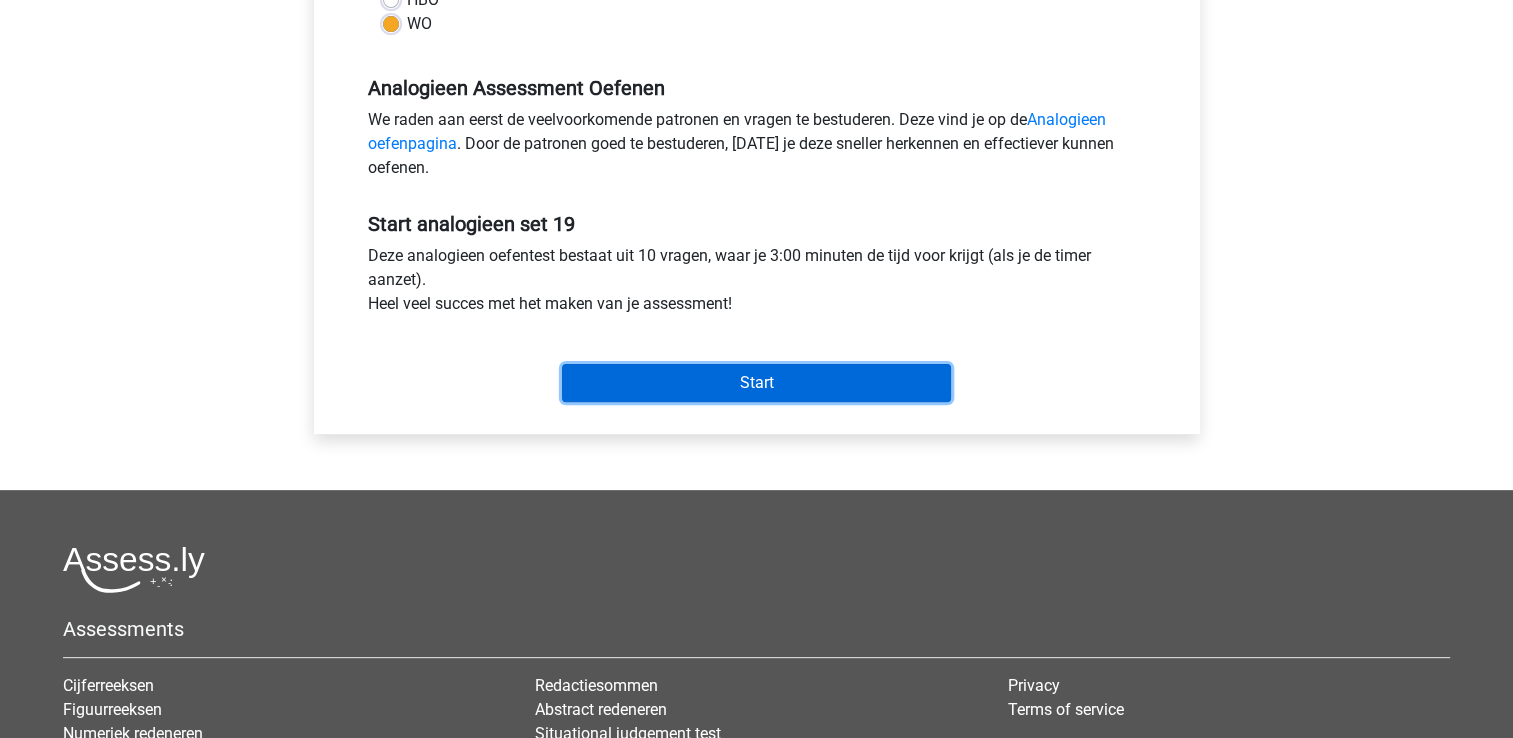 click on "Start" at bounding box center [756, 383] 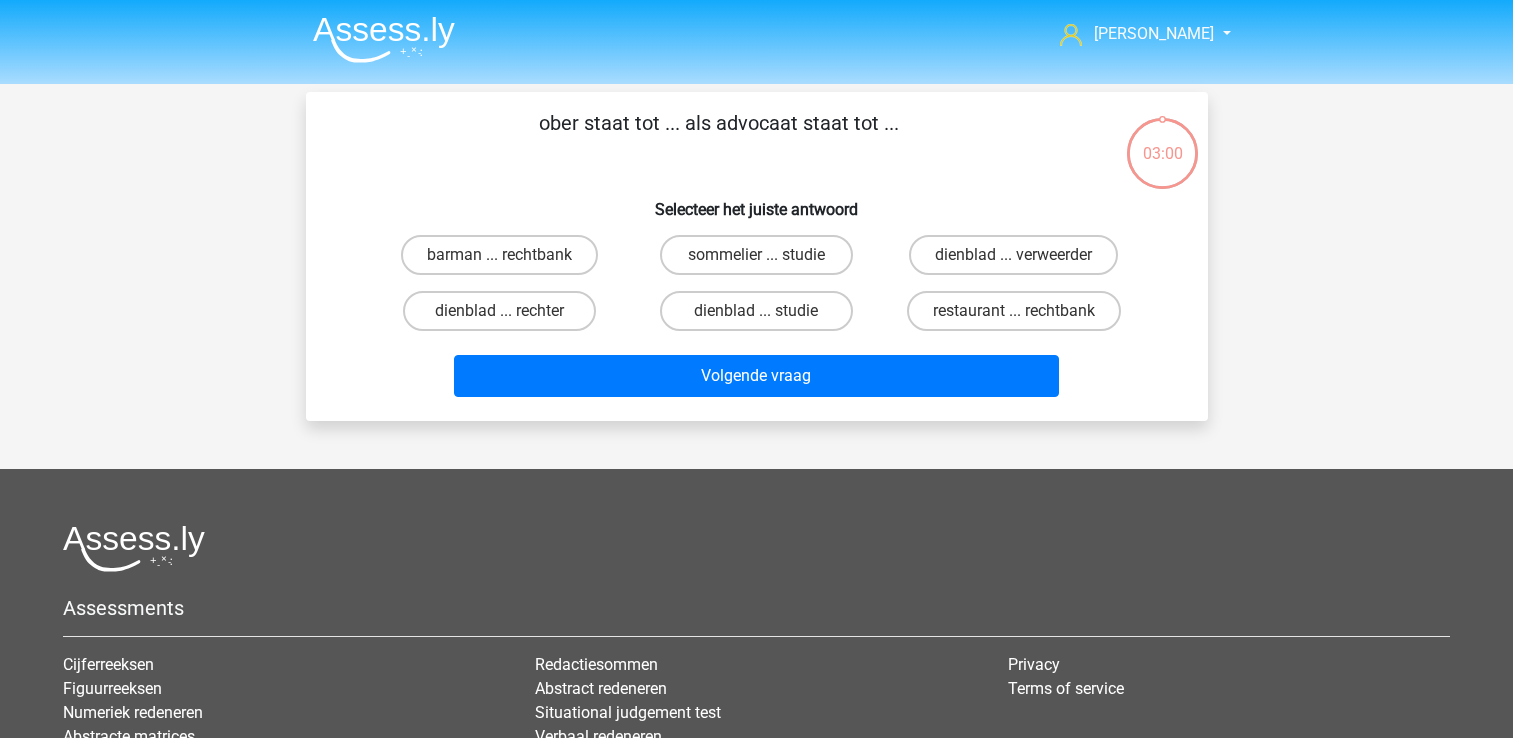 scroll, scrollTop: 0, scrollLeft: 0, axis: both 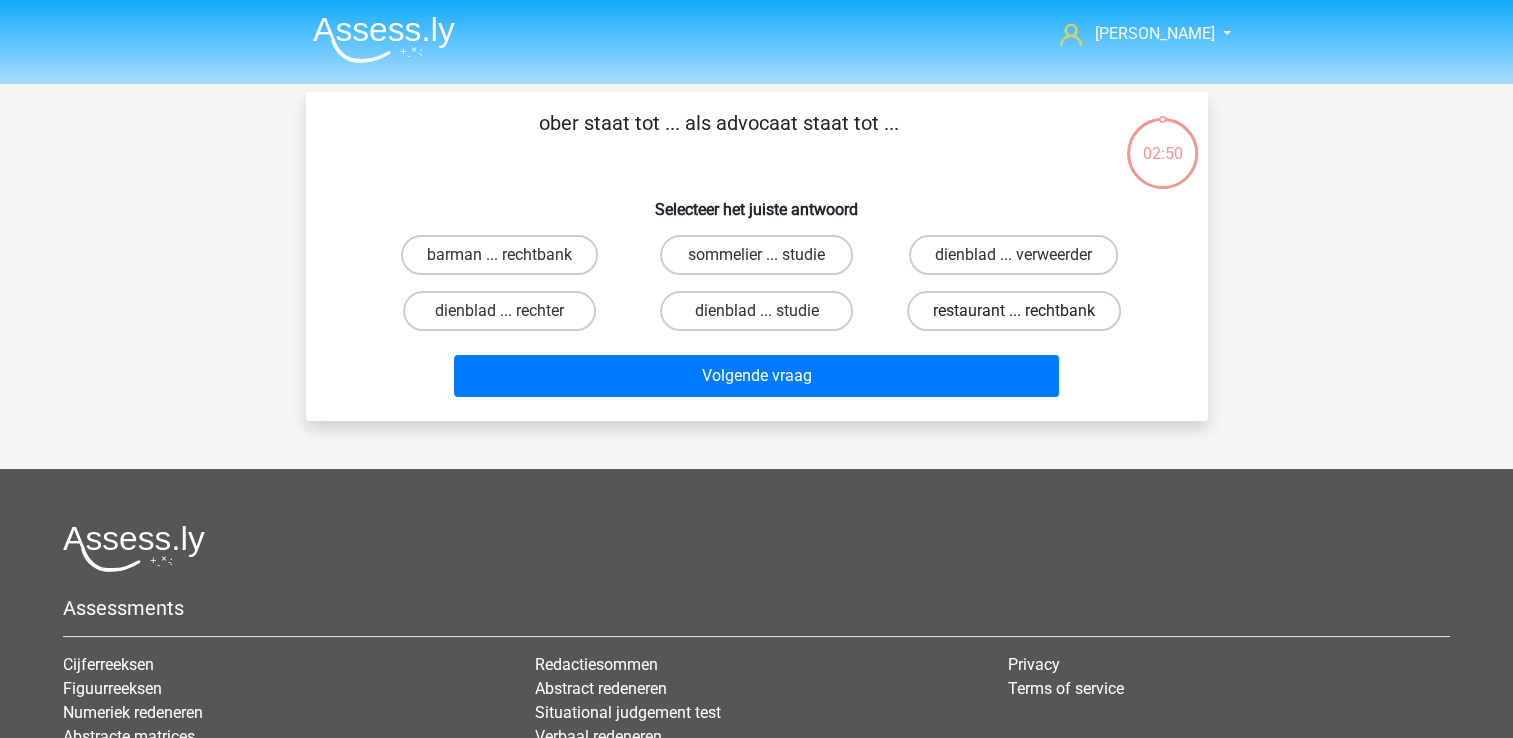 click on "restaurant ... rechtbank" at bounding box center [1014, 311] 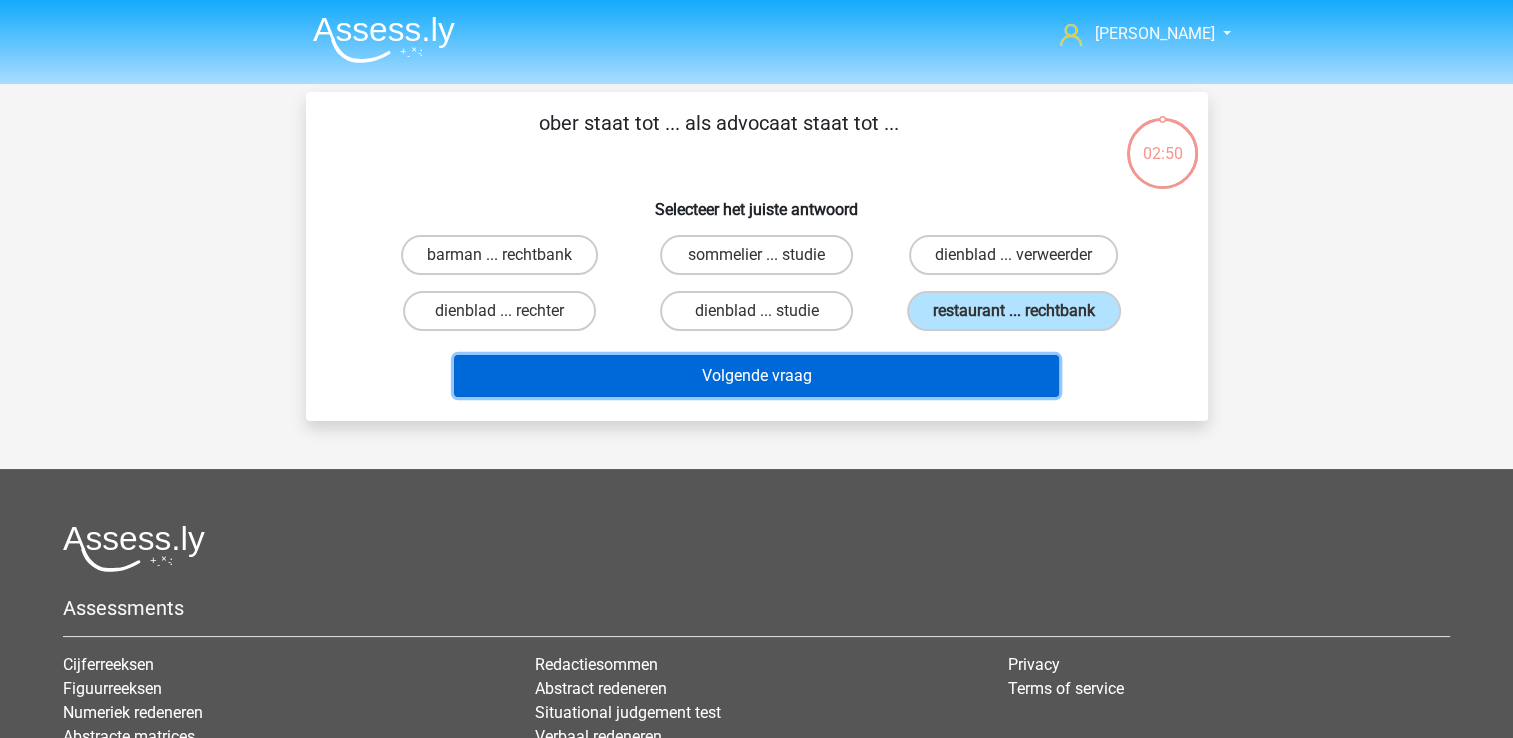 click on "Volgende vraag" at bounding box center [756, 376] 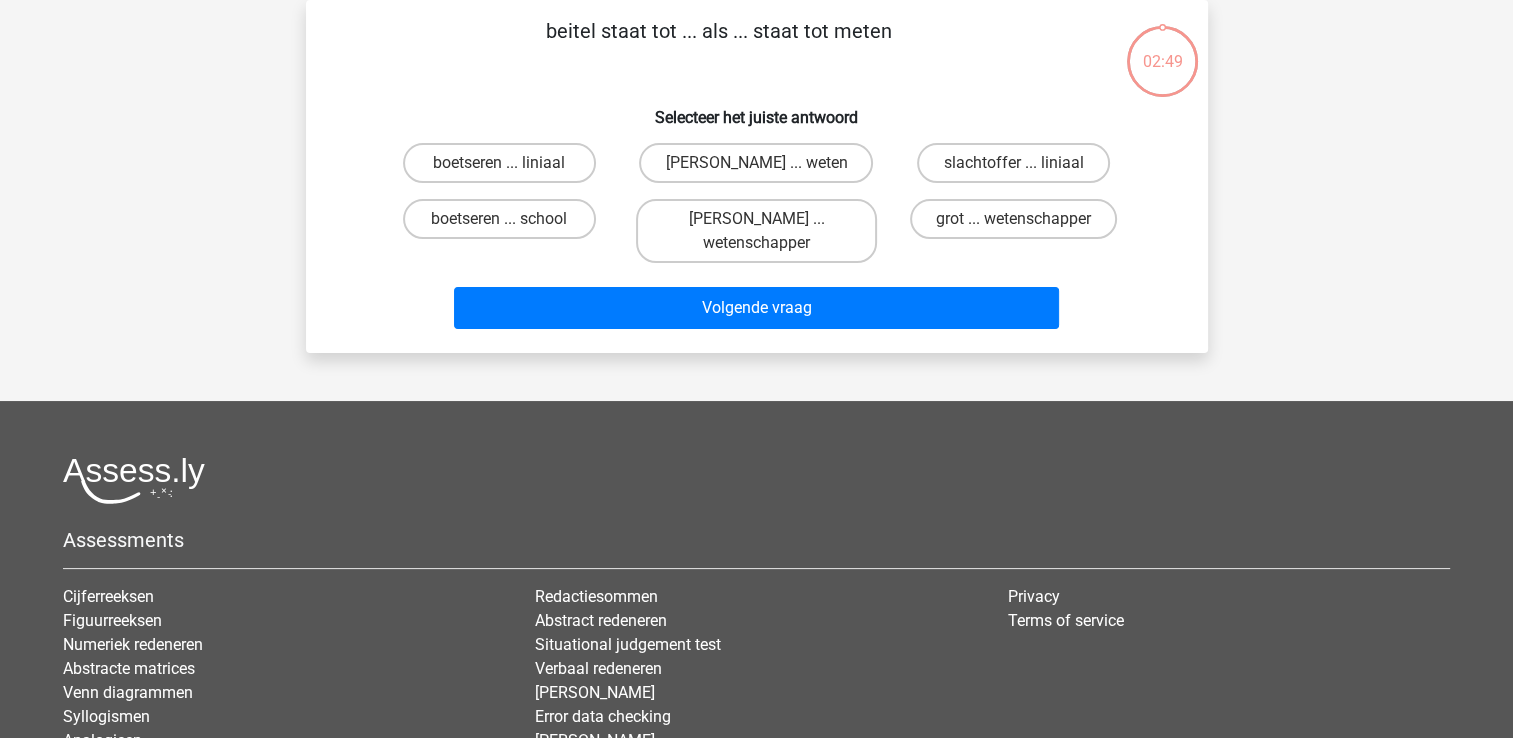 scroll, scrollTop: 0, scrollLeft: 0, axis: both 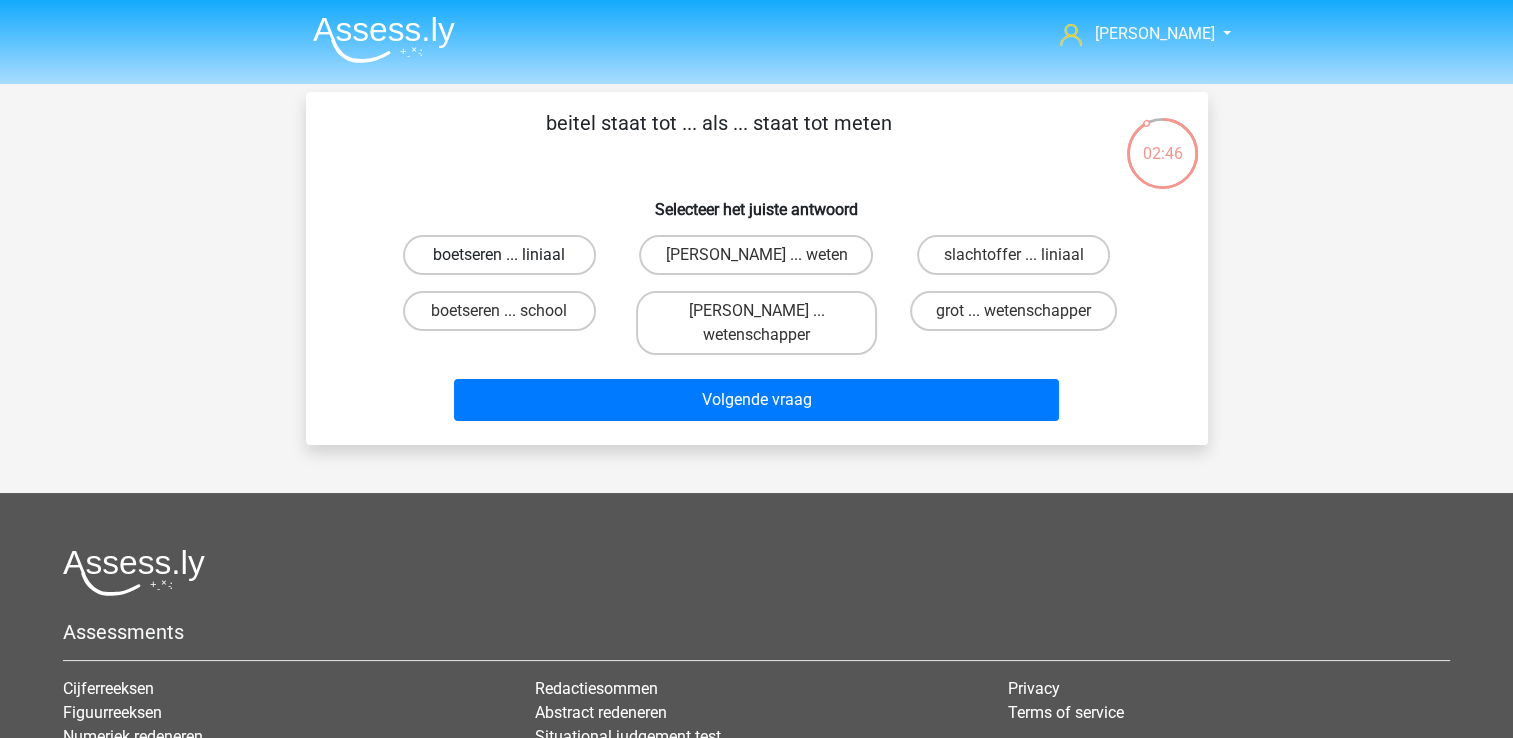 click on "boetseren ... liniaal" at bounding box center [499, 255] 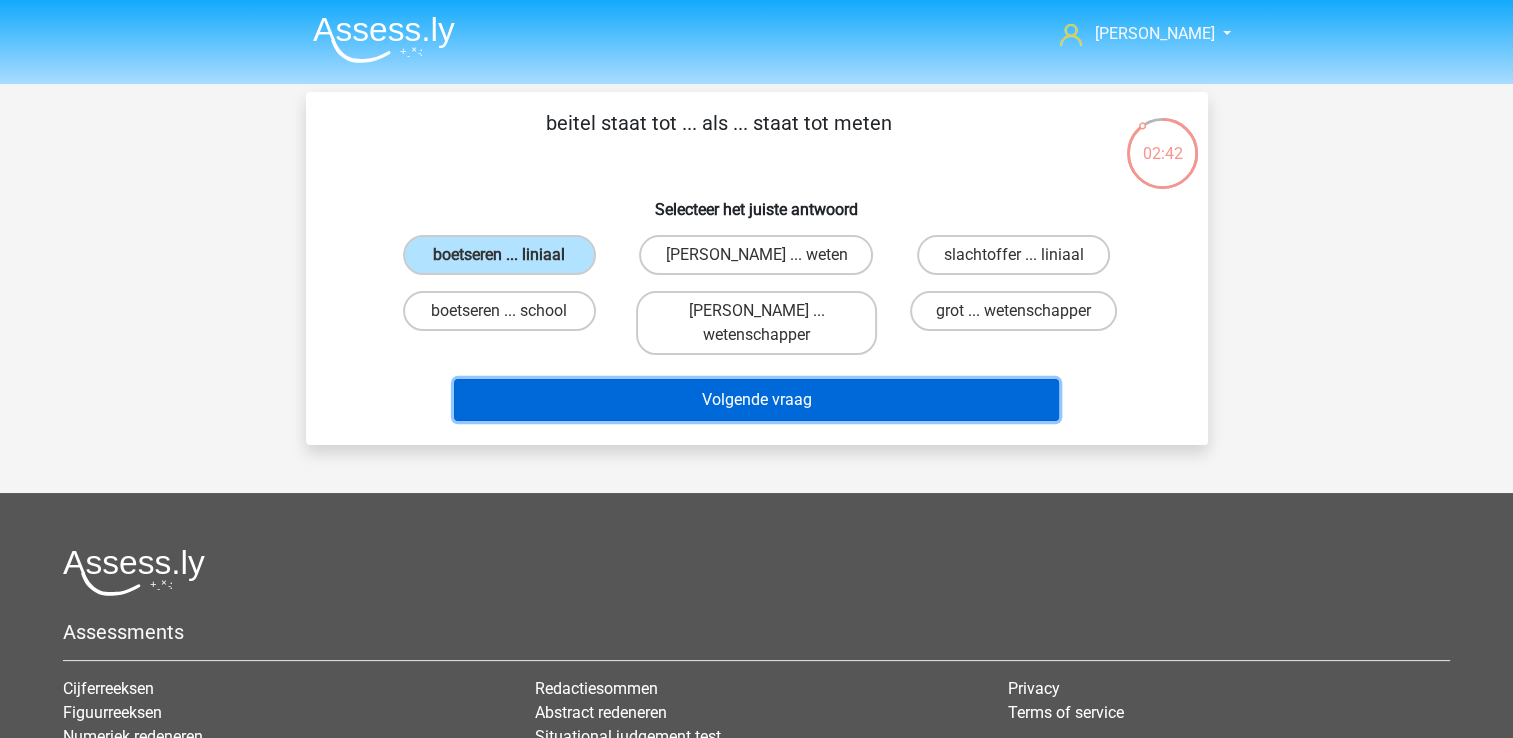 click on "Volgende vraag" at bounding box center (756, 400) 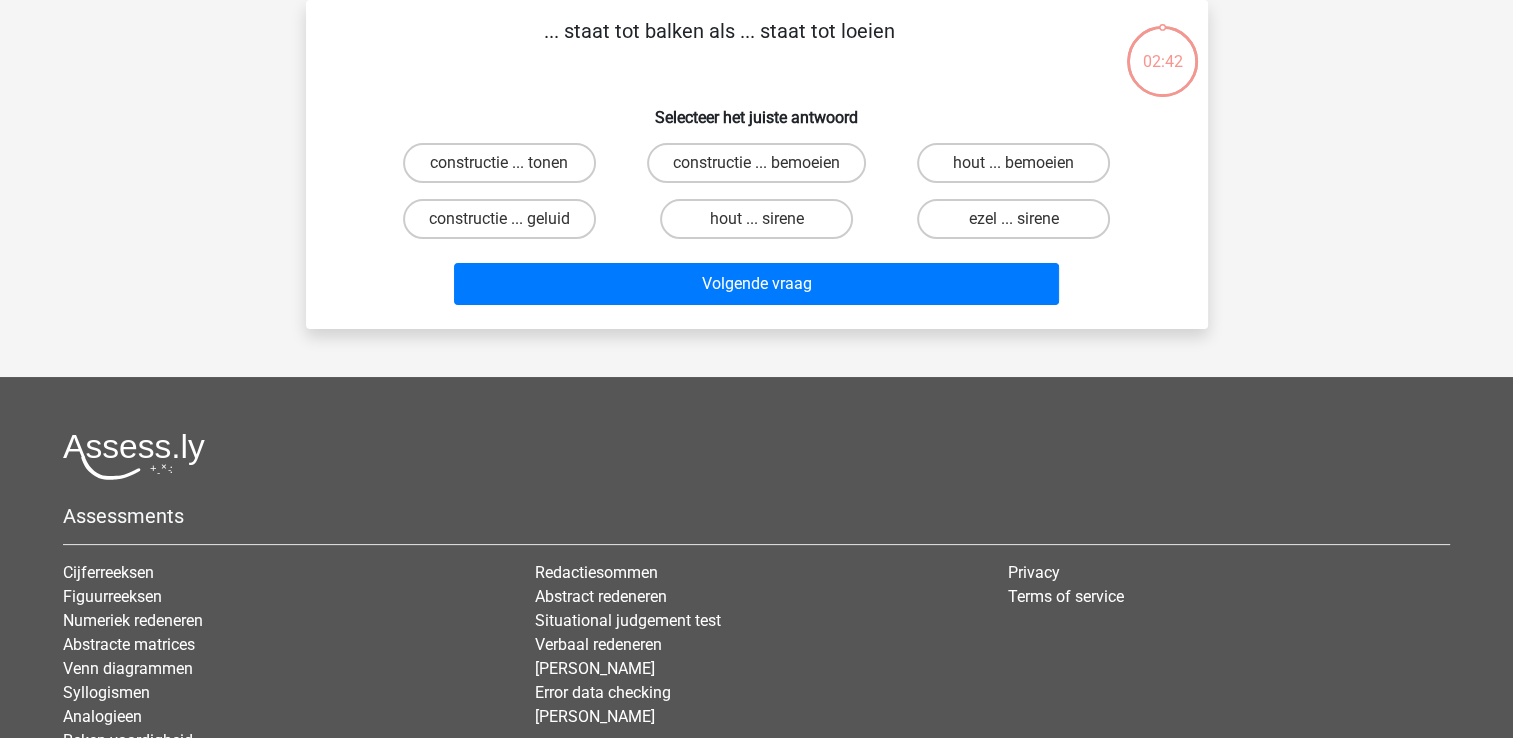 scroll, scrollTop: 0, scrollLeft: 0, axis: both 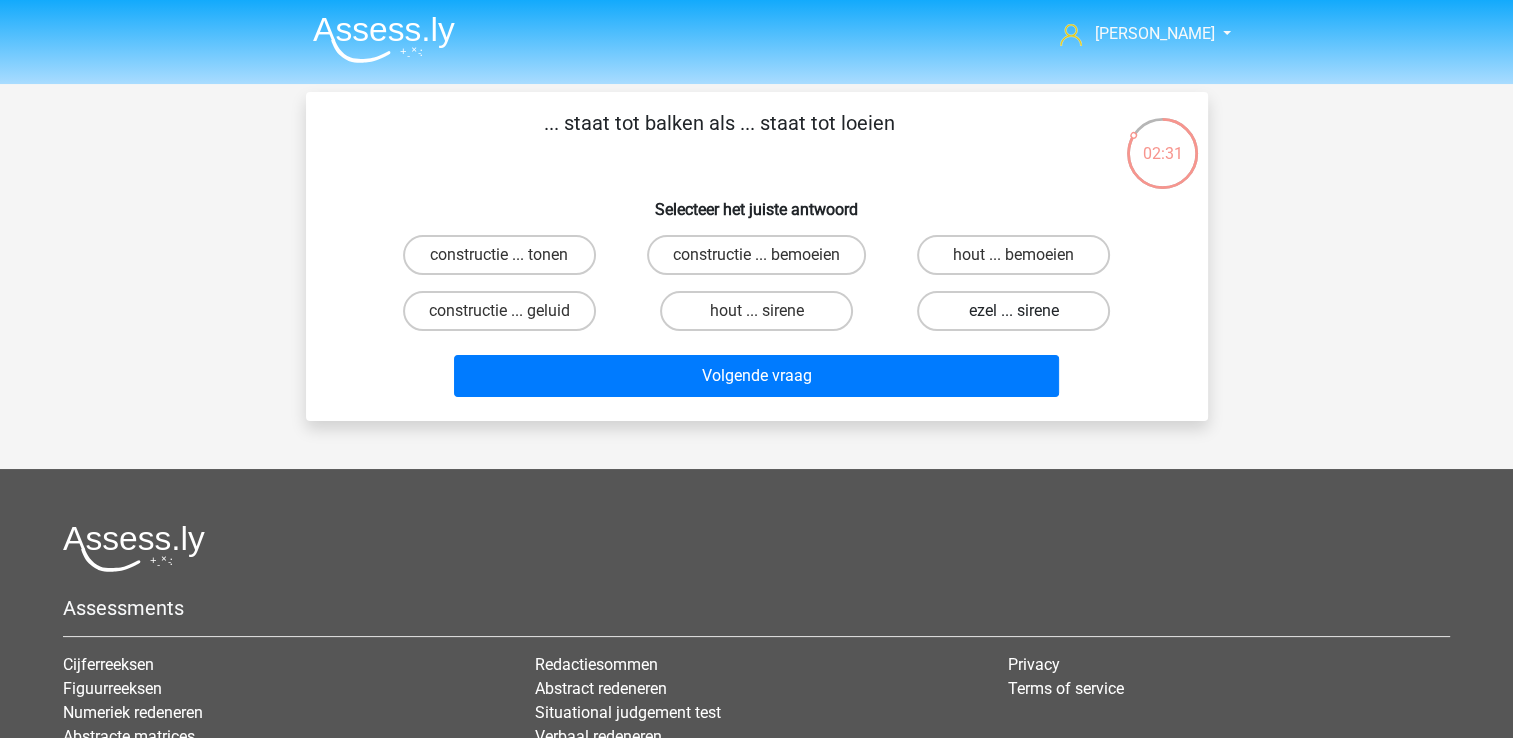 click on "ezel ... sirene" at bounding box center (1013, 311) 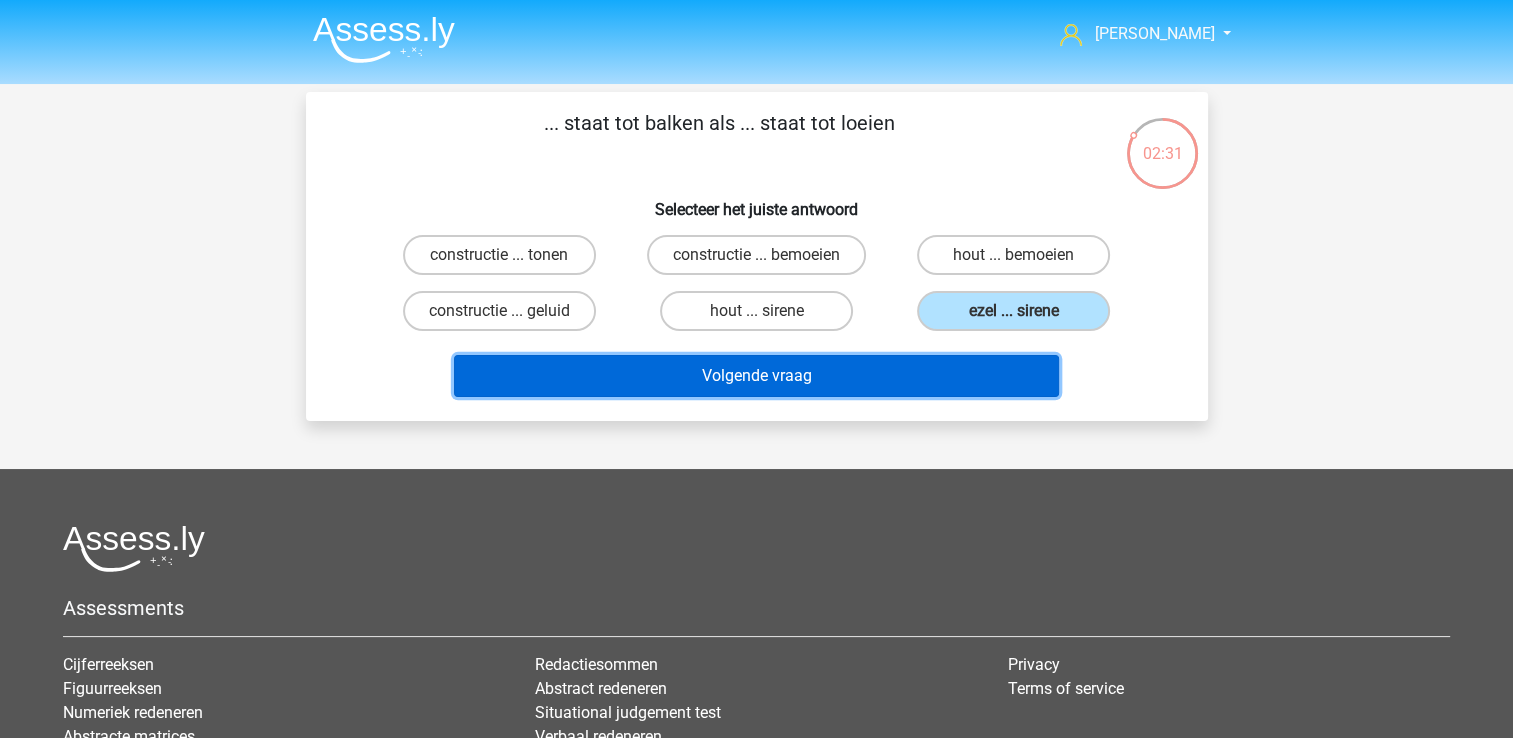 click on "Volgende vraag" at bounding box center (756, 376) 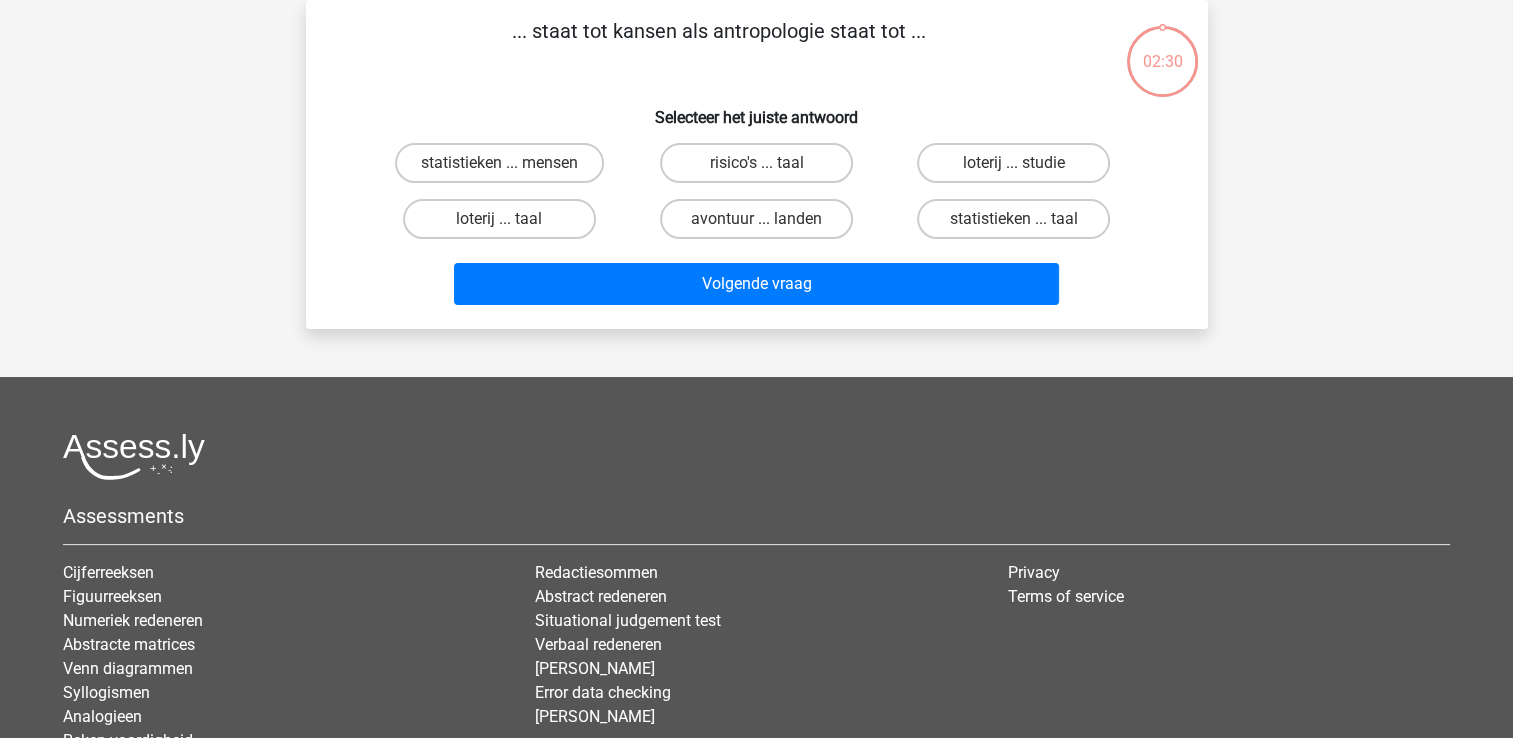 scroll, scrollTop: 0, scrollLeft: 0, axis: both 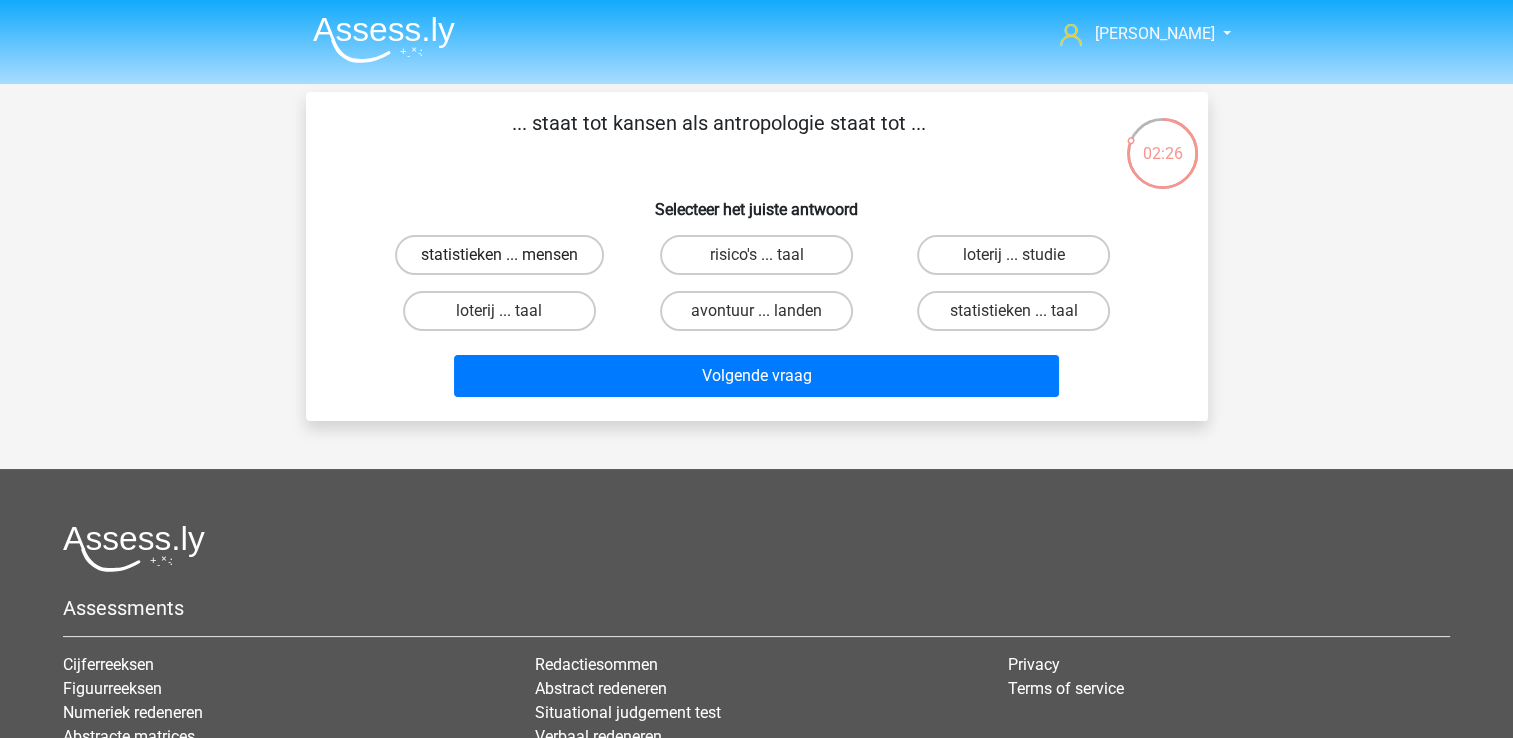 click on "statistieken ... mensen" at bounding box center (499, 255) 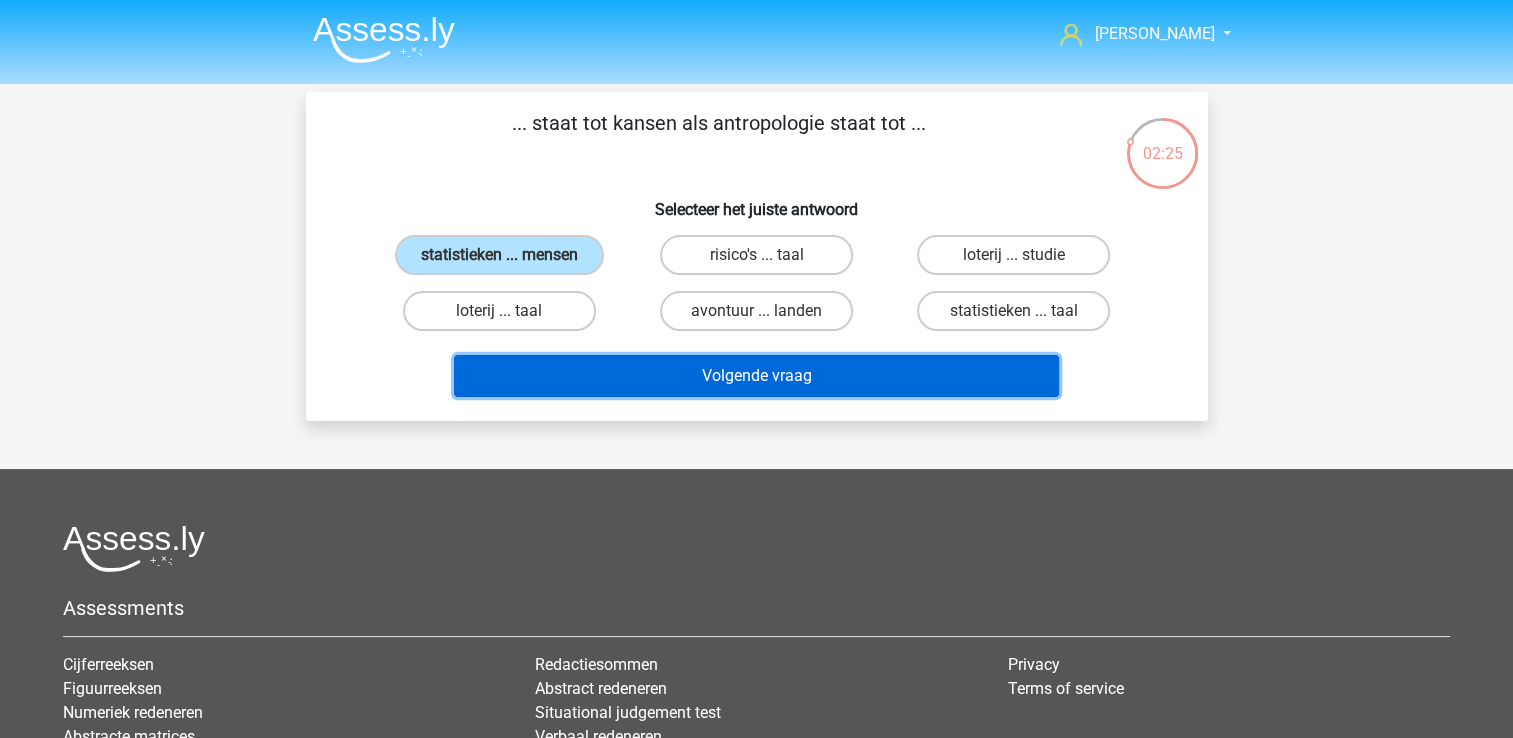 click on "Volgende vraag" at bounding box center [756, 376] 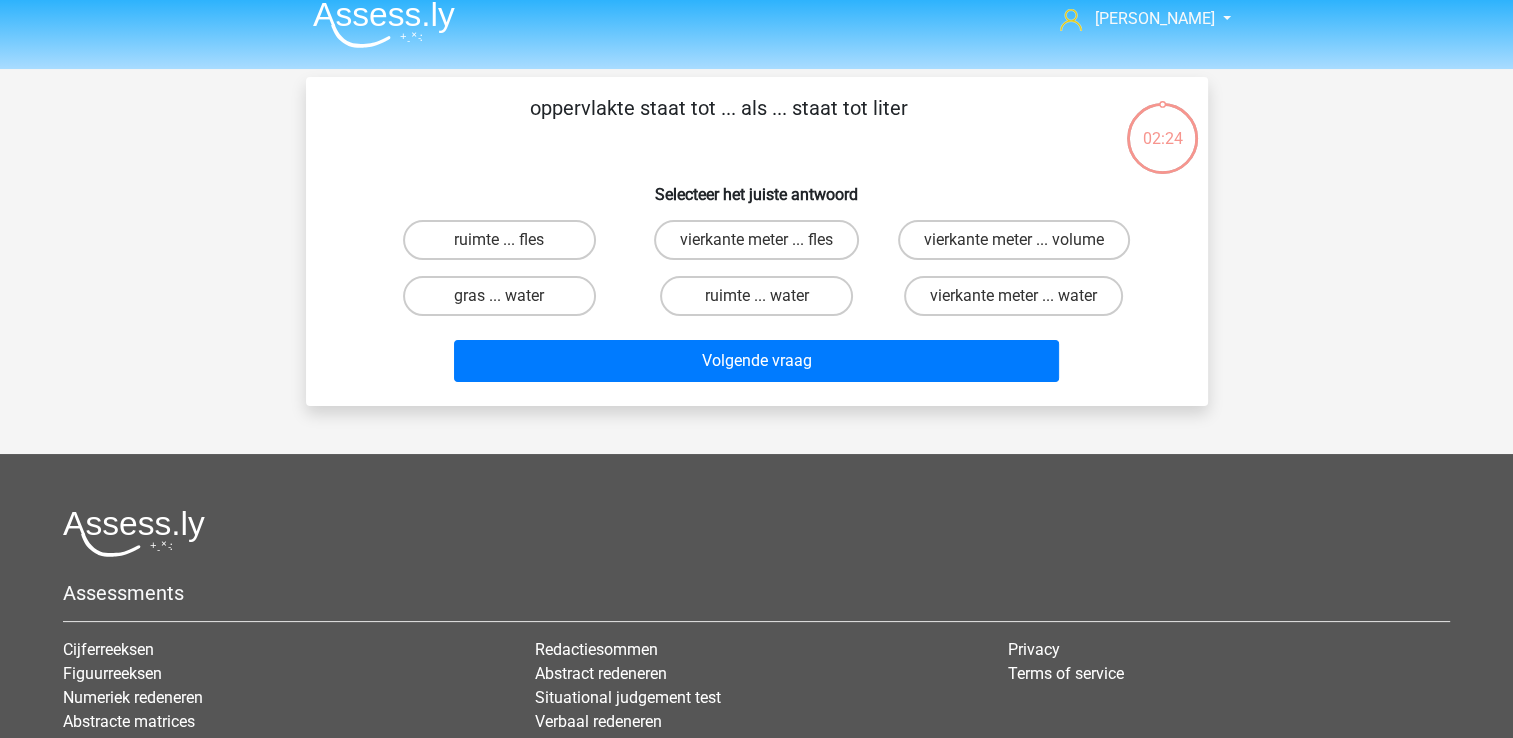 scroll, scrollTop: 14, scrollLeft: 0, axis: vertical 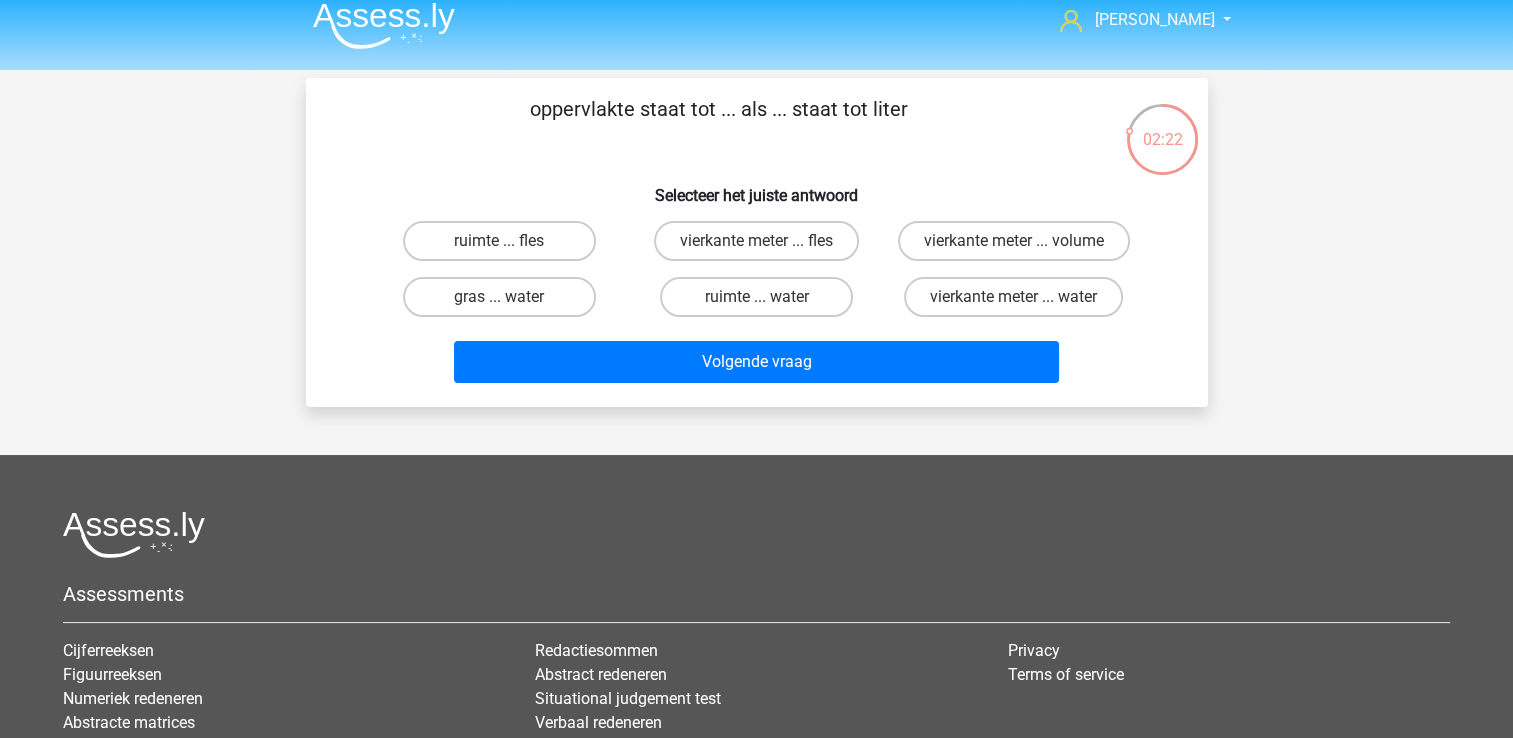 click on "Volgende vraag" at bounding box center [757, 358] 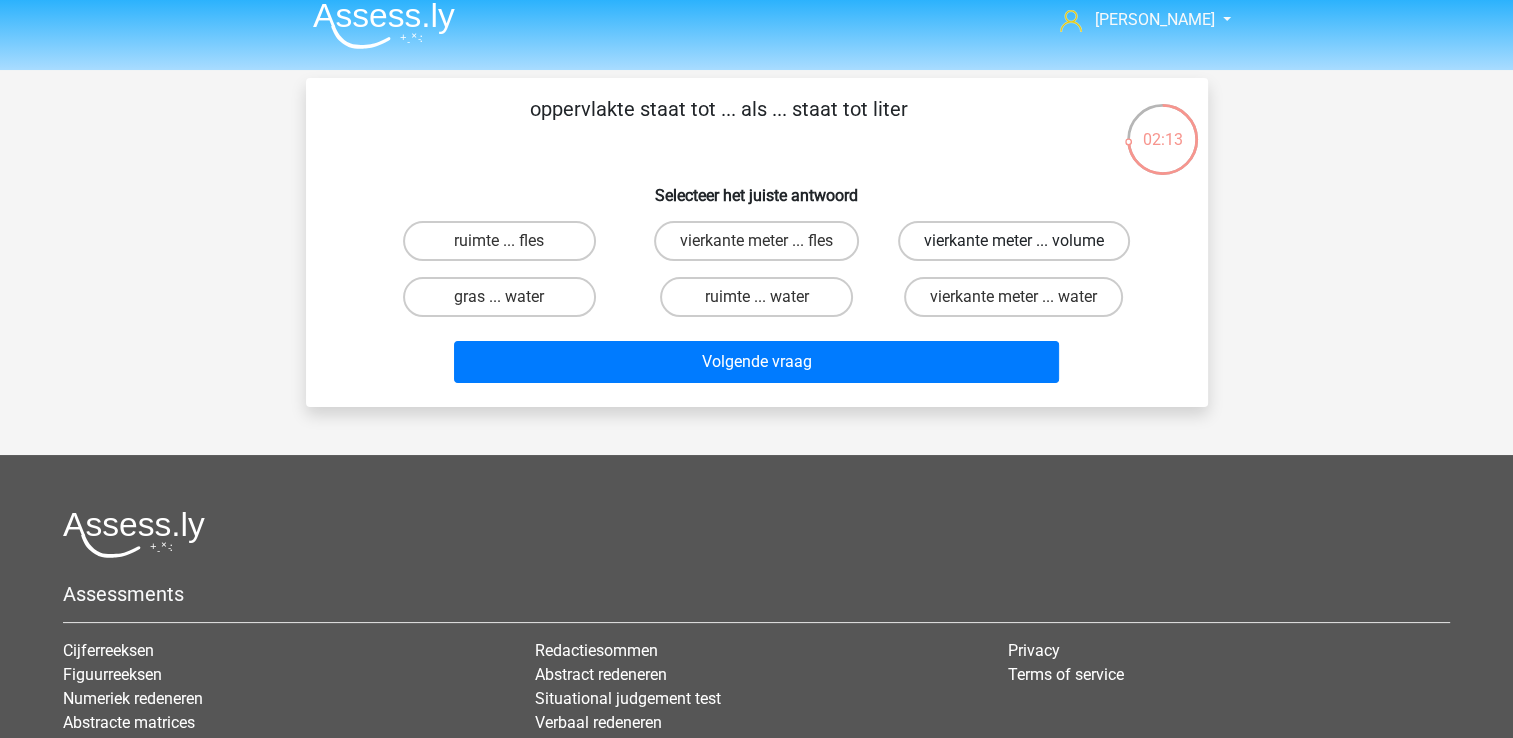 click on "vierkante meter ... volume" at bounding box center (1014, 241) 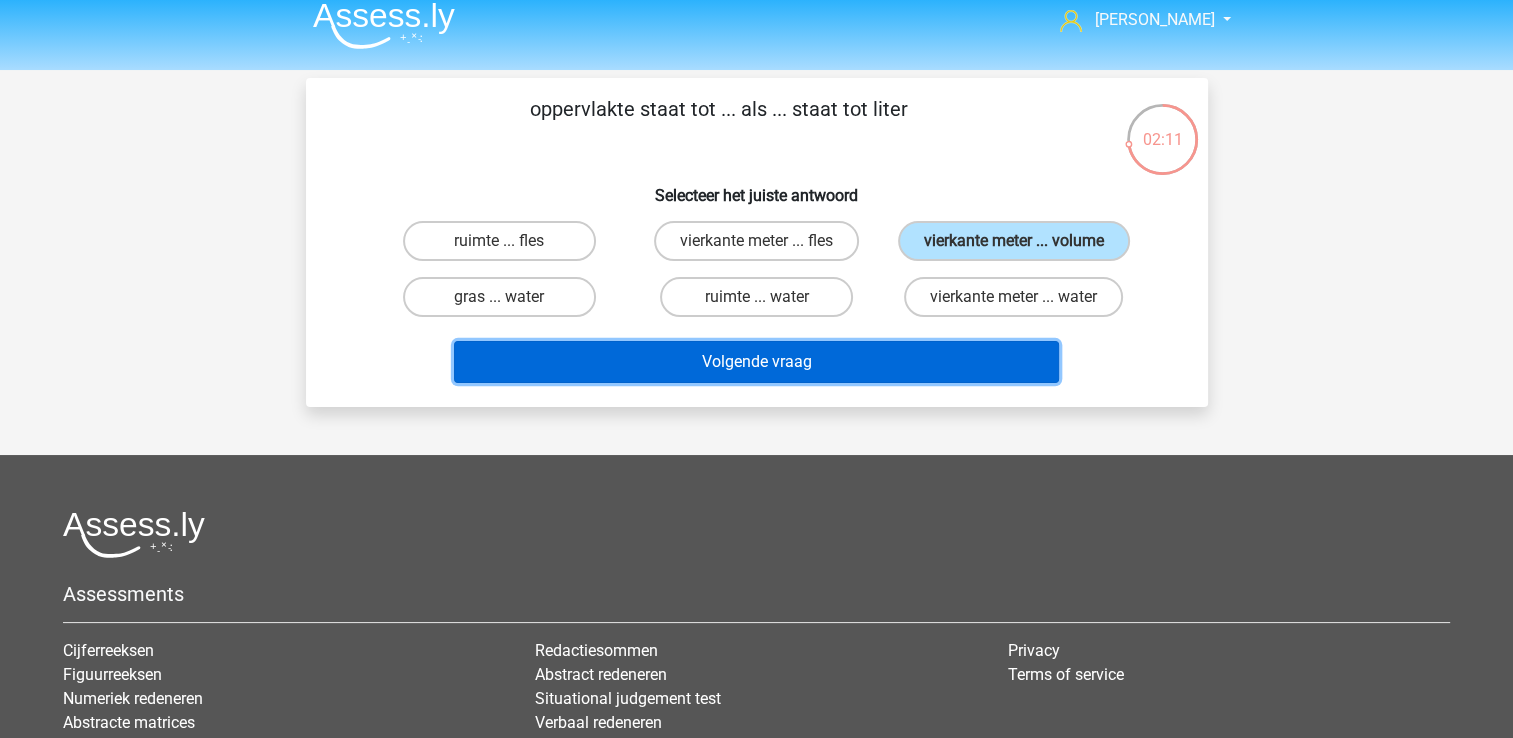 click on "Volgende vraag" at bounding box center [756, 362] 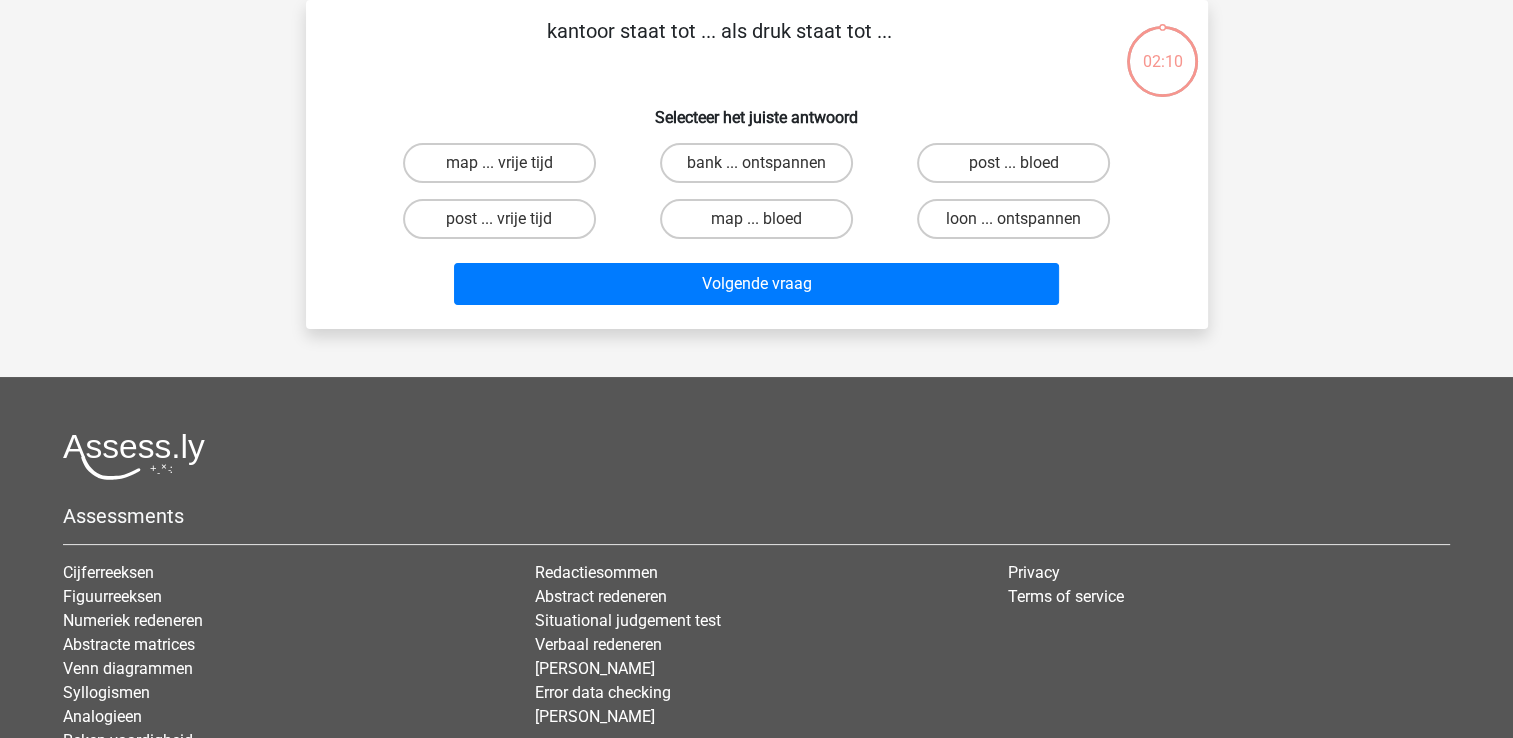 scroll, scrollTop: 0, scrollLeft: 0, axis: both 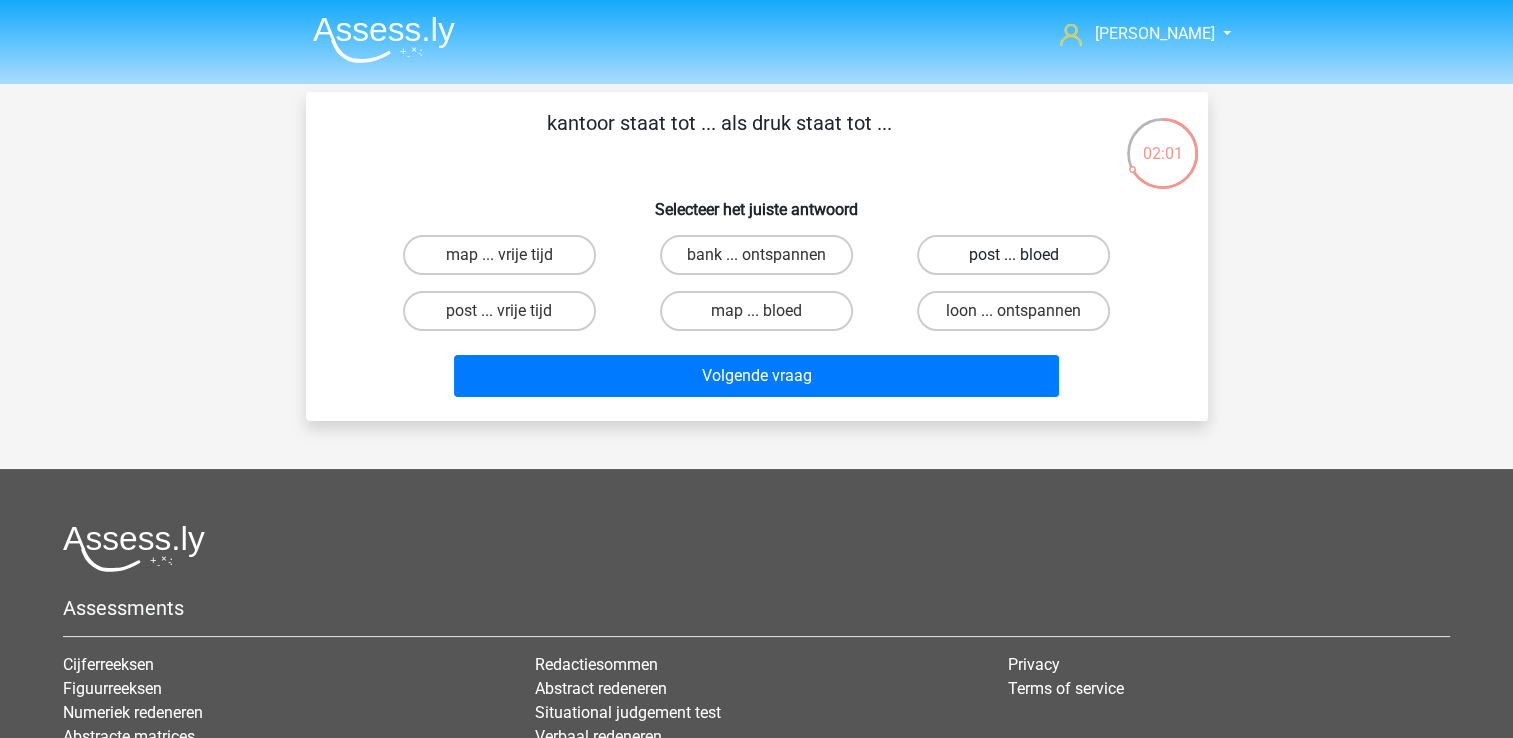 click on "post ... bloed" at bounding box center [1013, 255] 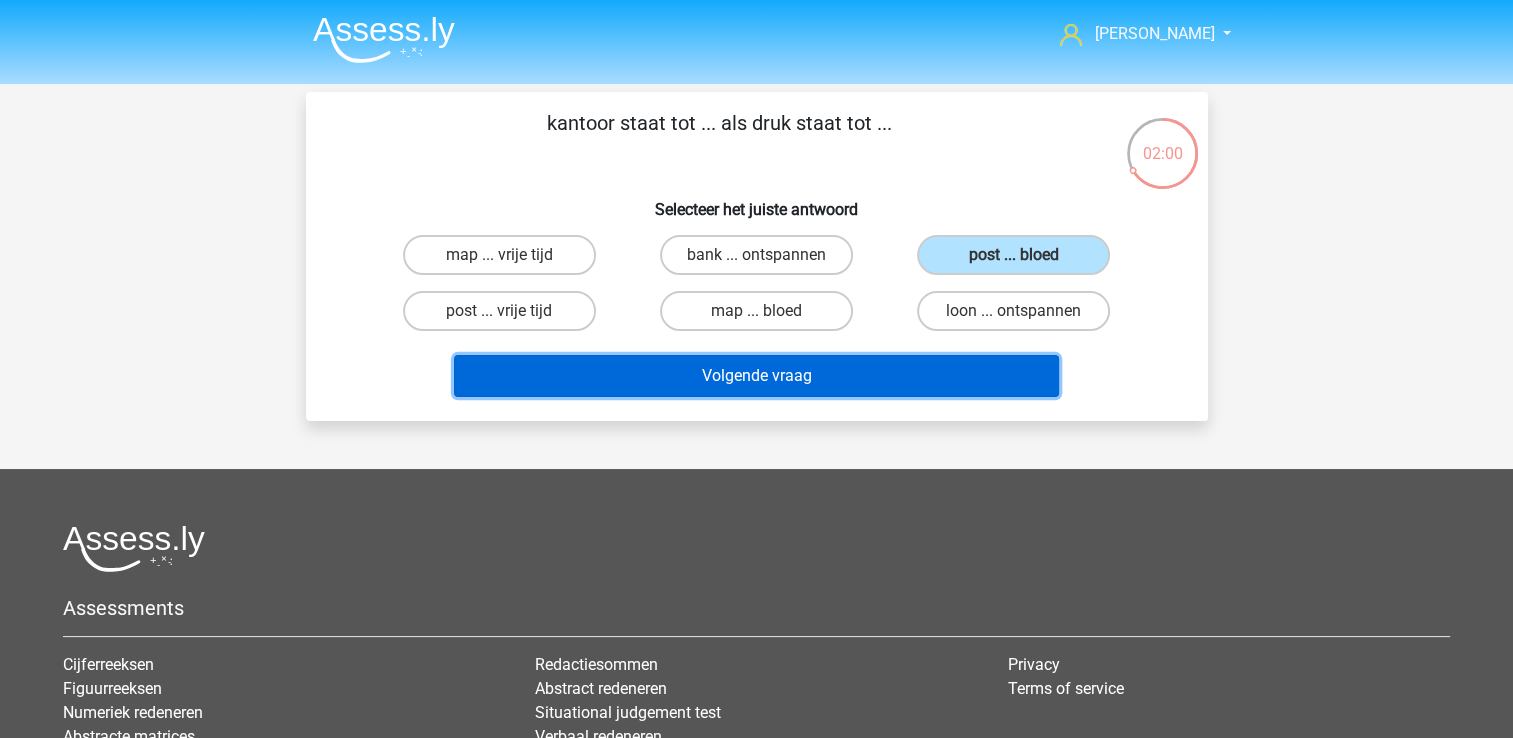 click on "Volgende vraag" at bounding box center (756, 376) 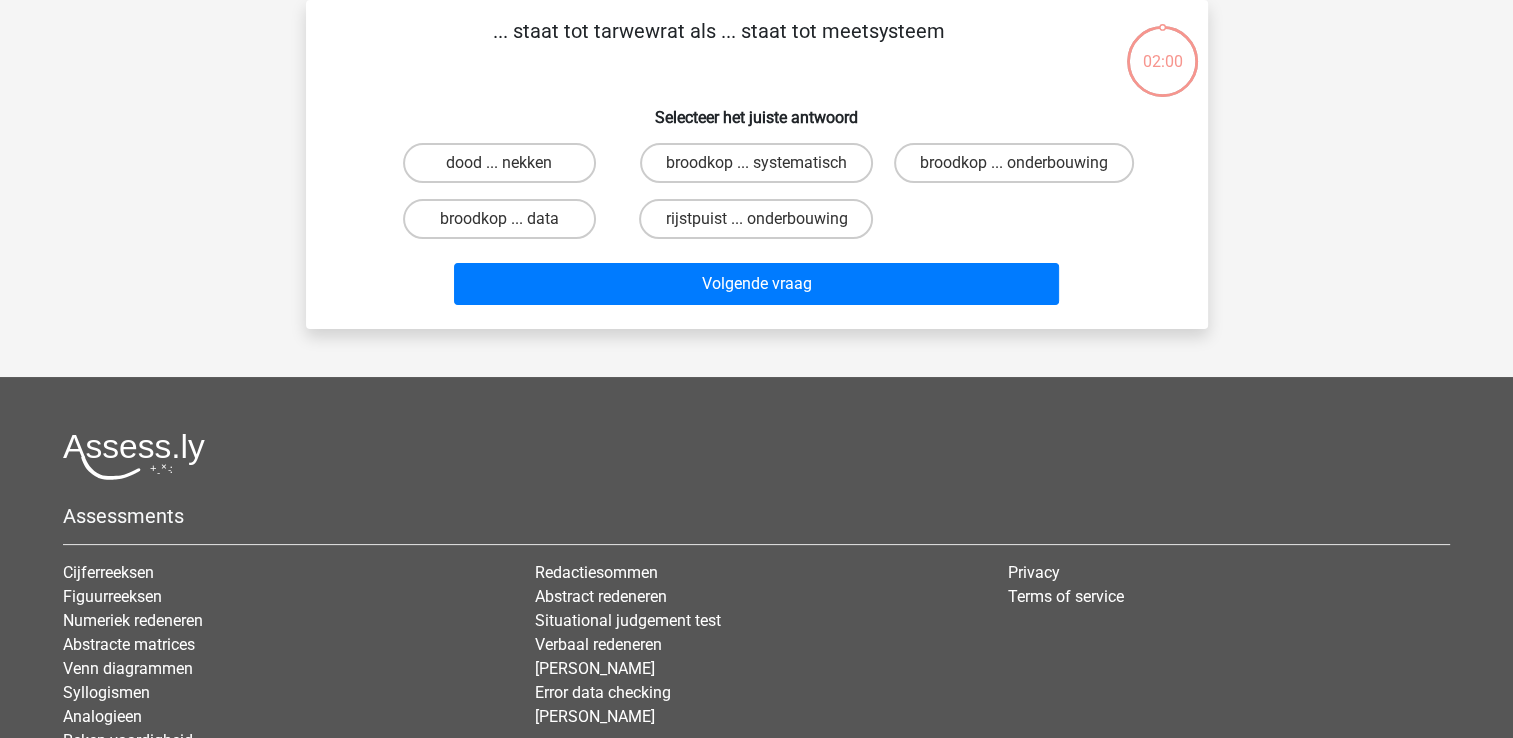scroll, scrollTop: 0, scrollLeft: 0, axis: both 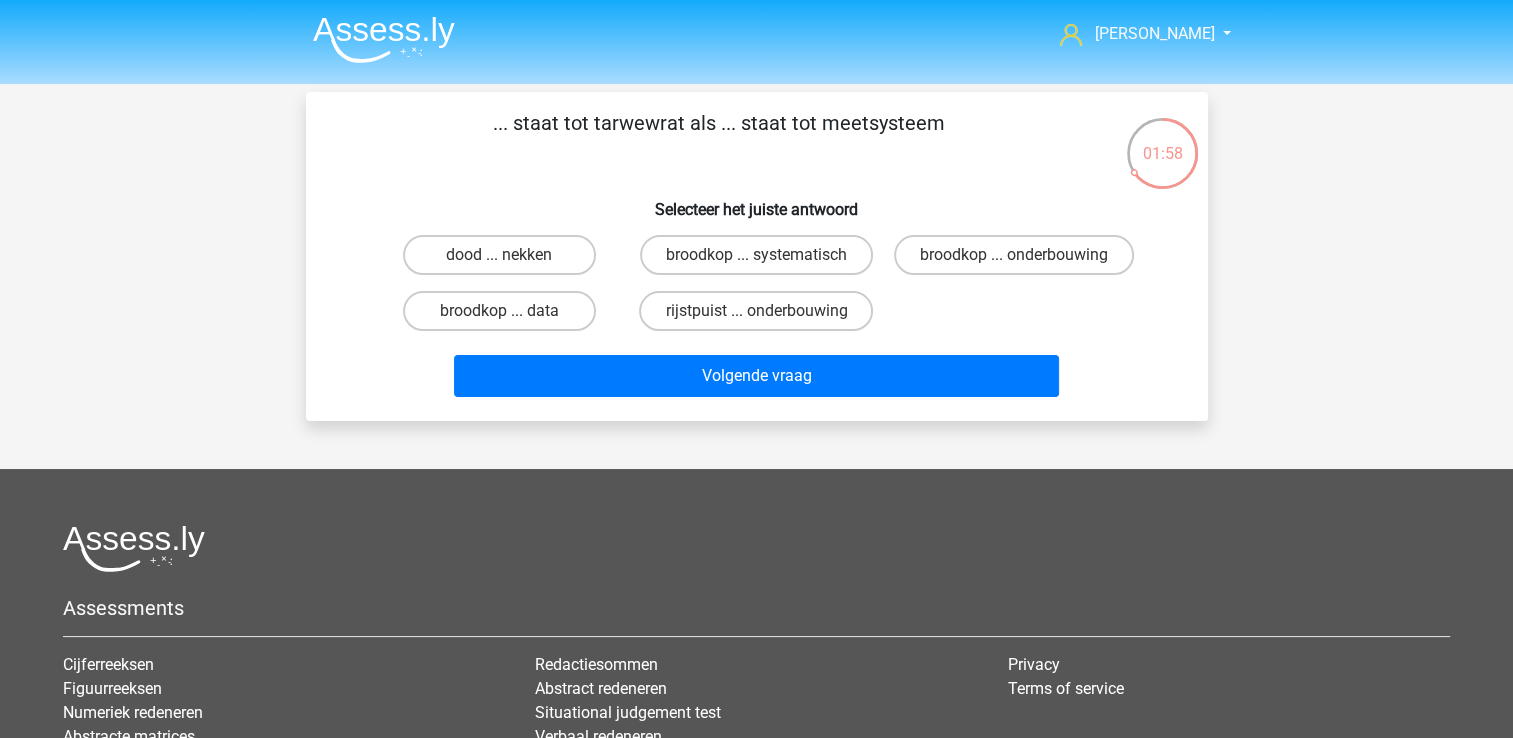 click on "broodkop ... data" at bounding box center [499, 255] 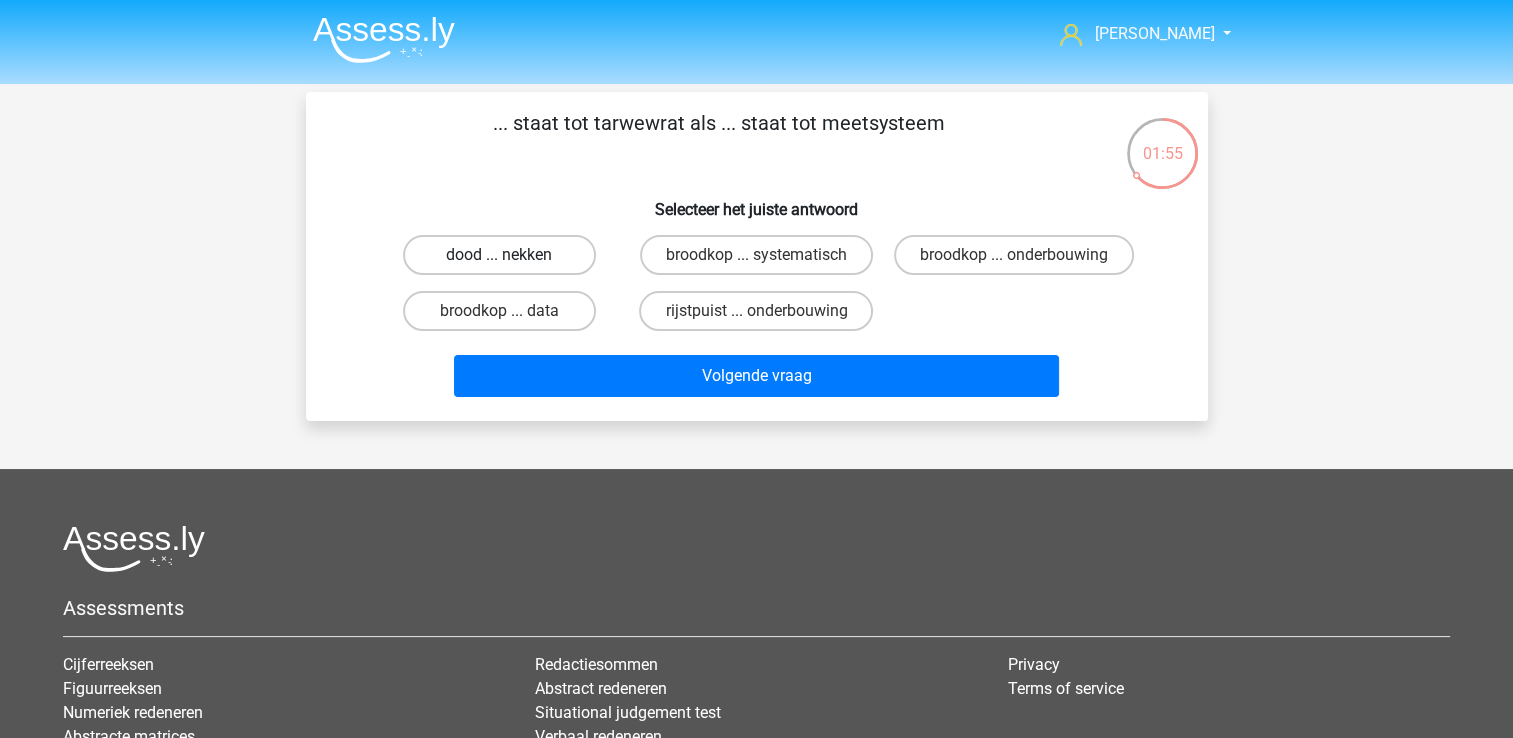 click on "dood ... nekken" at bounding box center (499, 255) 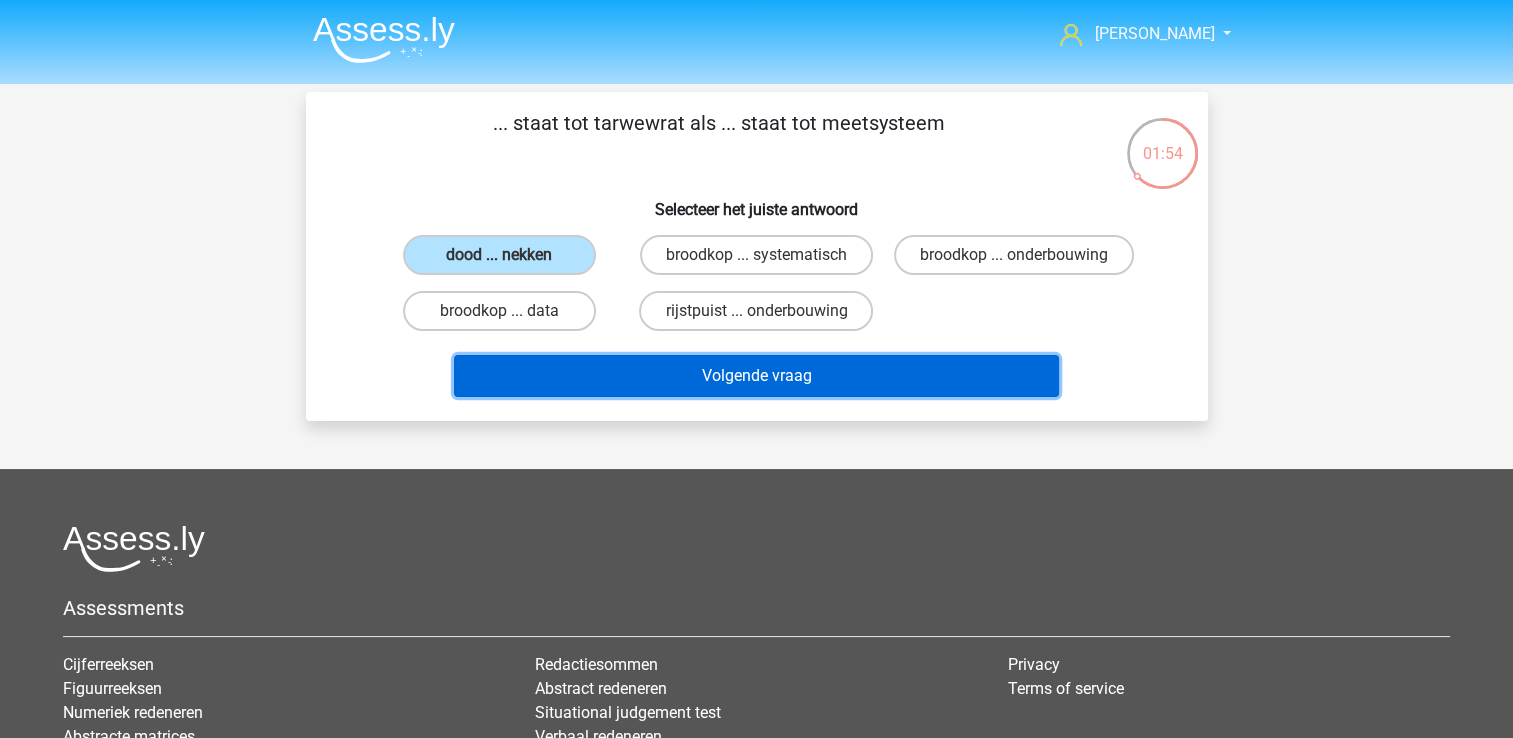 click on "Volgende vraag" at bounding box center [756, 376] 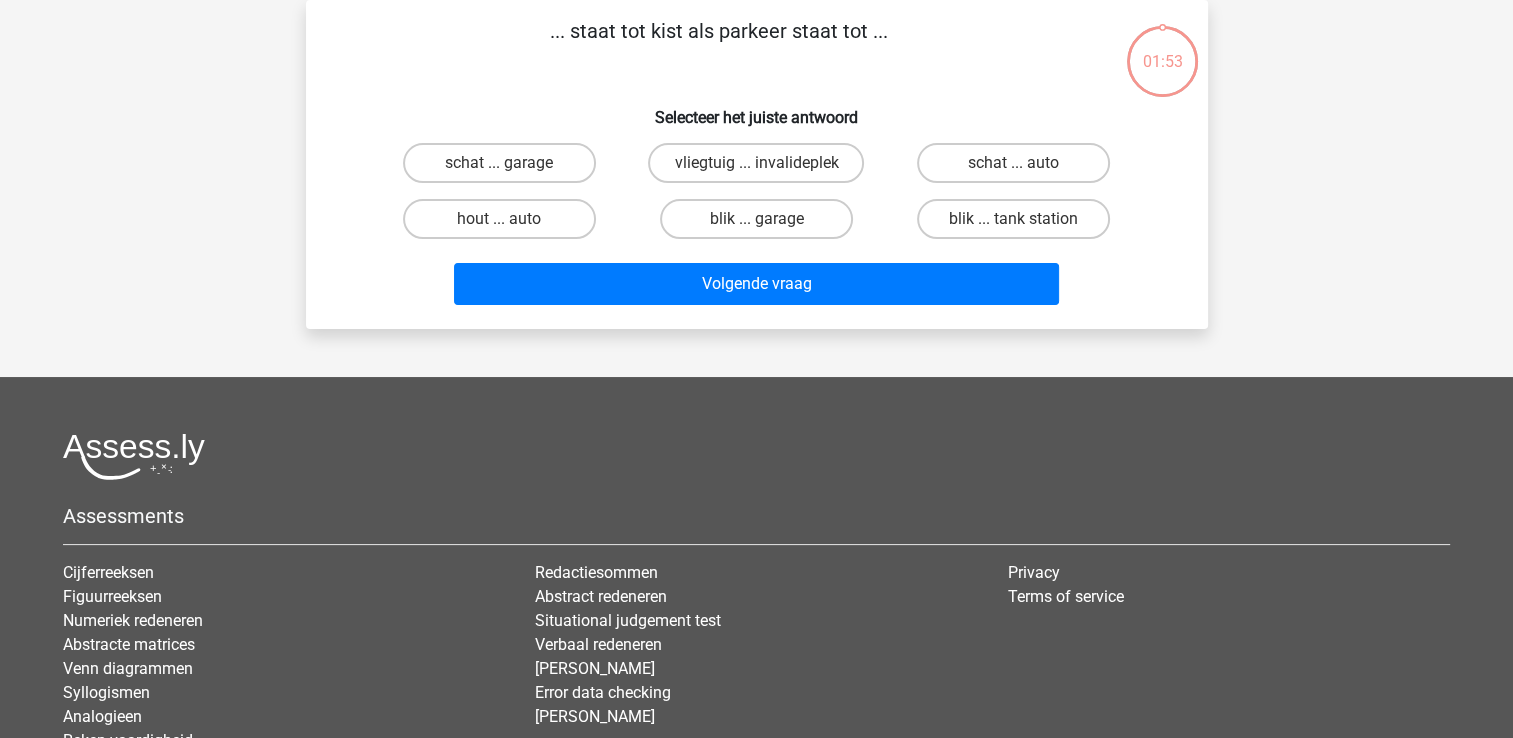 scroll, scrollTop: 0, scrollLeft: 0, axis: both 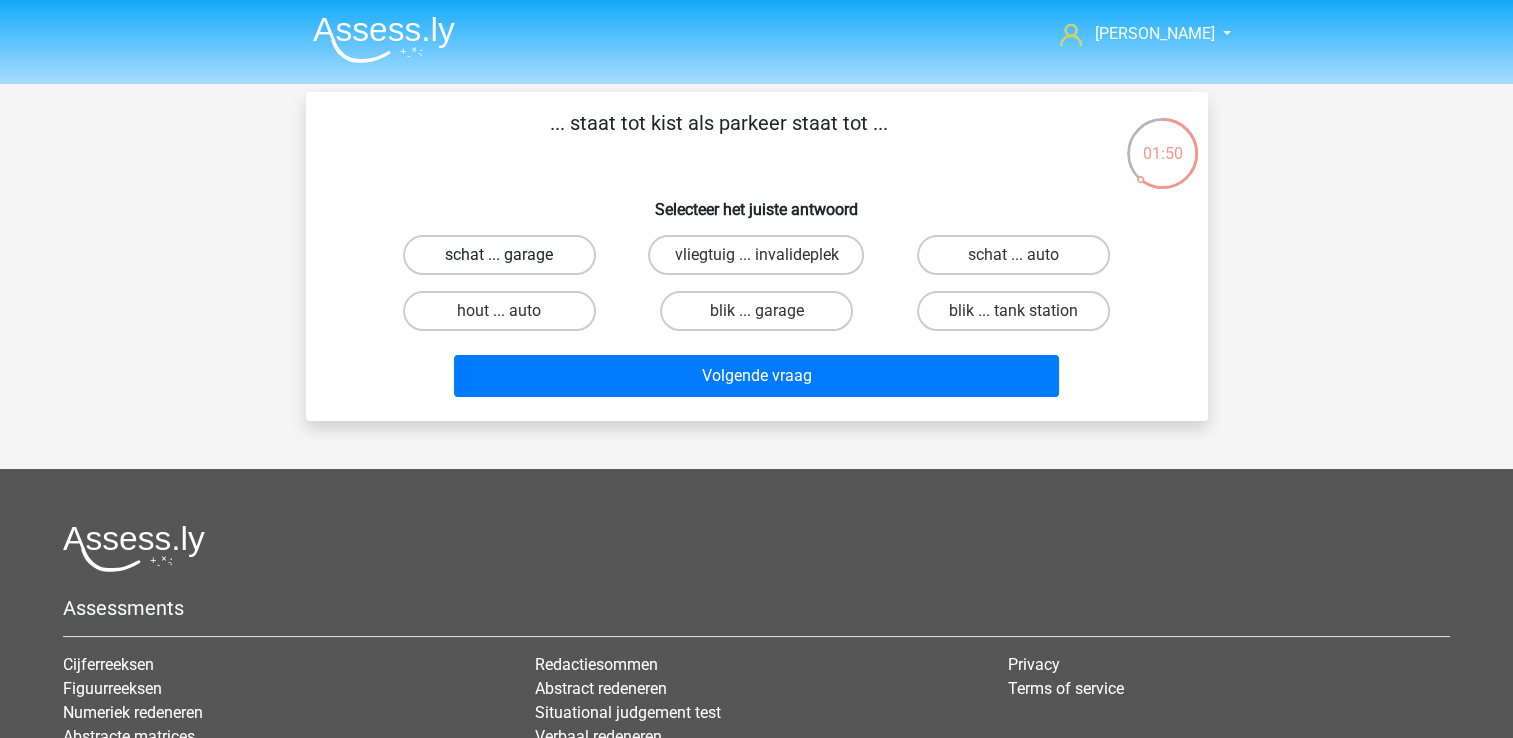 click on "schat ... garage" at bounding box center (499, 255) 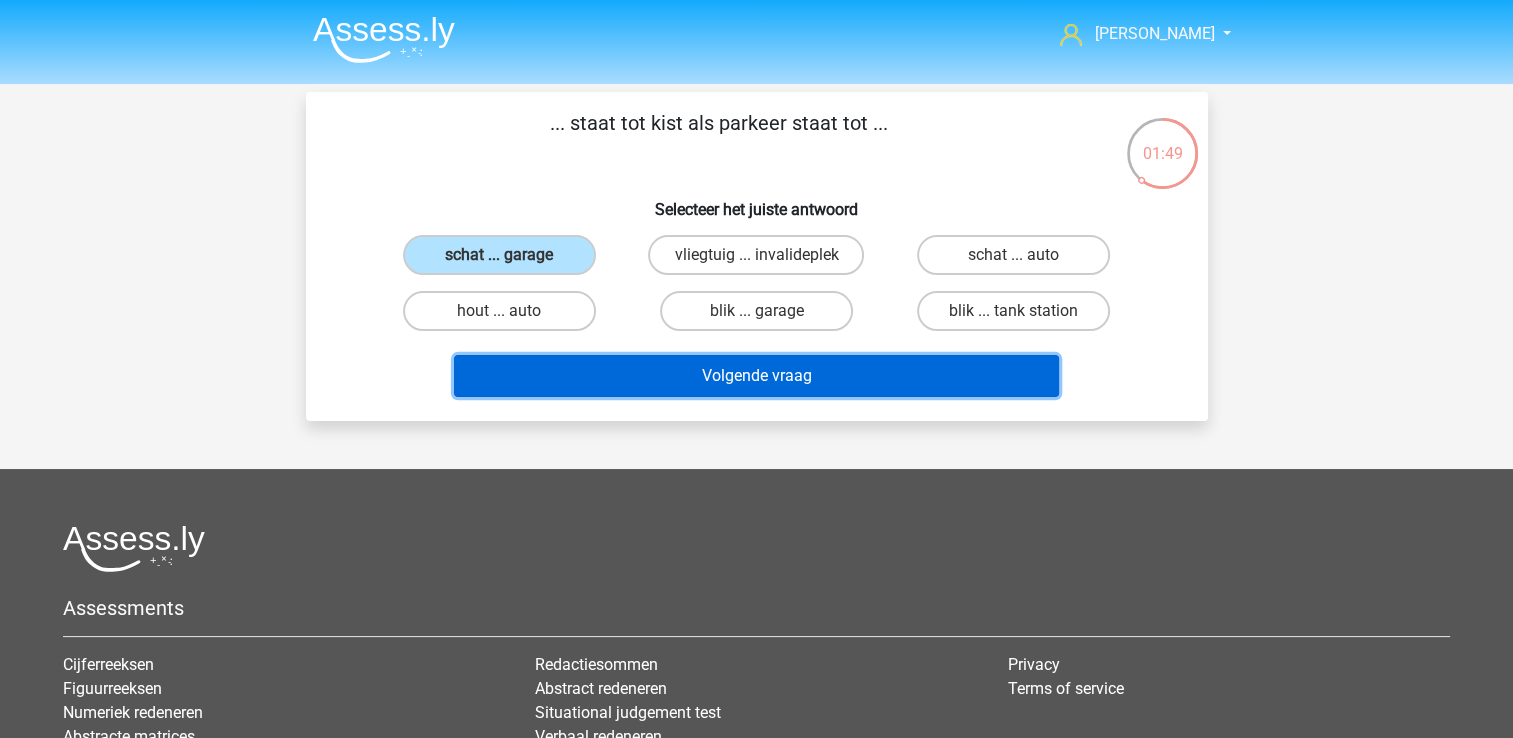 click on "Volgende vraag" at bounding box center [756, 376] 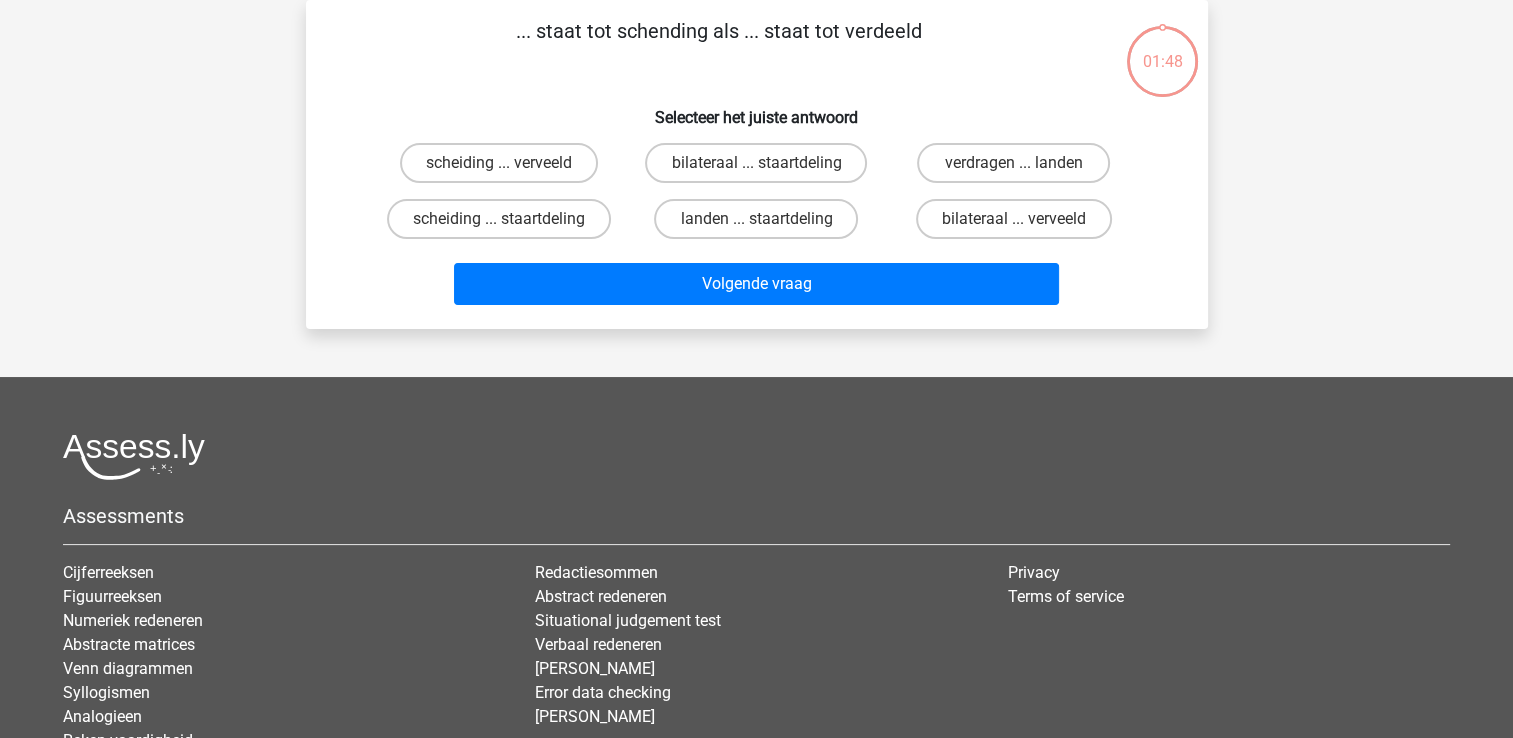 scroll, scrollTop: 0, scrollLeft: 0, axis: both 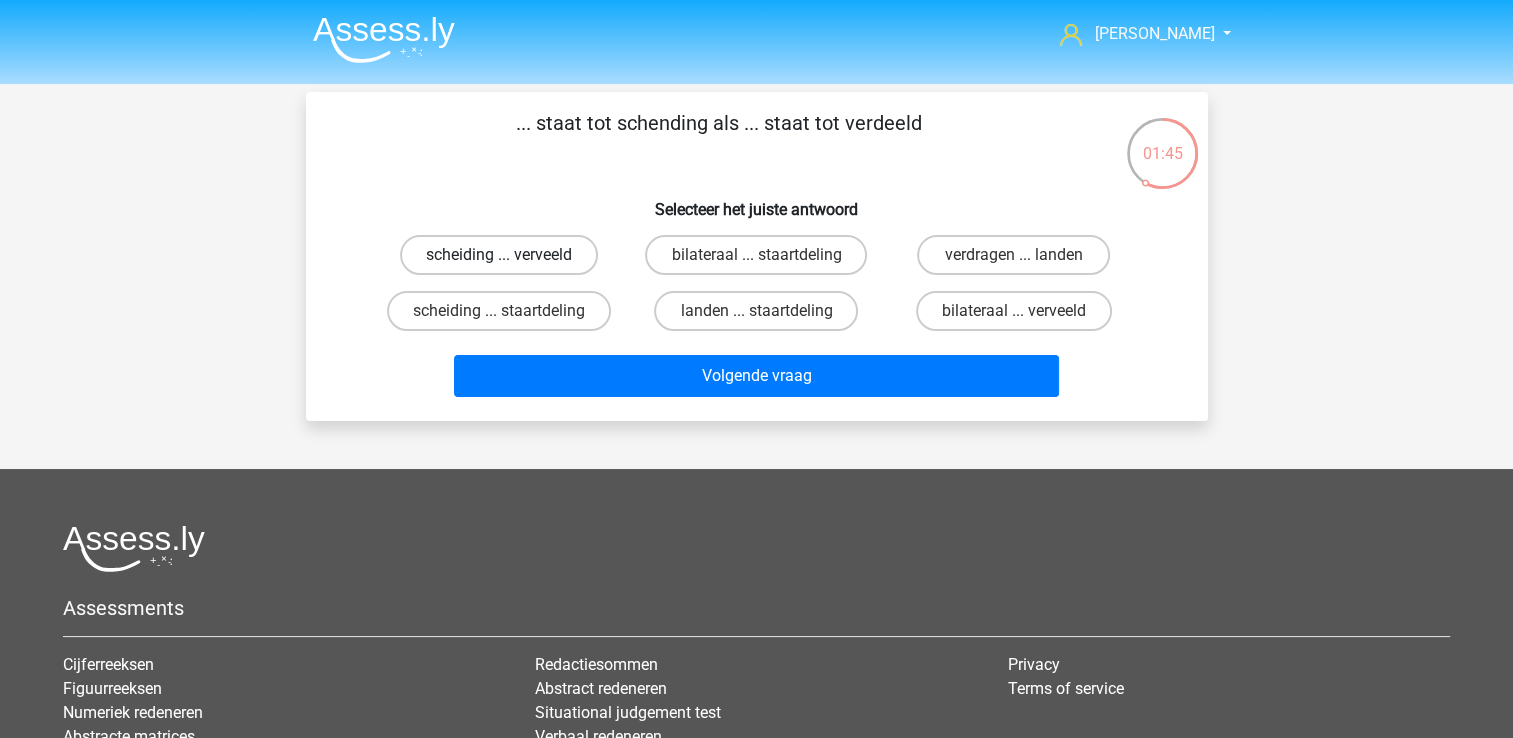 click on "scheiding ... verveeld" at bounding box center [499, 255] 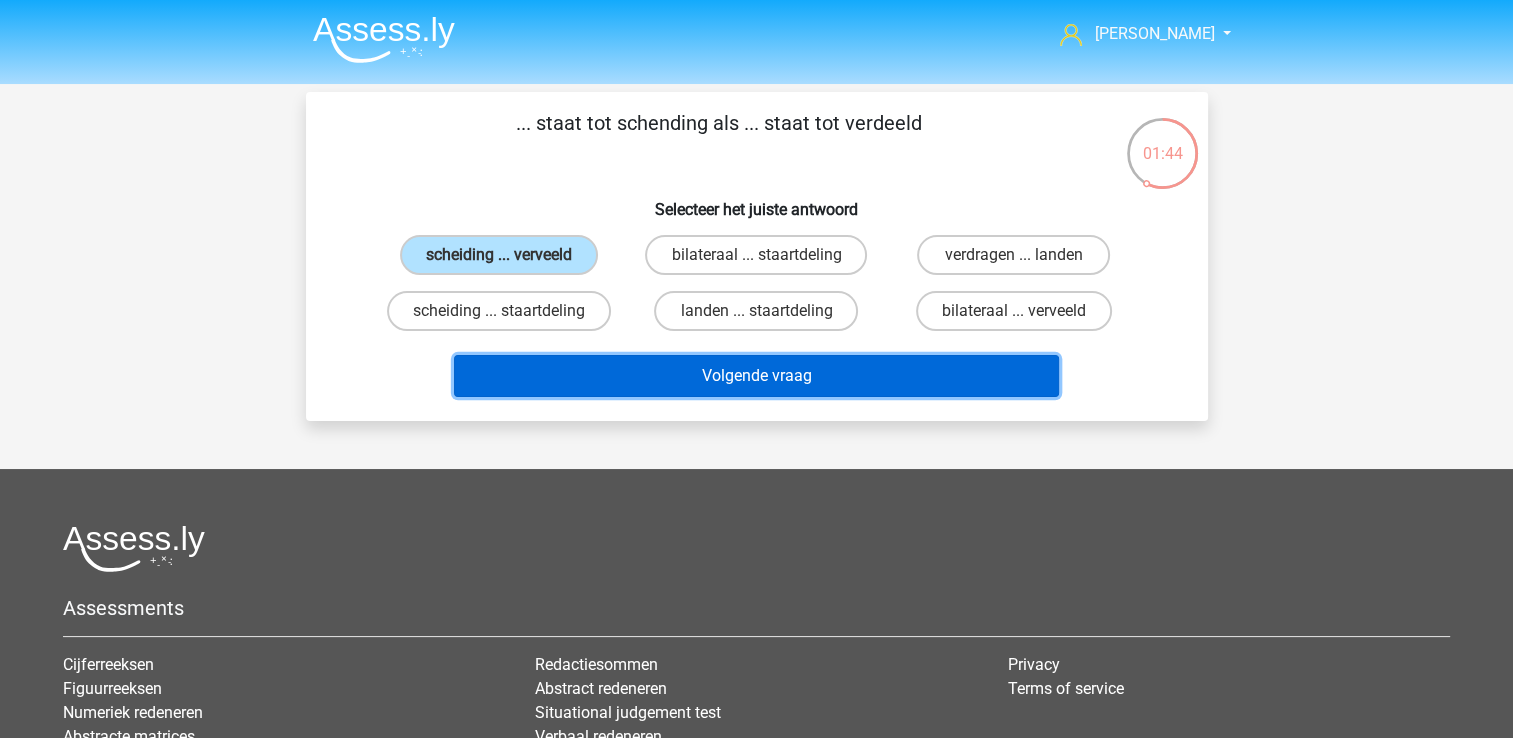 click on "Volgende vraag" at bounding box center [756, 376] 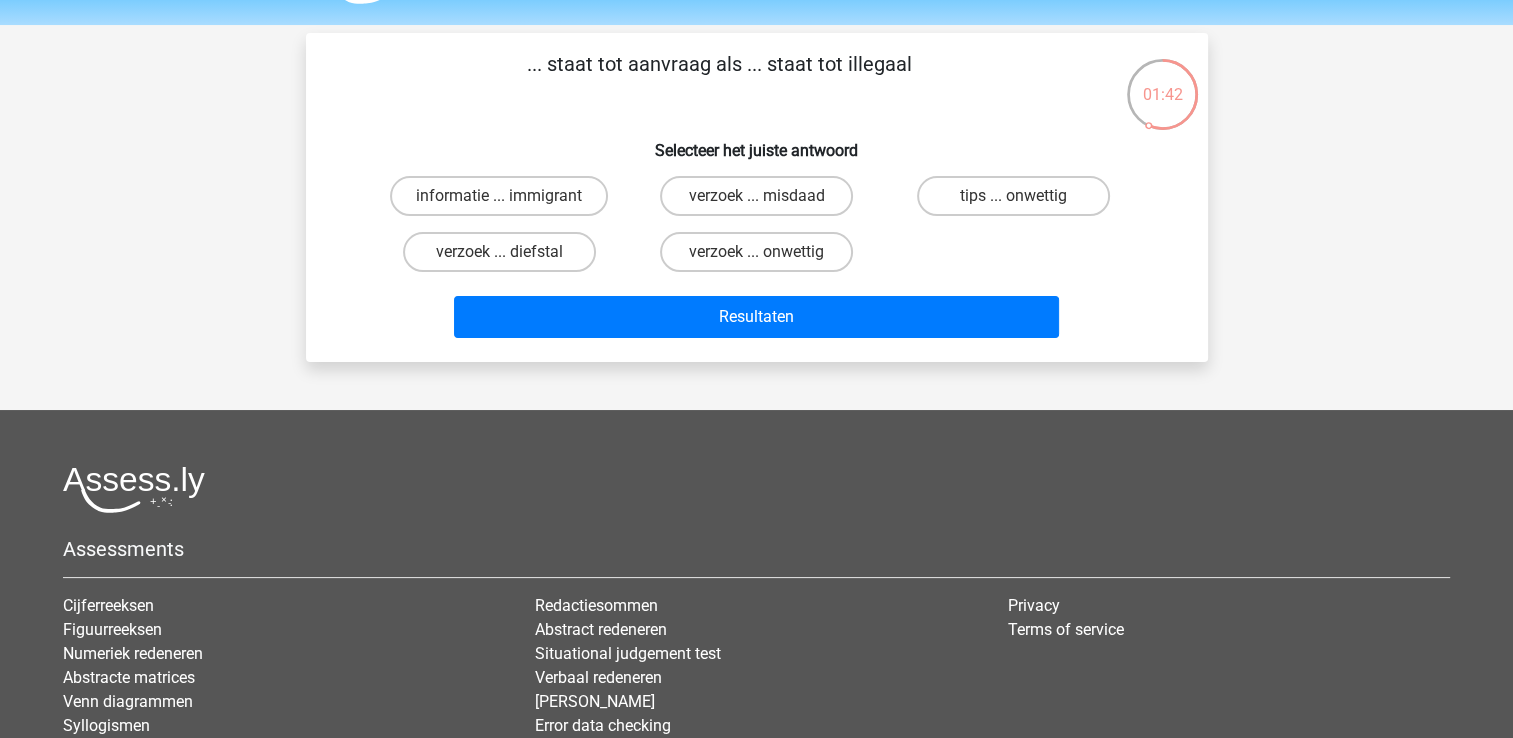 scroll, scrollTop: 0, scrollLeft: 0, axis: both 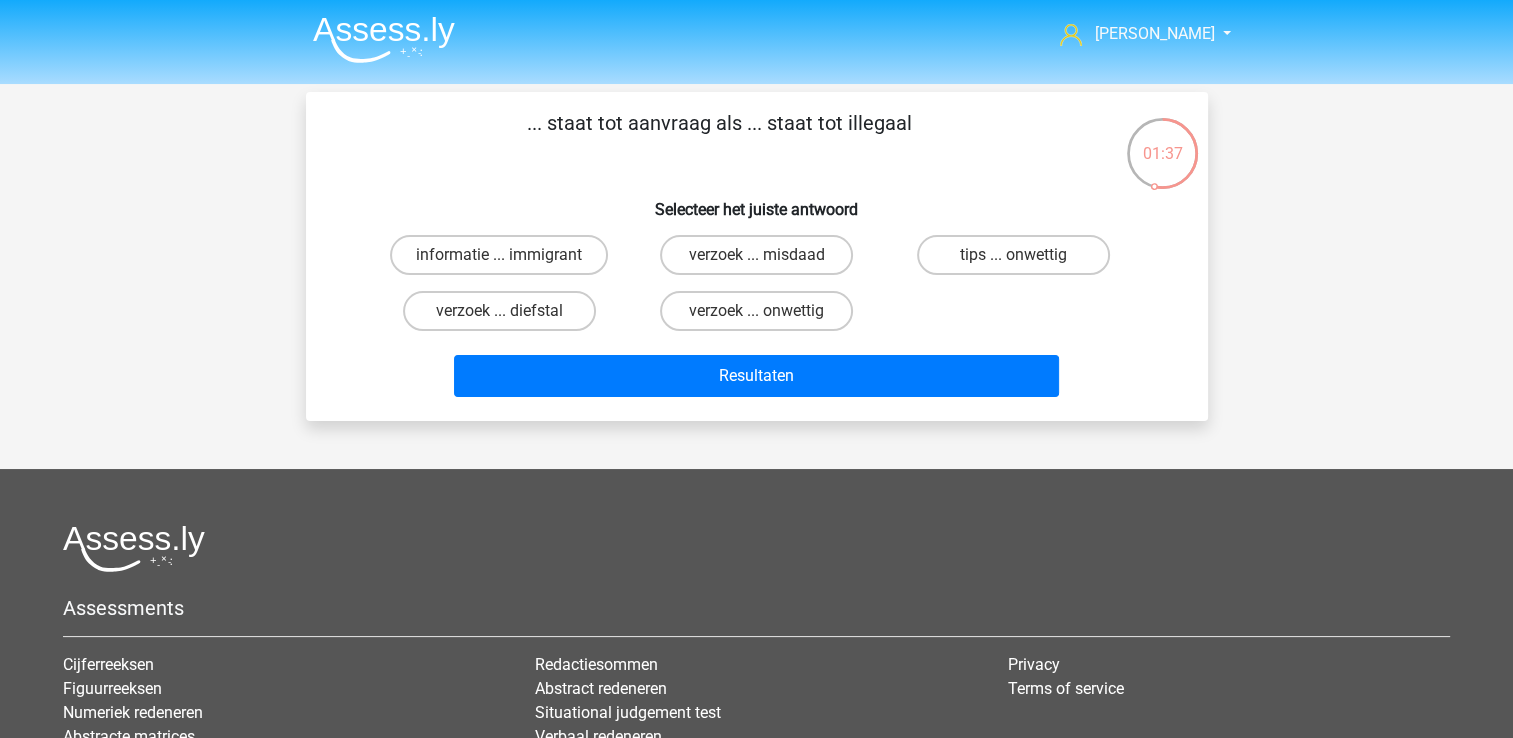 click on "Resultaten" at bounding box center (757, 372) 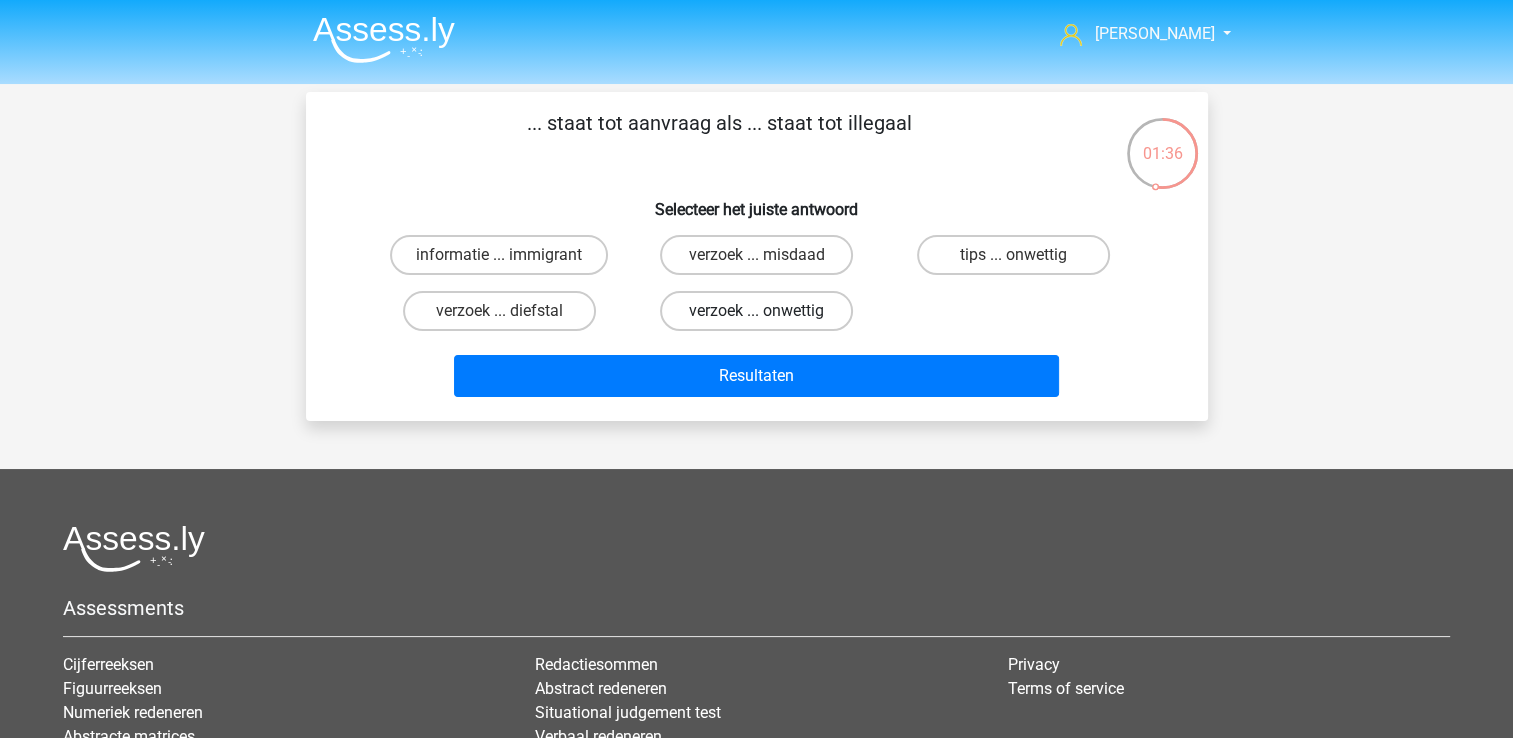 click on "verzoek ... onwettig" at bounding box center (756, 311) 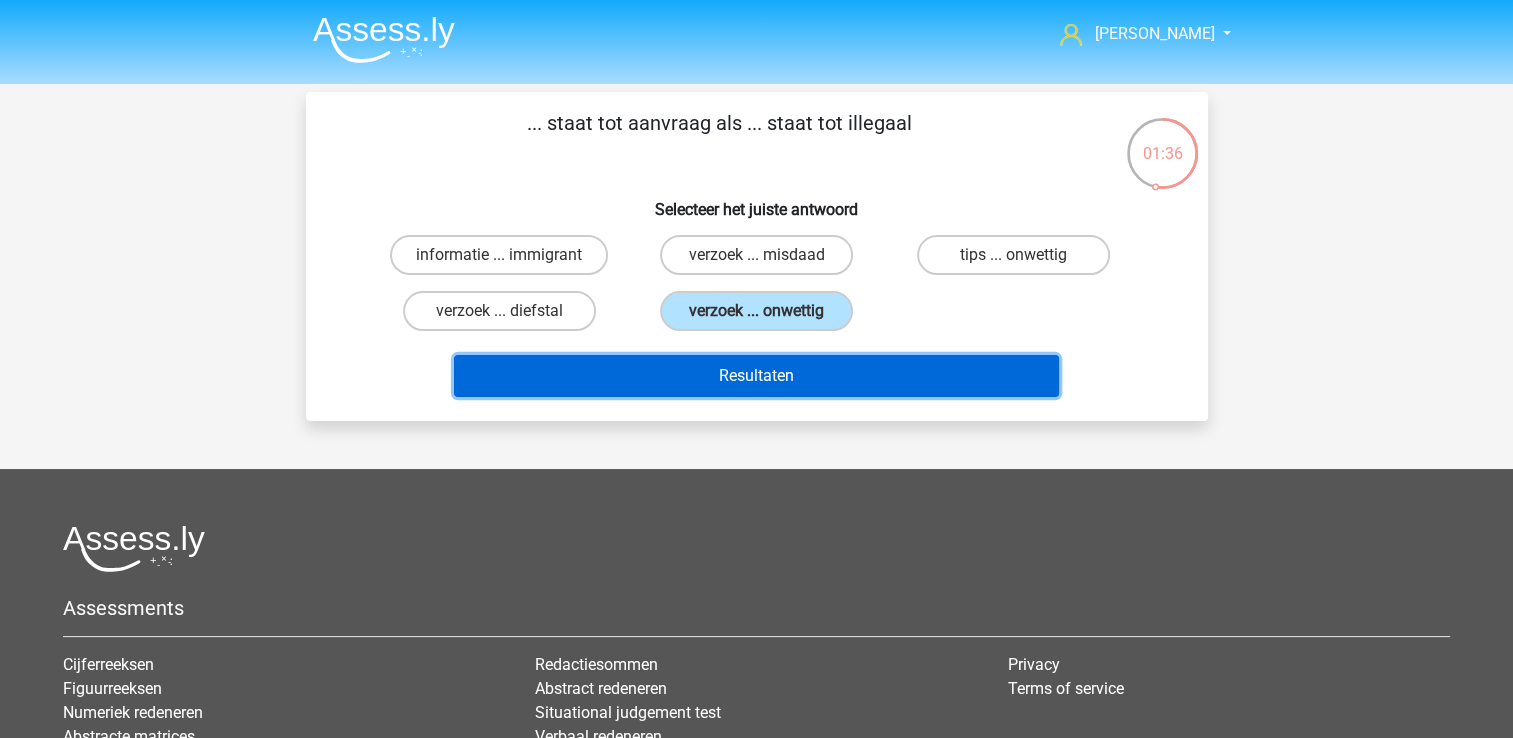 click on "Resultaten" at bounding box center [756, 376] 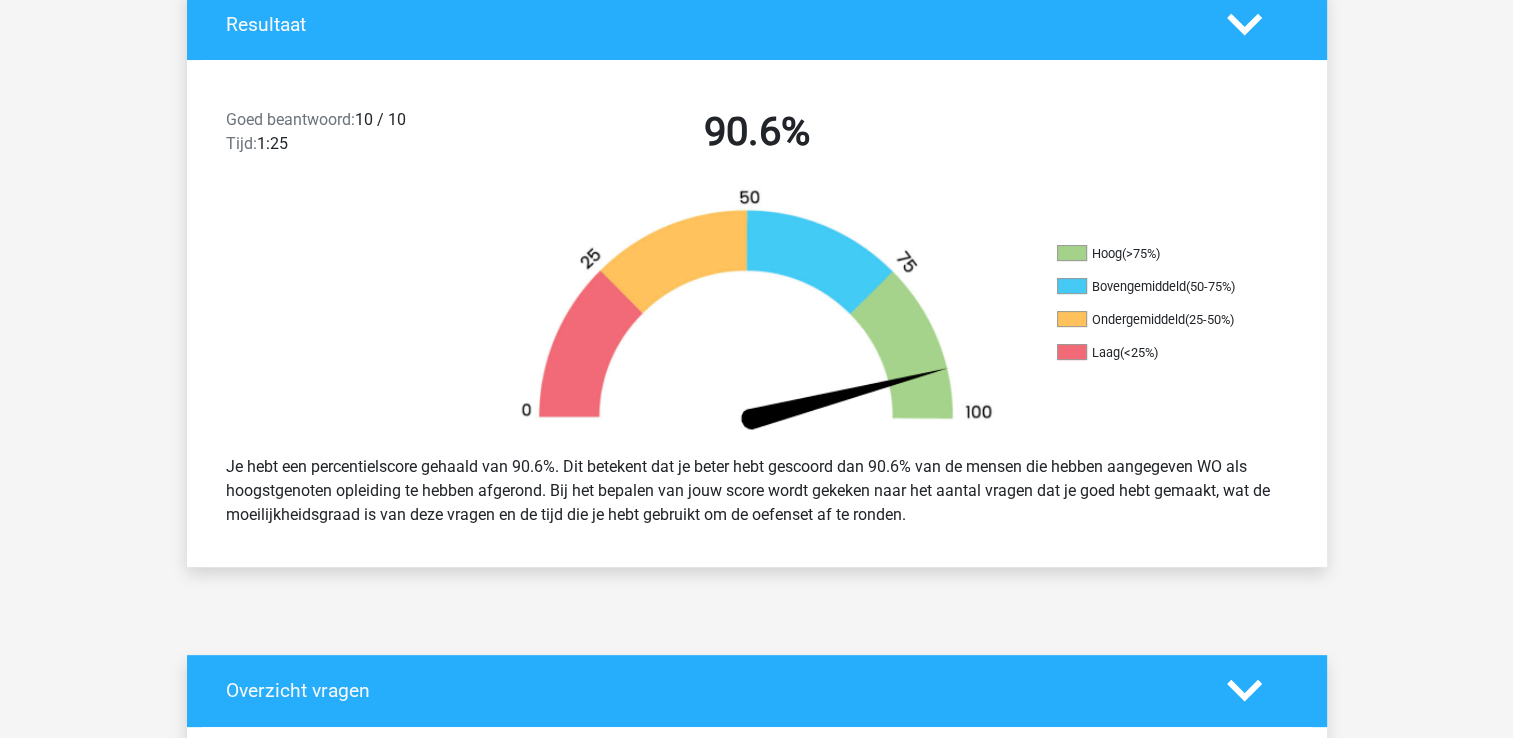 scroll, scrollTop: 0, scrollLeft: 0, axis: both 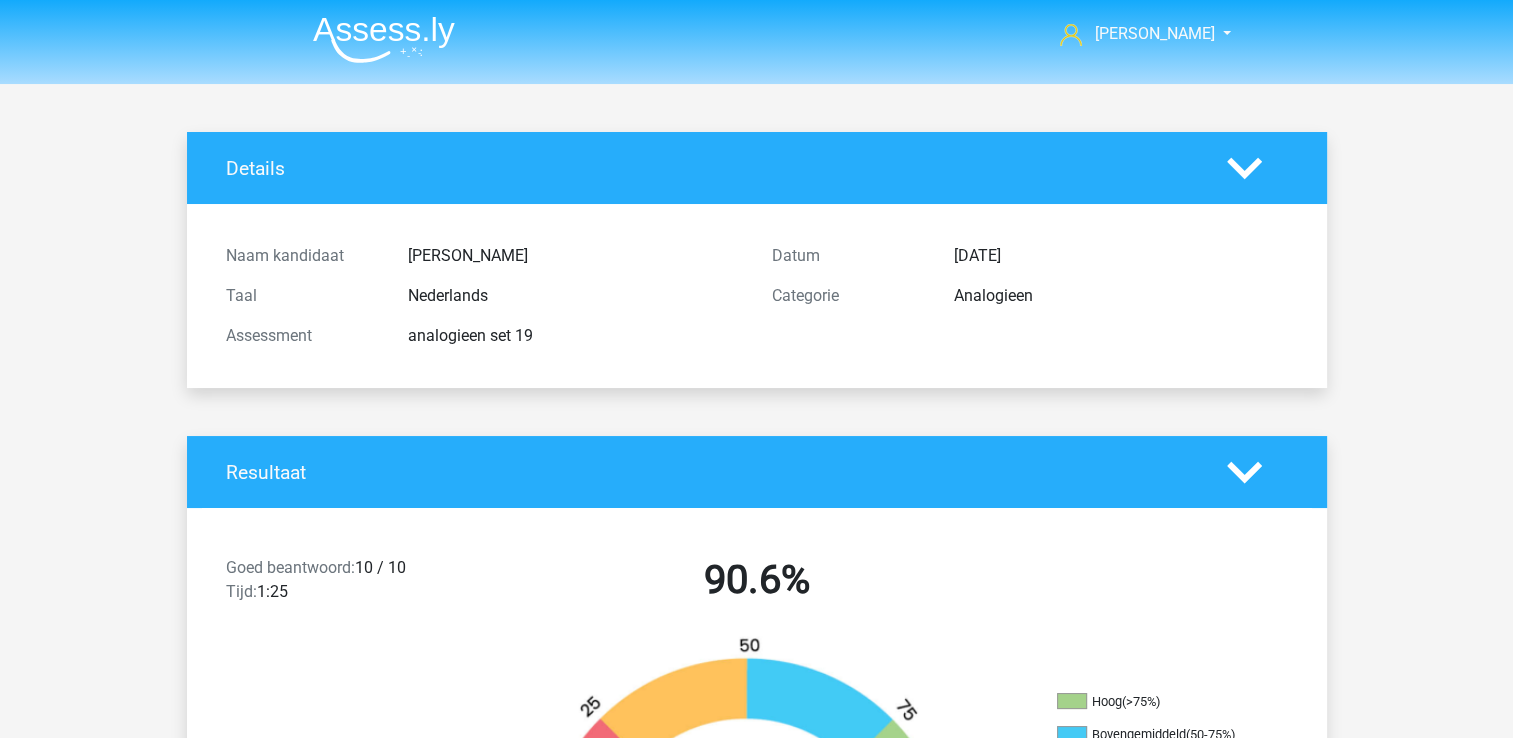 click at bounding box center (384, 39) 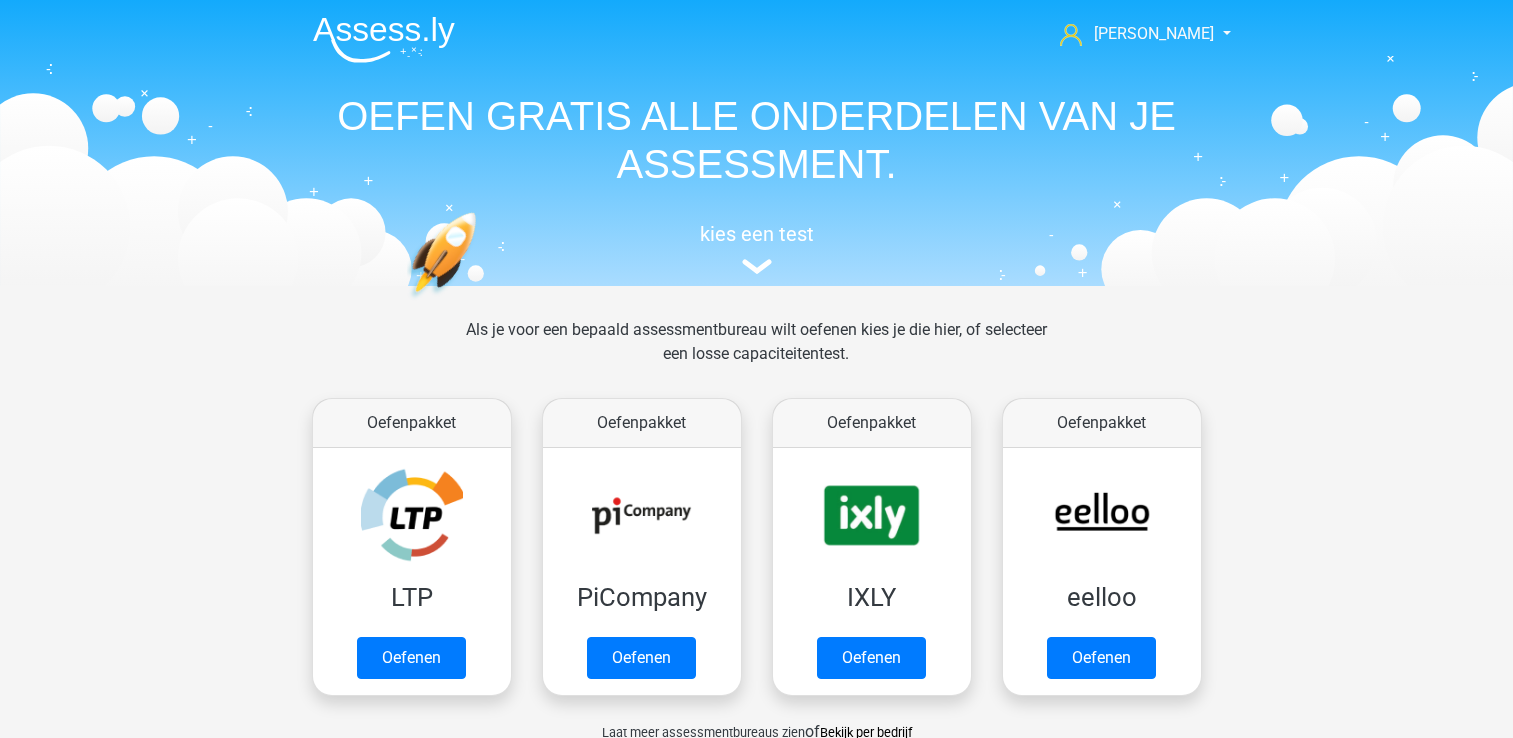 scroll, scrollTop: 0, scrollLeft: 0, axis: both 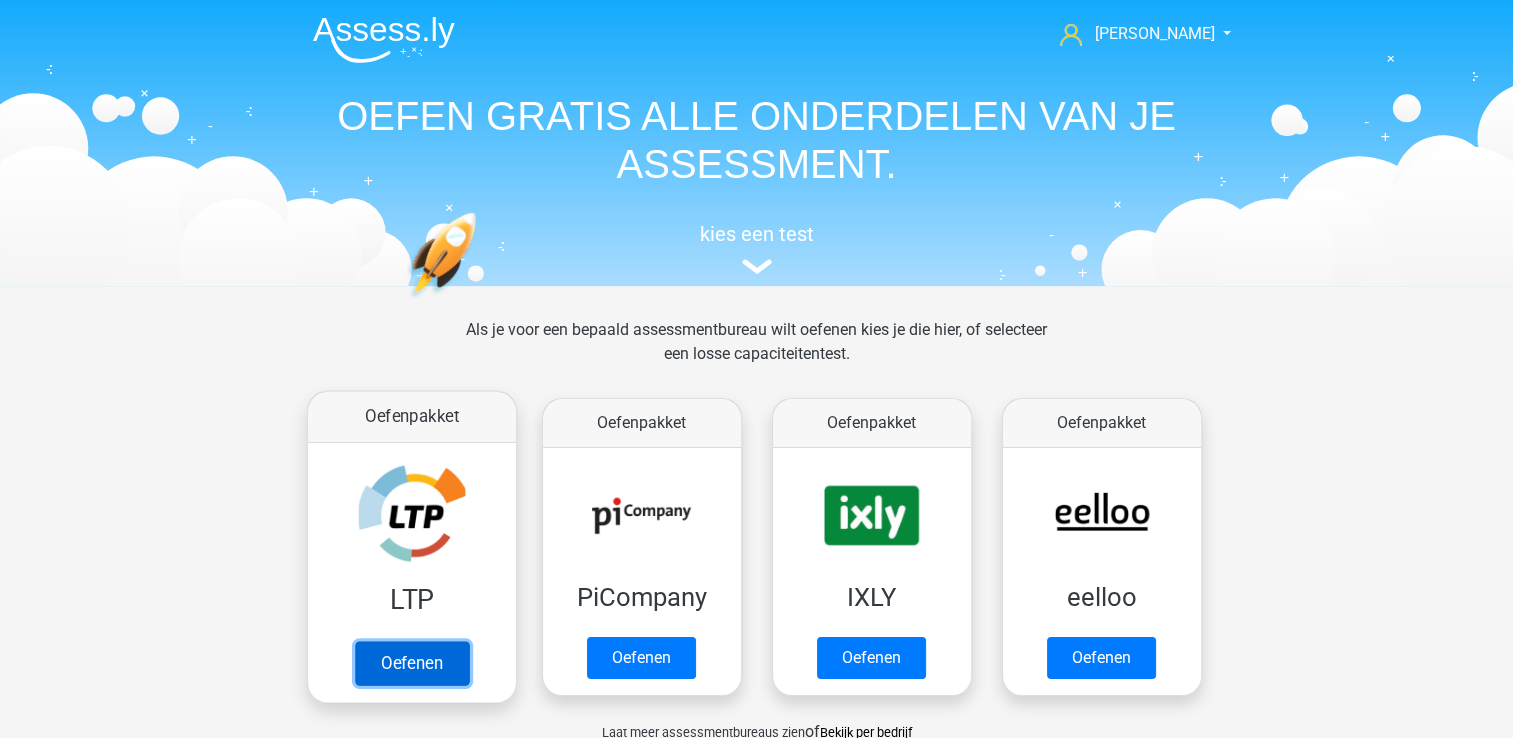 click on "Oefenen" at bounding box center (411, 663) 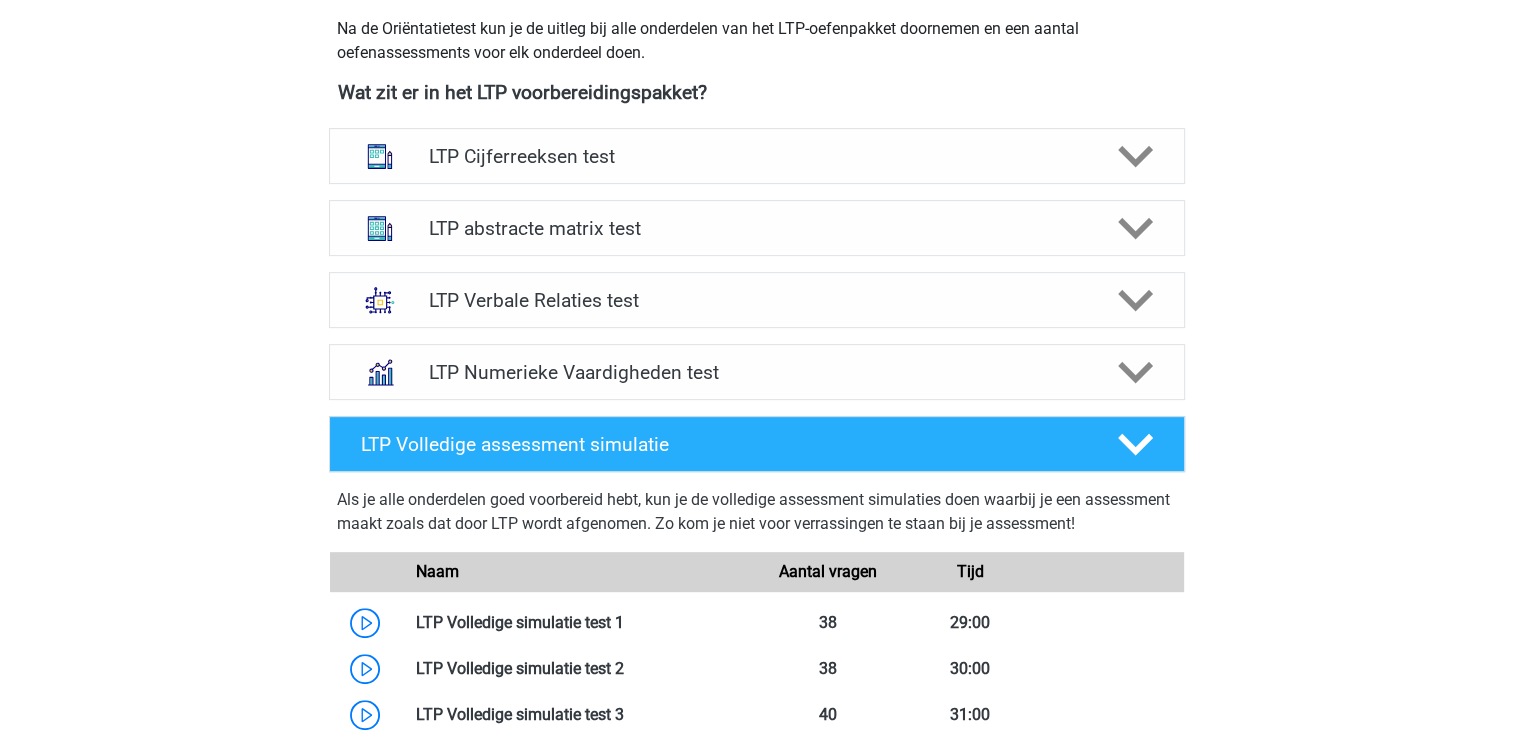 scroll, scrollTop: 721, scrollLeft: 0, axis: vertical 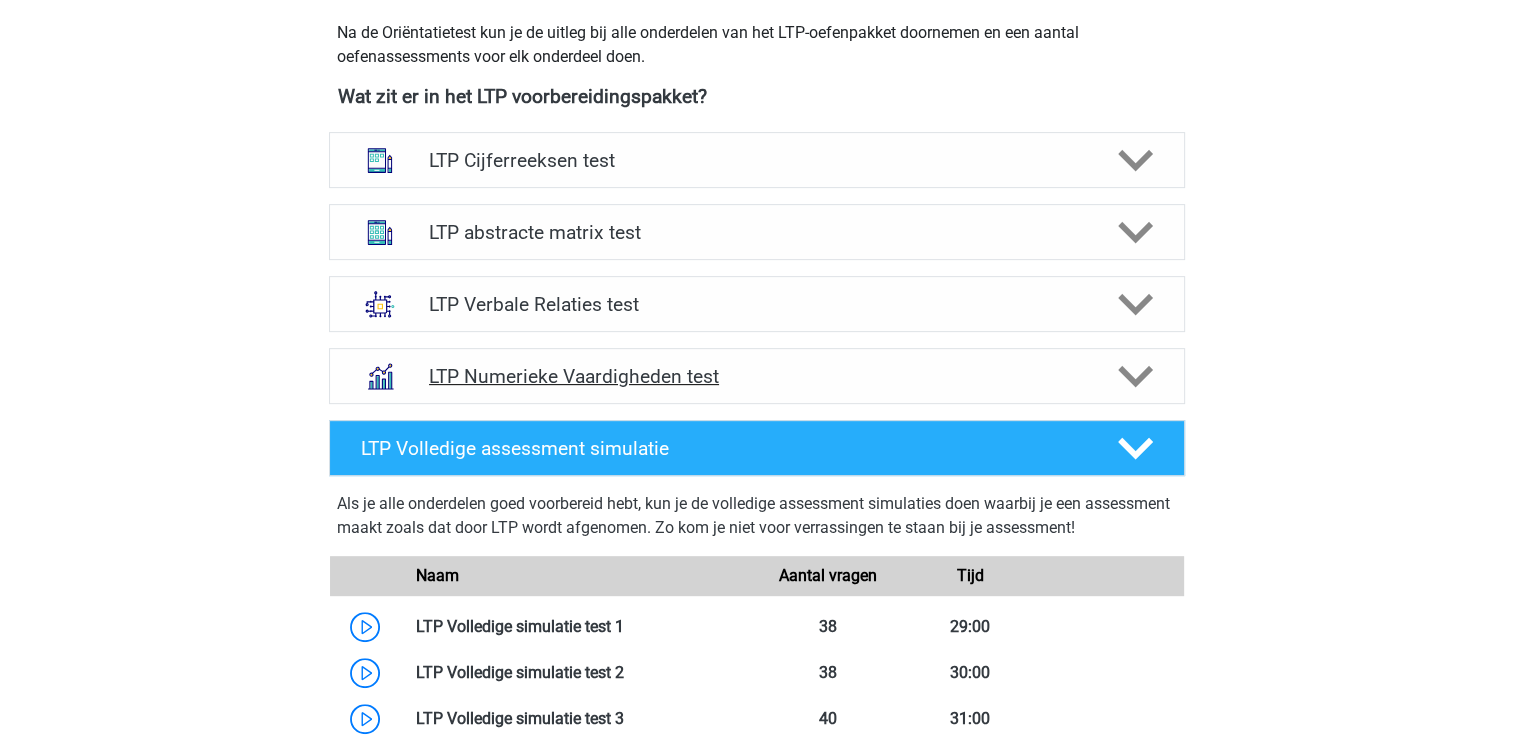 click on "LTP Numerieke Vaardigheden test" at bounding box center (757, 376) 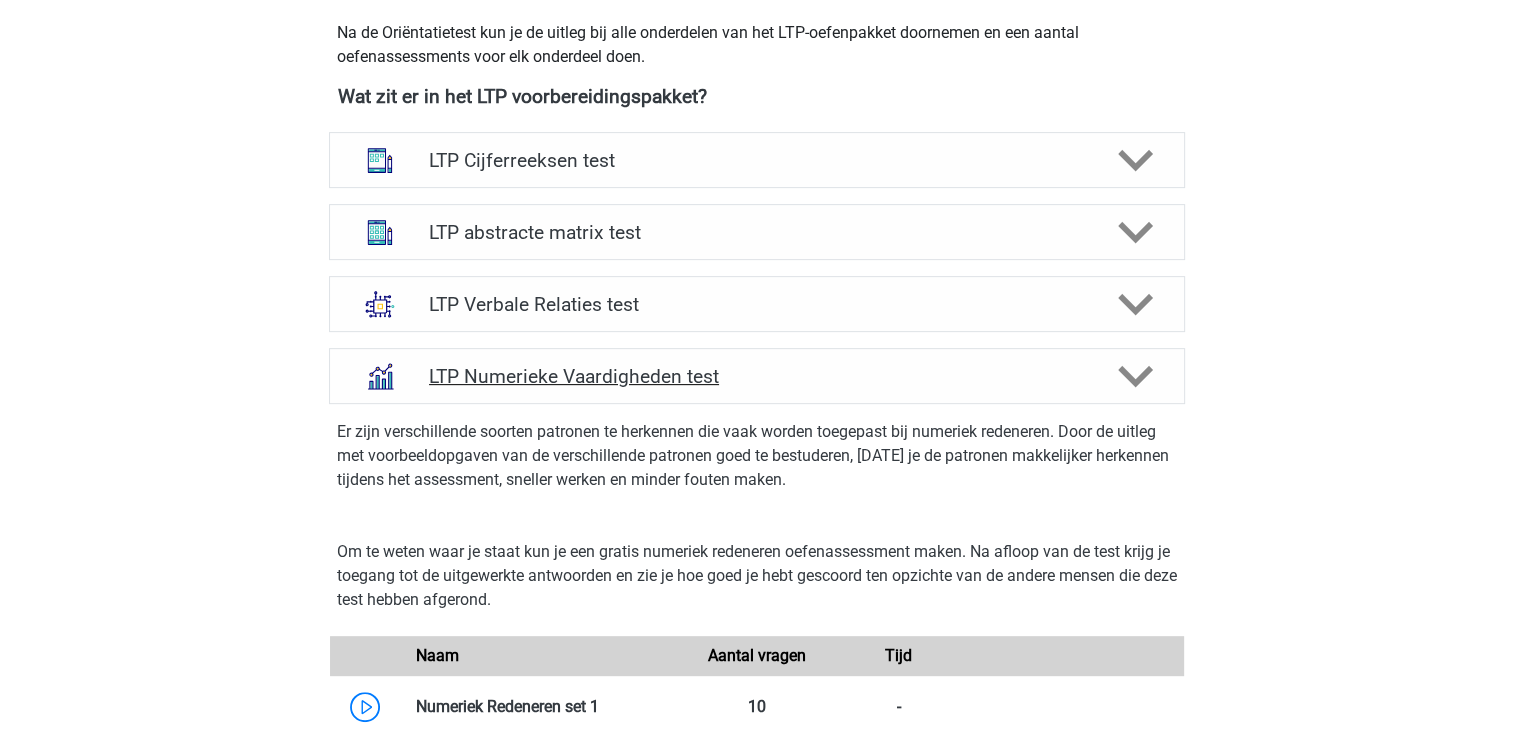 click on "LTP Numerieke Vaardigheden test" at bounding box center (757, 376) 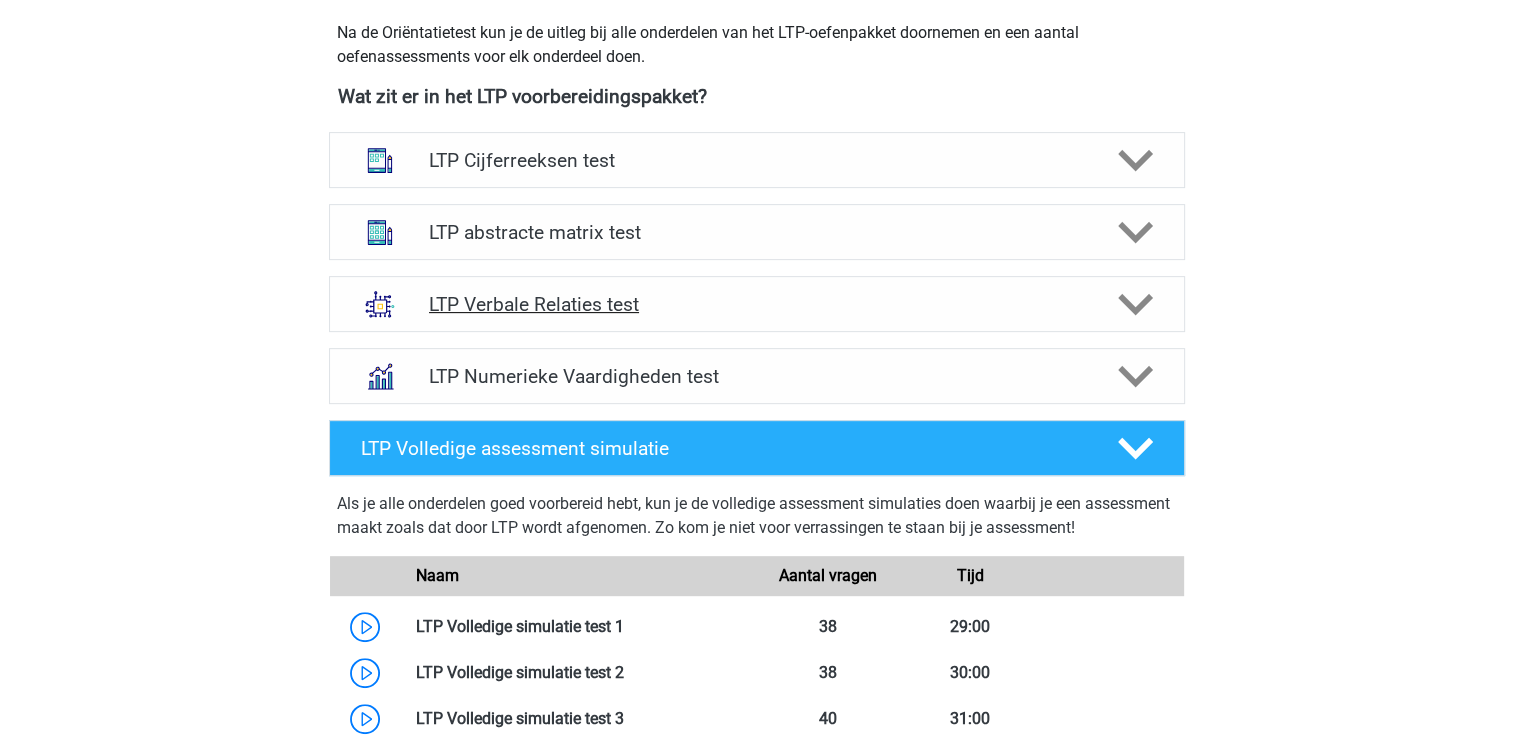 click on "LTP Verbale Relaties test" at bounding box center (756, 304) 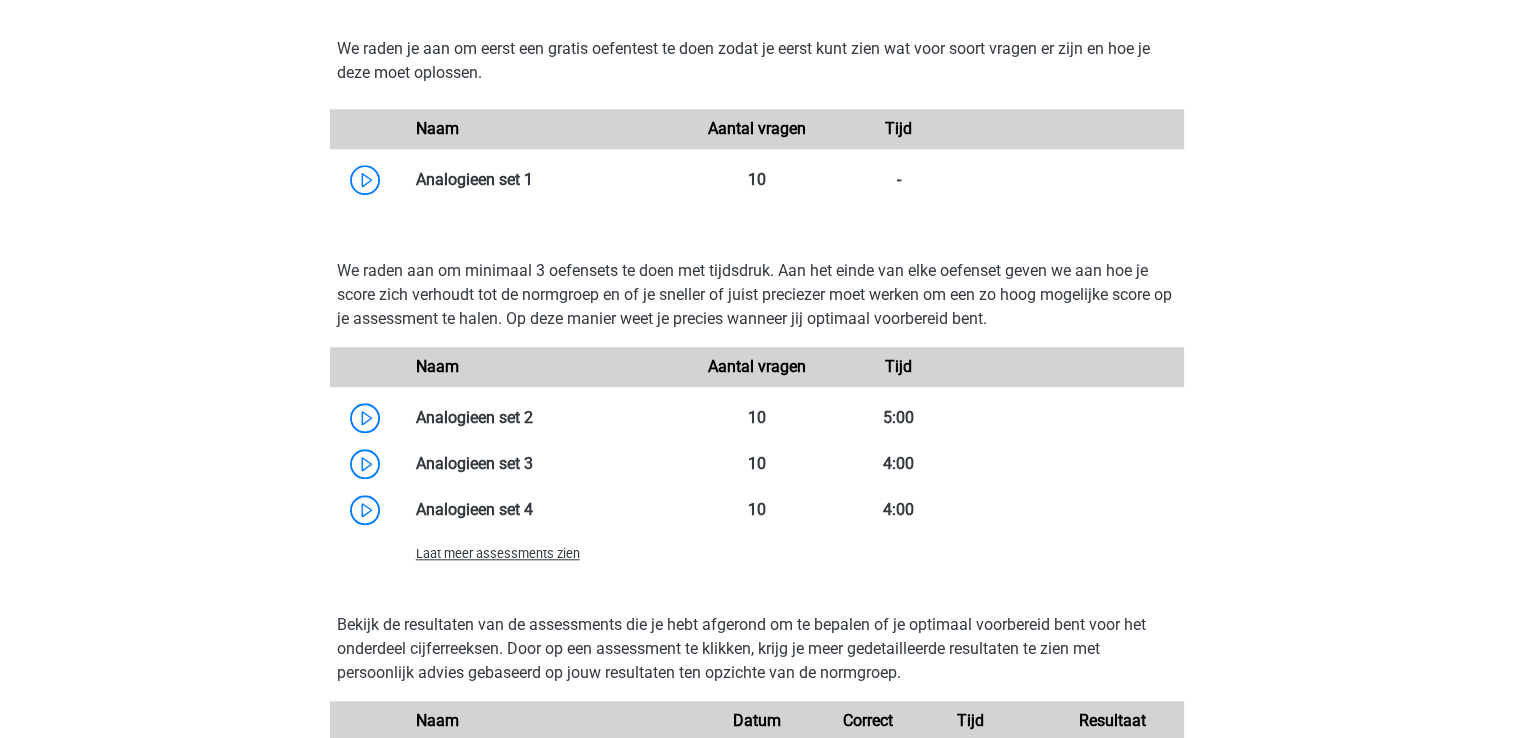 scroll, scrollTop: 1653, scrollLeft: 0, axis: vertical 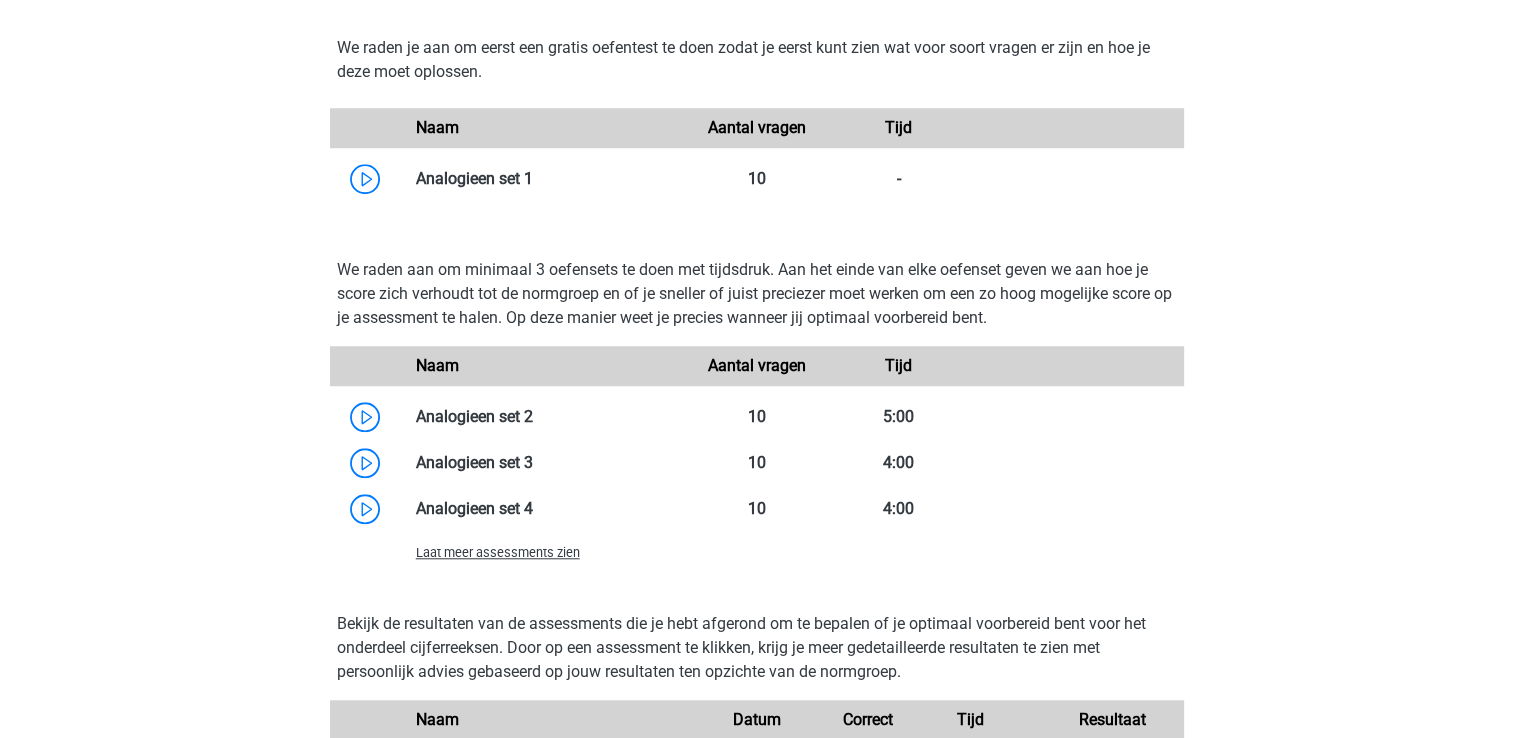 click on "Laat meer assessments zien" at bounding box center [498, 552] 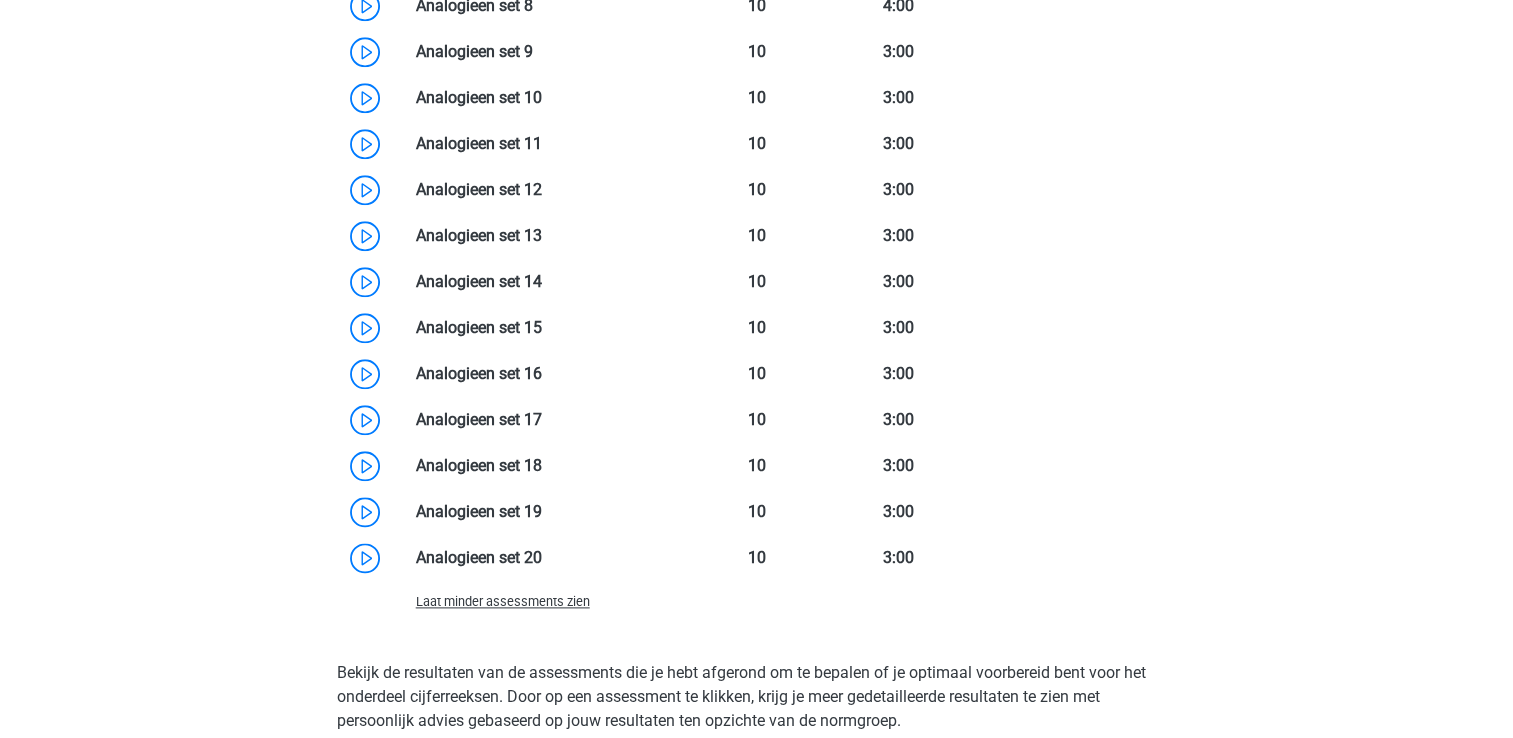 scroll, scrollTop: 2341, scrollLeft: 0, axis: vertical 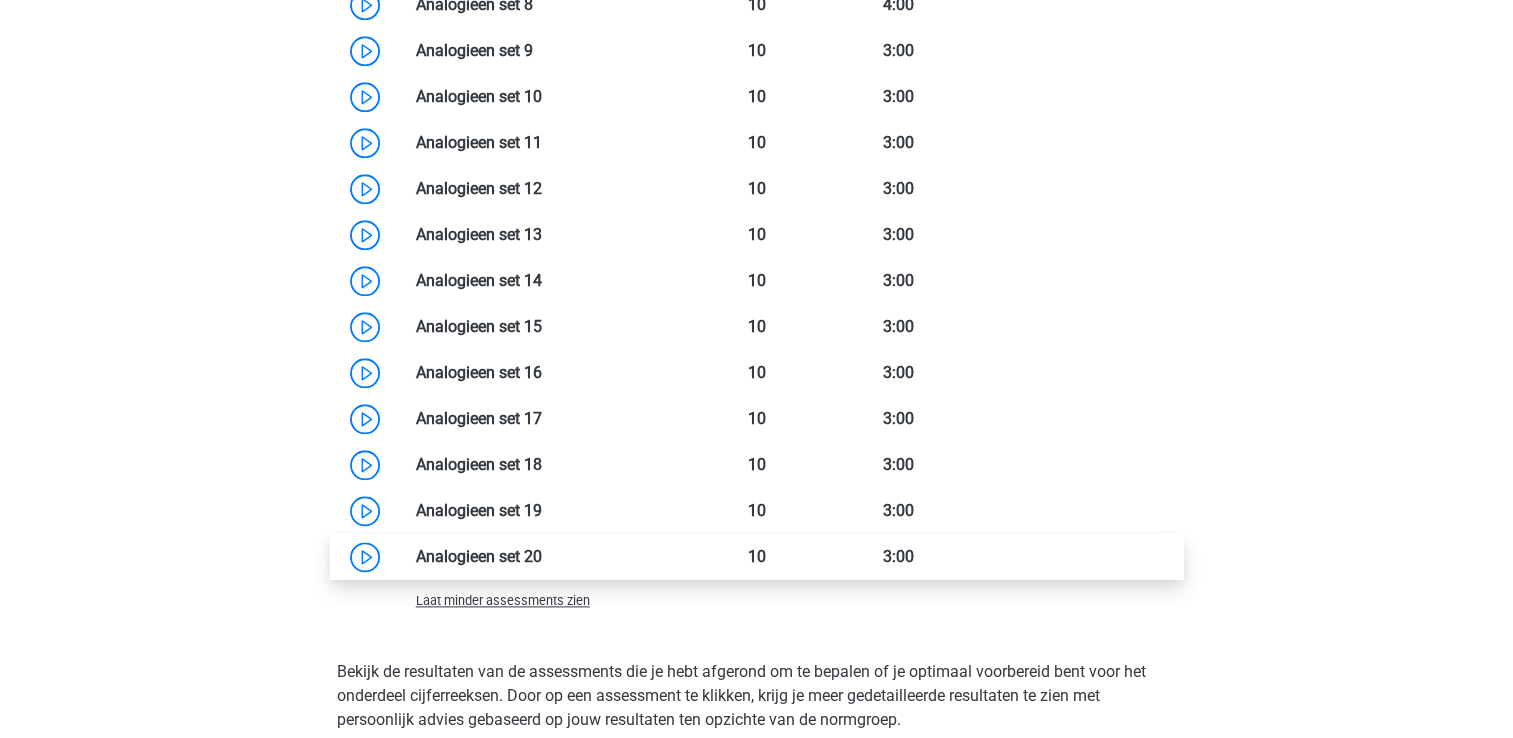 click at bounding box center (542, 556) 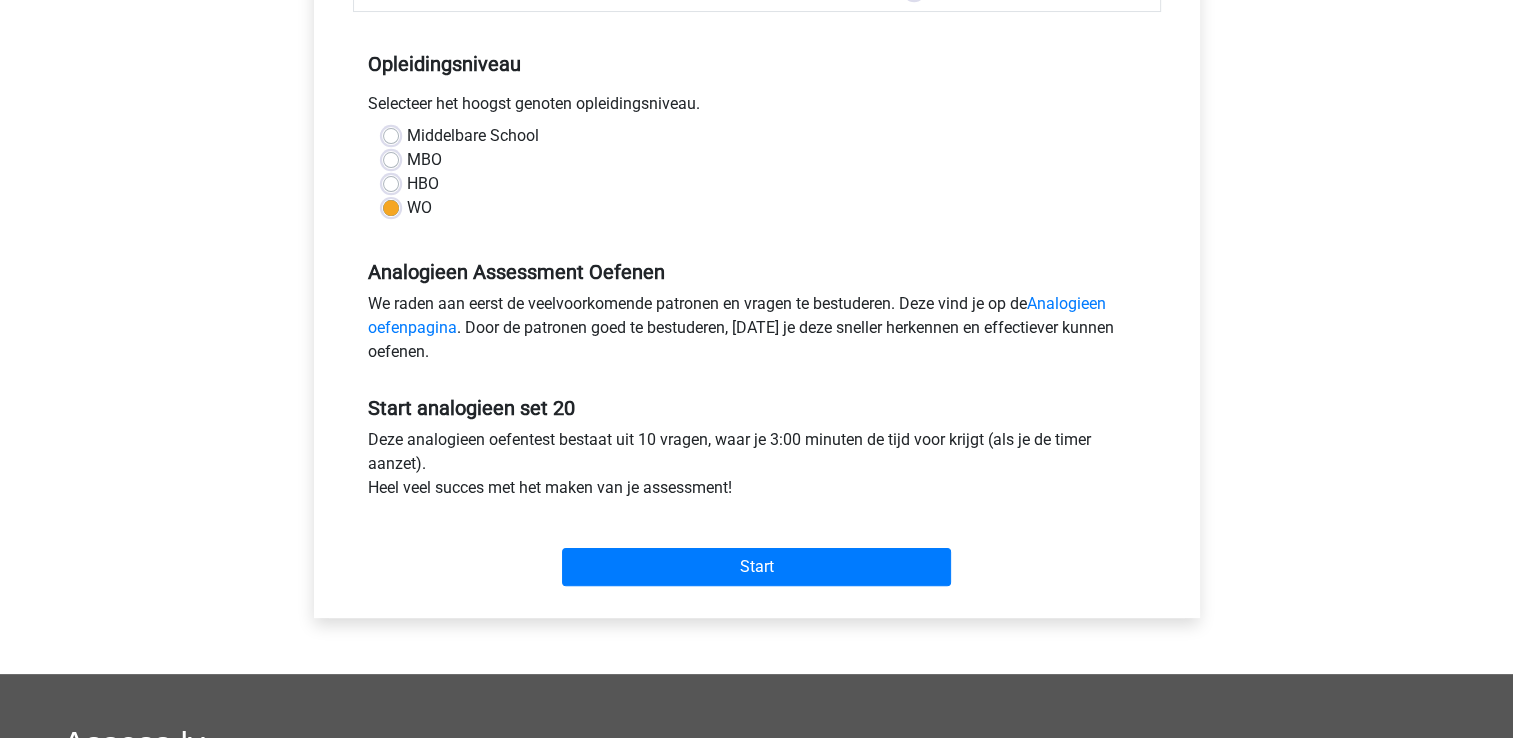 scroll, scrollTop: 420, scrollLeft: 0, axis: vertical 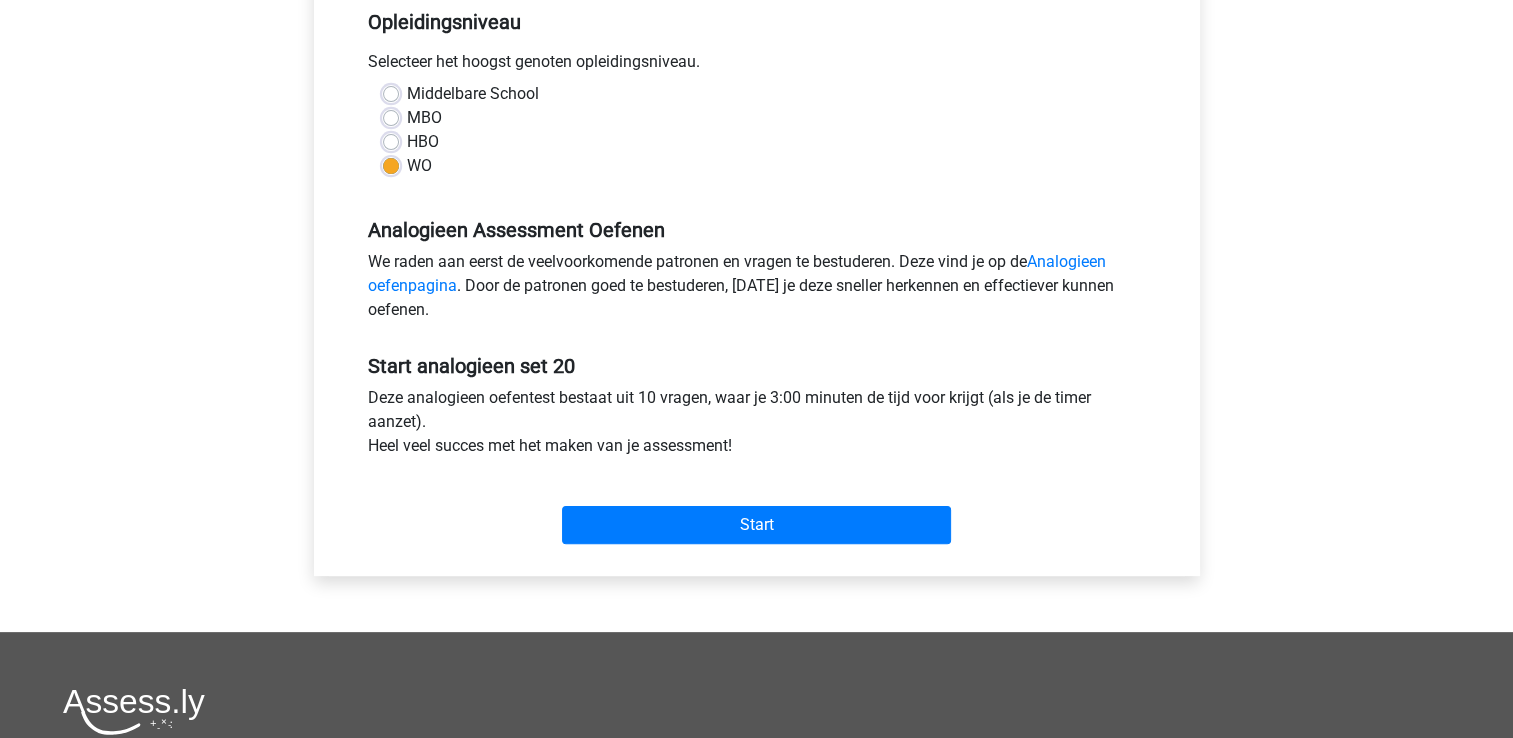 click on "Start" at bounding box center [757, 509] 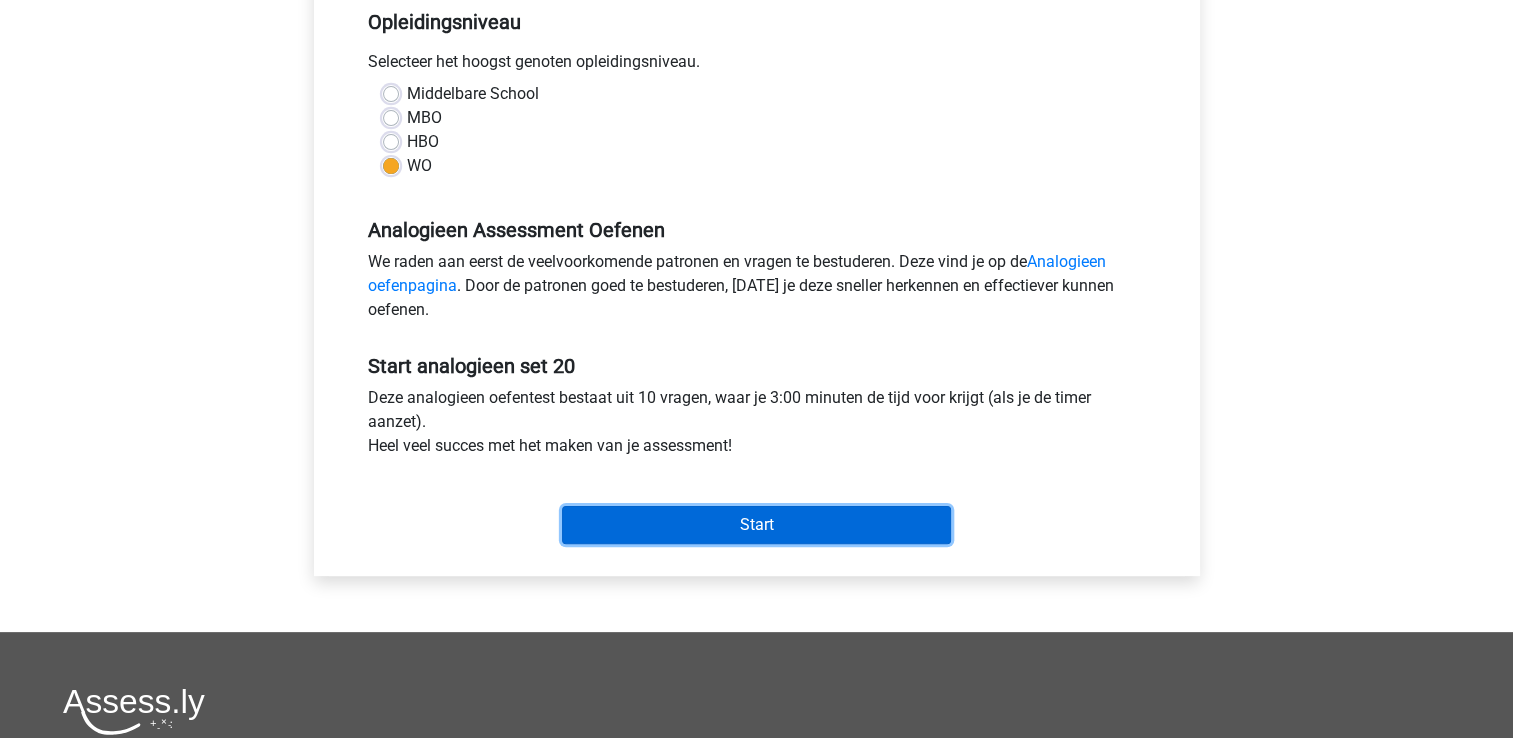 click on "Start" at bounding box center [756, 525] 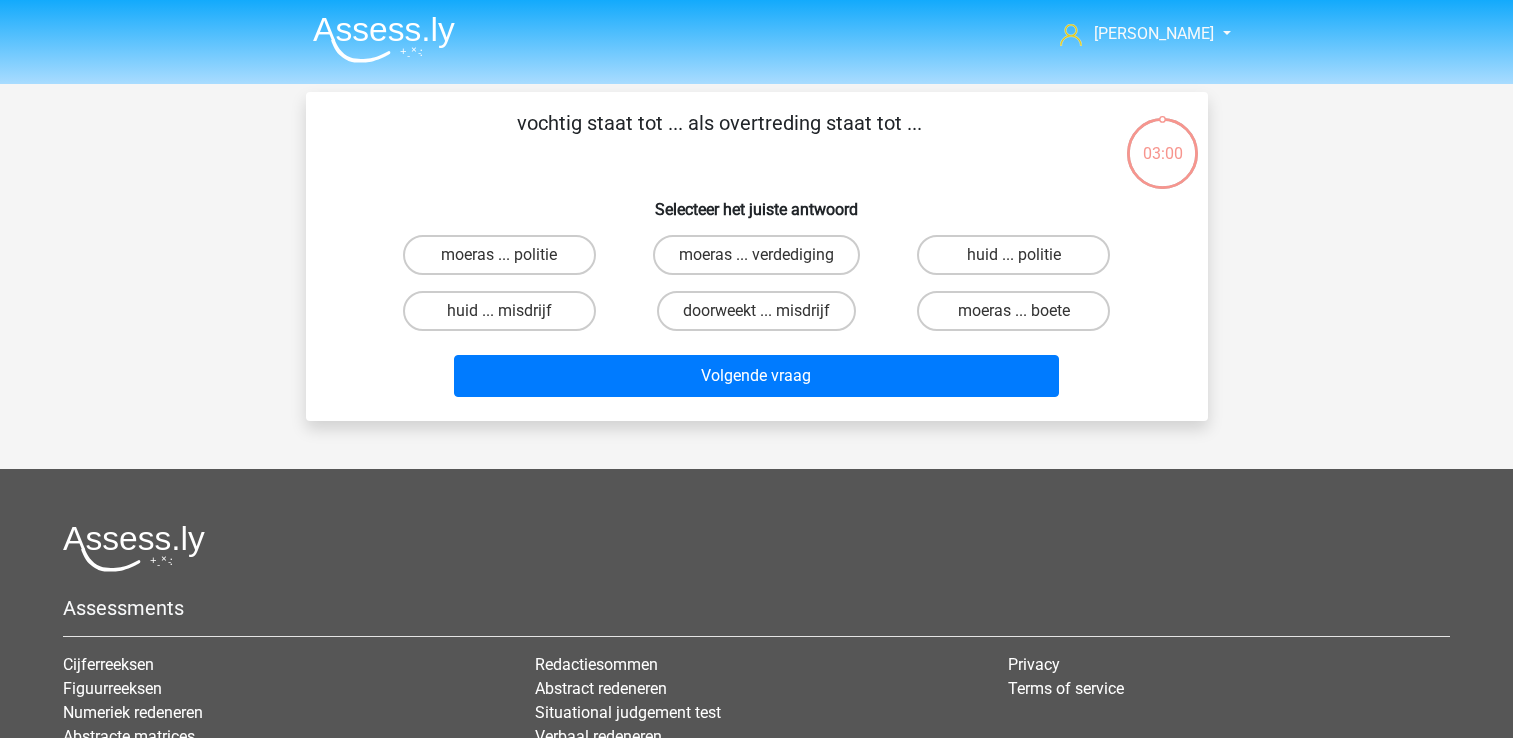 scroll, scrollTop: 0, scrollLeft: 0, axis: both 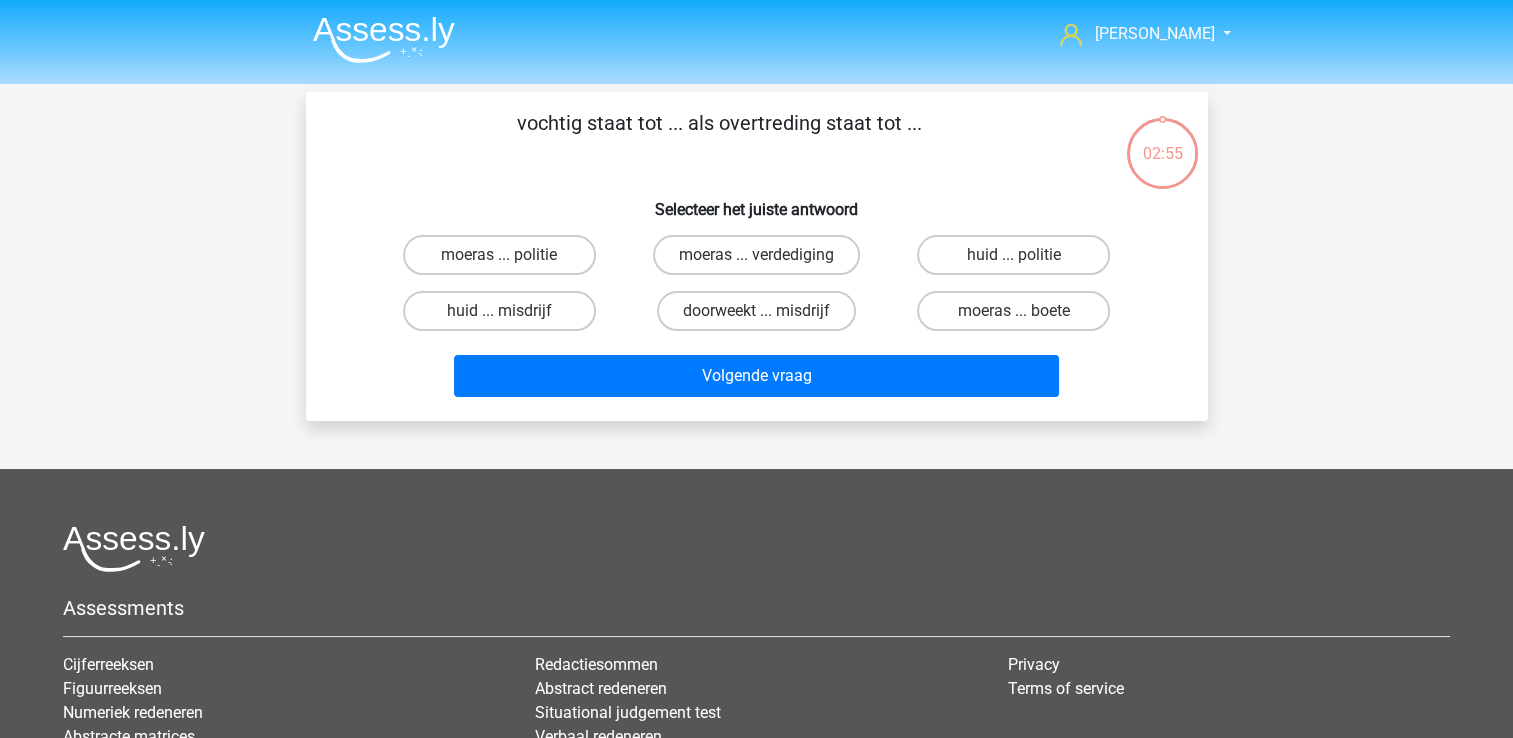 click on "doorweekt ... misdrijf" at bounding box center (756, 311) 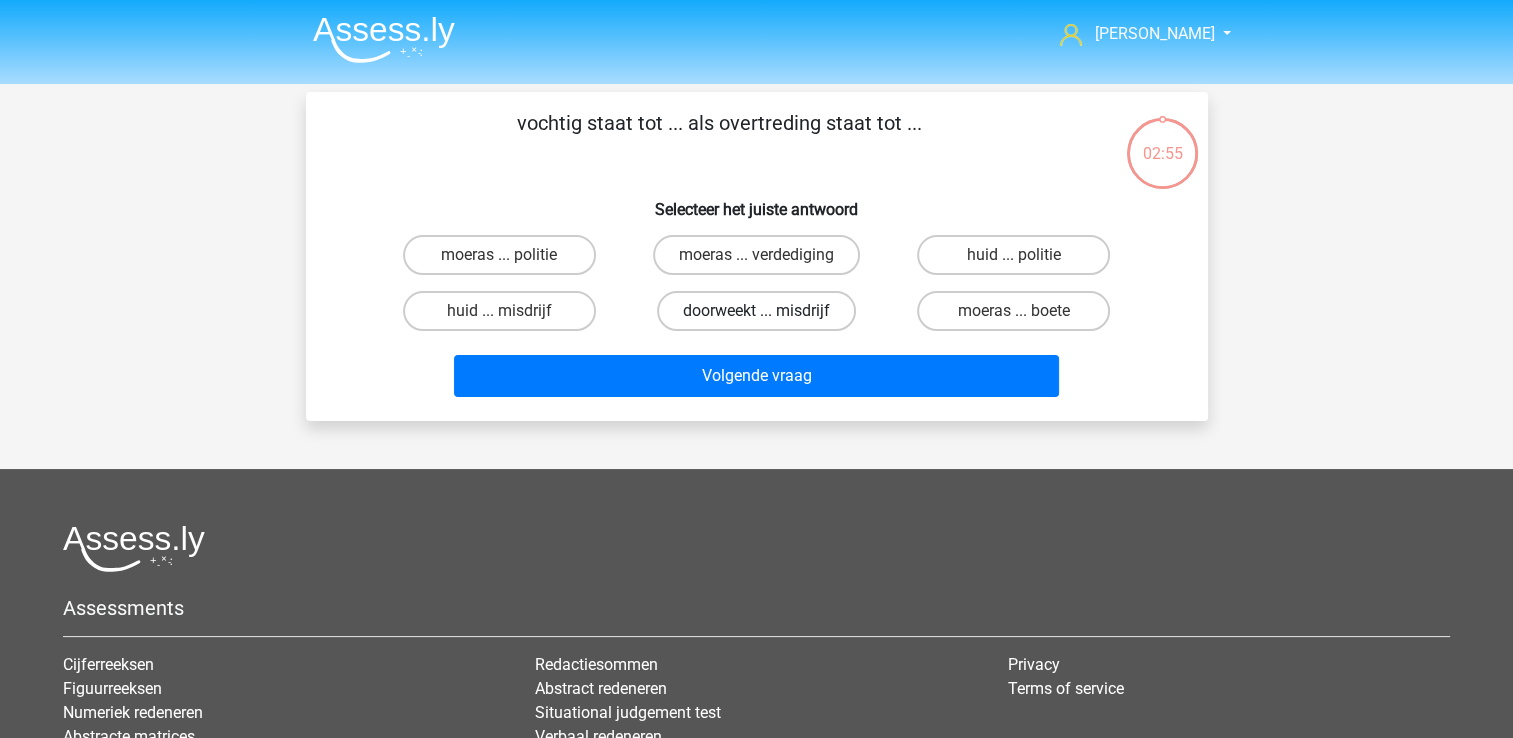 click on "doorweekt ... misdrijf" at bounding box center [756, 311] 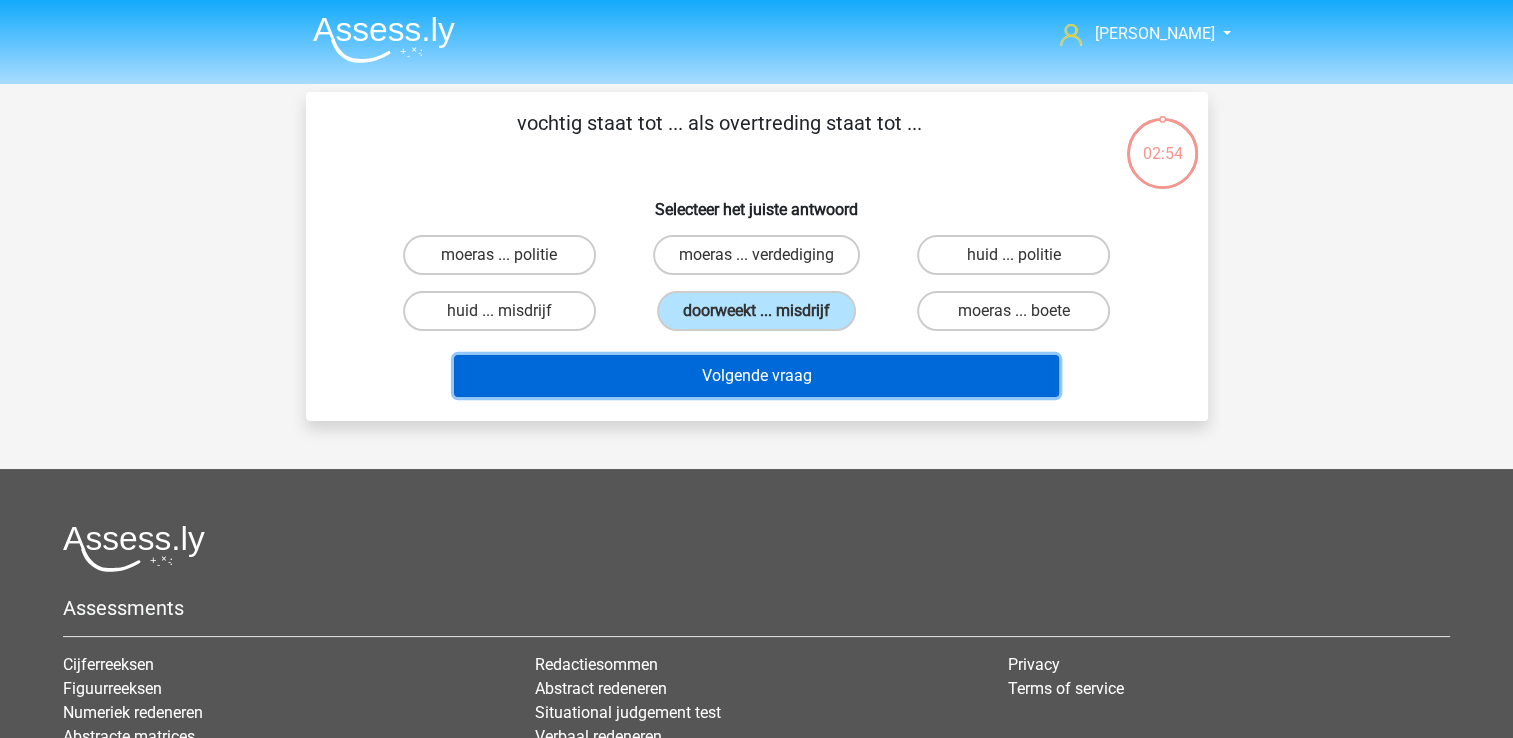 click on "Volgende vraag" at bounding box center (756, 376) 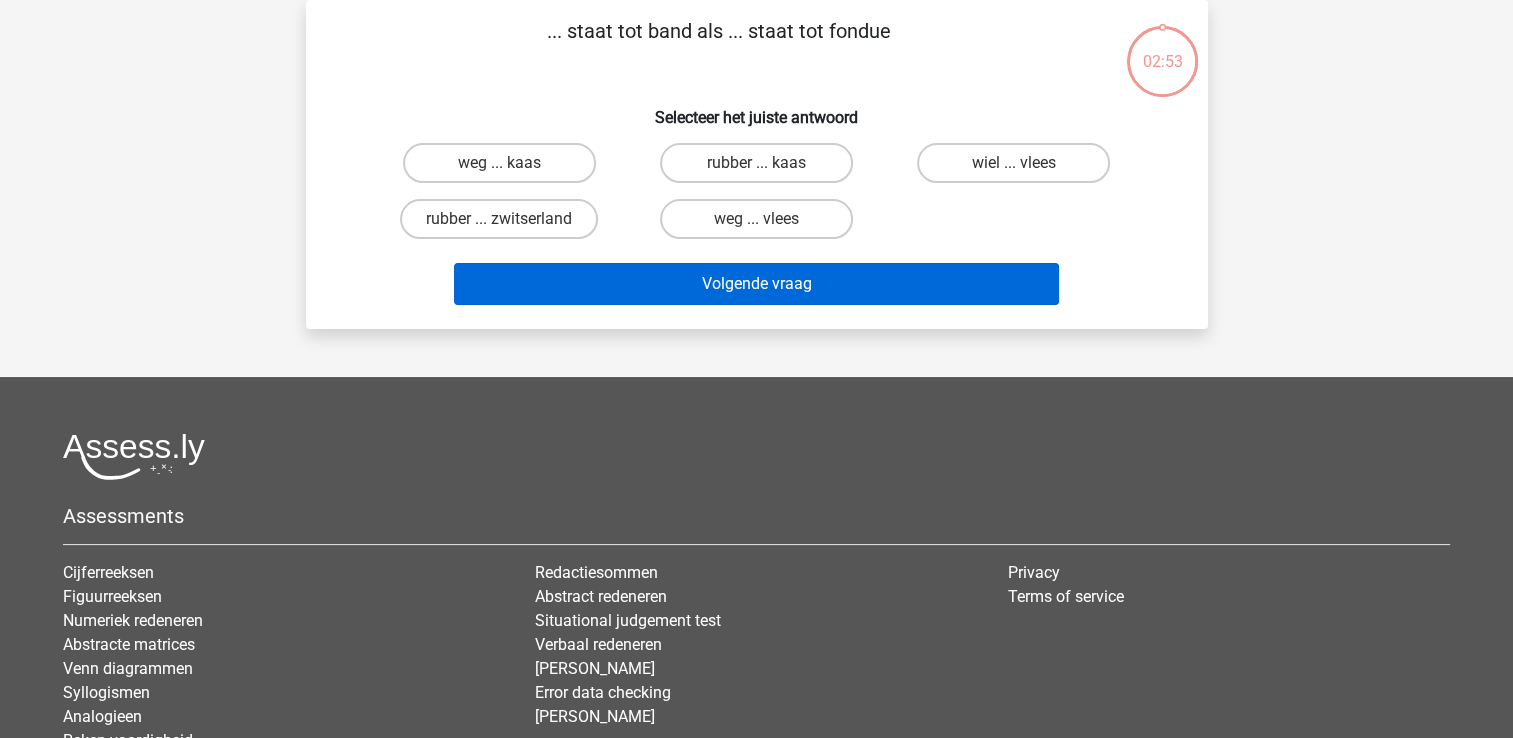 scroll, scrollTop: 0, scrollLeft: 0, axis: both 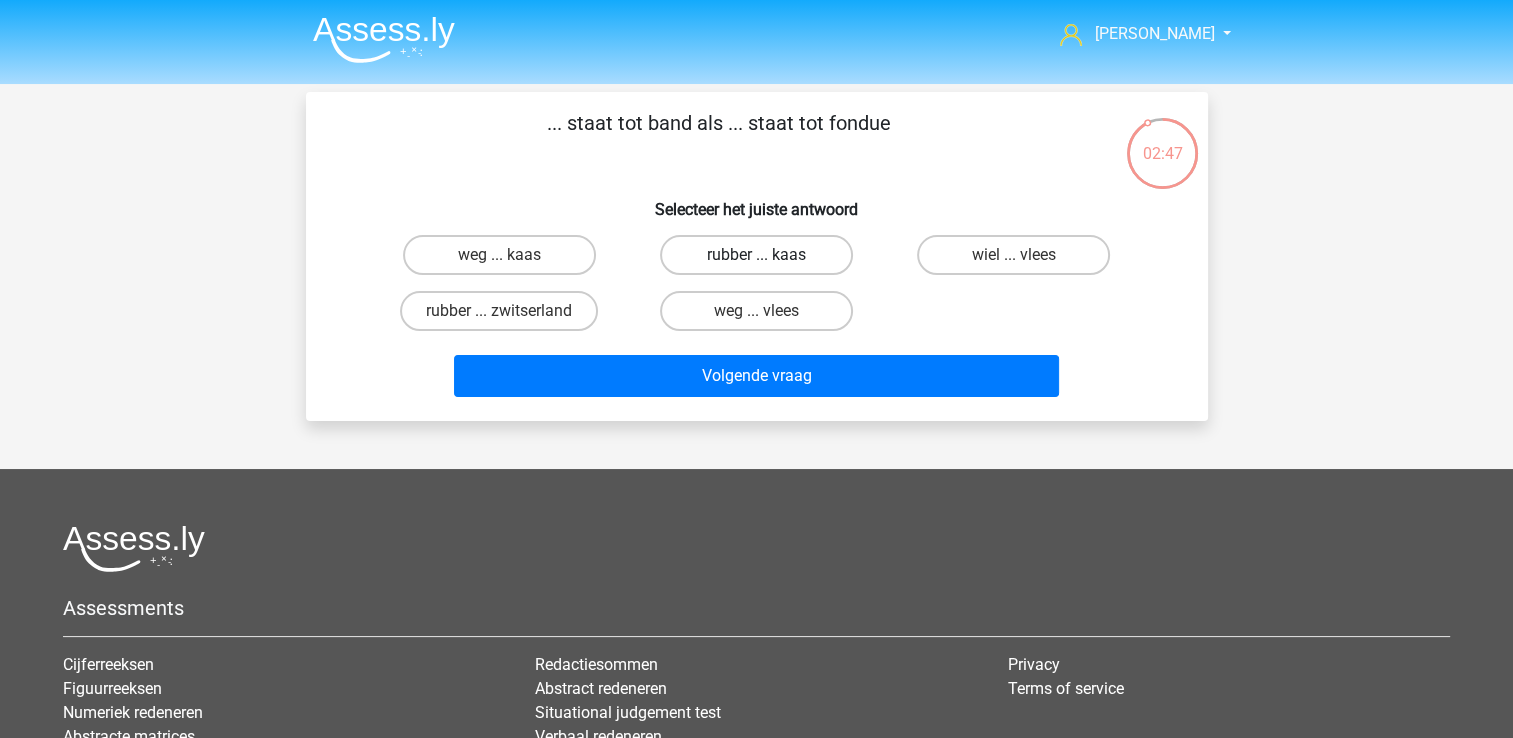 click on "rubber ... kaas" at bounding box center [756, 255] 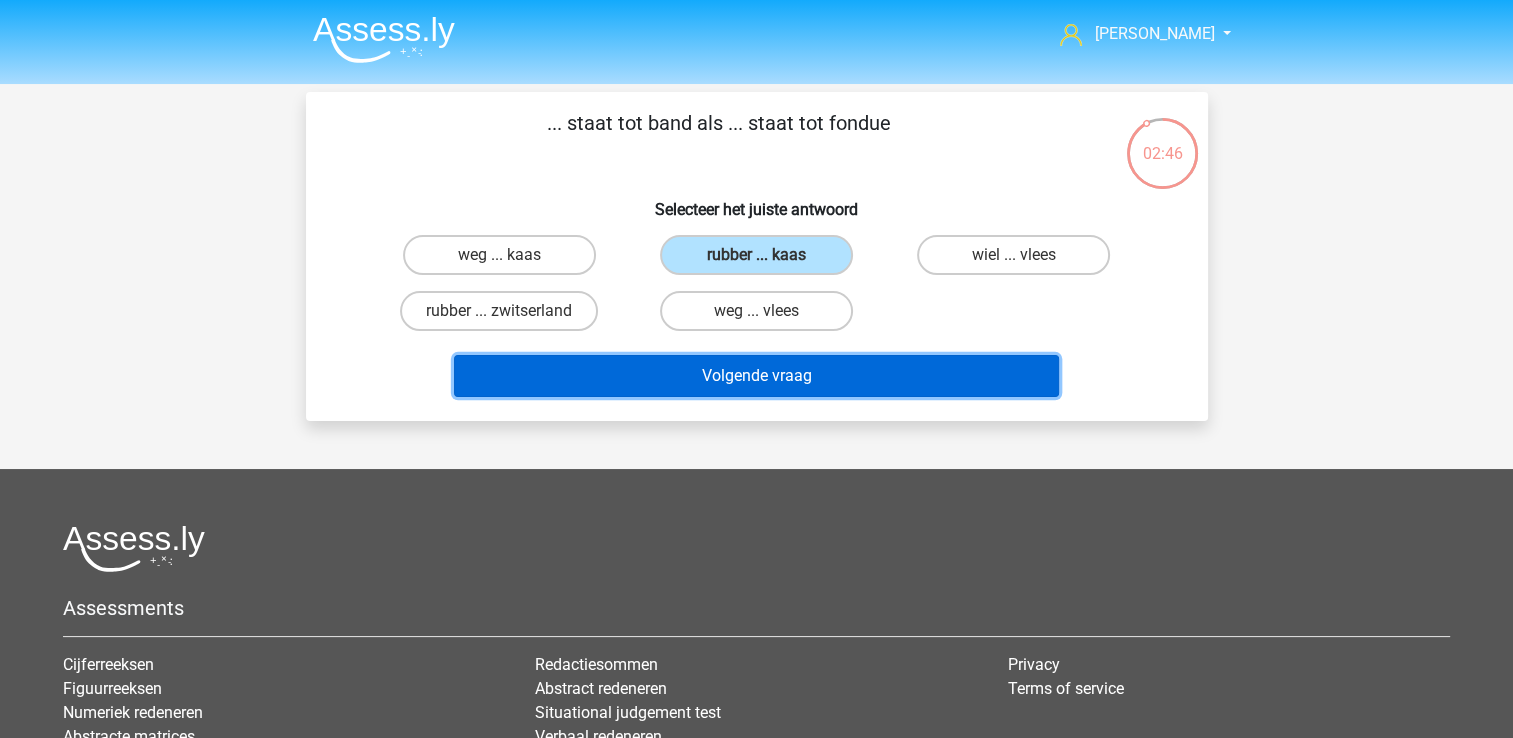 click on "Volgende vraag" at bounding box center (756, 376) 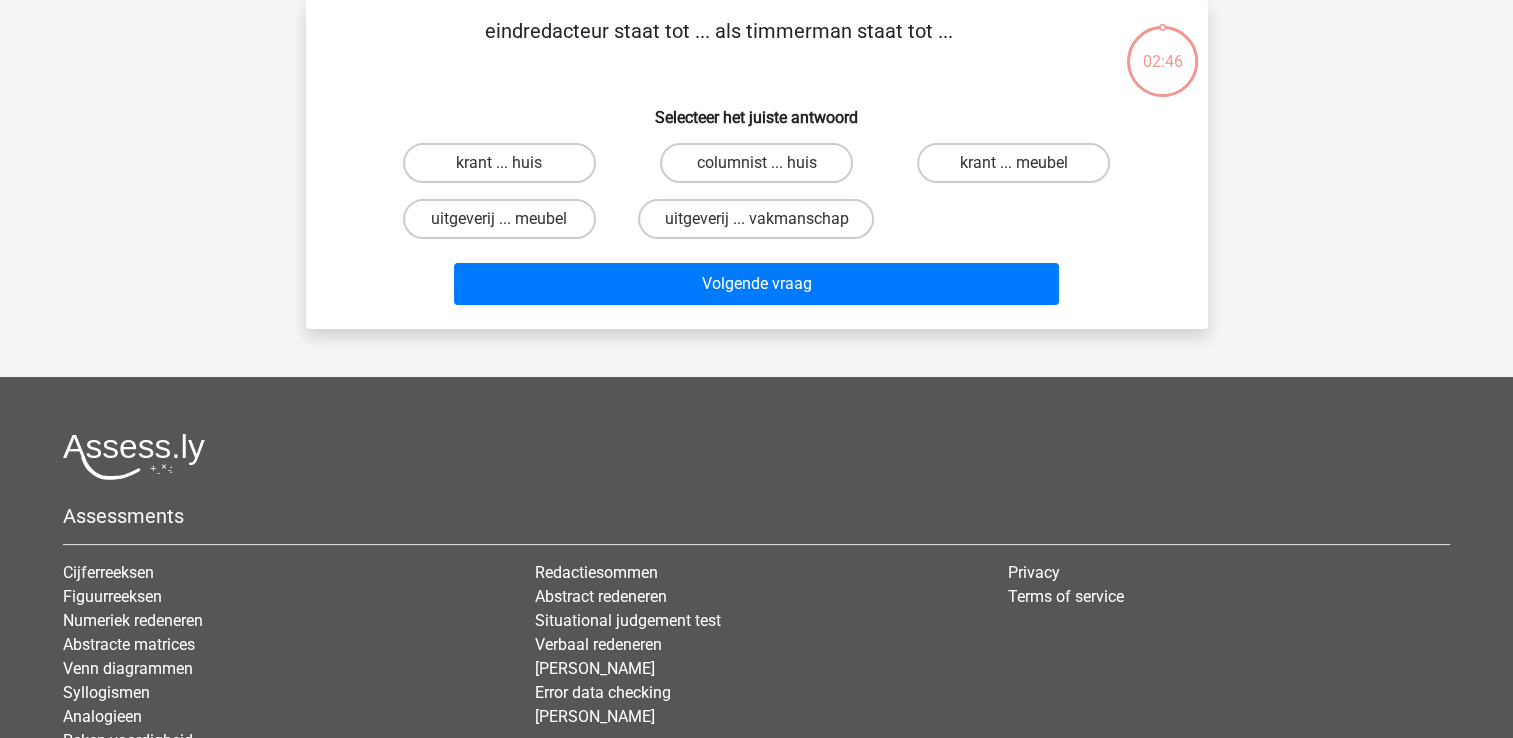 scroll, scrollTop: 0, scrollLeft: 0, axis: both 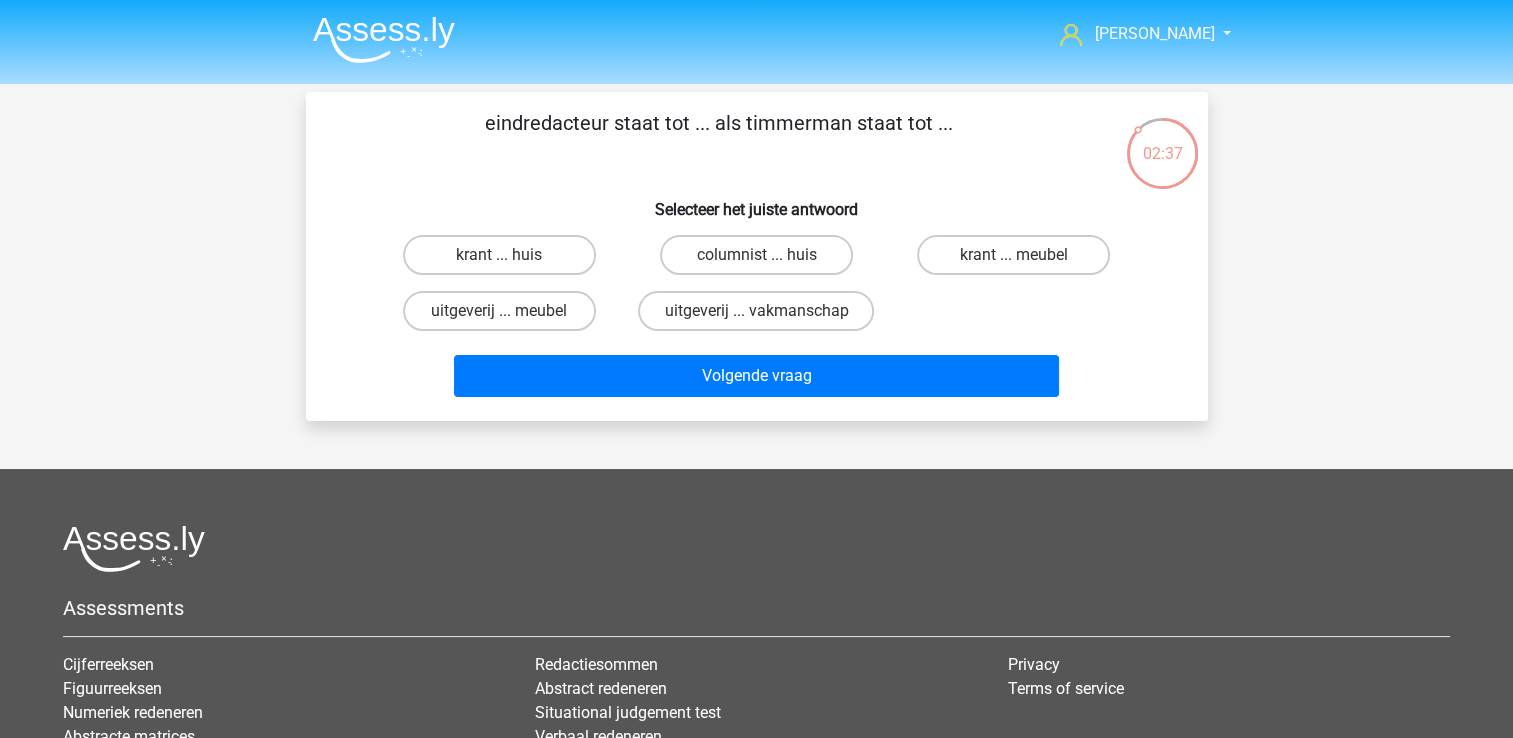 drag, startPoint x: 480, startPoint y: 298, endPoint x: 573, endPoint y: 175, distance: 154.20117 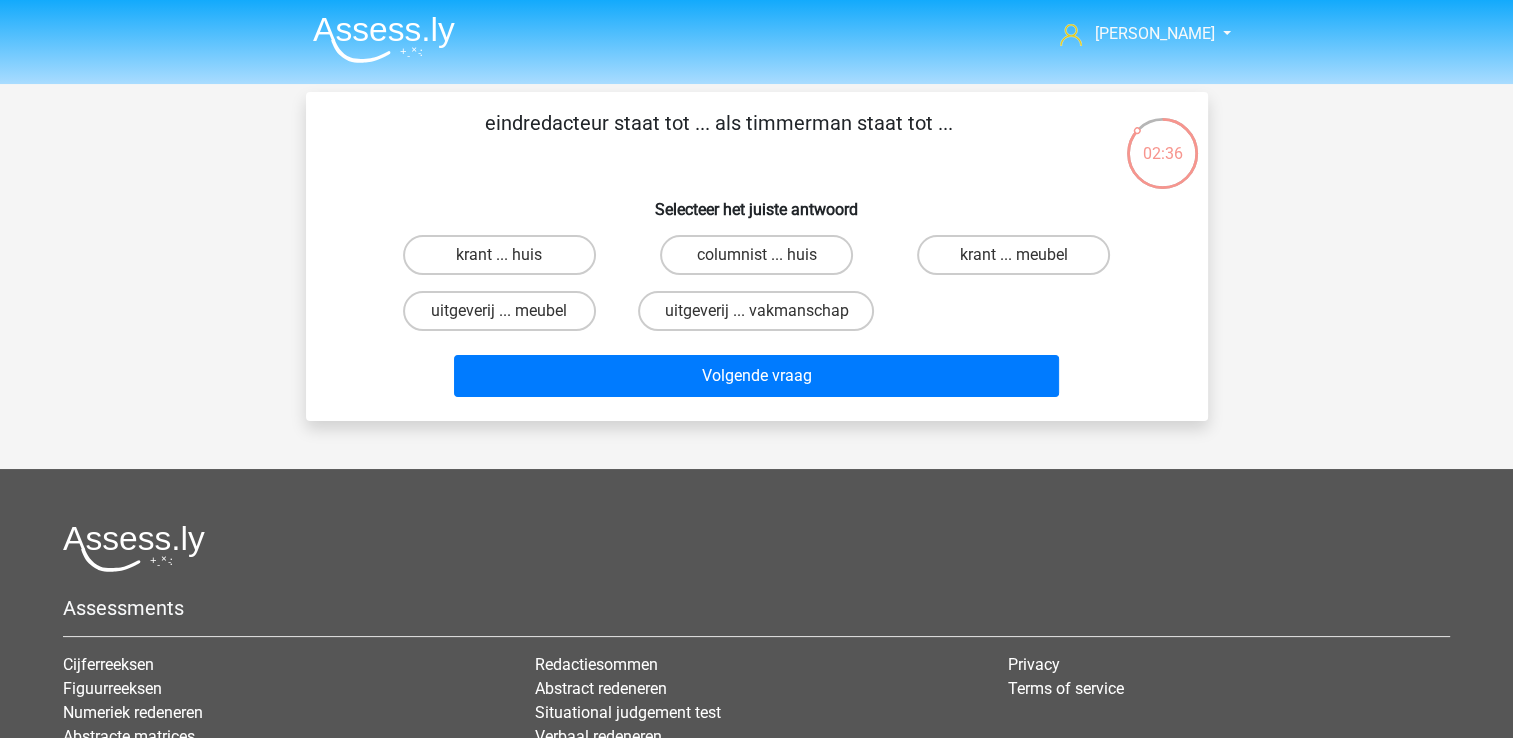 click on "eindredacteur staat tot ... als timmerman staat tot ...
Selecteer het juiste antwoord
krant ... huis
columnist ... huis
krant ... meubel
Volgende vraag" at bounding box center (757, 256) 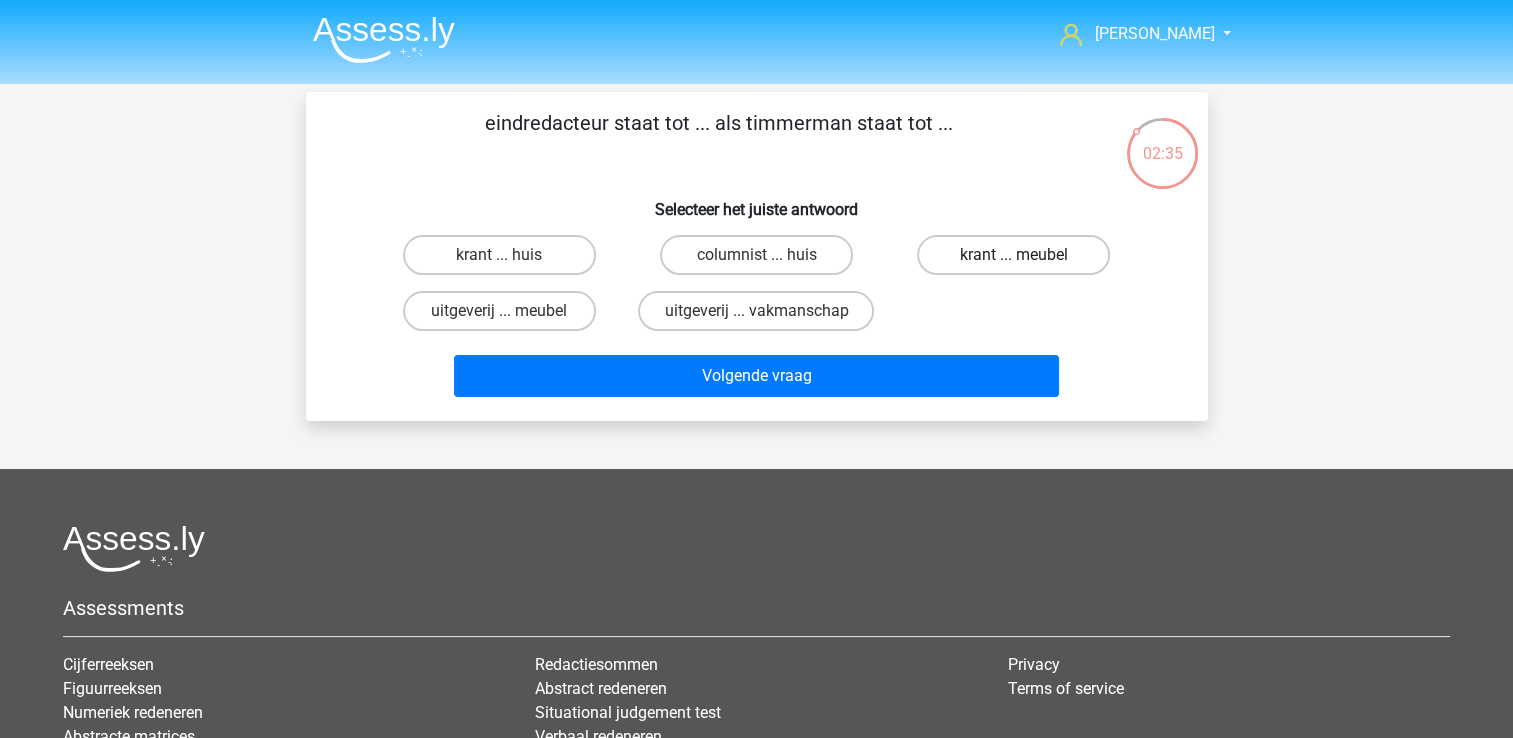 click on "krant ... meubel" at bounding box center [1013, 255] 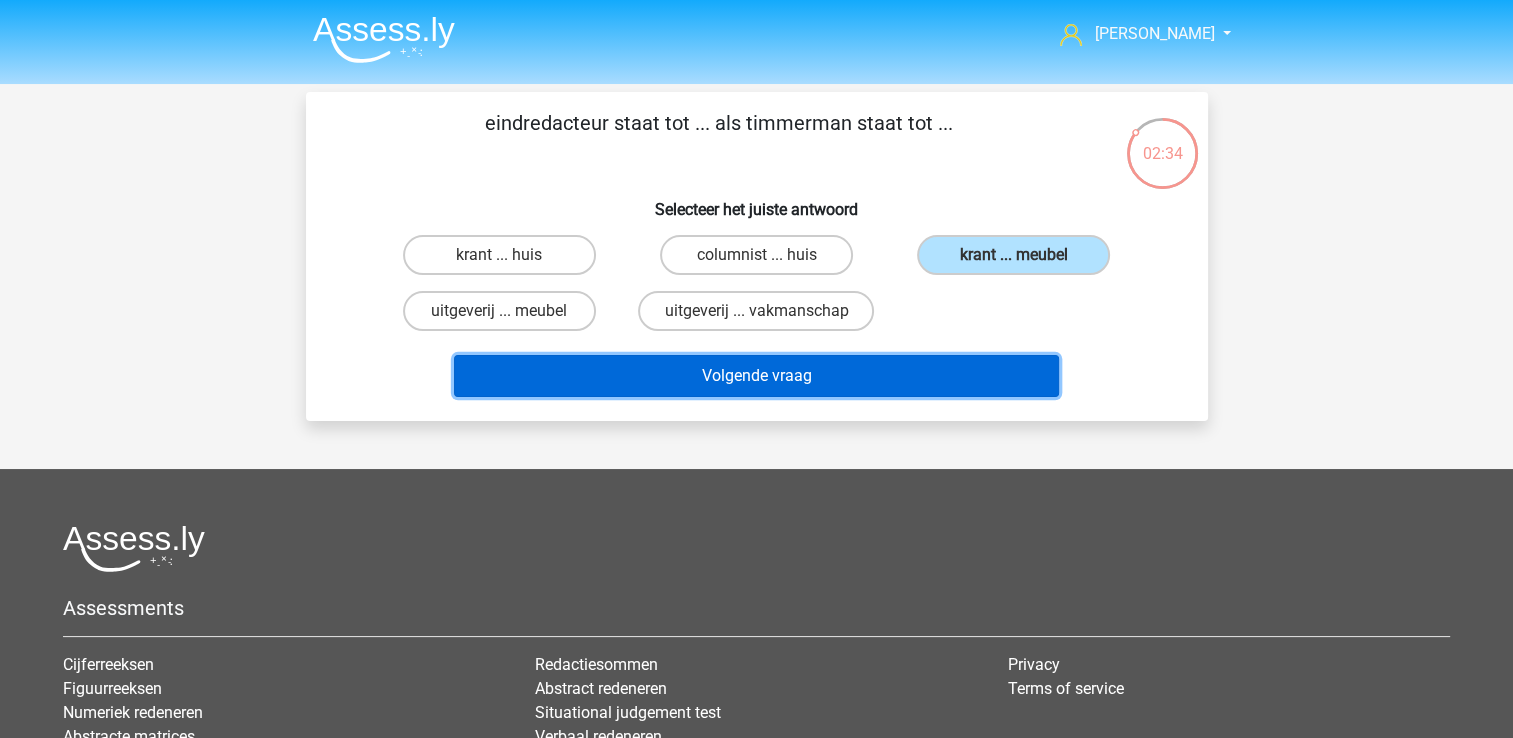 click on "Volgende vraag" at bounding box center (756, 376) 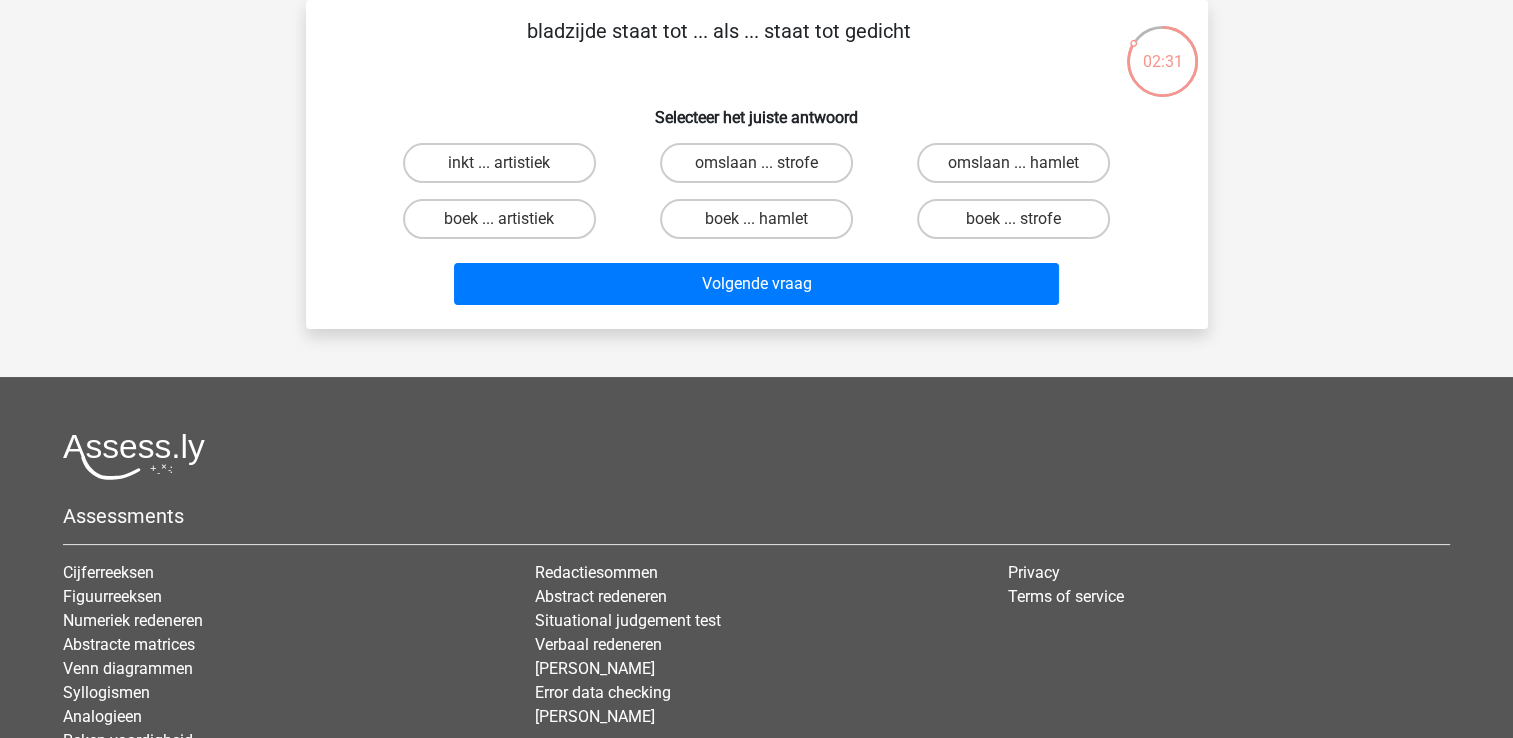scroll, scrollTop: 0, scrollLeft: 0, axis: both 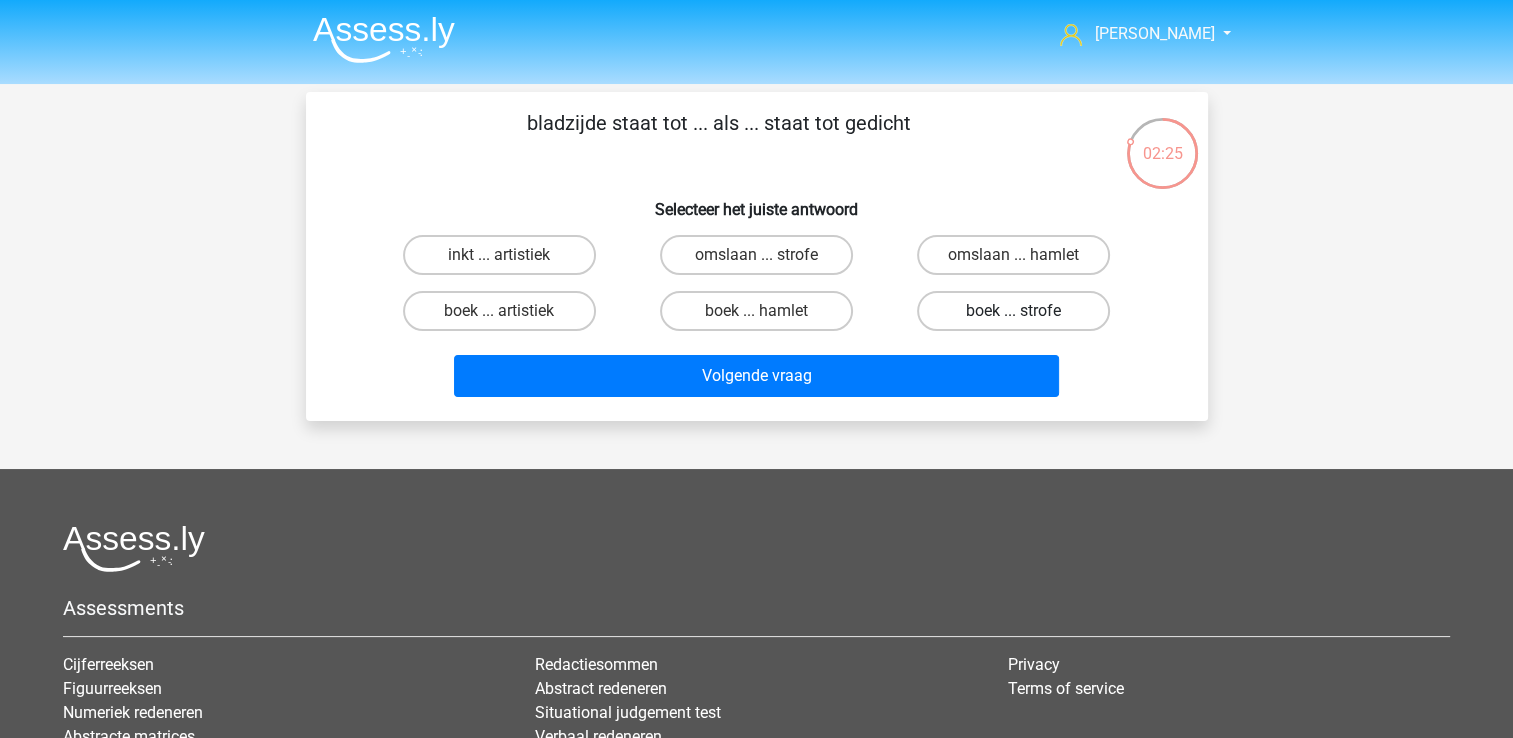click on "boek ... strofe" at bounding box center (1013, 311) 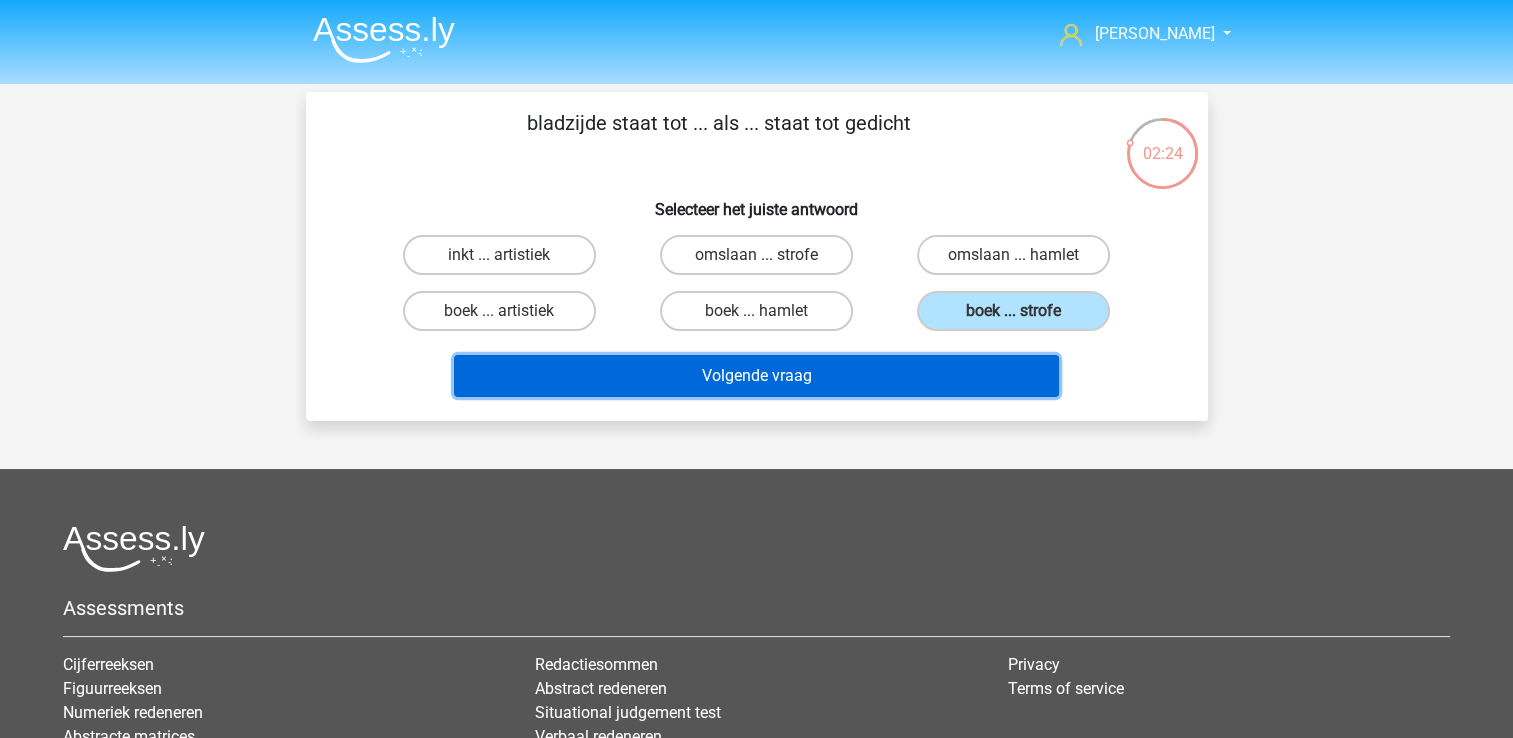 click on "Volgende vraag" at bounding box center (756, 376) 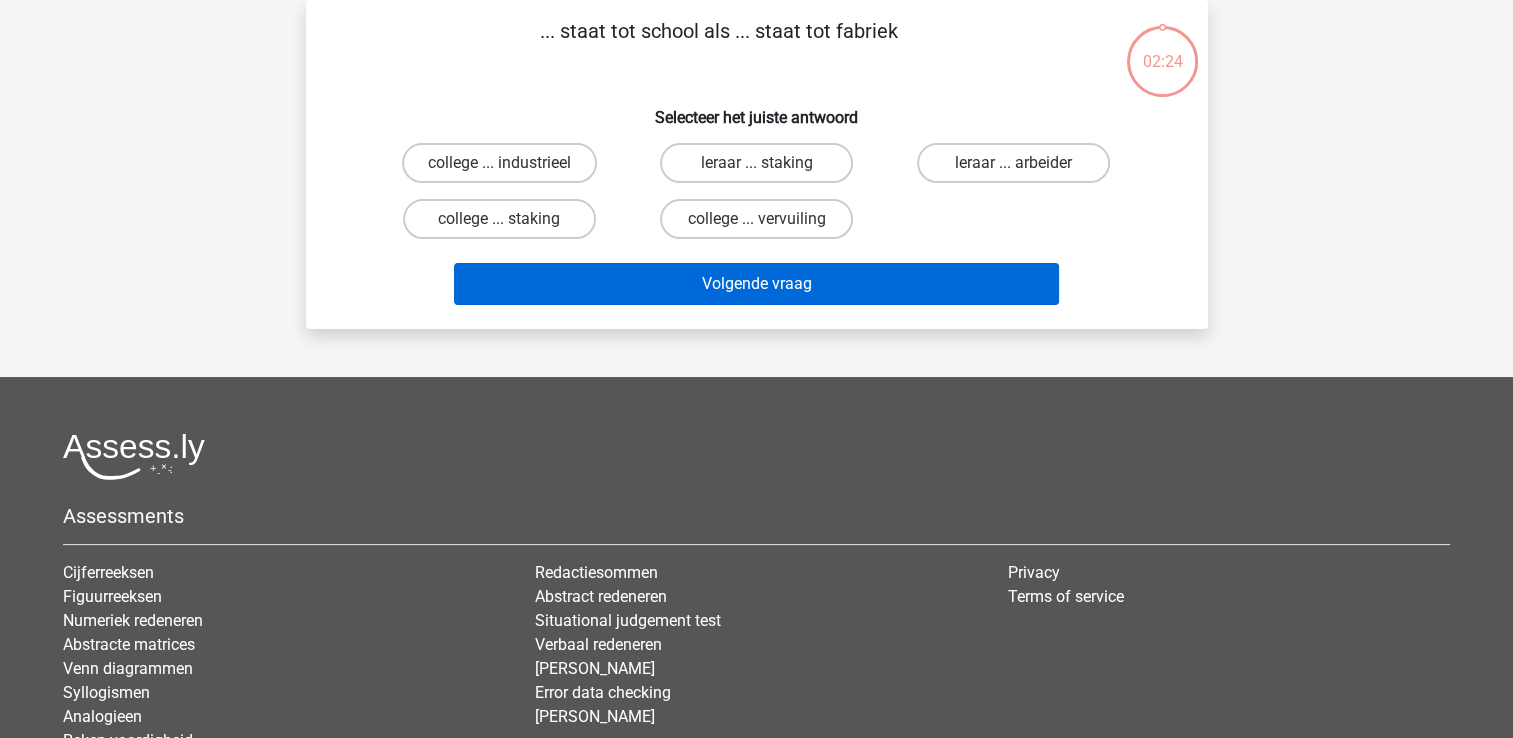scroll, scrollTop: 0, scrollLeft: 0, axis: both 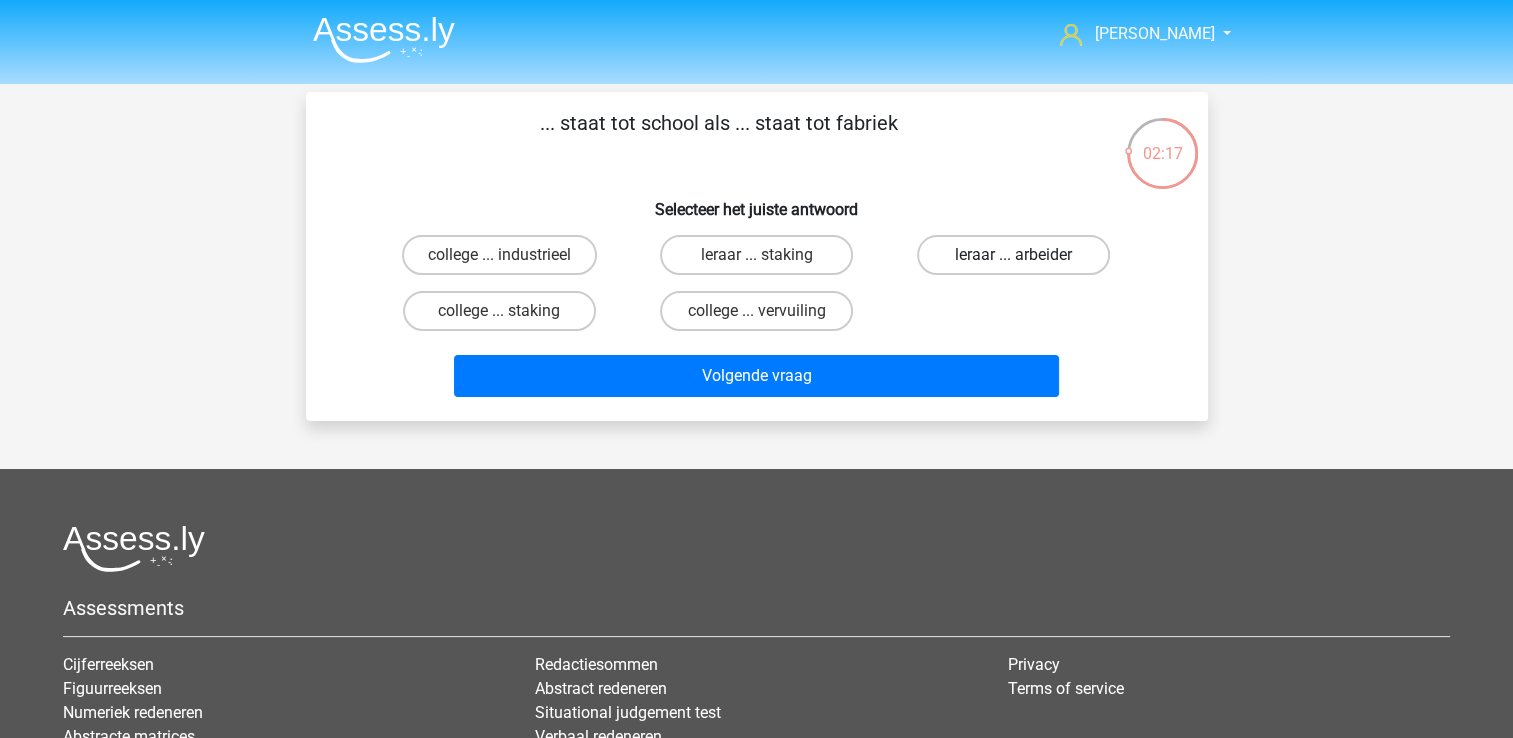click on "leraar ... arbeider" at bounding box center (1013, 255) 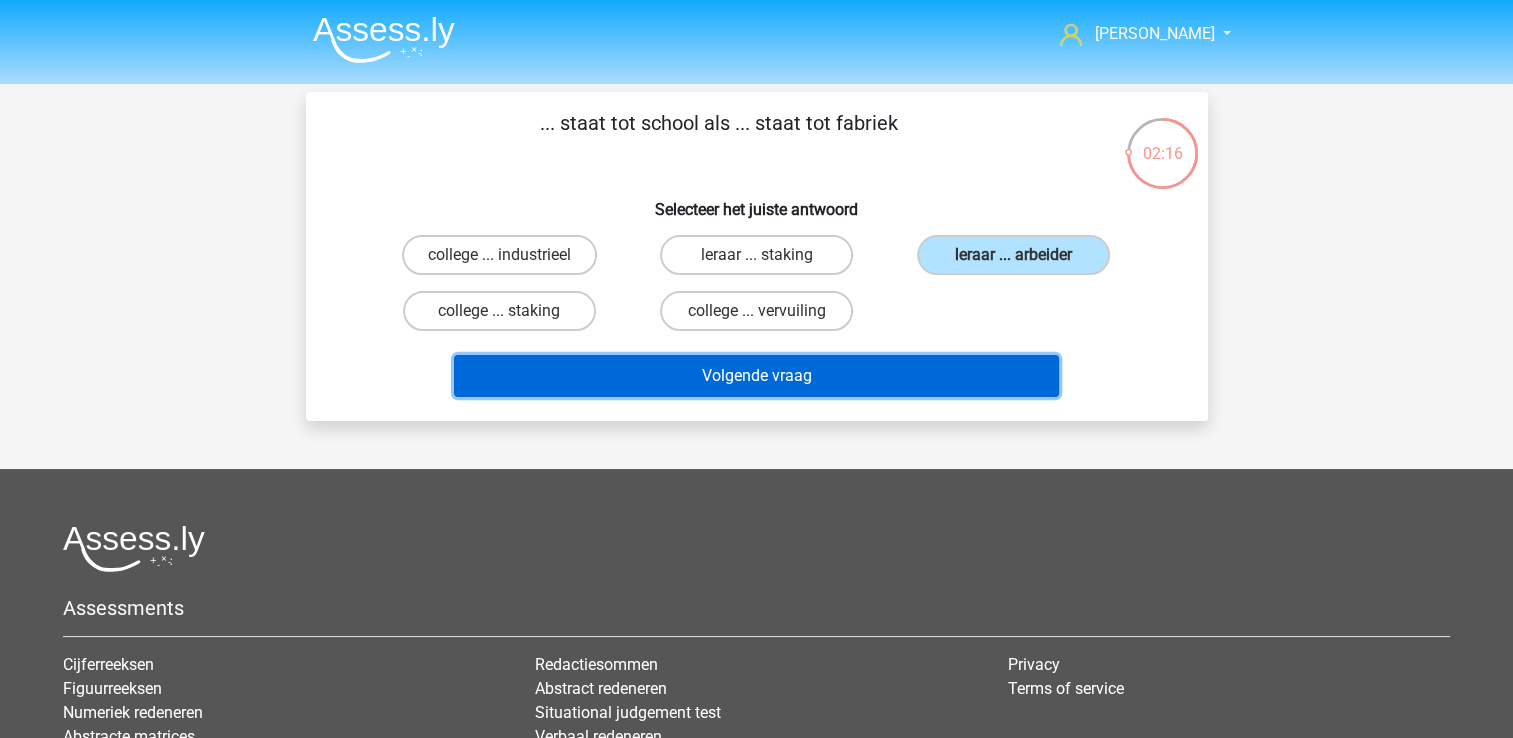 click on "Volgende vraag" at bounding box center [756, 376] 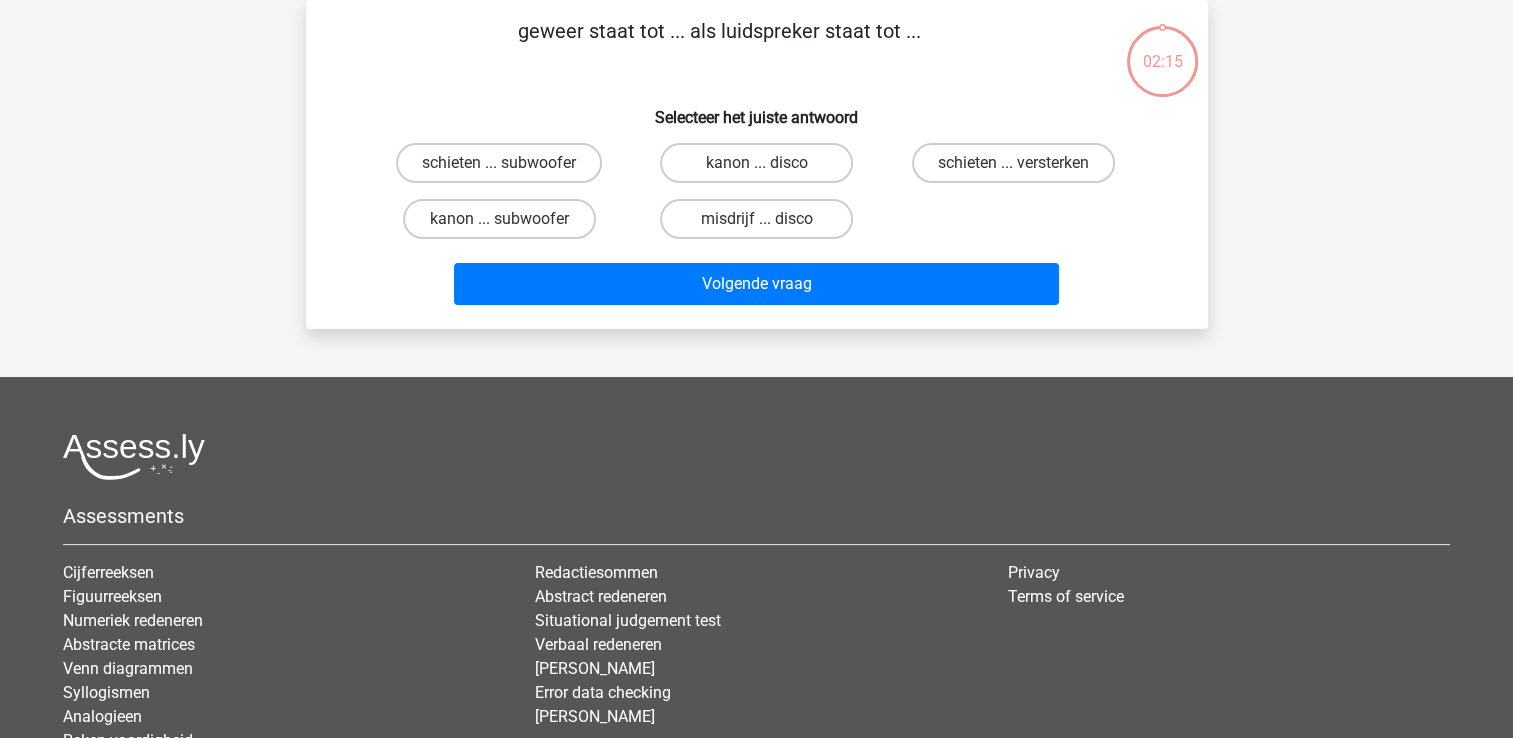 scroll, scrollTop: 0, scrollLeft: 0, axis: both 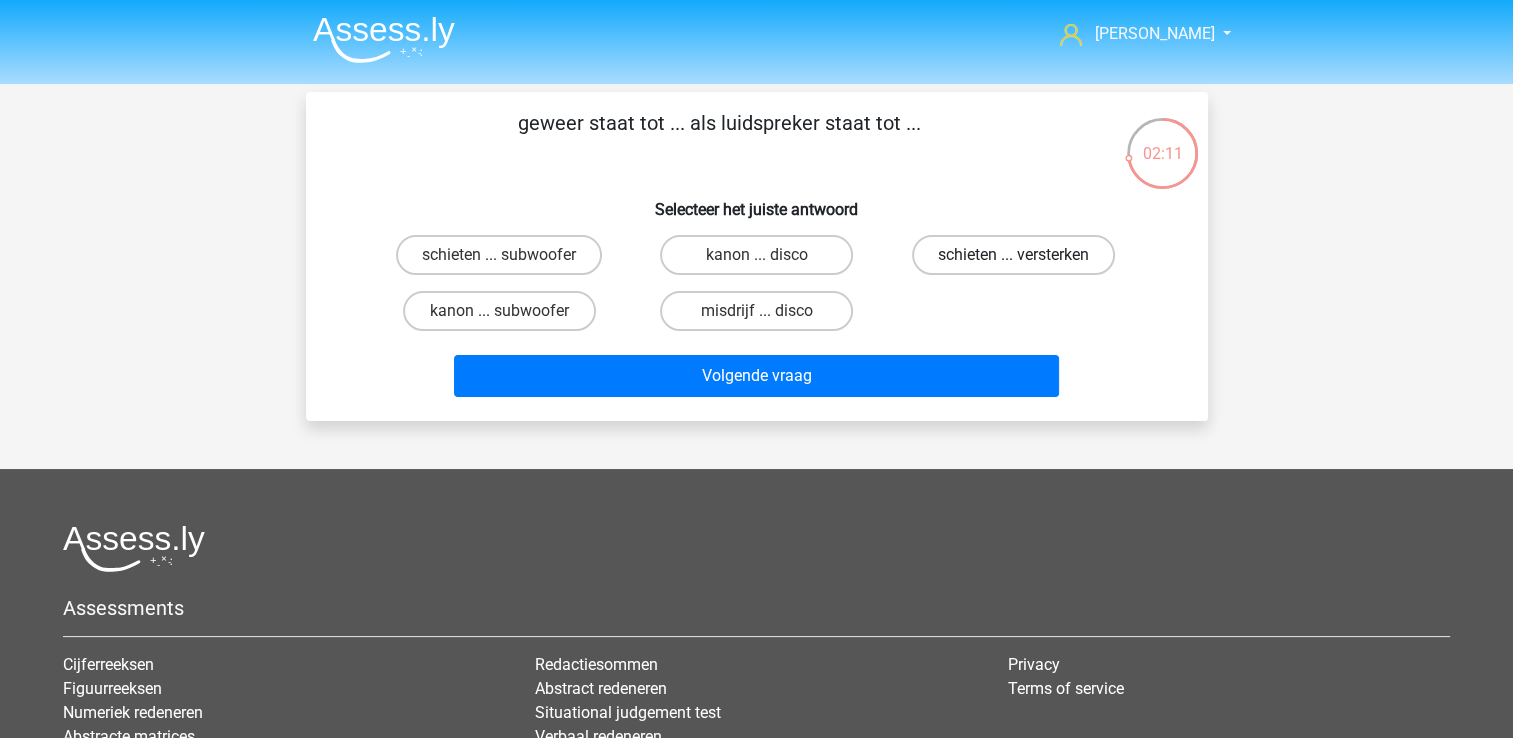 click on "schieten ... versterken" at bounding box center (1013, 255) 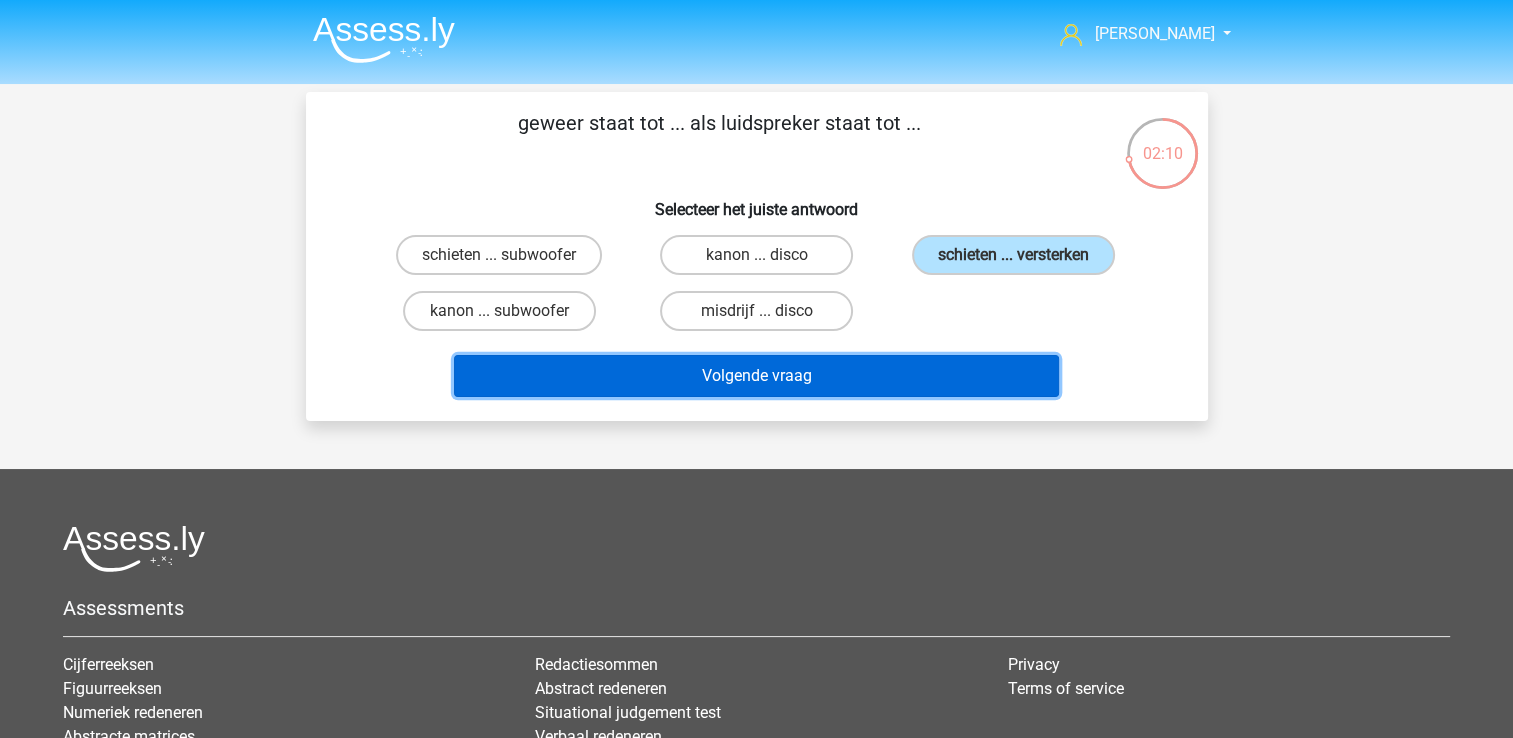 click on "Volgende vraag" at bounding box center [756, 376] 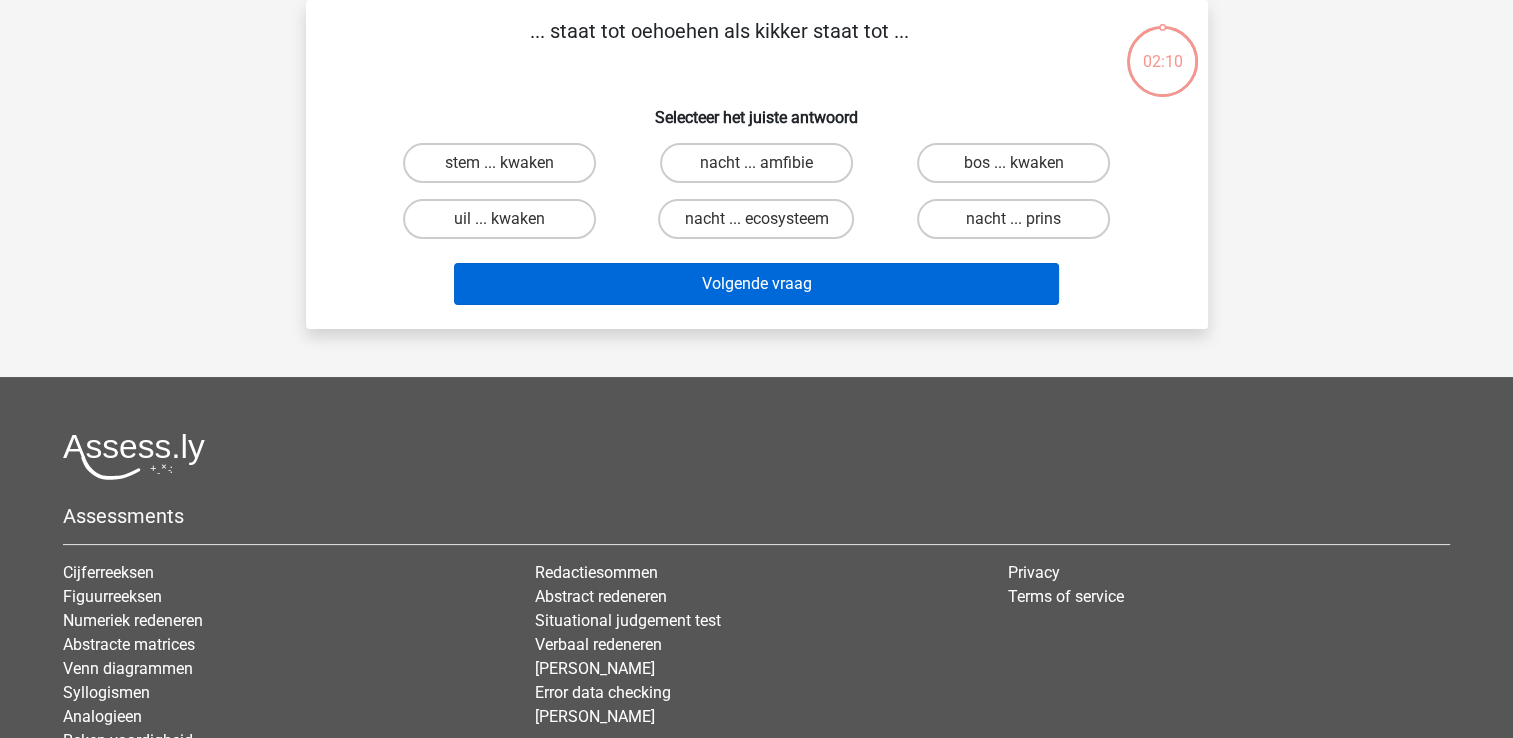 scroll, scrollTop: 0, scrollLeft: 0, axis: both 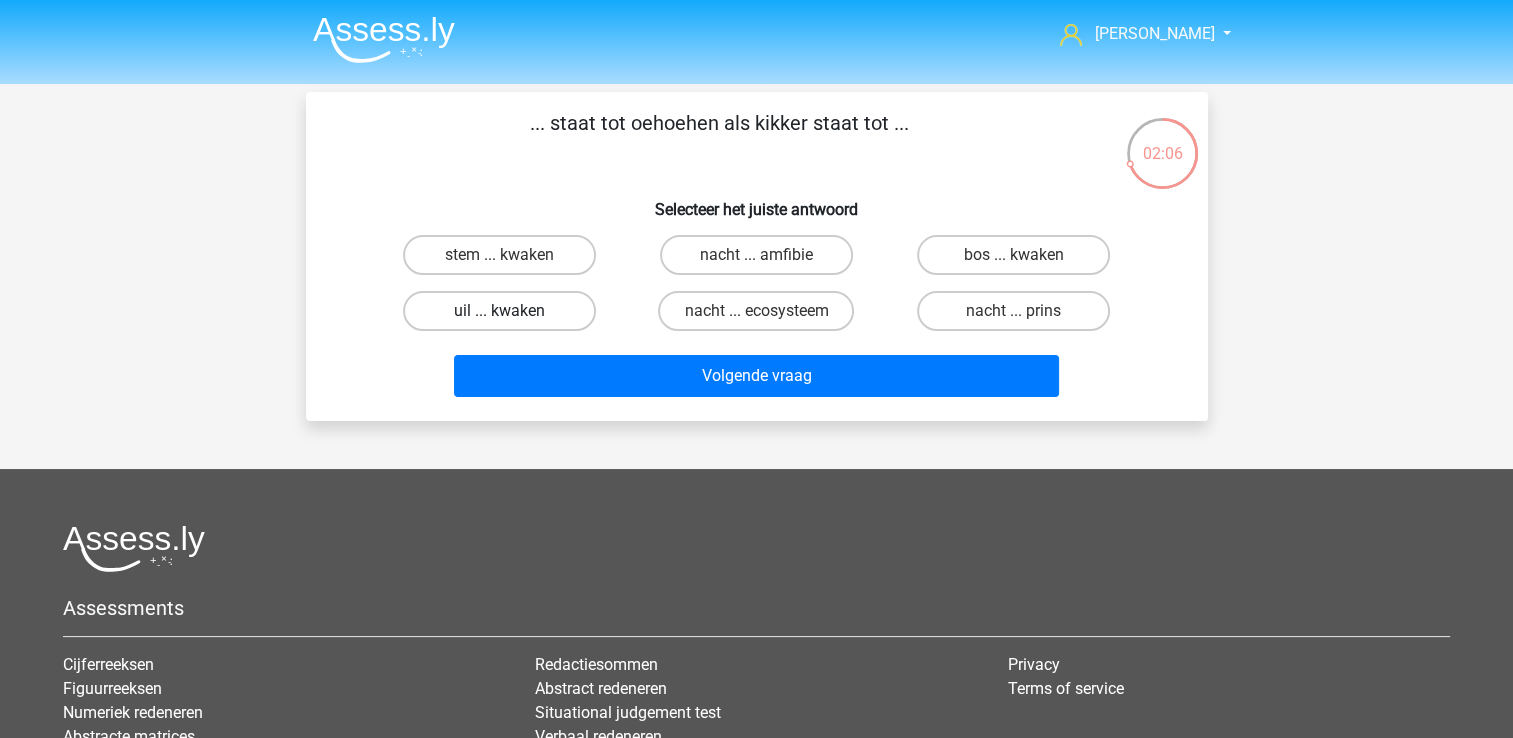 click on "uil ... kwaken" at bounding box center [499, 311] 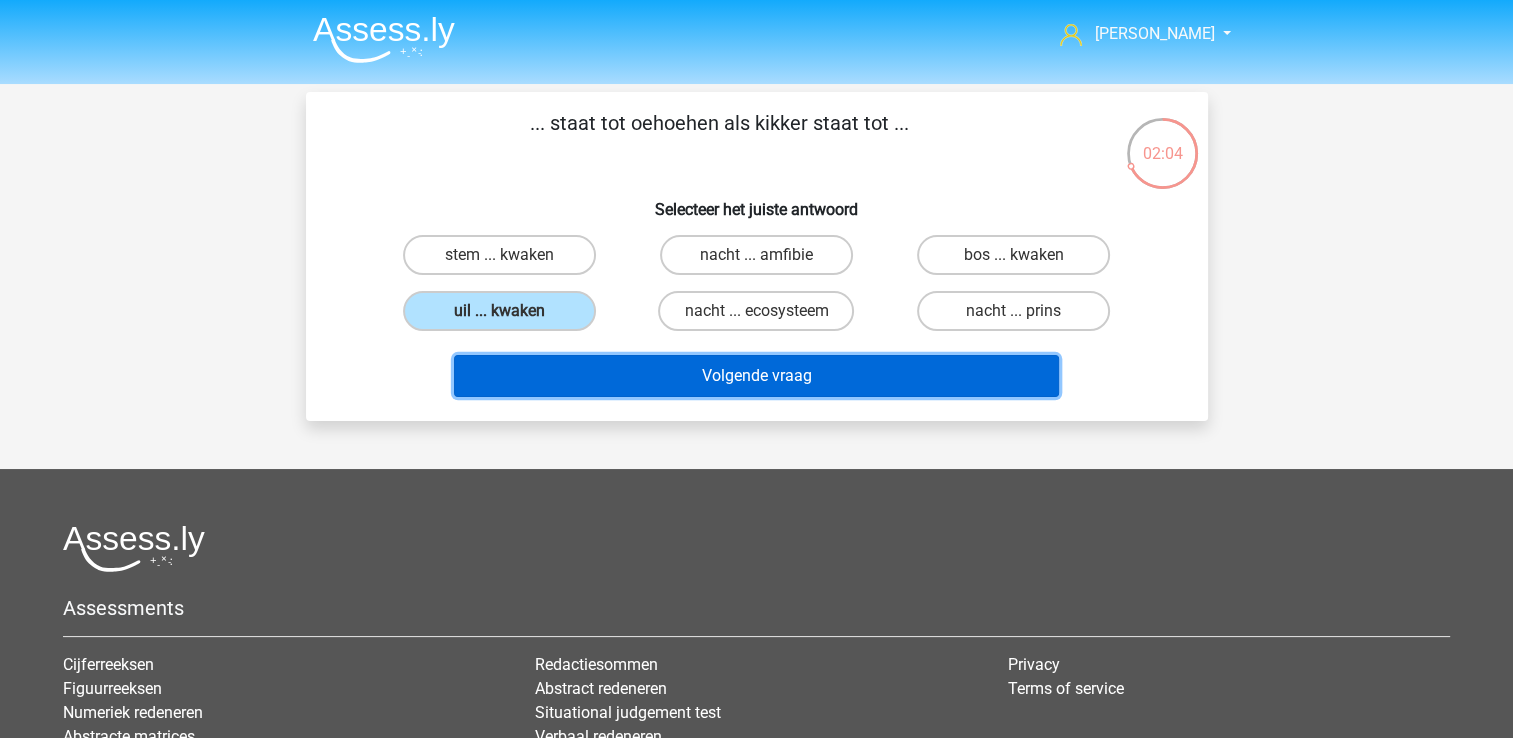 click on "Volgende vraag" at bounding box center [756, 376] 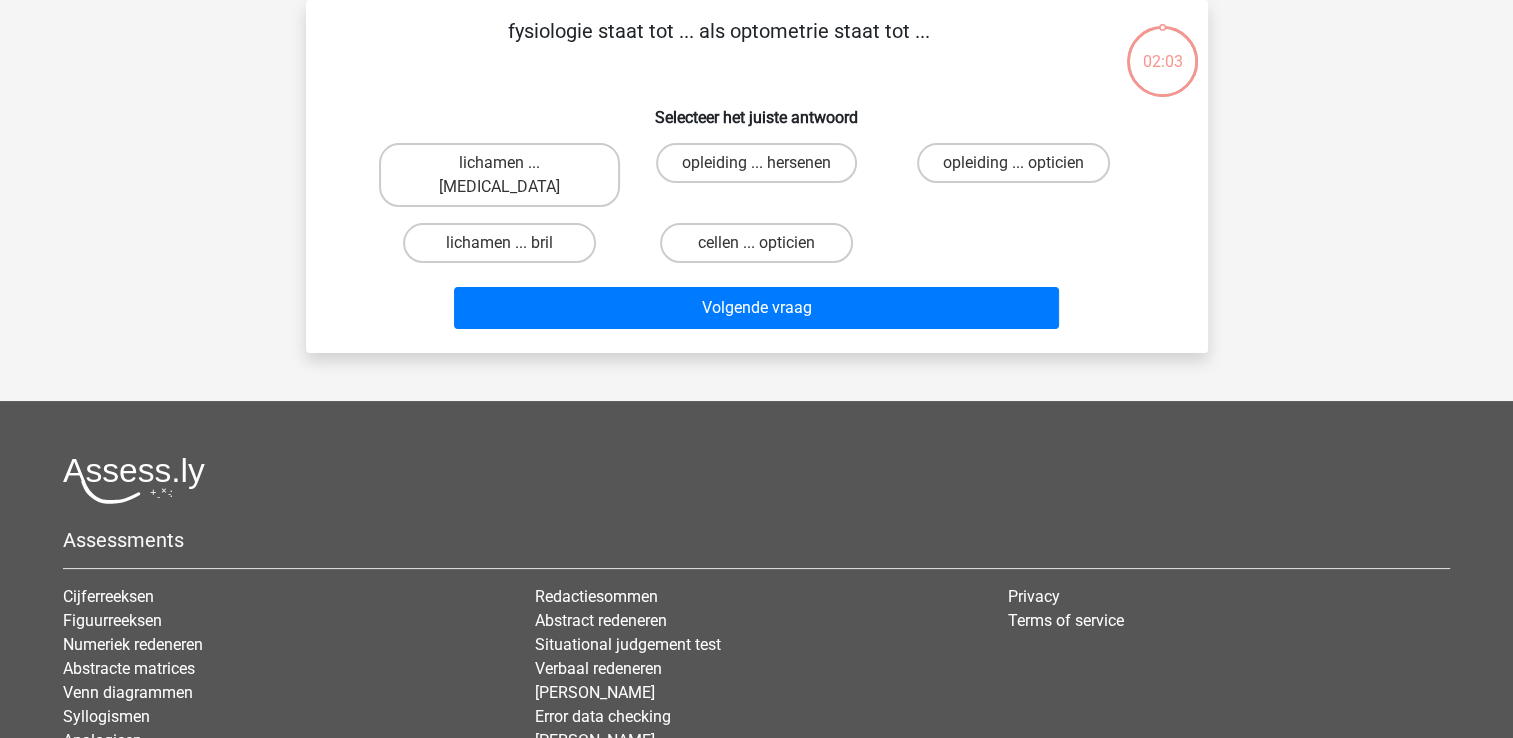 scroll, scrollTop: 0, scrollLeft: 0, axis: both 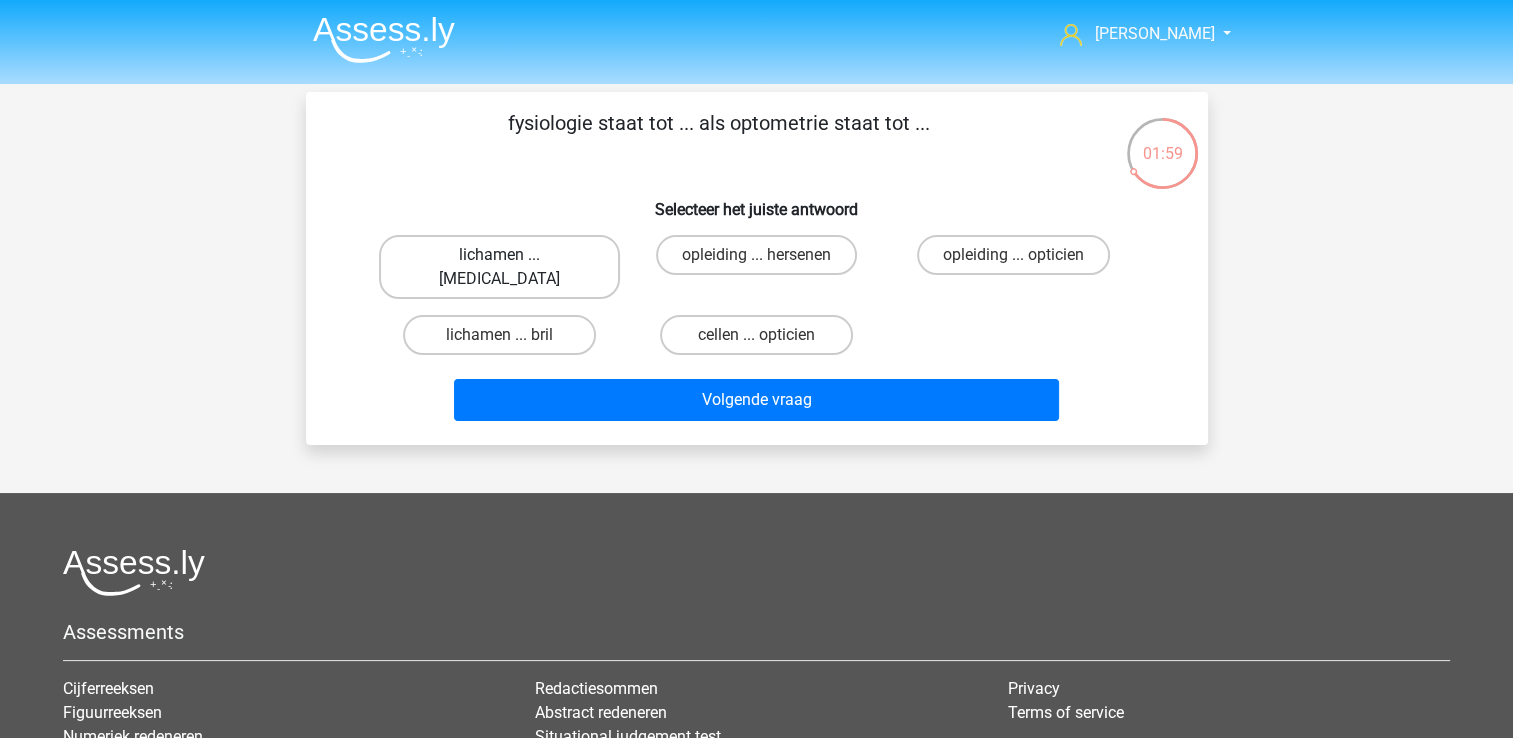 click on "lichamen ... ogen" at bounding box center (499, 267) 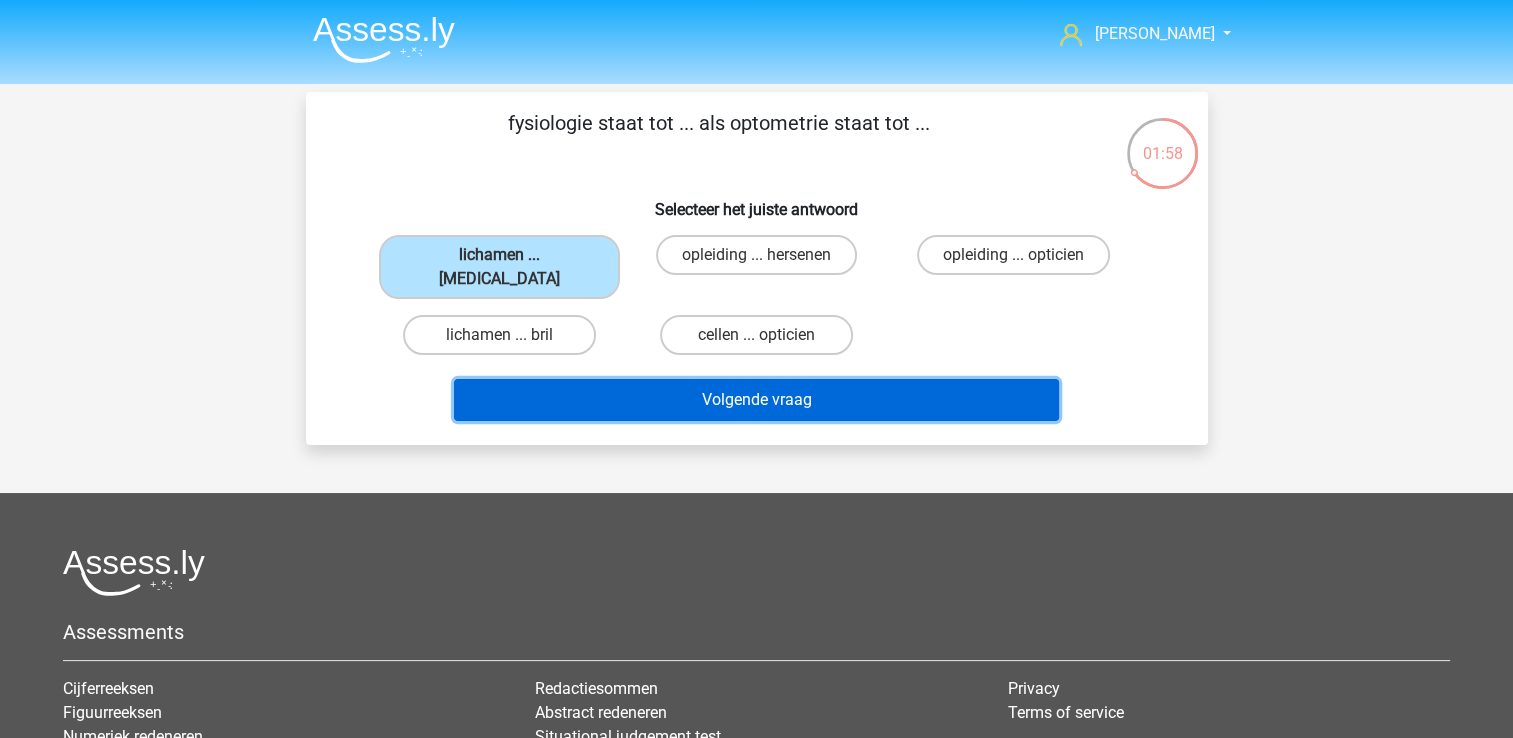 click on "Volgende vraag" at bounding box center [756, 400] 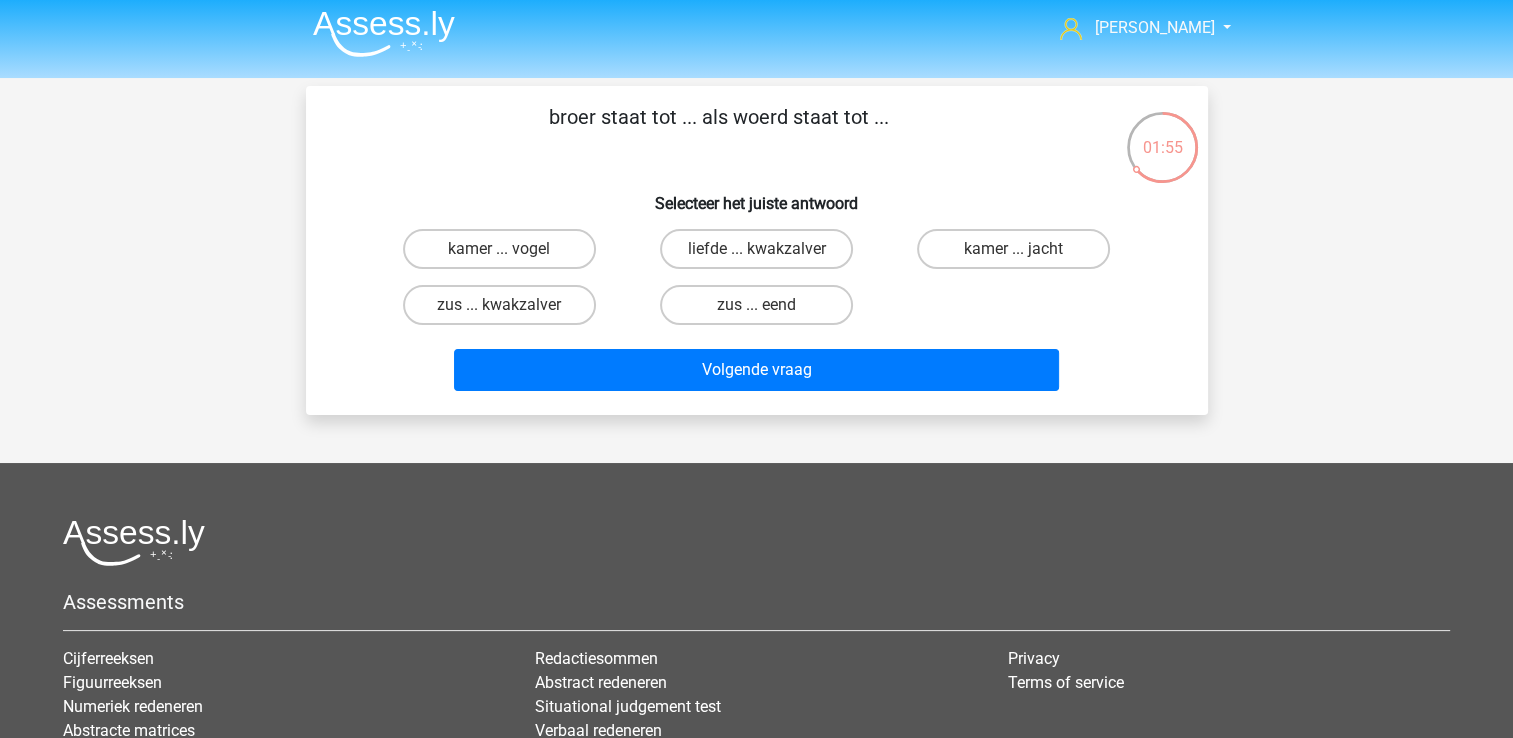 scroll, scrollTop: 3, scrollLeft: 0, axis: vertical 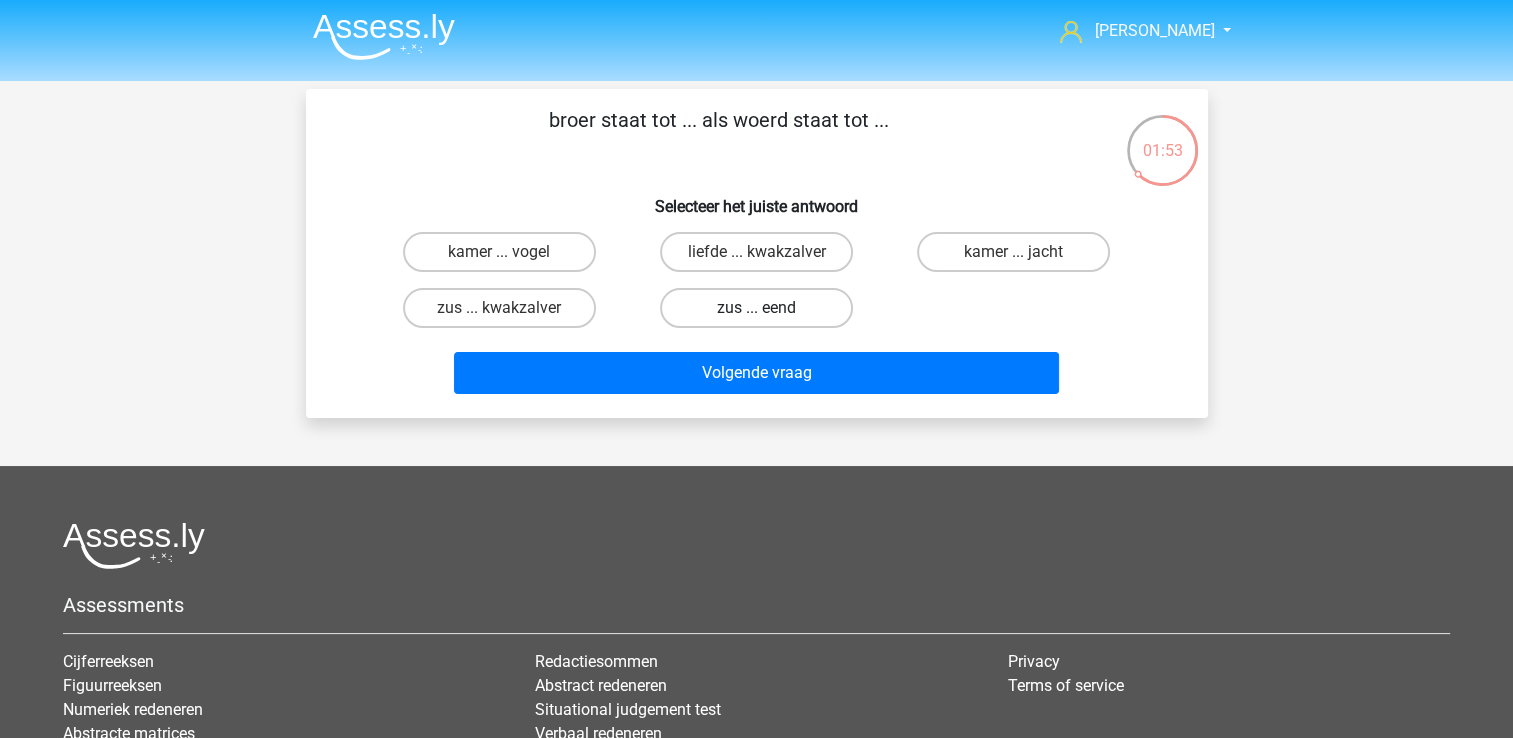 click on "zus ... eend" at bounding box center [756, 308] 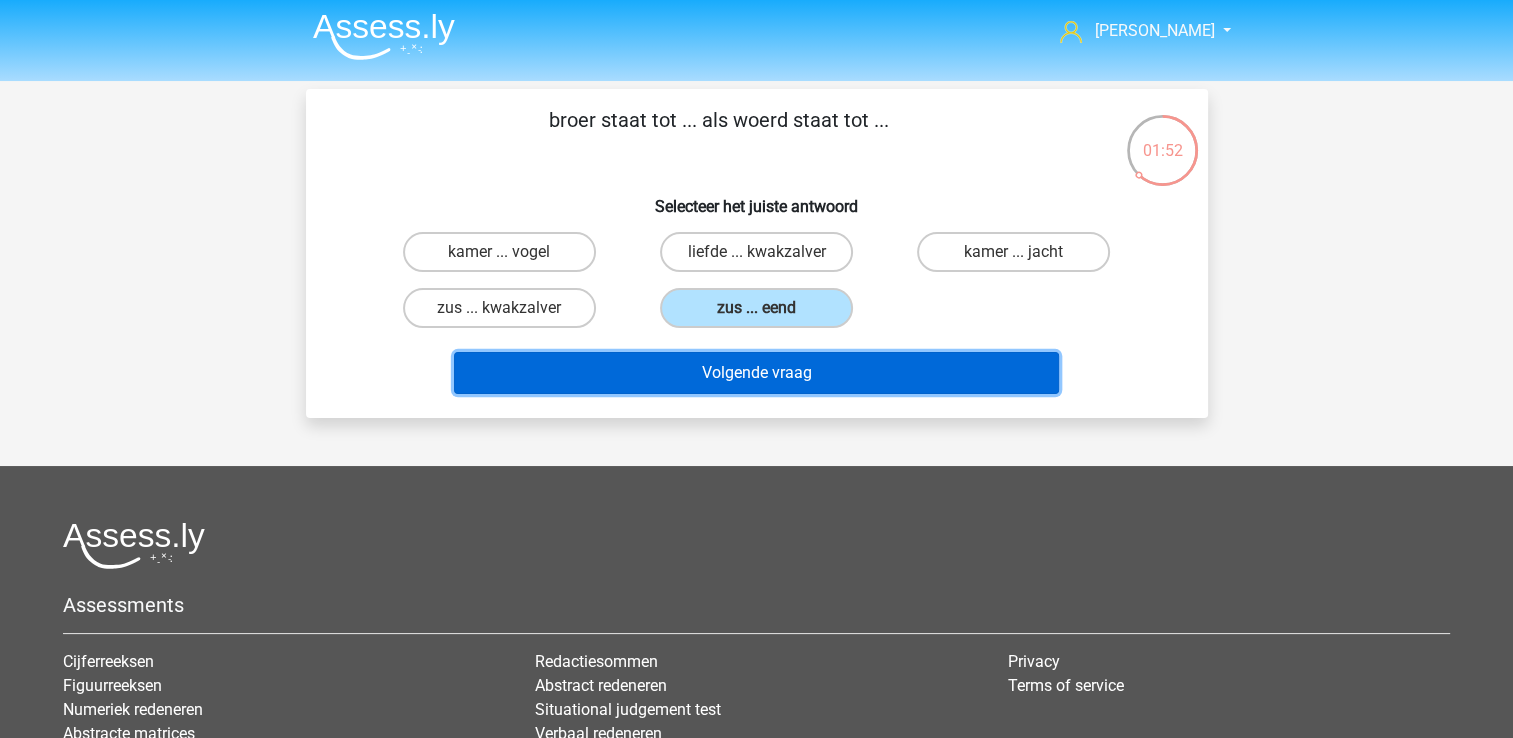 click on "Volgende vraag" at bounding box center (756, 373) 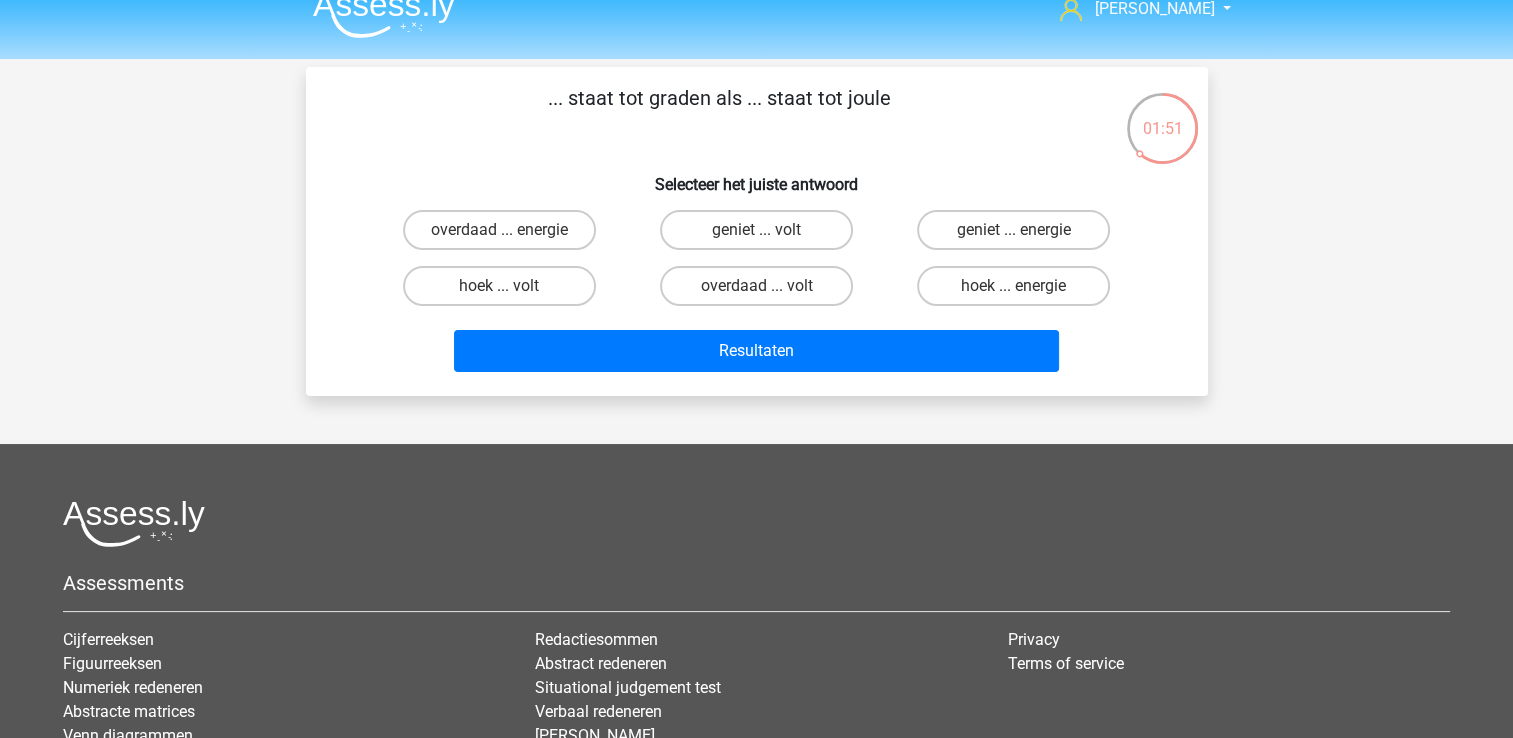 scroll, scrollTop: 24, scrollLeft: 0, axis: vertical 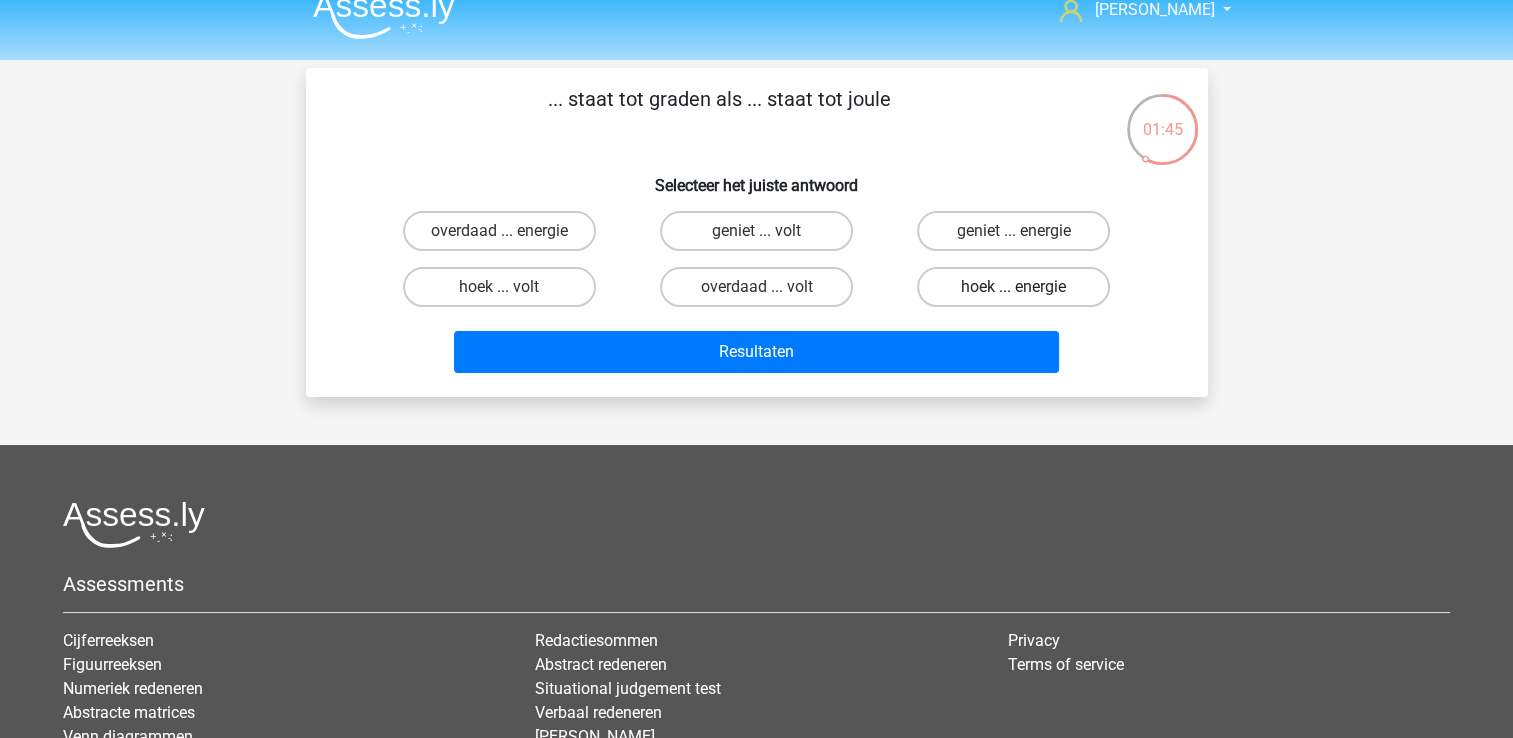 click on "hoek ... energie" at bounding box center (1013, 287) 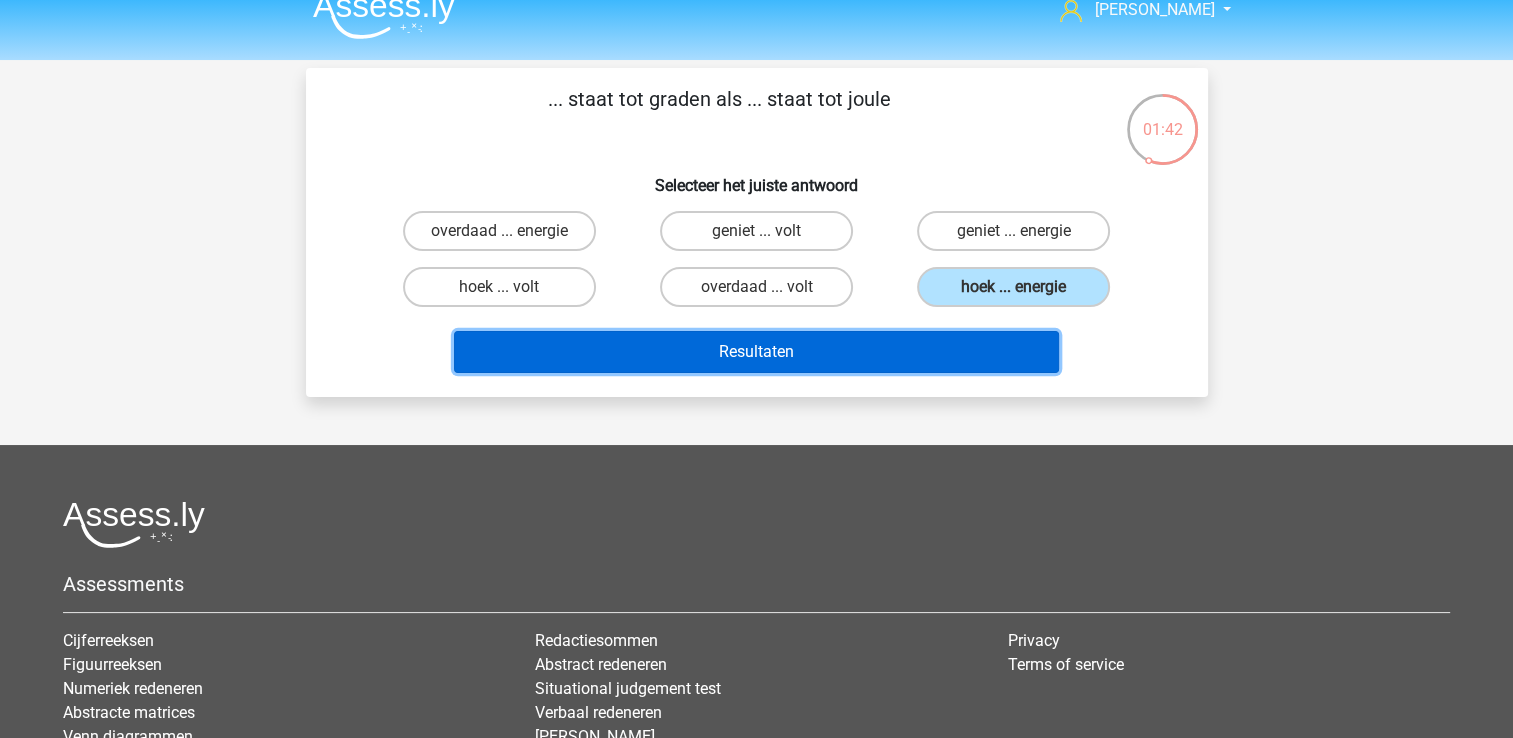 click on "Resultaten" at bounding box center (756, 352) 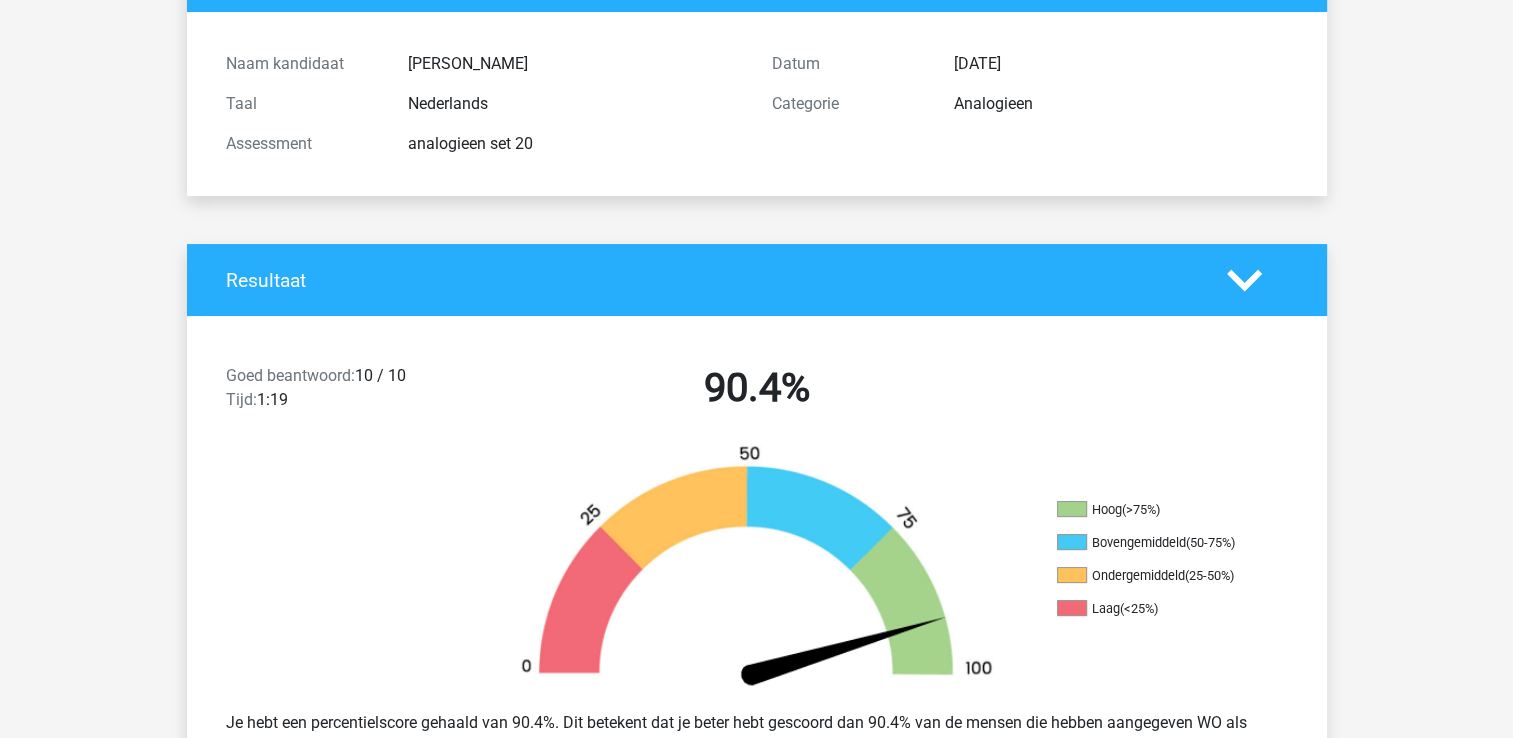 scroll, scrollTop: 0, scrollLeft: 0, axis: both 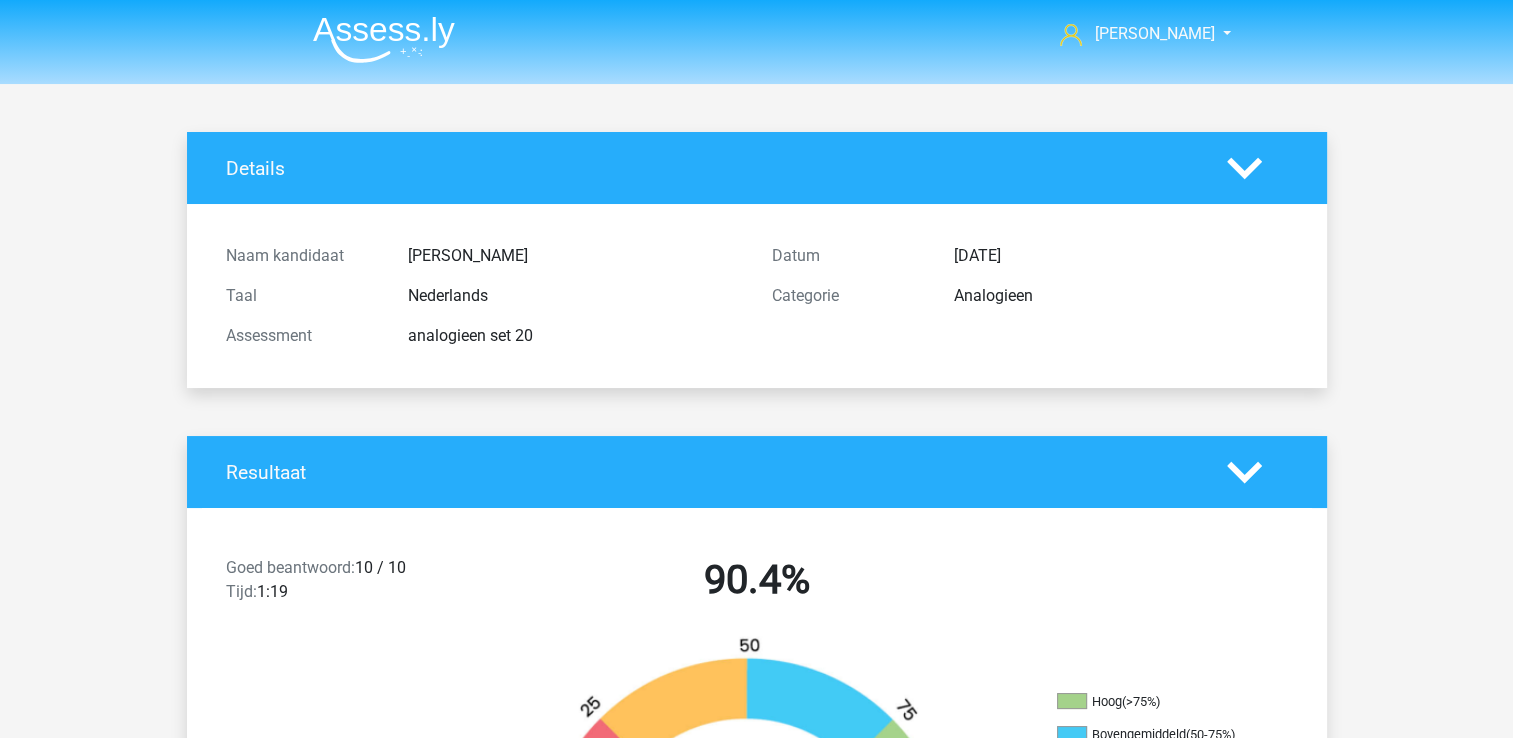 click at bounding box center (384, 39) 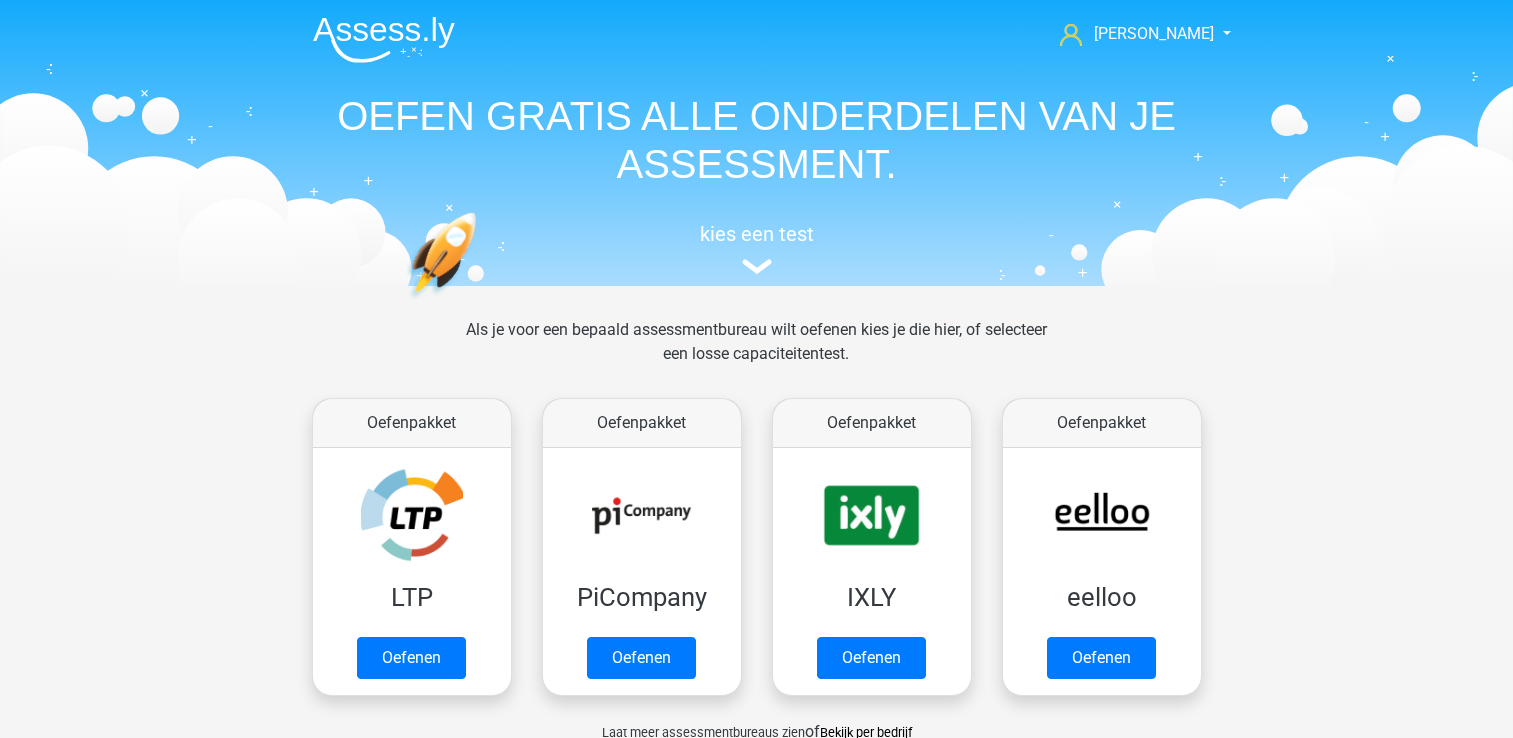 scroll, scrollTop: 0, scrollLeft: 0, axis: both 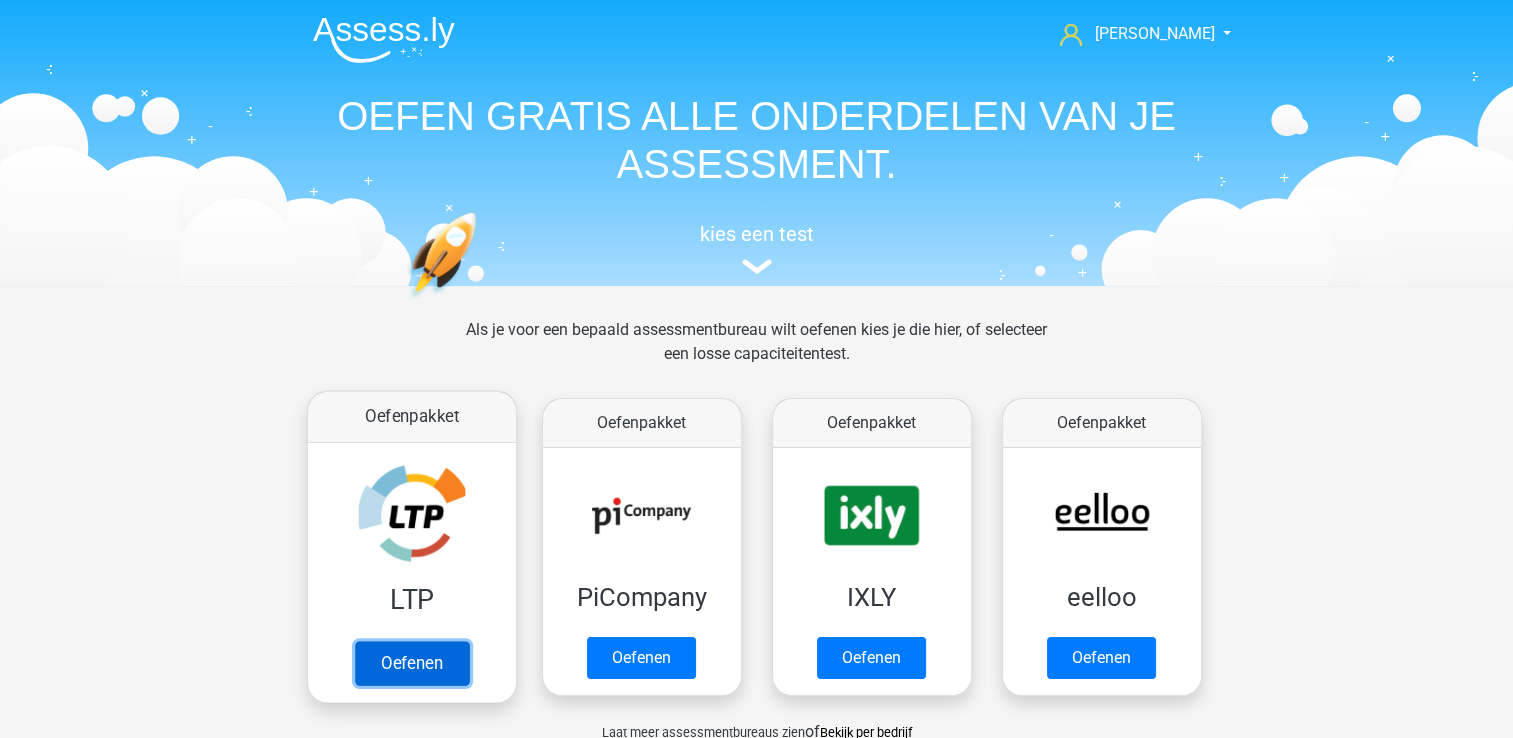 click on "Oefenen" at bounding box center [411, 663] 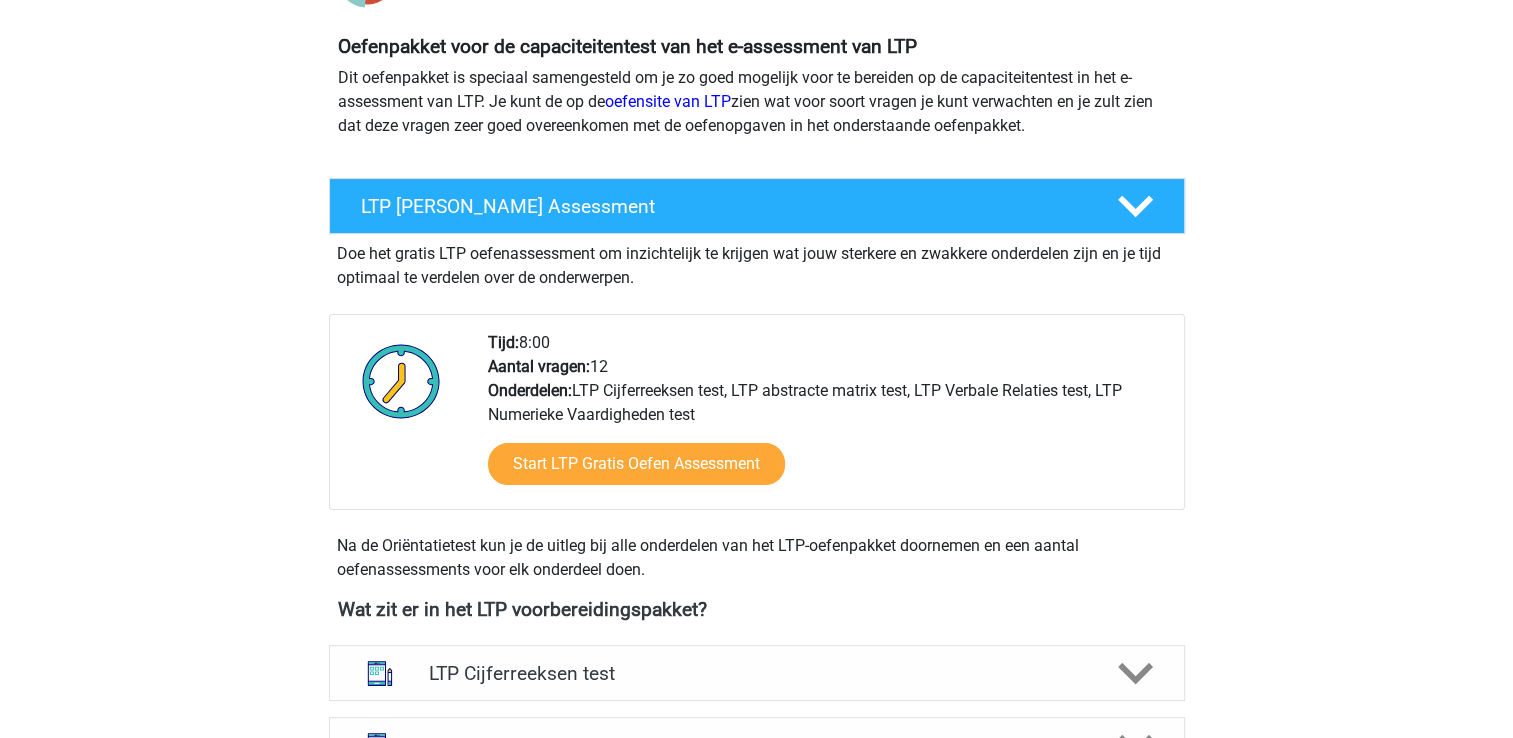 scroll, scrollTop: 0, scrollLeft: 0, axis: both 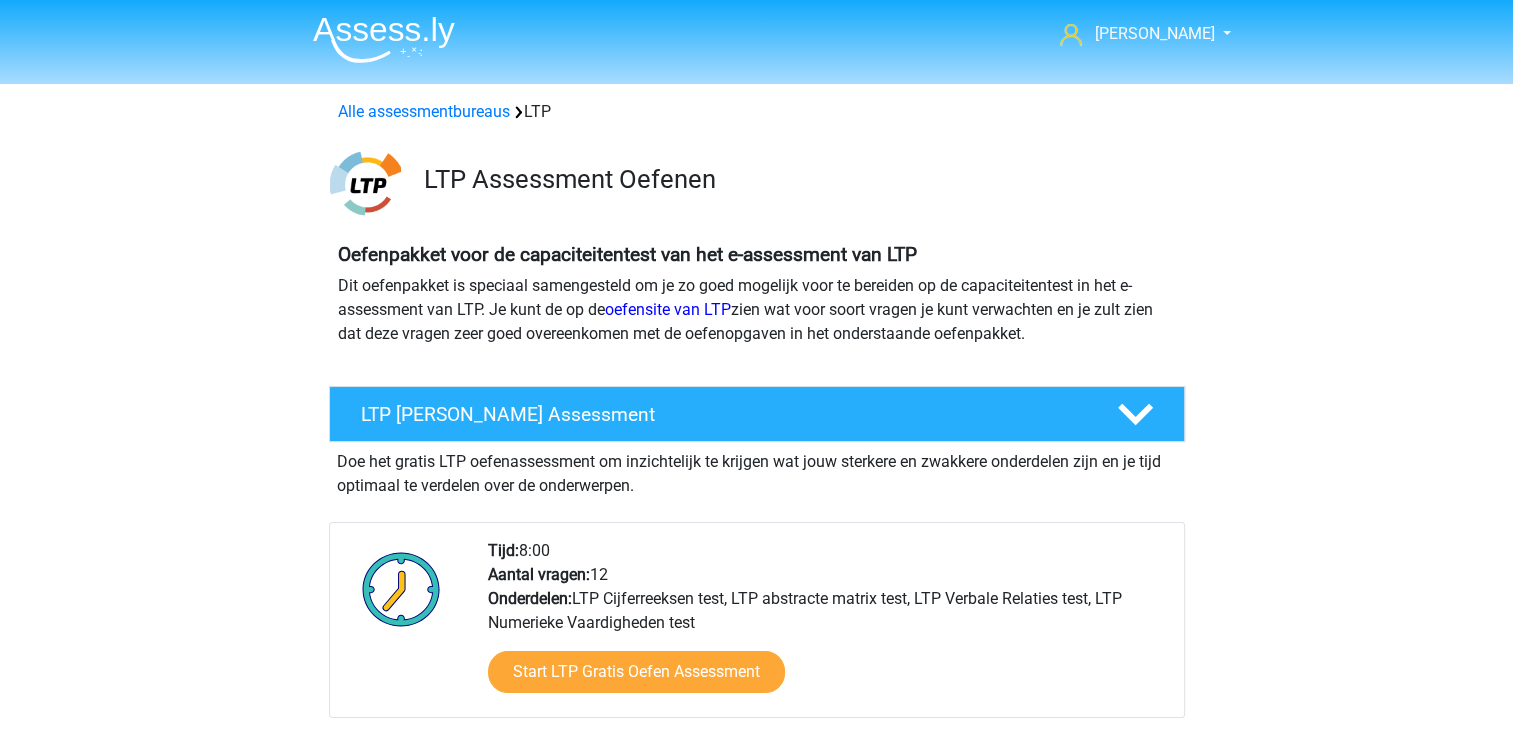 click at bounding box center [384, 39] 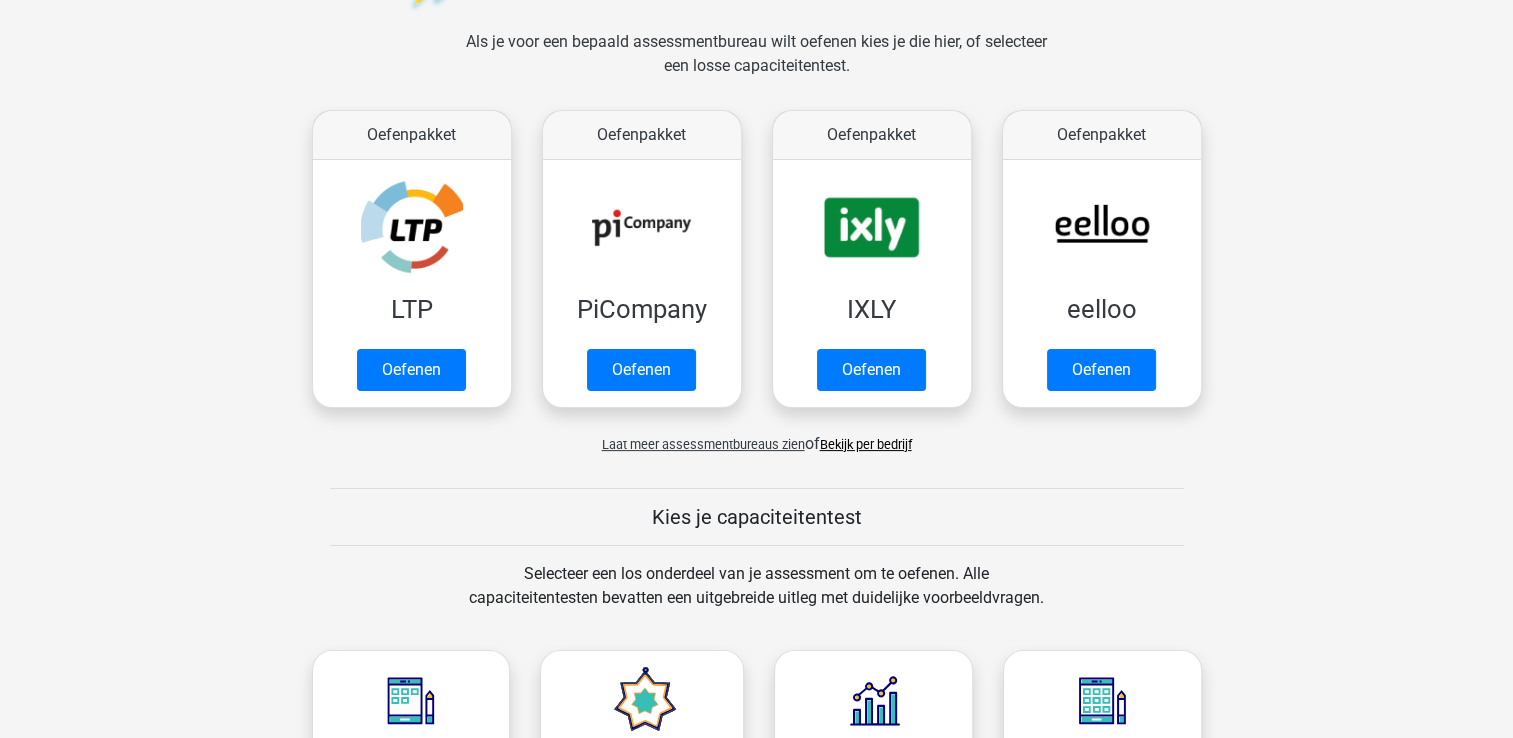scroll, scrollTop: 287, scrollLeft: 0, axis: vertical 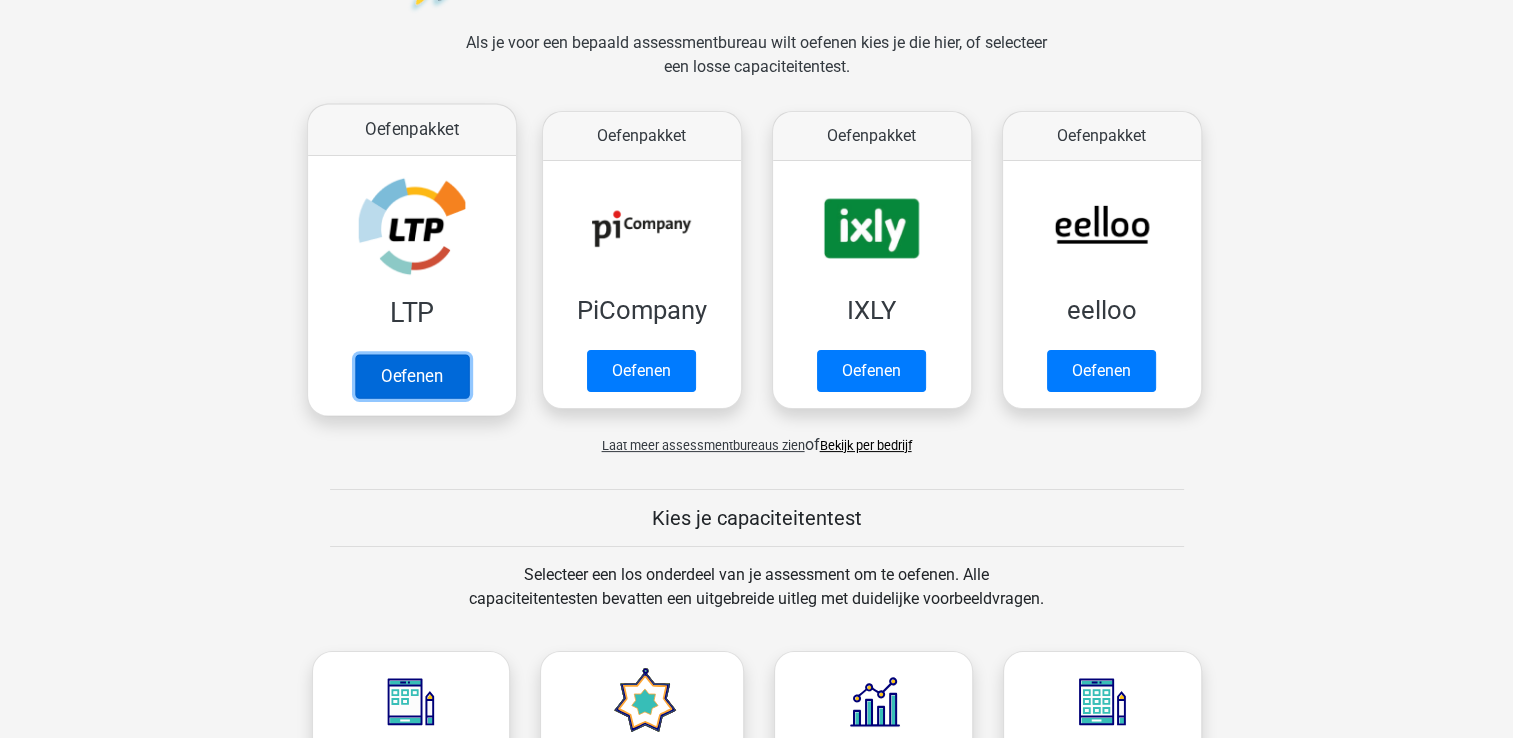 click on "Oefenen" at bounding box center (411, 376) 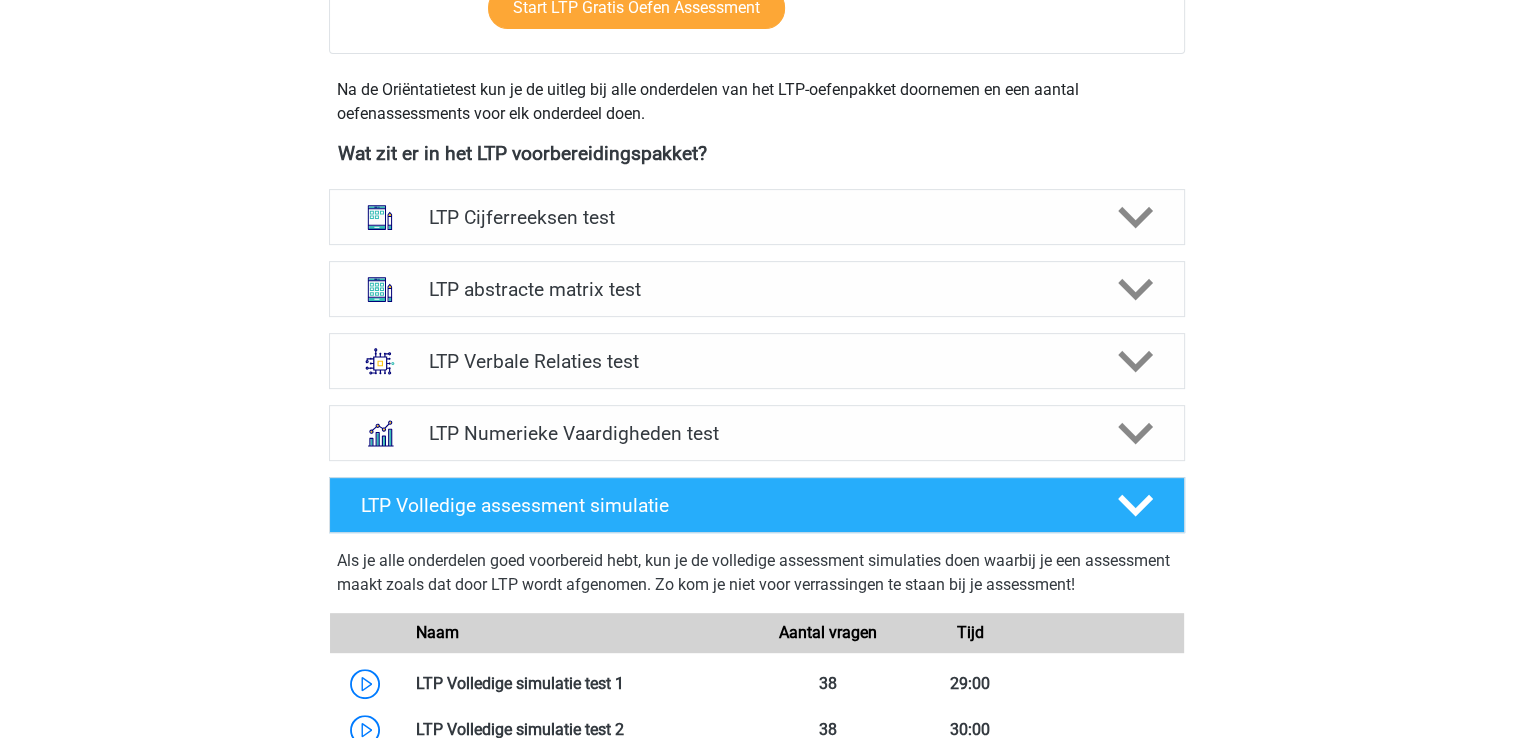 scroll, scrollTop: 668, scrollLeft: 0, axis: vertical 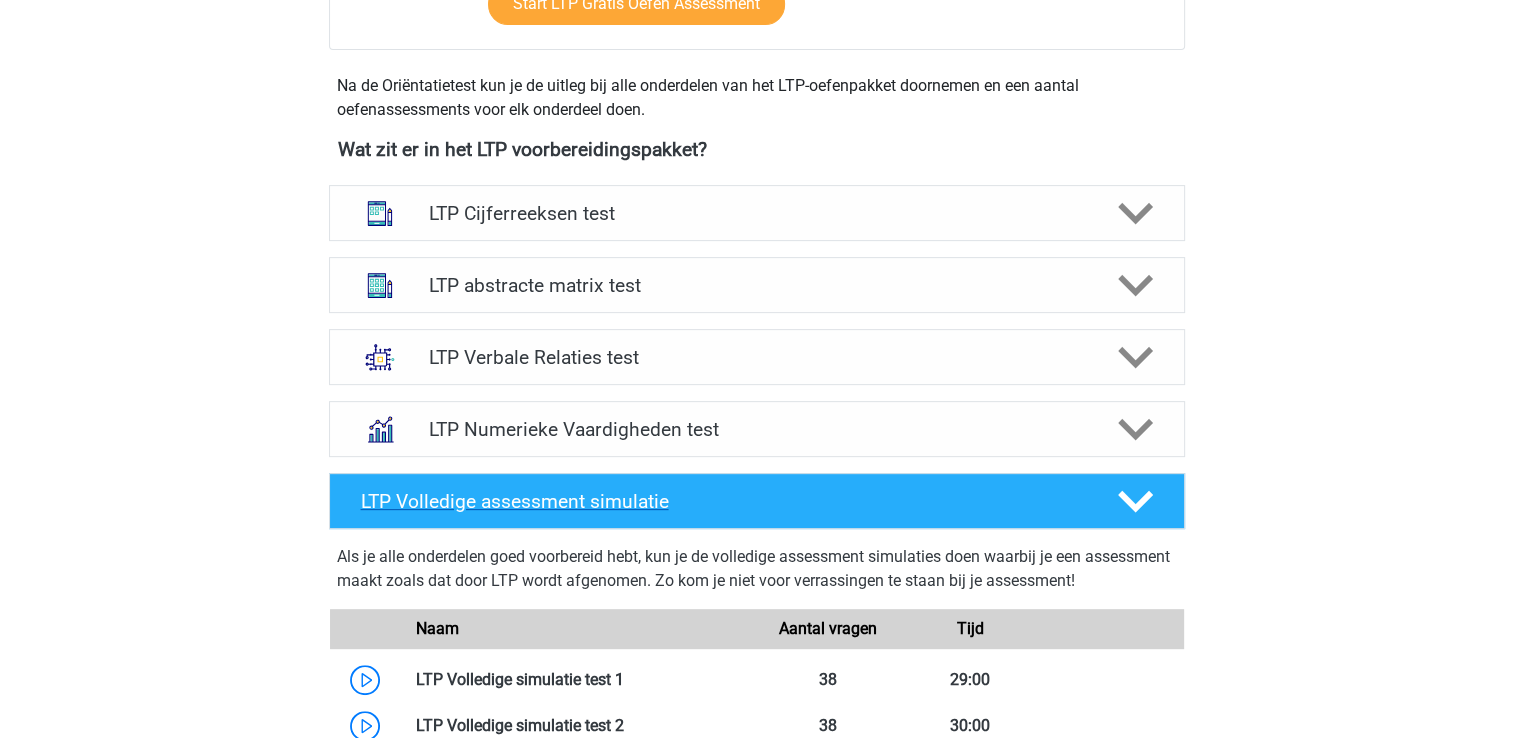 click on "LTP Volledige assessment simulatie" at bounding box center (723, 501) 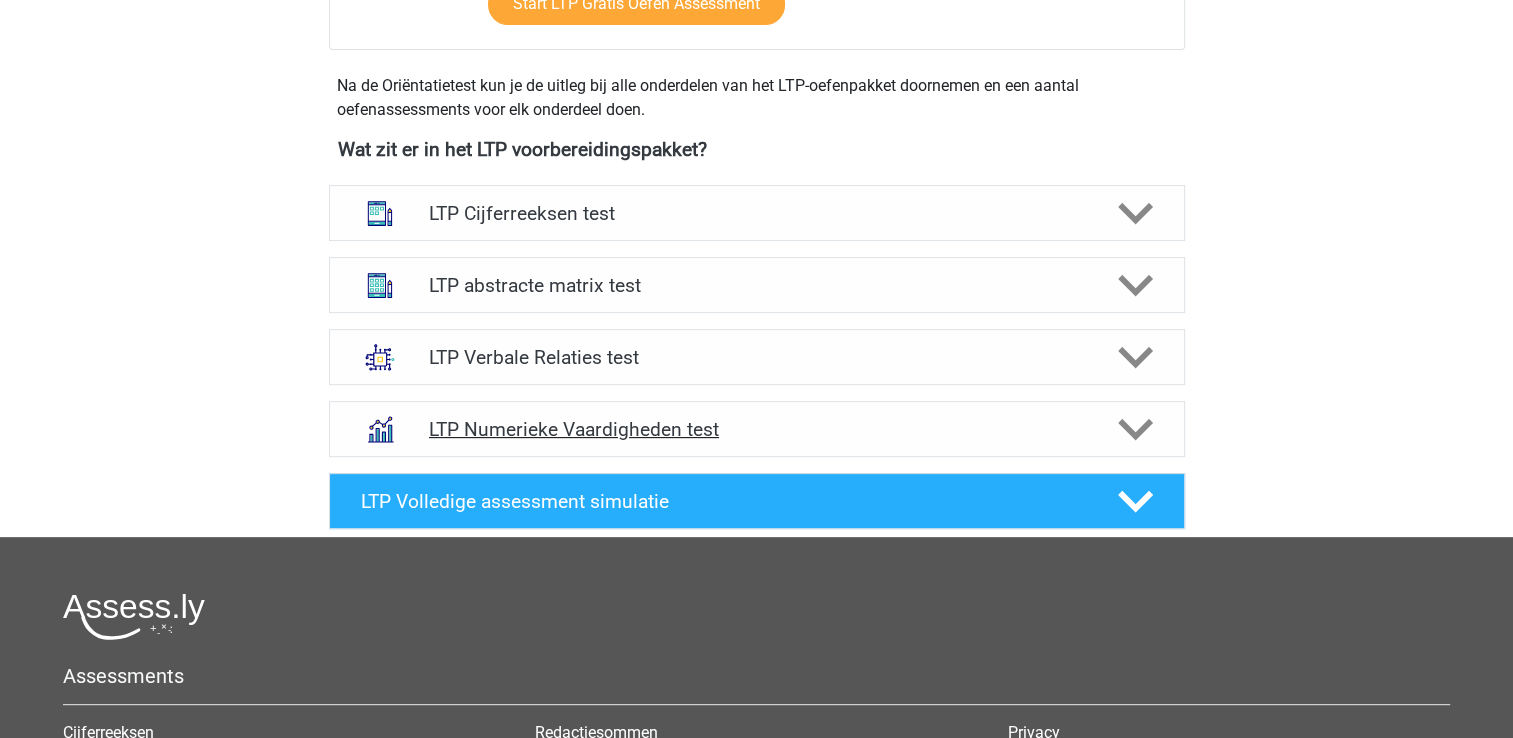 click on "LTP Numerieke Vaardigheden test" at bounding box center [757, 429] 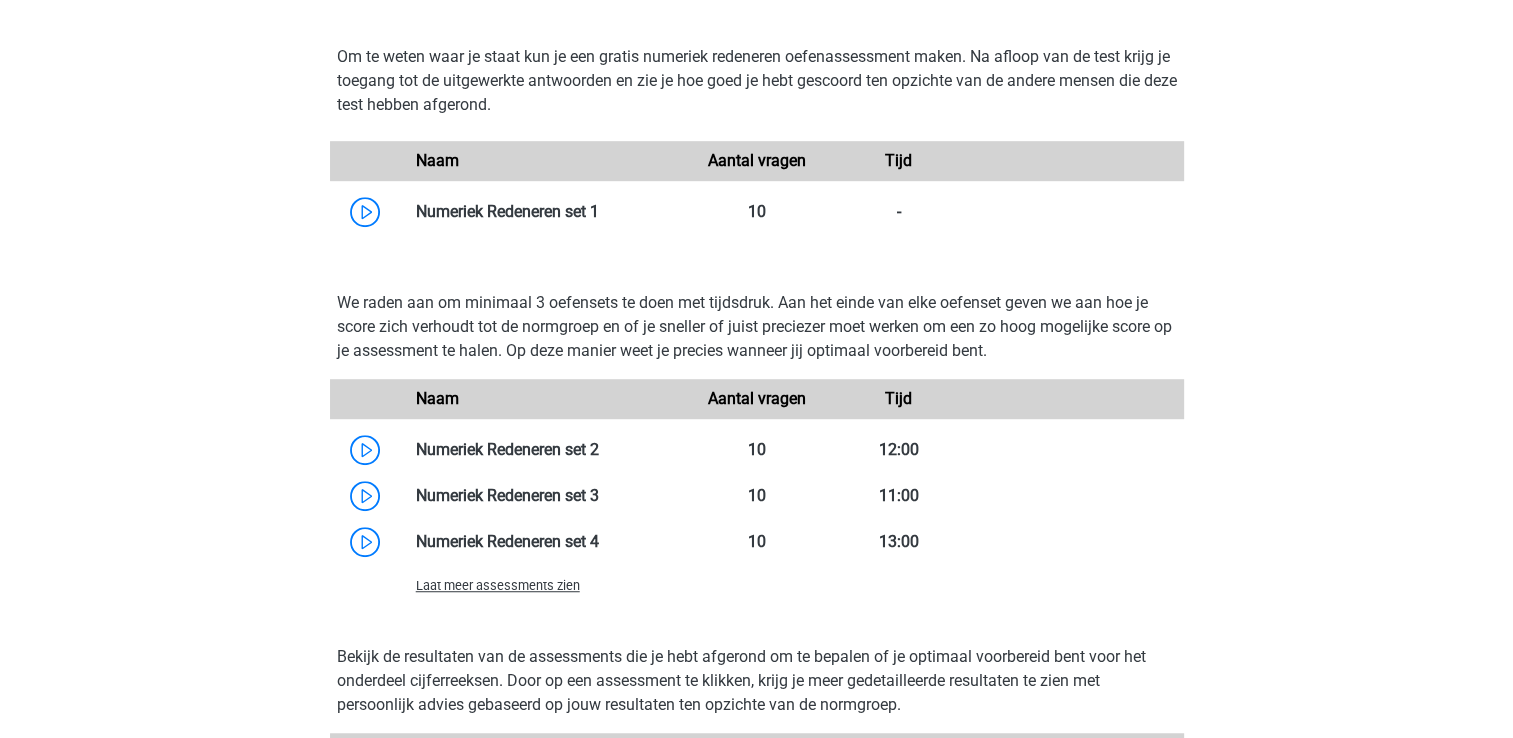scroll, scrollTop: 1342, scrollLeft: 0, axis: vertical 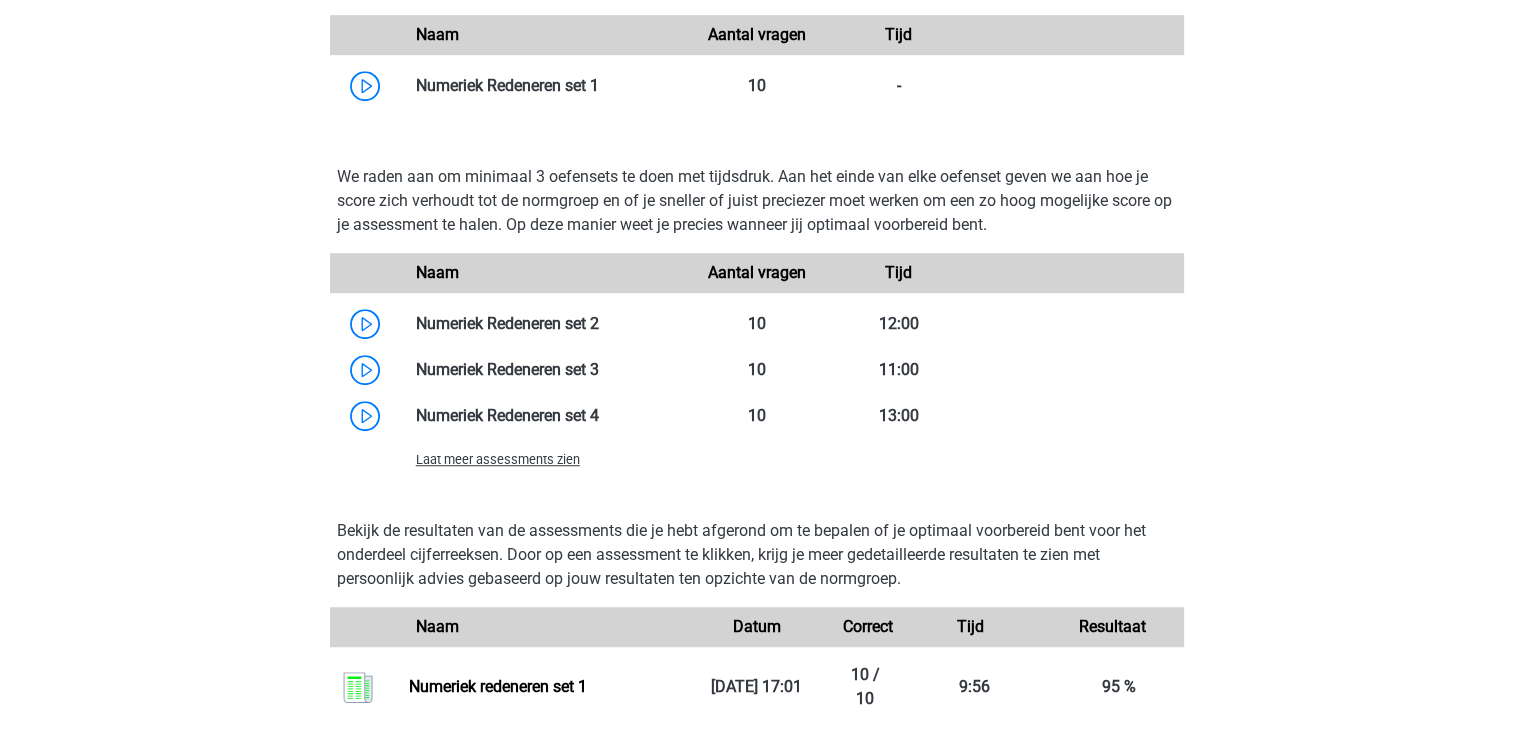 click on "Laat meer assessments zien" at bounding box center (543, 459) 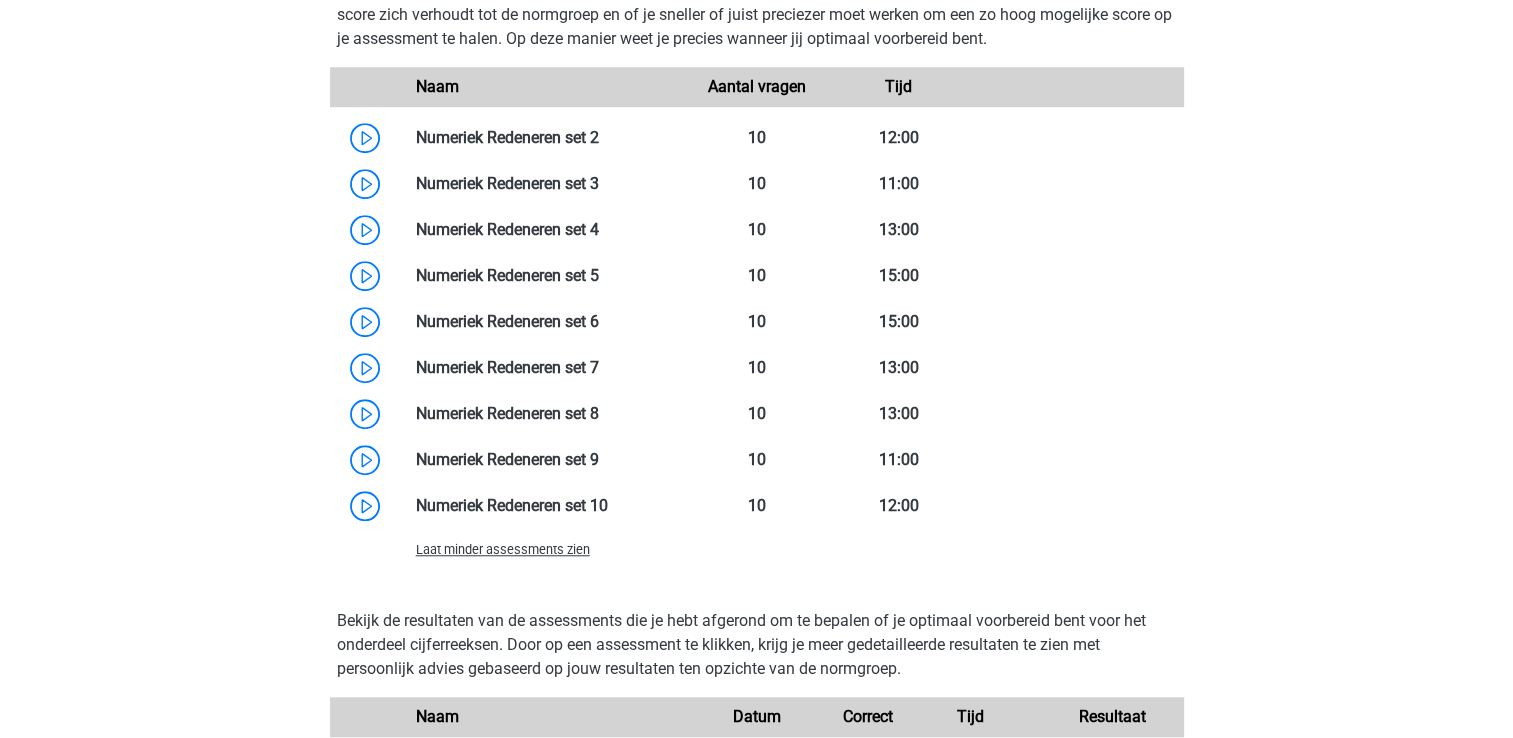 scroll, scrollTop: 1530, scrollLeft: 0, axis: vertical 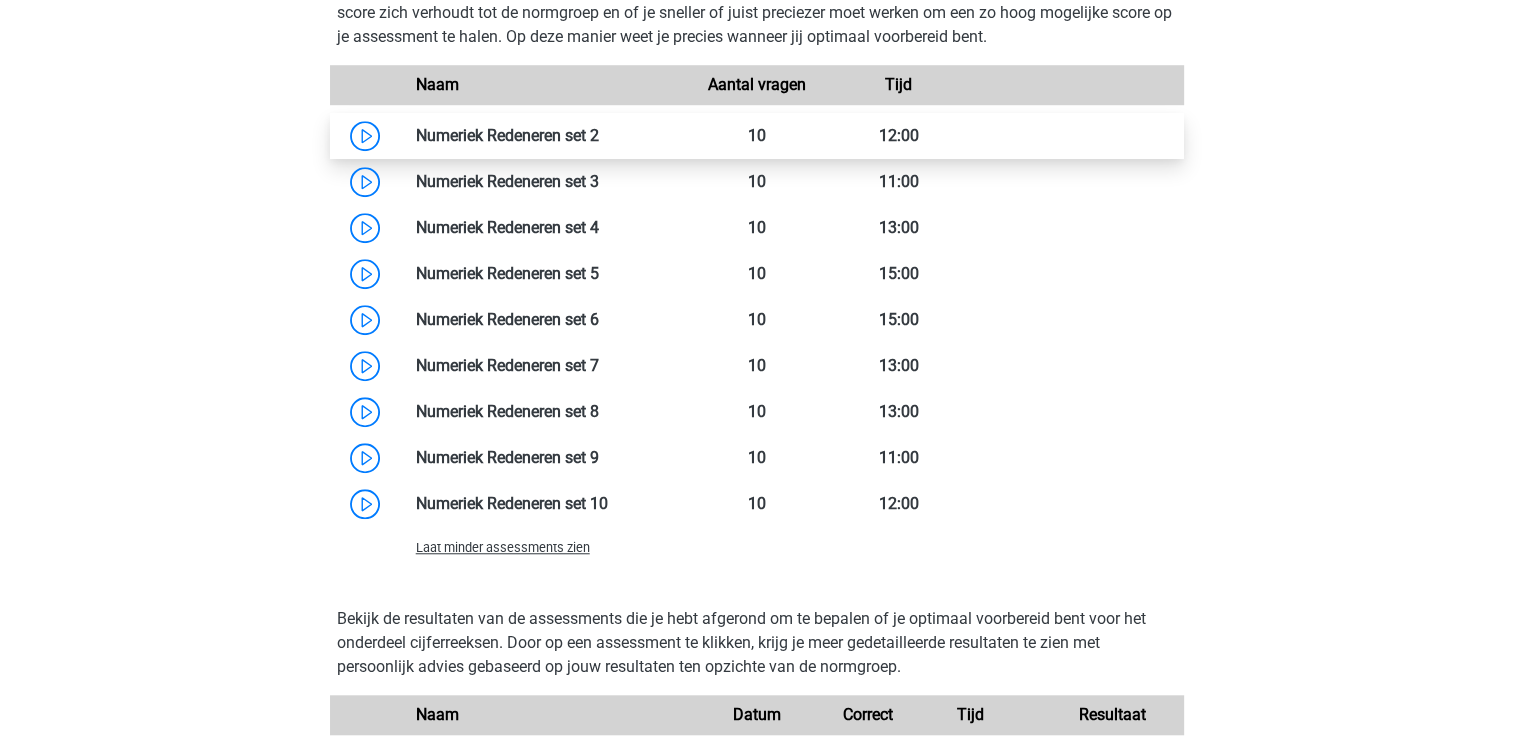 click at bounding box center [599, 135] 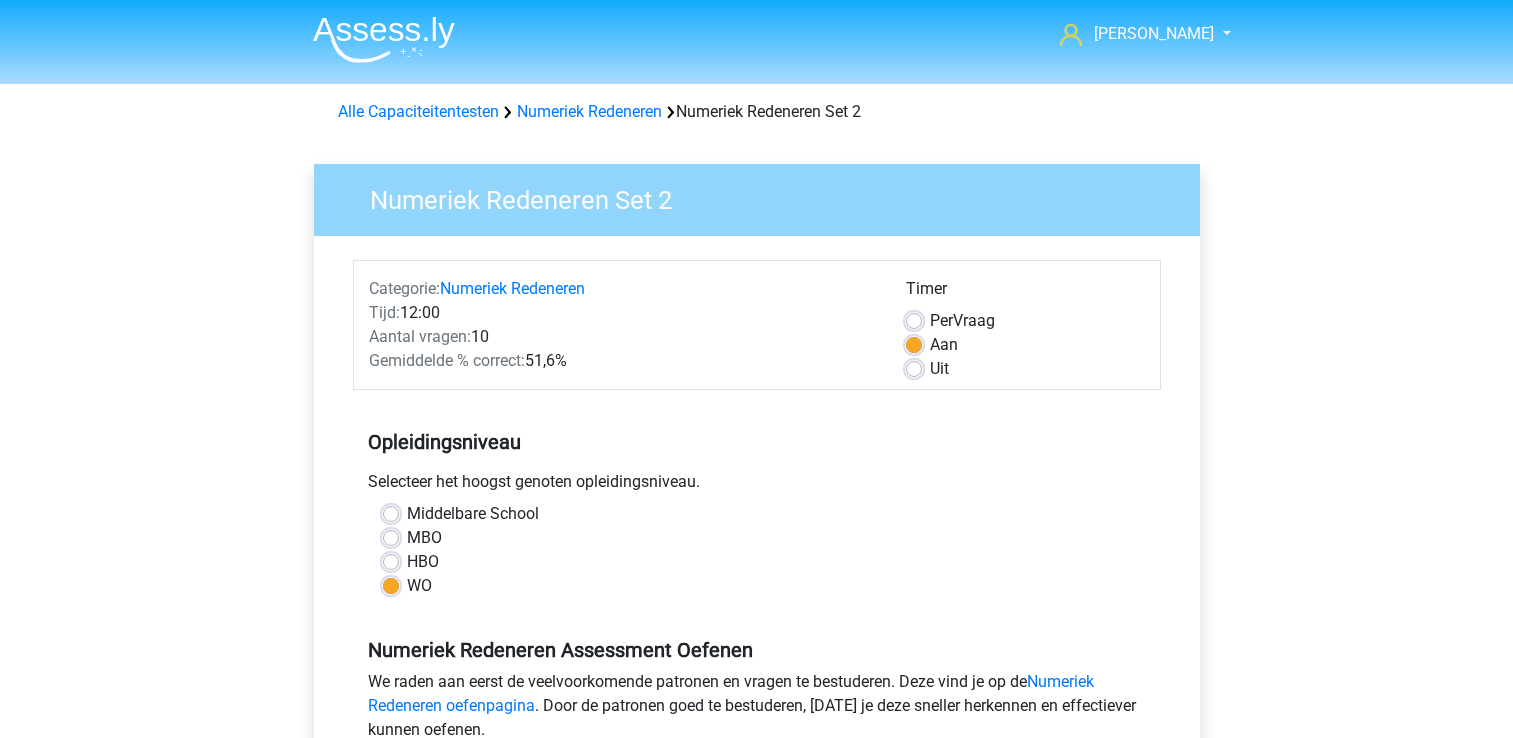 scroll, scrollTop: 0, scrollLeft: 0, axis: both 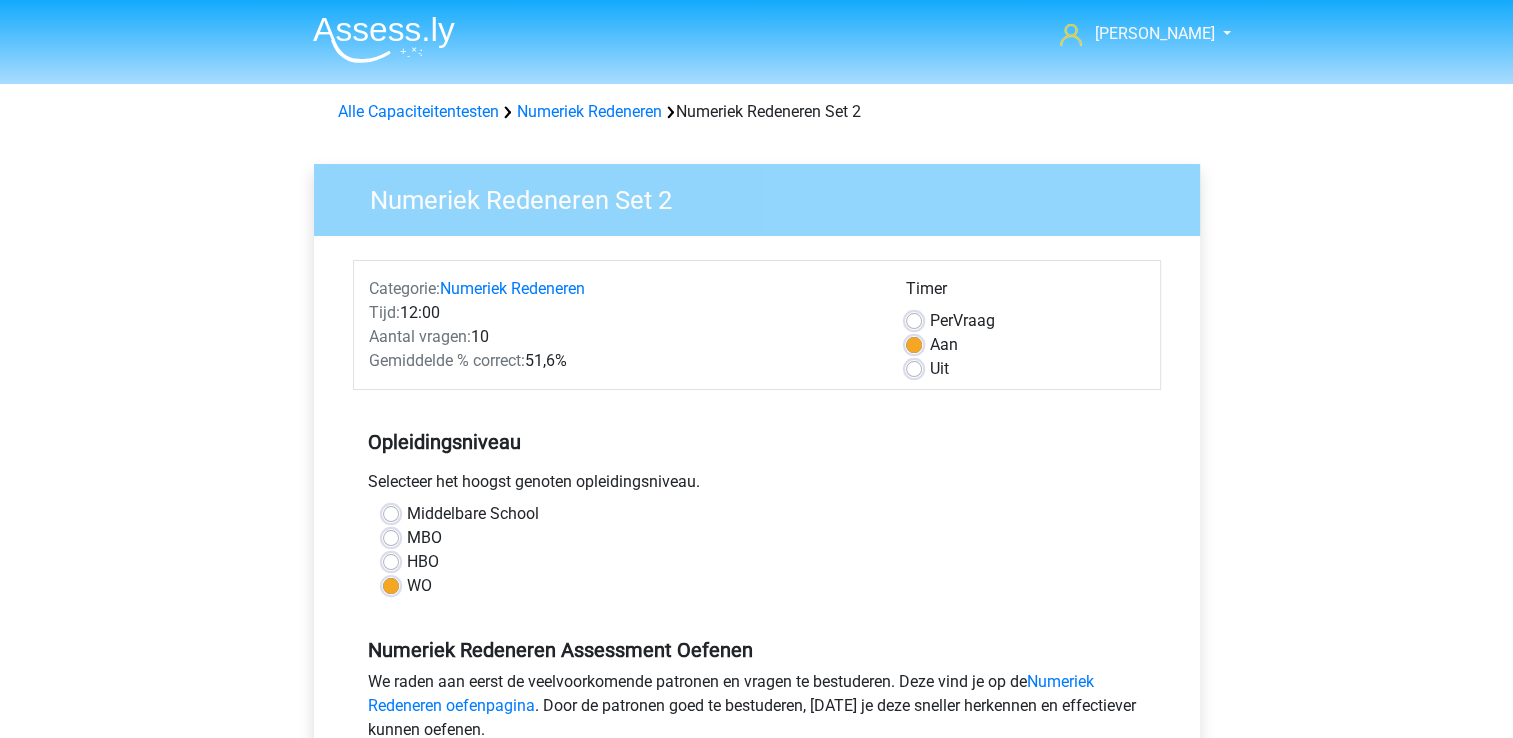 click on "Numeriek Redeneren" at bounding box center [589, 111] 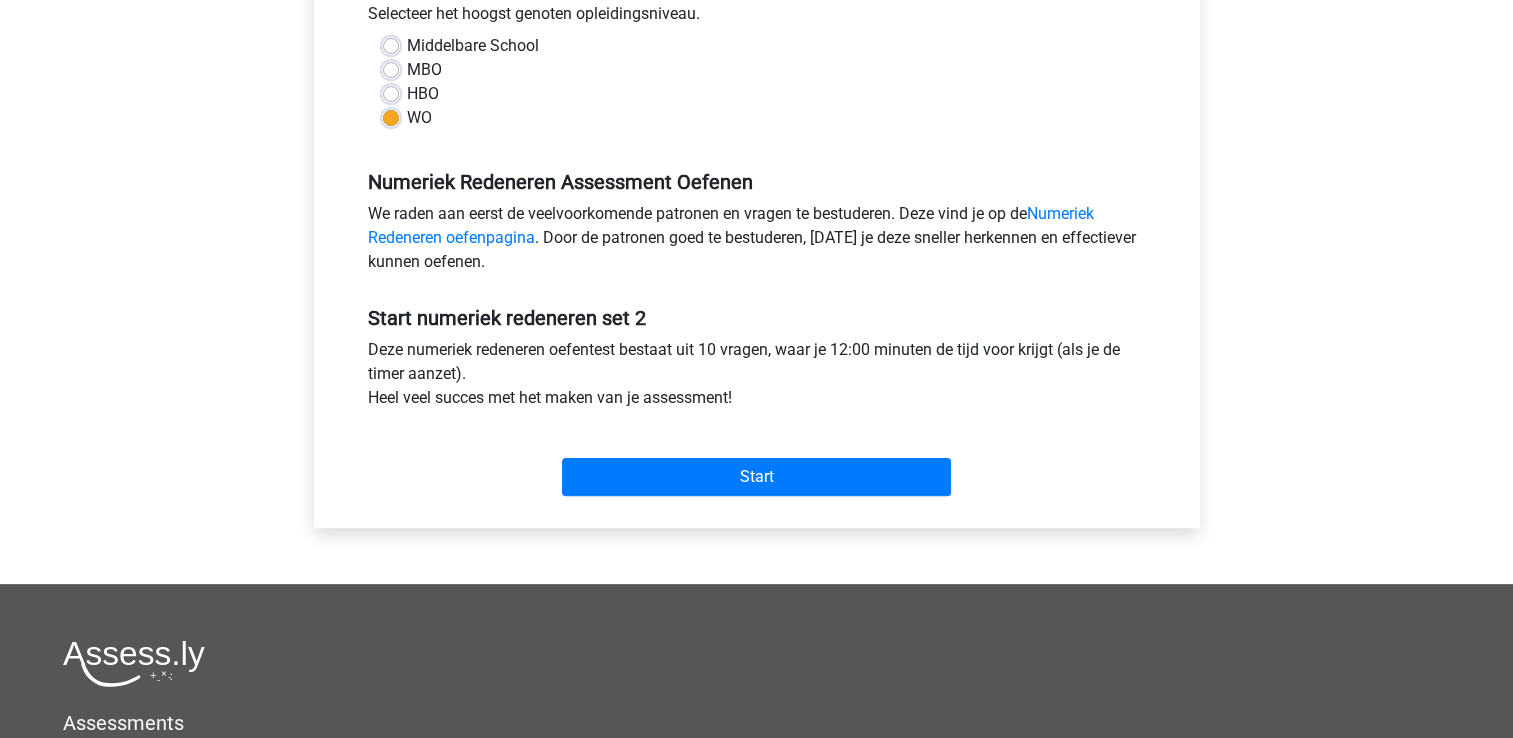 scroll, scrollTop: 470, scrollLeft: 0, axis: vertical 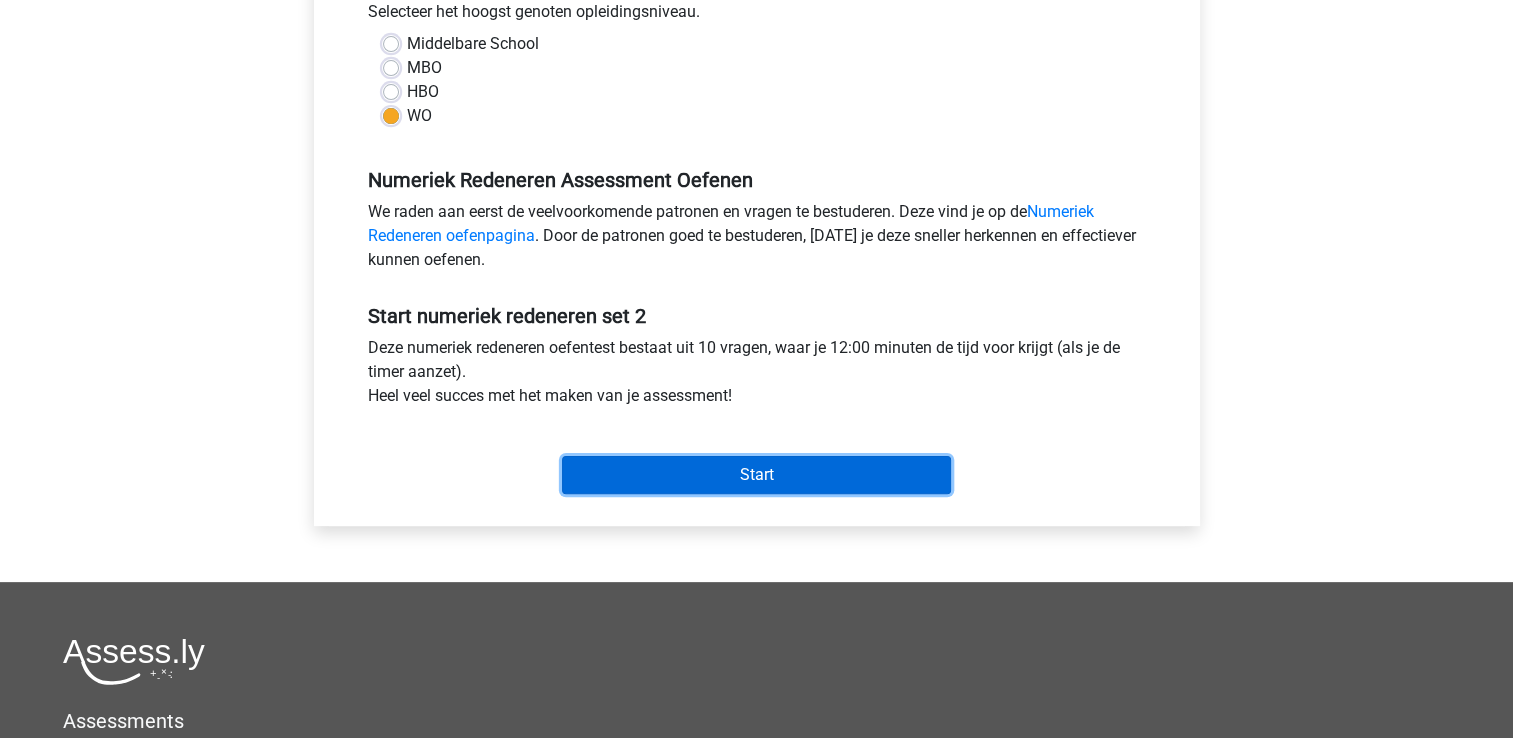 click on "Start" at bounding box center (756, 475) 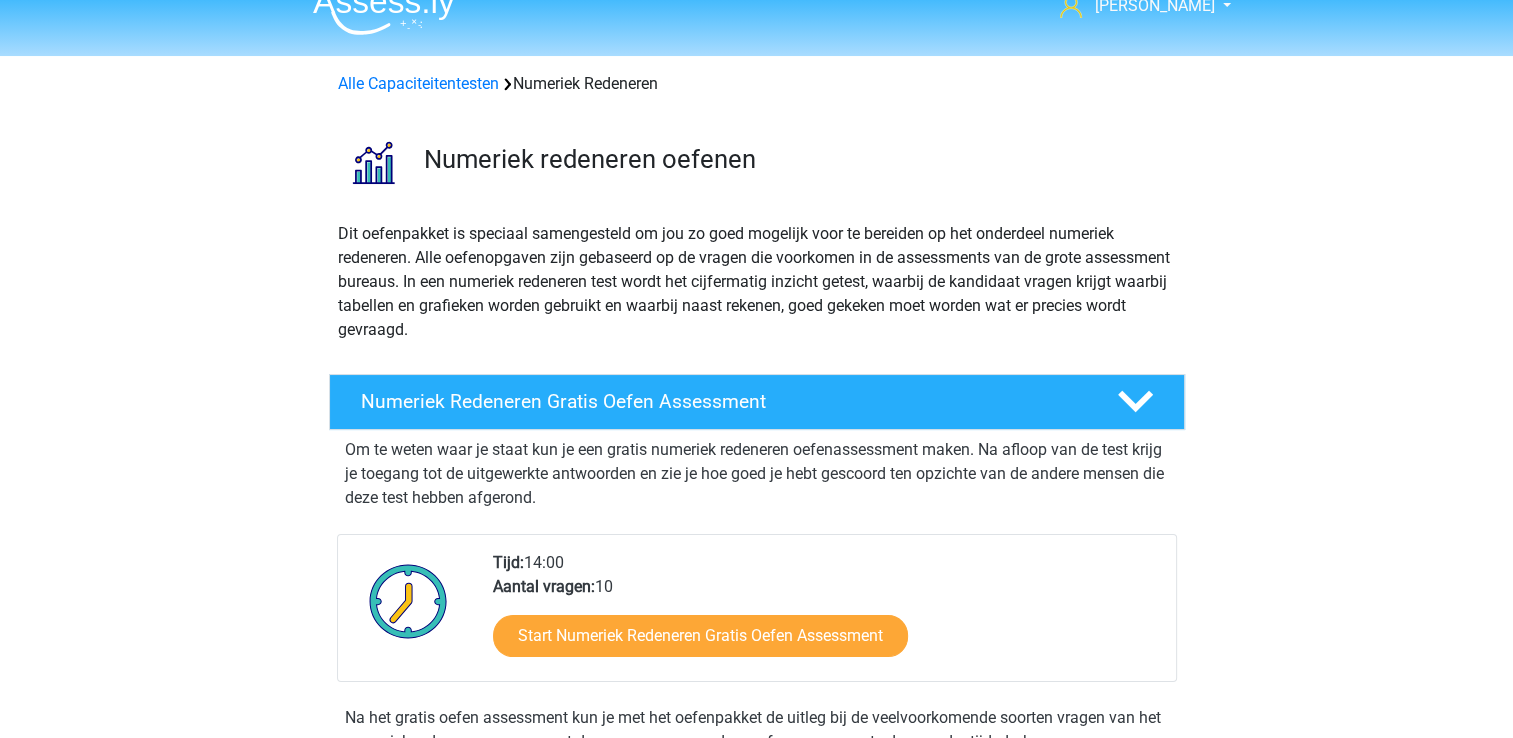 scroll, scrollTop: 26, scrollLeft: 0, axis: vertical 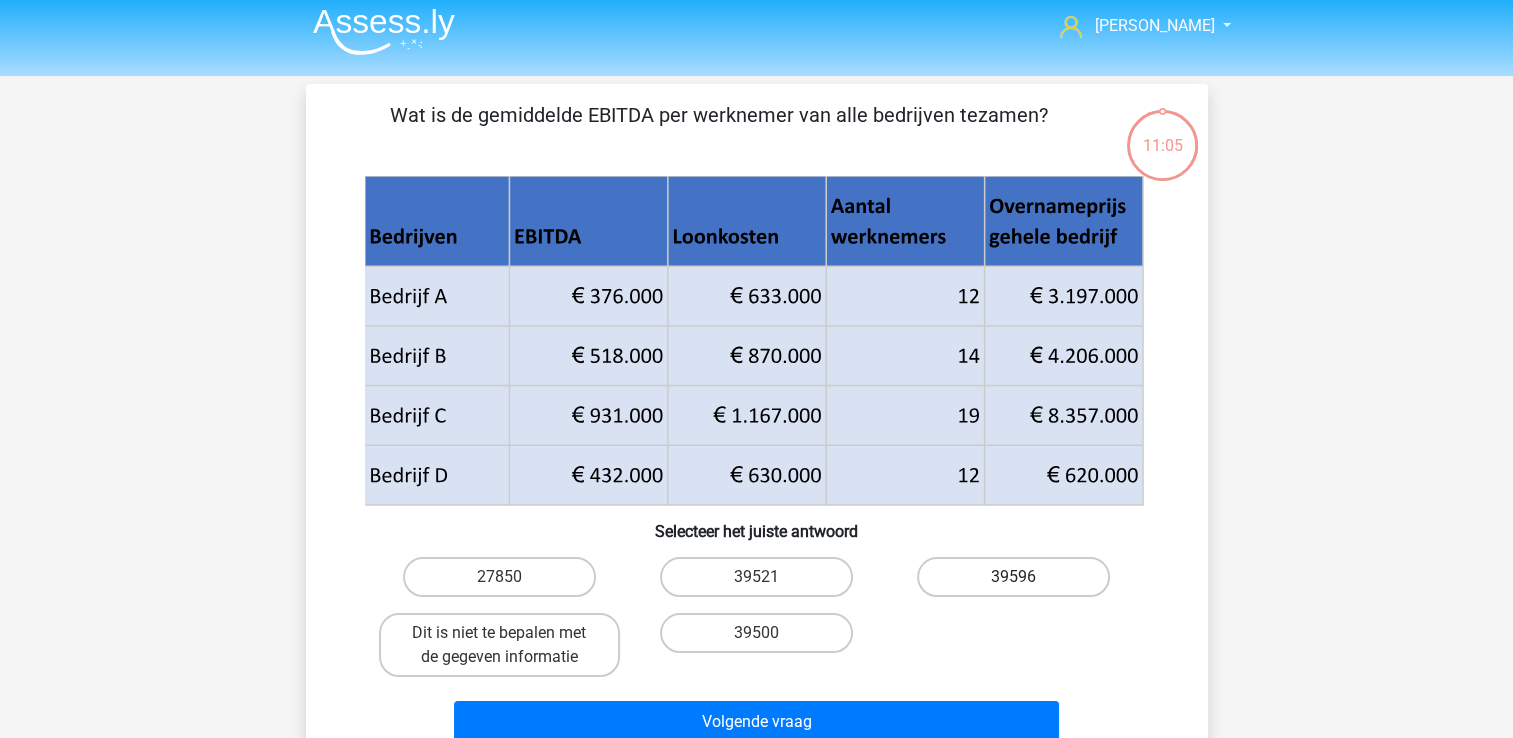 click on "39596" at bounding box center [1013, 577] 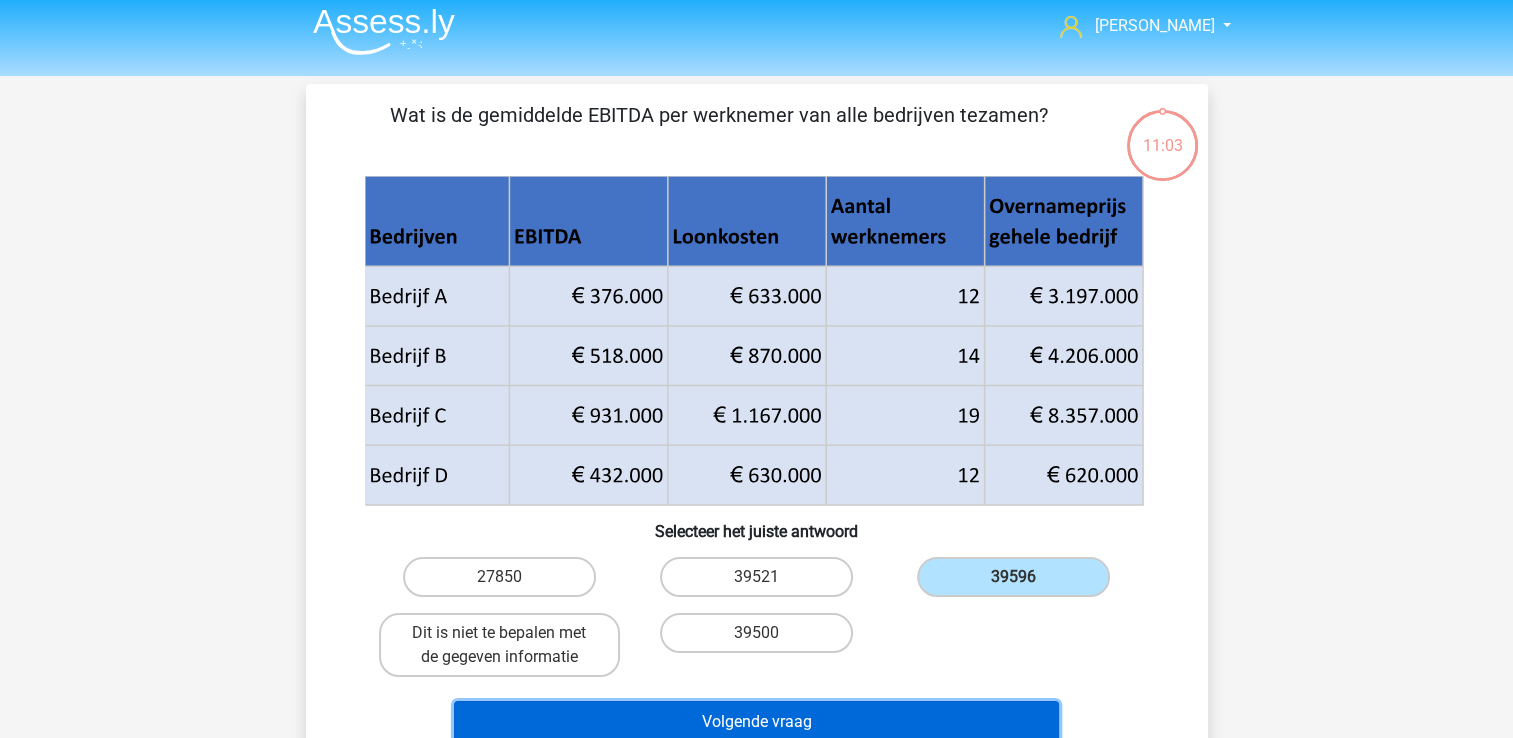 drag, startPoint x: 782, startPoint y: 715, endPoint x: 640, endPoint y: 702, distance: 142.59383 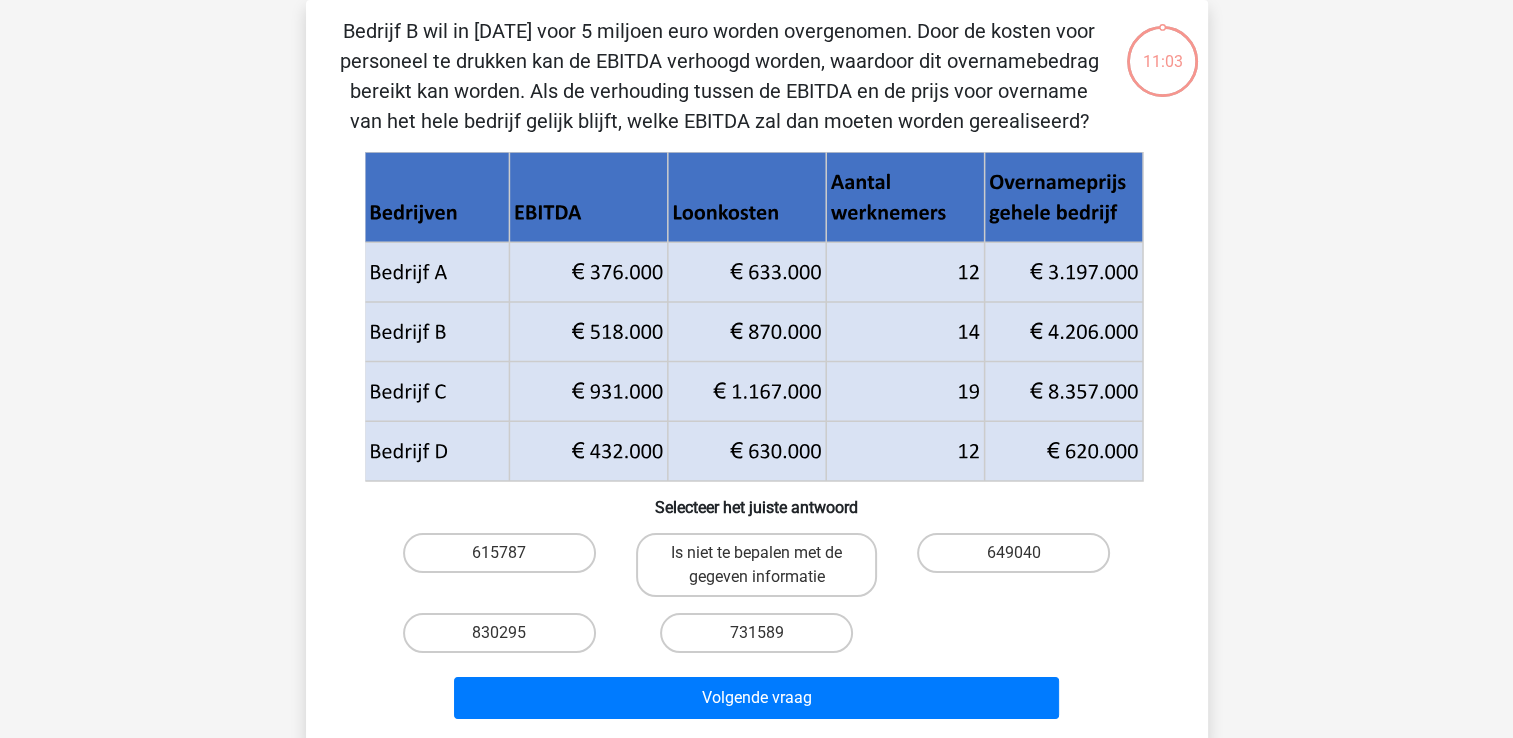scroll, scrollTop: 41, scrollLeft: 0, axis: vertical 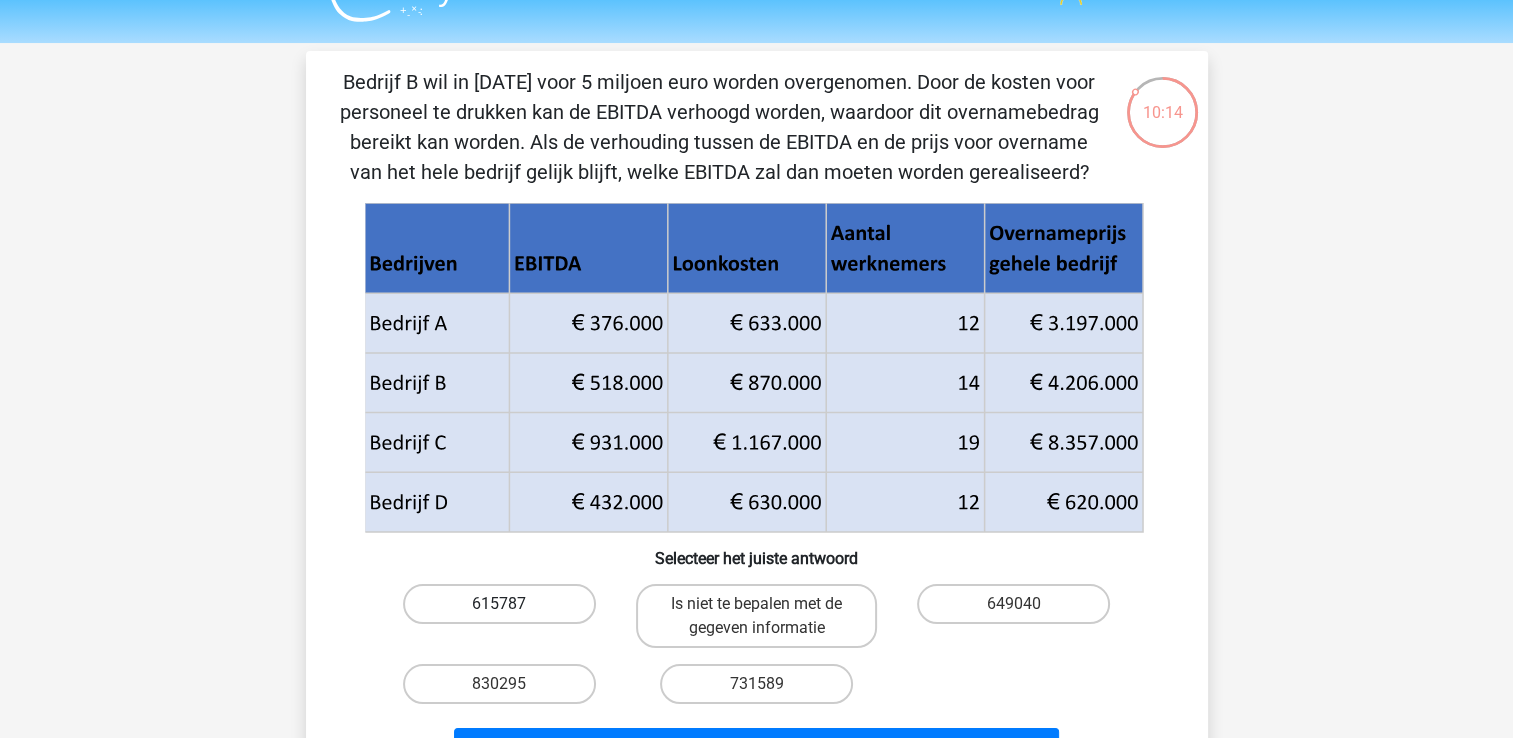 click on "615787" at bounding box center [499, 604] 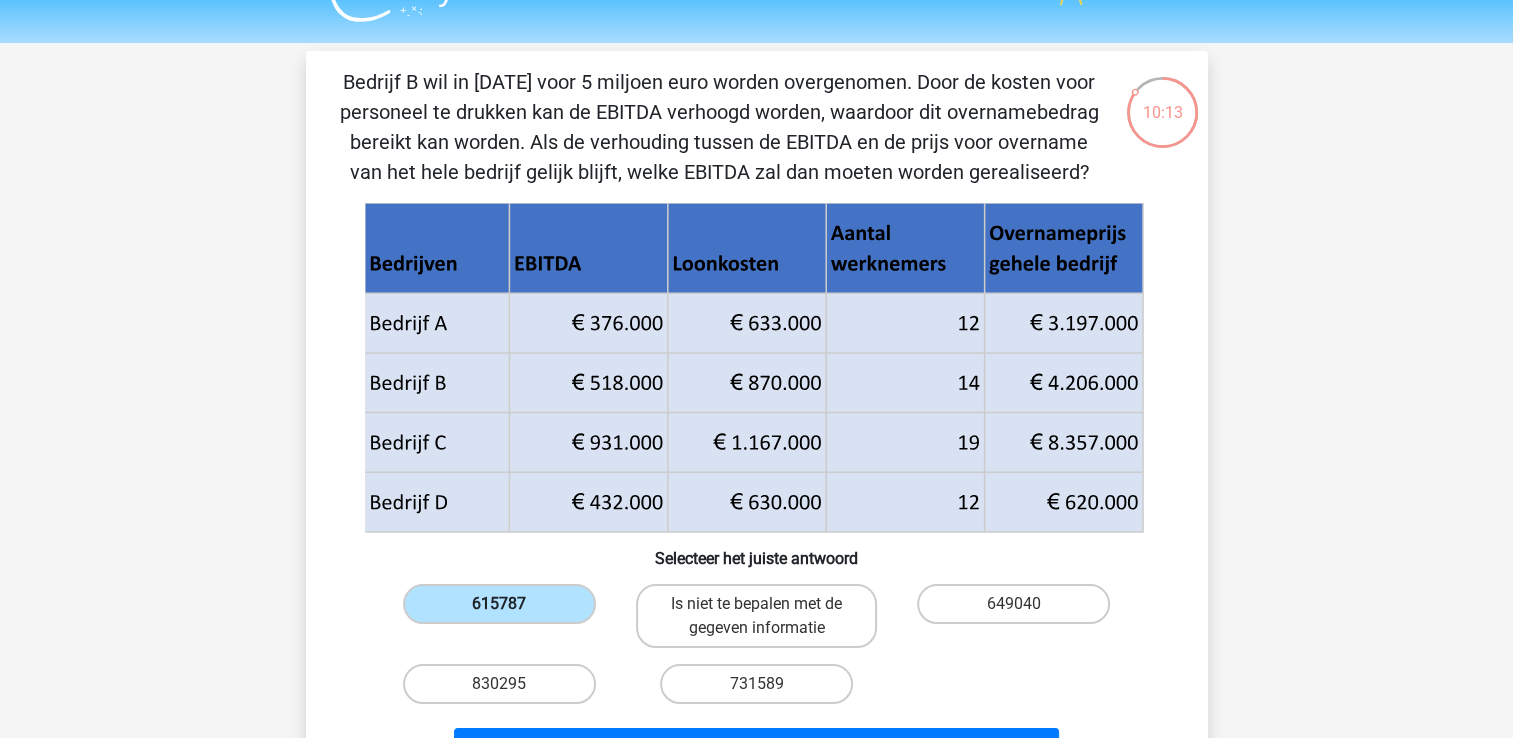 scroll, scrollTop: 198, scrollLeft: 0, axis: vertical 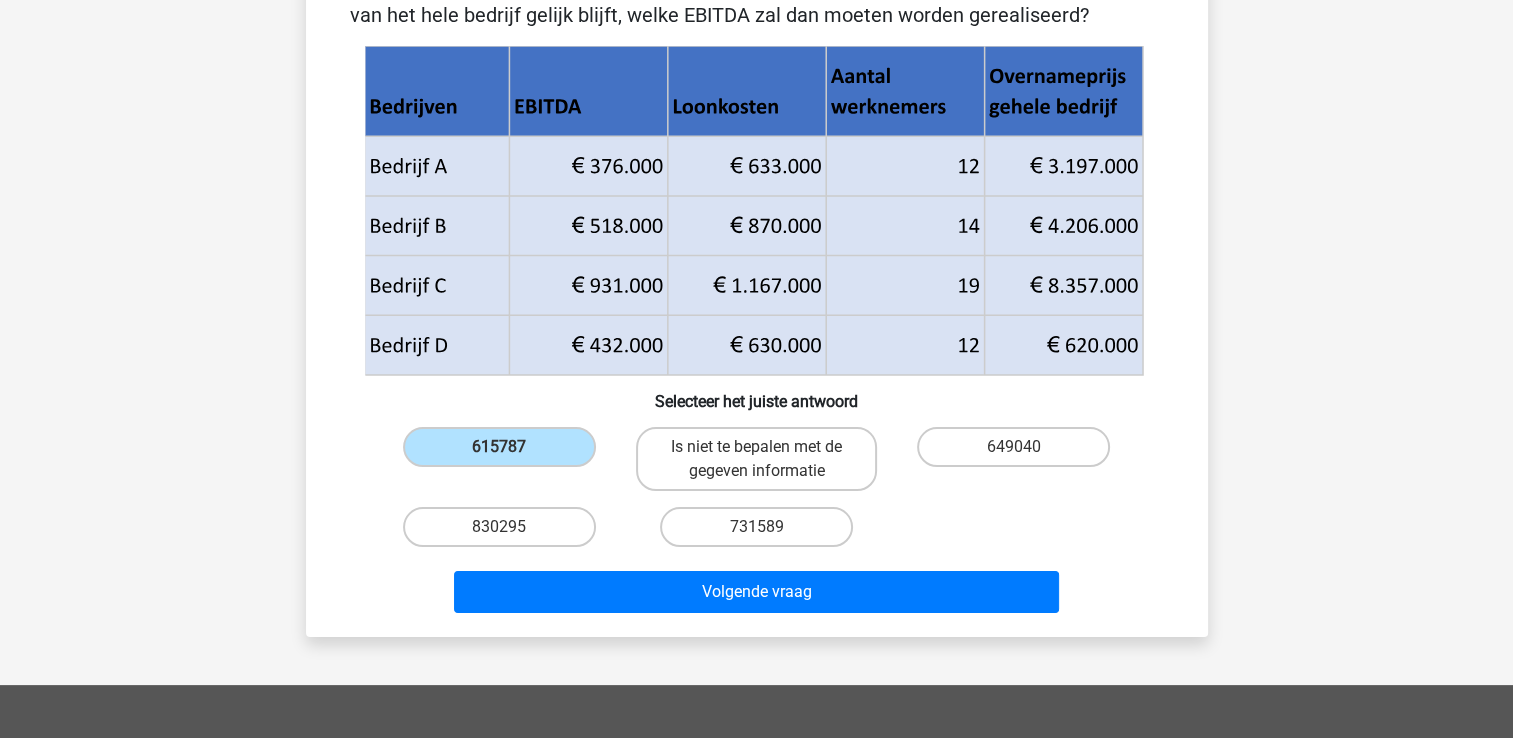 click on "Bedrijf B wil in 2018 voor 5 miljoen euro worden overgenomen. Door de kosten voor personeel te drukken kan de EBITDA verhoogd worden, waardoor dit overnamebedrag bereikt kan worden. Als de verhouding tussen de EBITDA en de prijs voor overname van het hele bedrijf gelijk blijft, welke EBITDA zal dan moeten worden gerealiseerd?
Selecteer het juiste antwoord
615787" at bounding box center [757, 265] 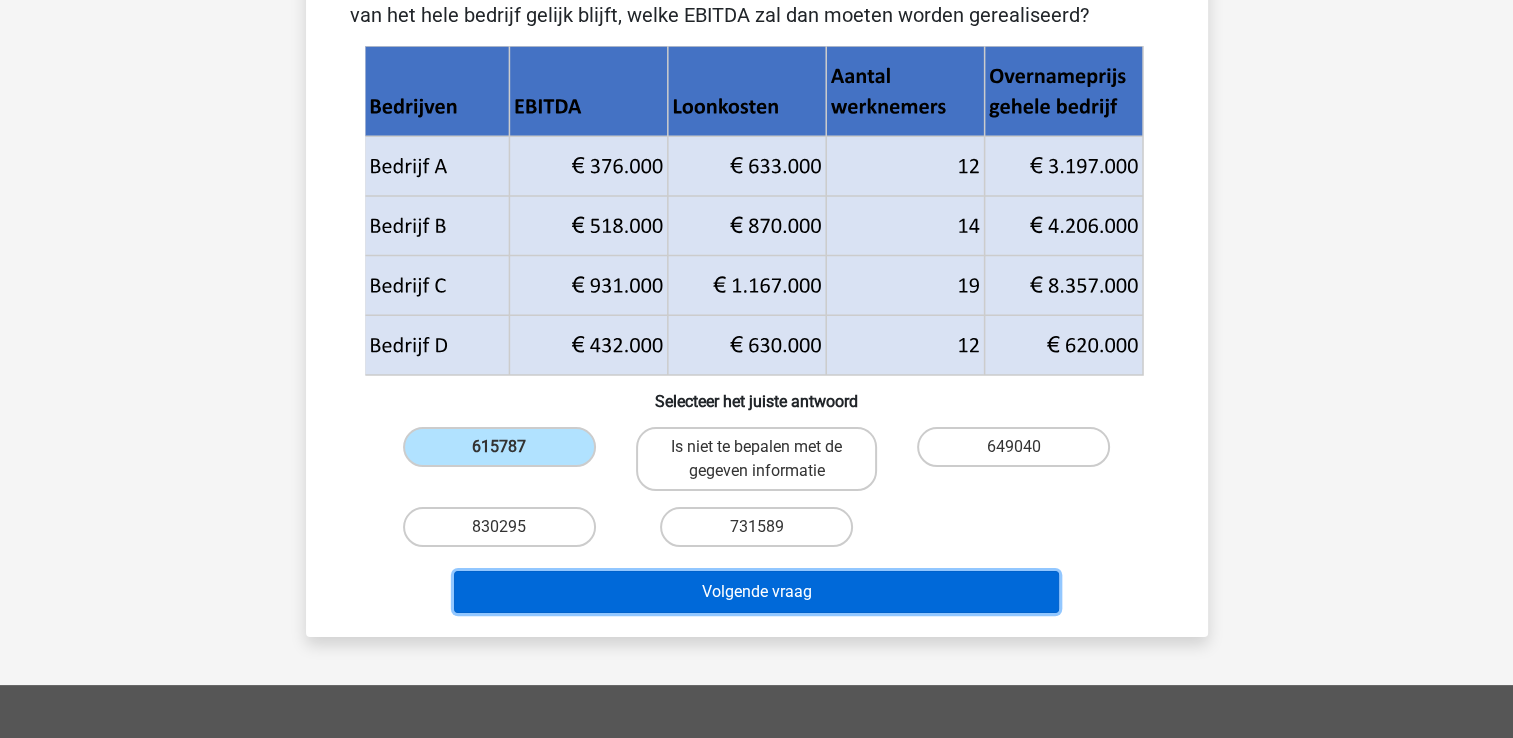click on "Volgende vraag" at bounding box center (756, 592) 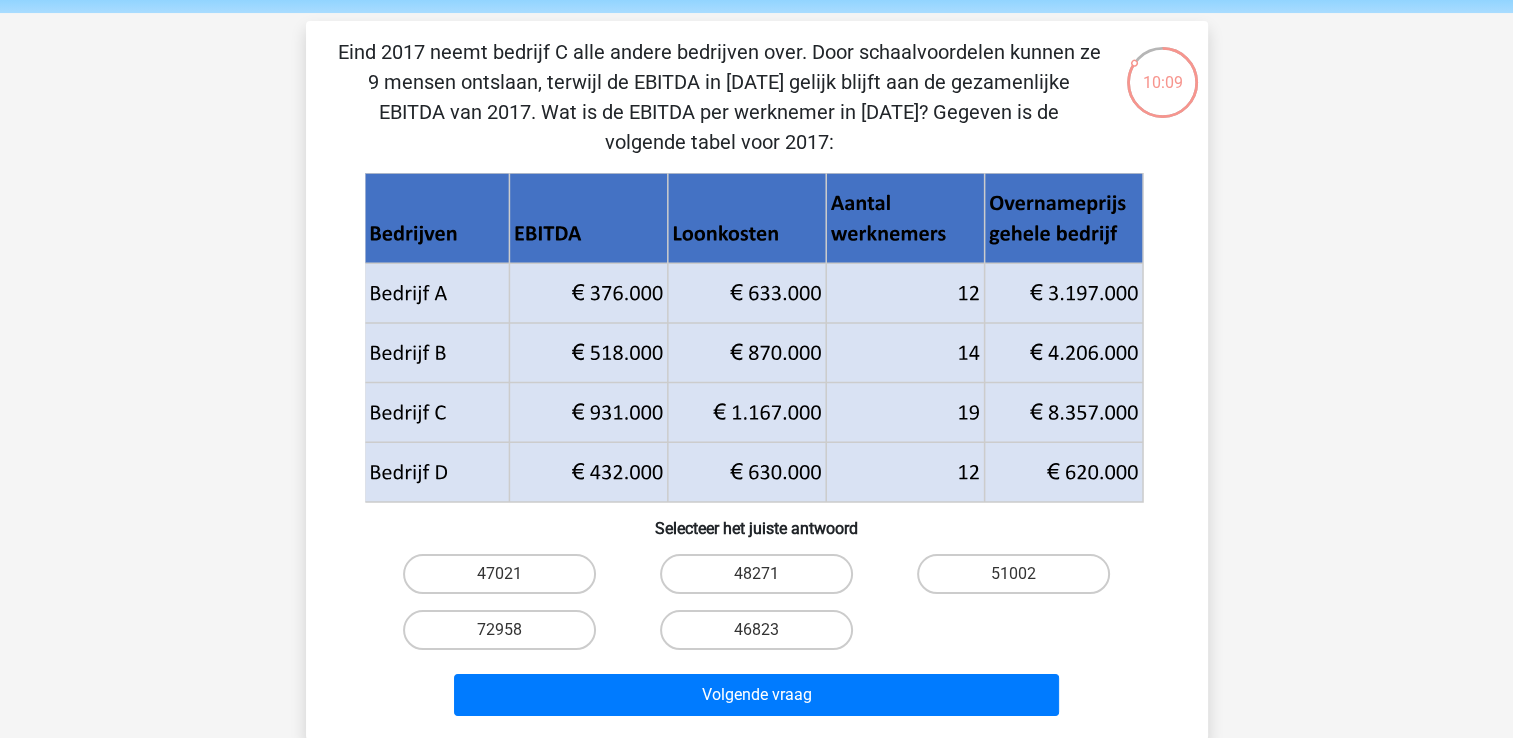 scroll, scrollTop: 72, scrollLeft: 0, axis: vertical 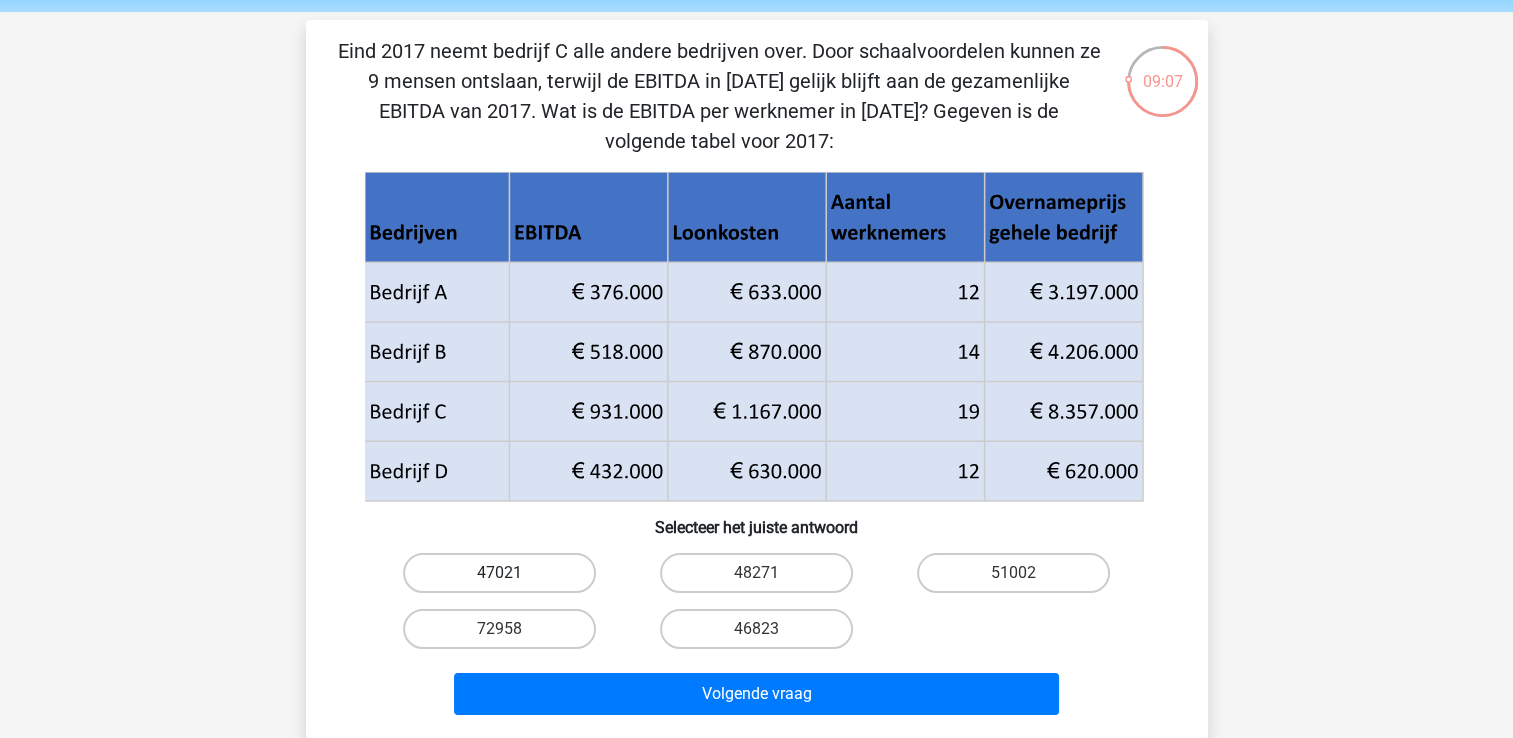 click on "47021" at bounding box center [499, 573] 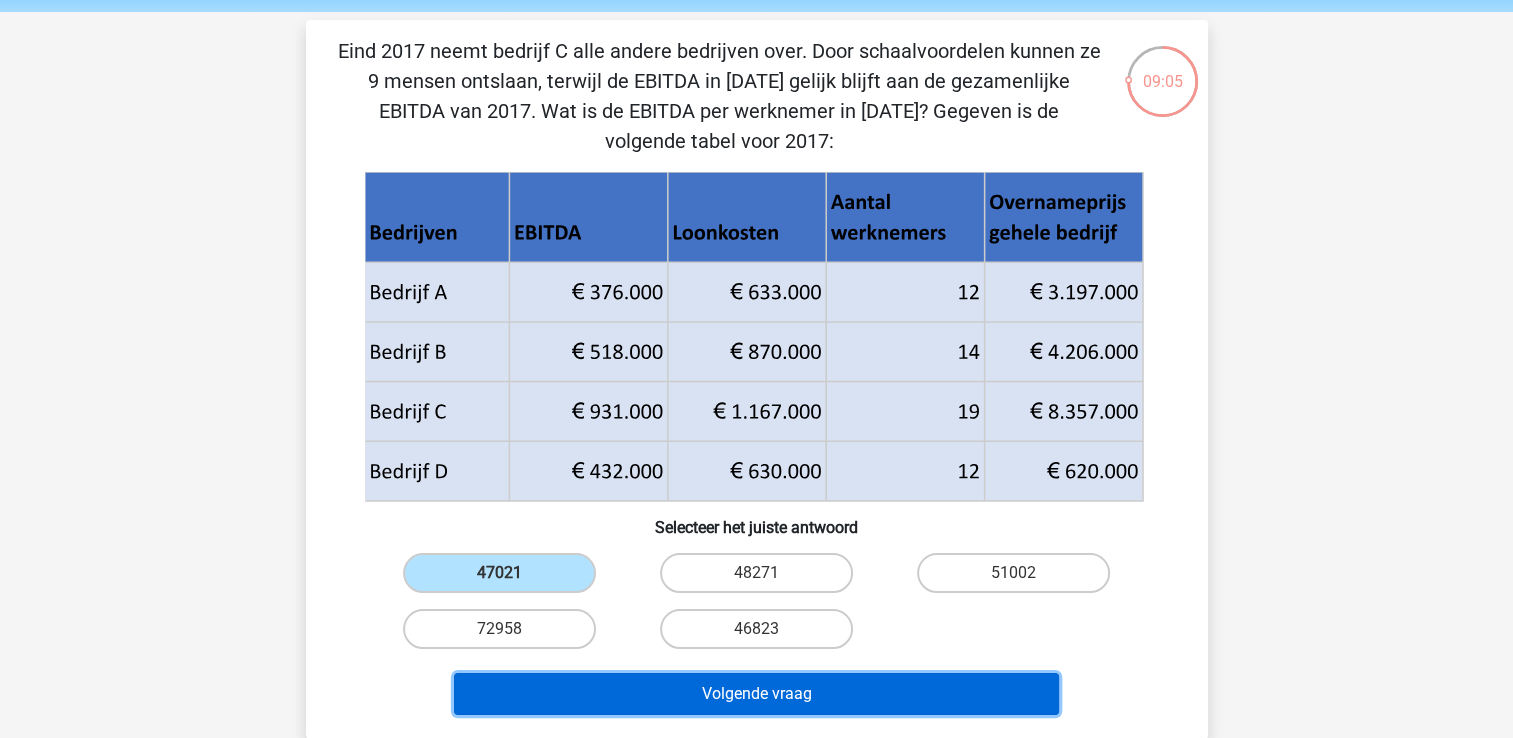 click on "Volgende vraag" at bounding box center (756, 694) 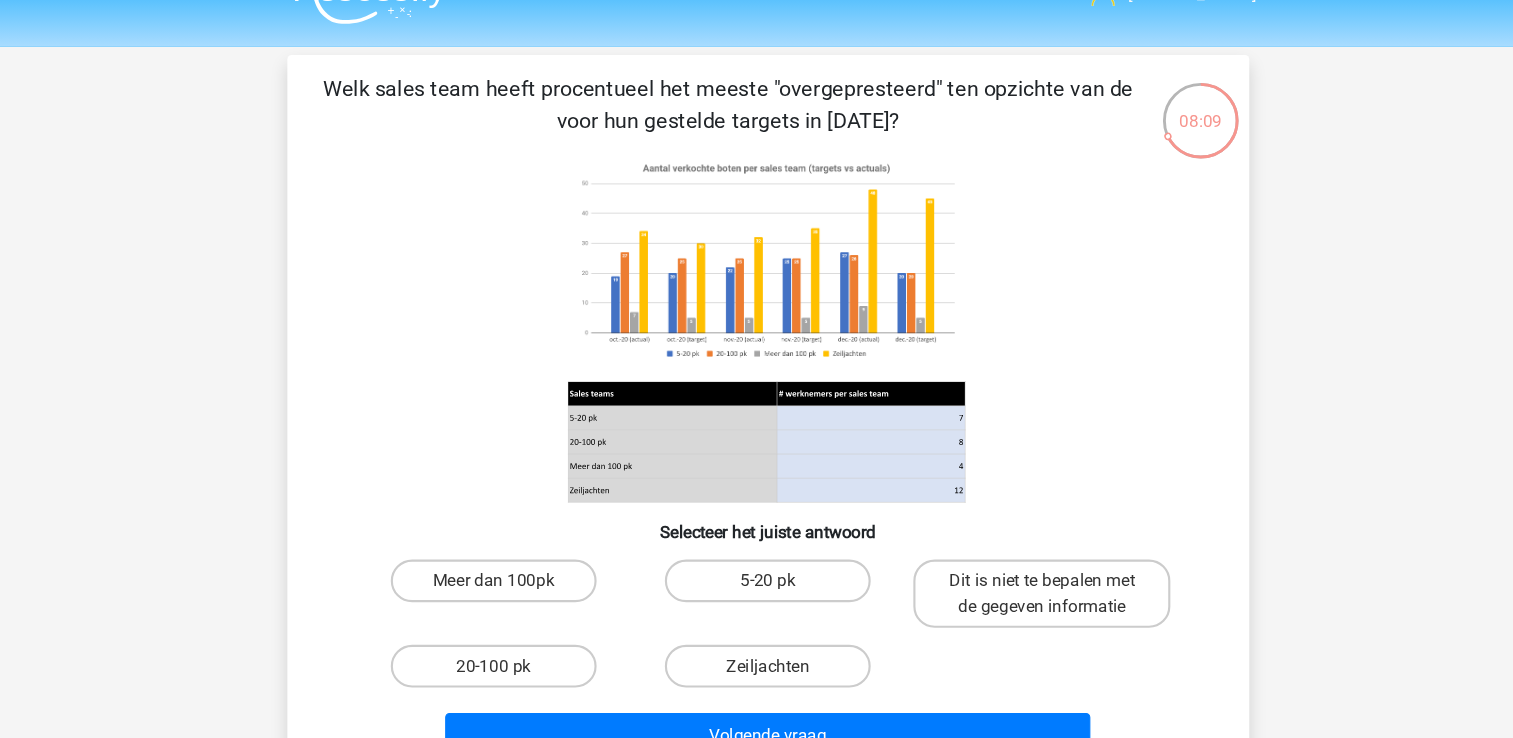 scroll, scrollTop: 29, scrollLeft: 0, axis: vertical 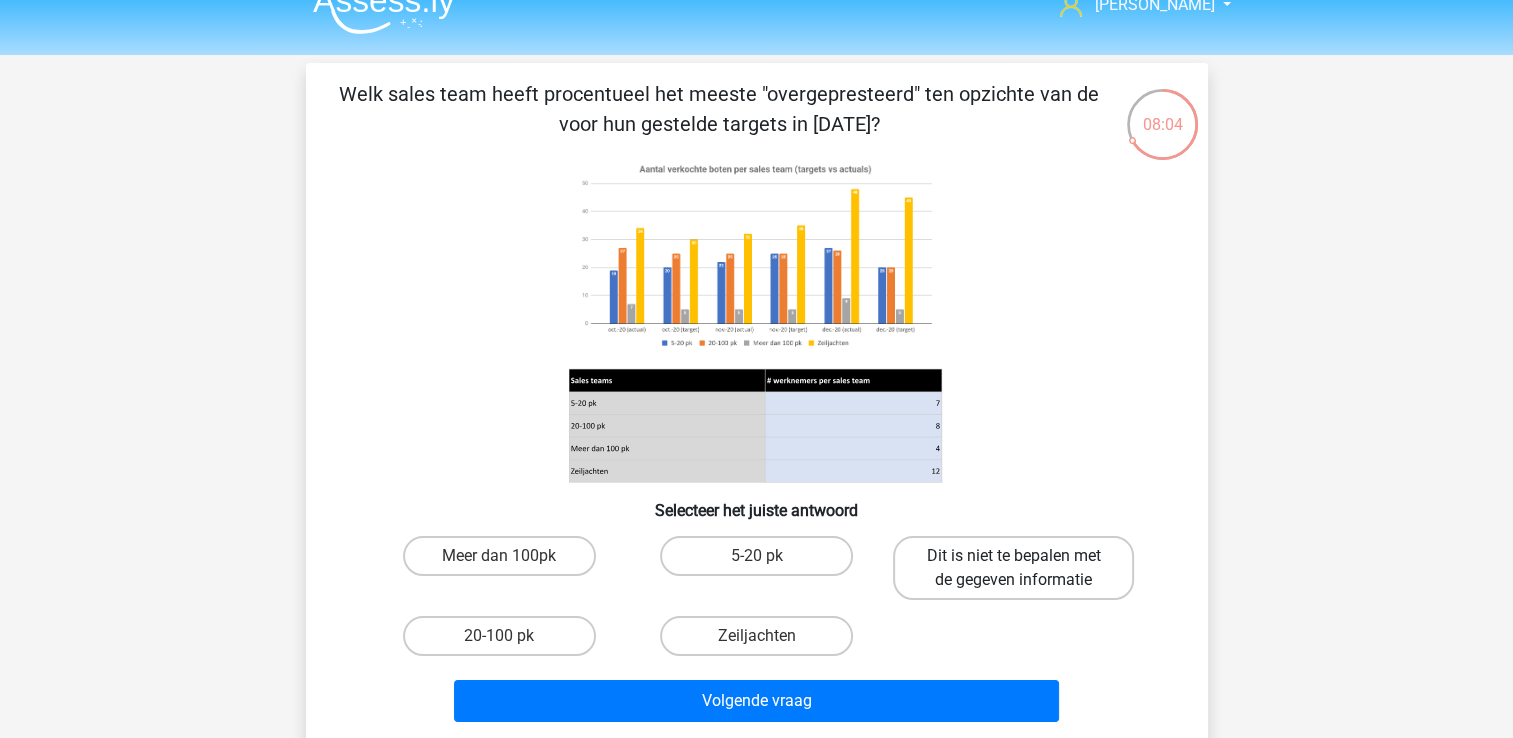 click on "Dit is niet te bepalen met de gegeven informatie" at bounding box center [1013, 568] 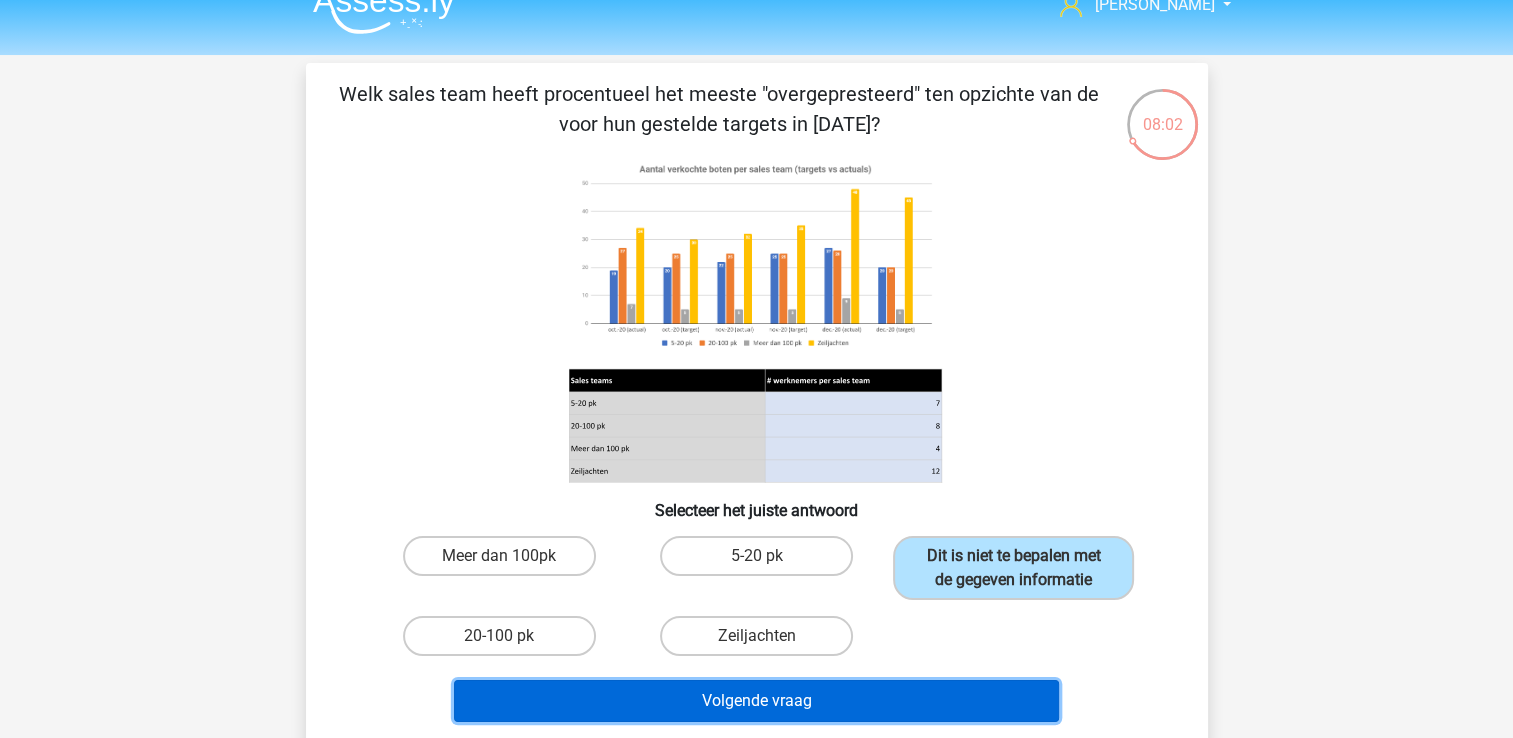 click on "Volgende vraag" at bounding box center (756, 701) 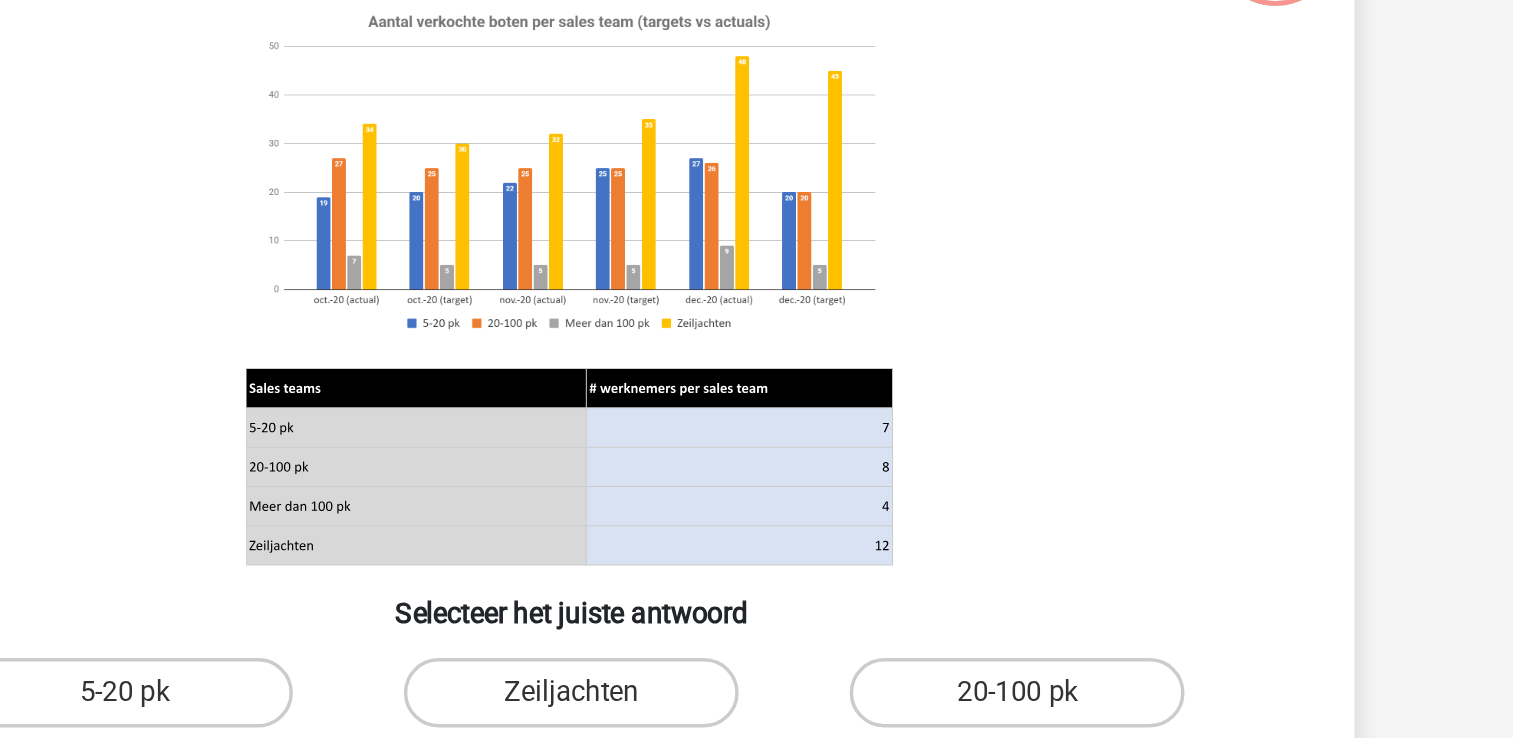 scroll, scrollTop: 64, scrollLeft: 0, axis: vertical 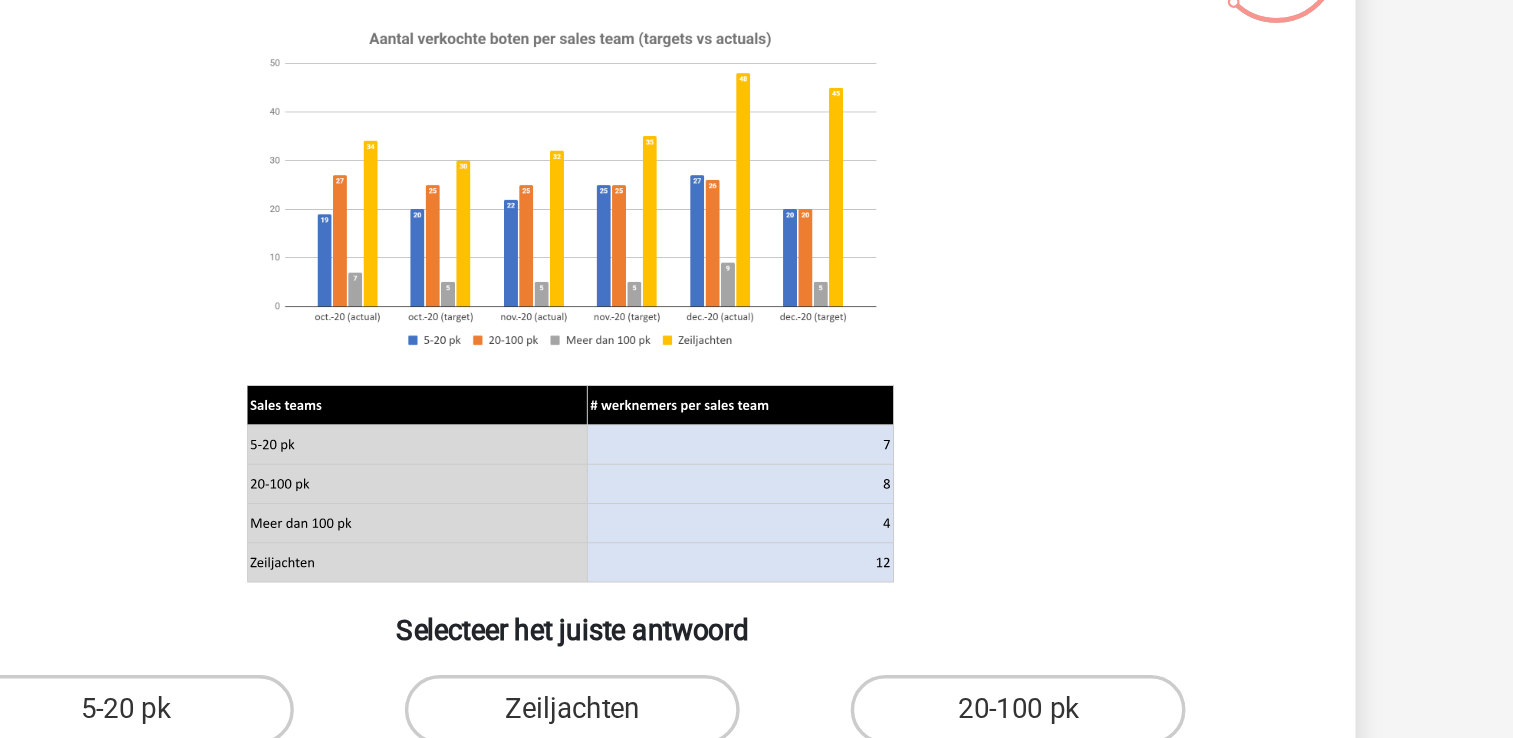 click 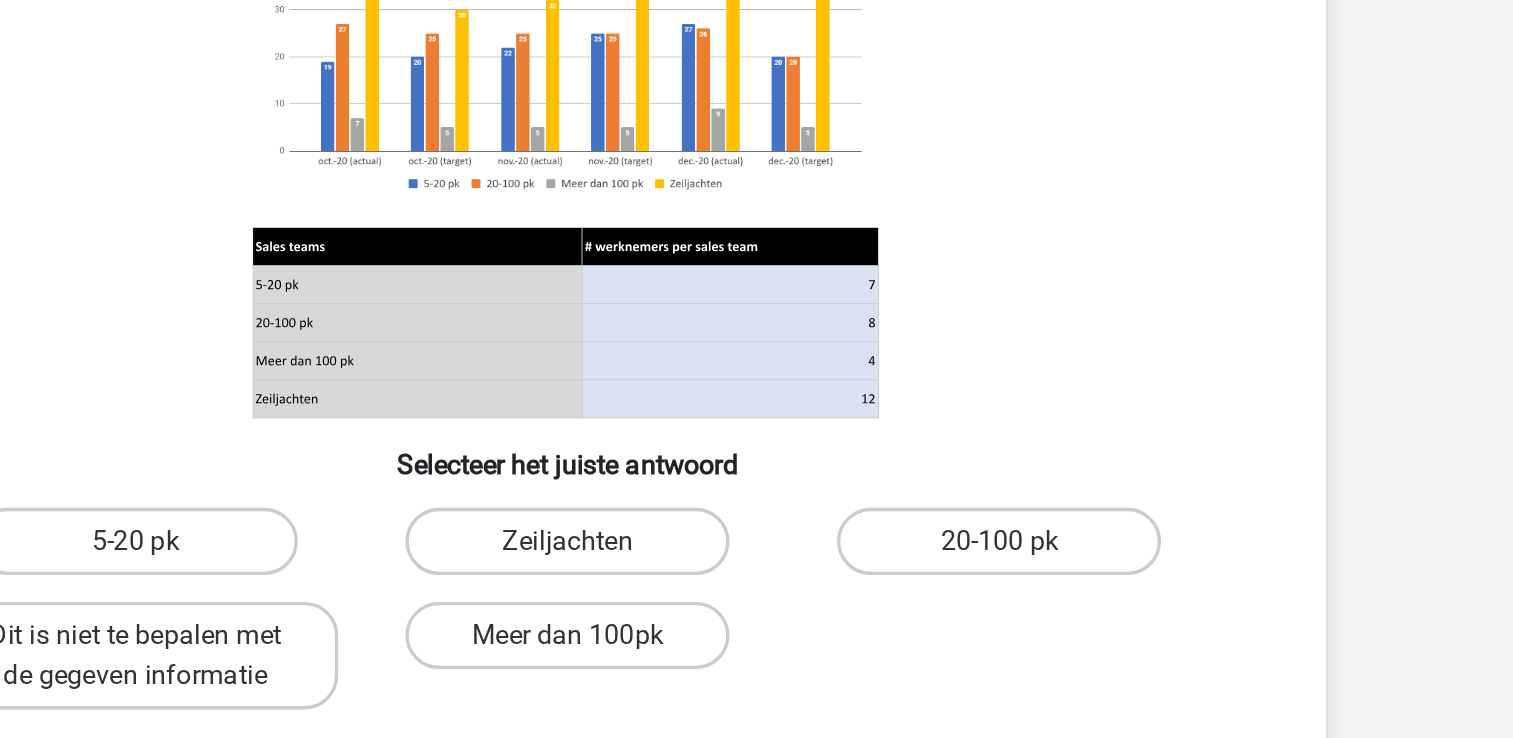 scroll, scrollTop: 0, scrollLeft: 0, axis: both 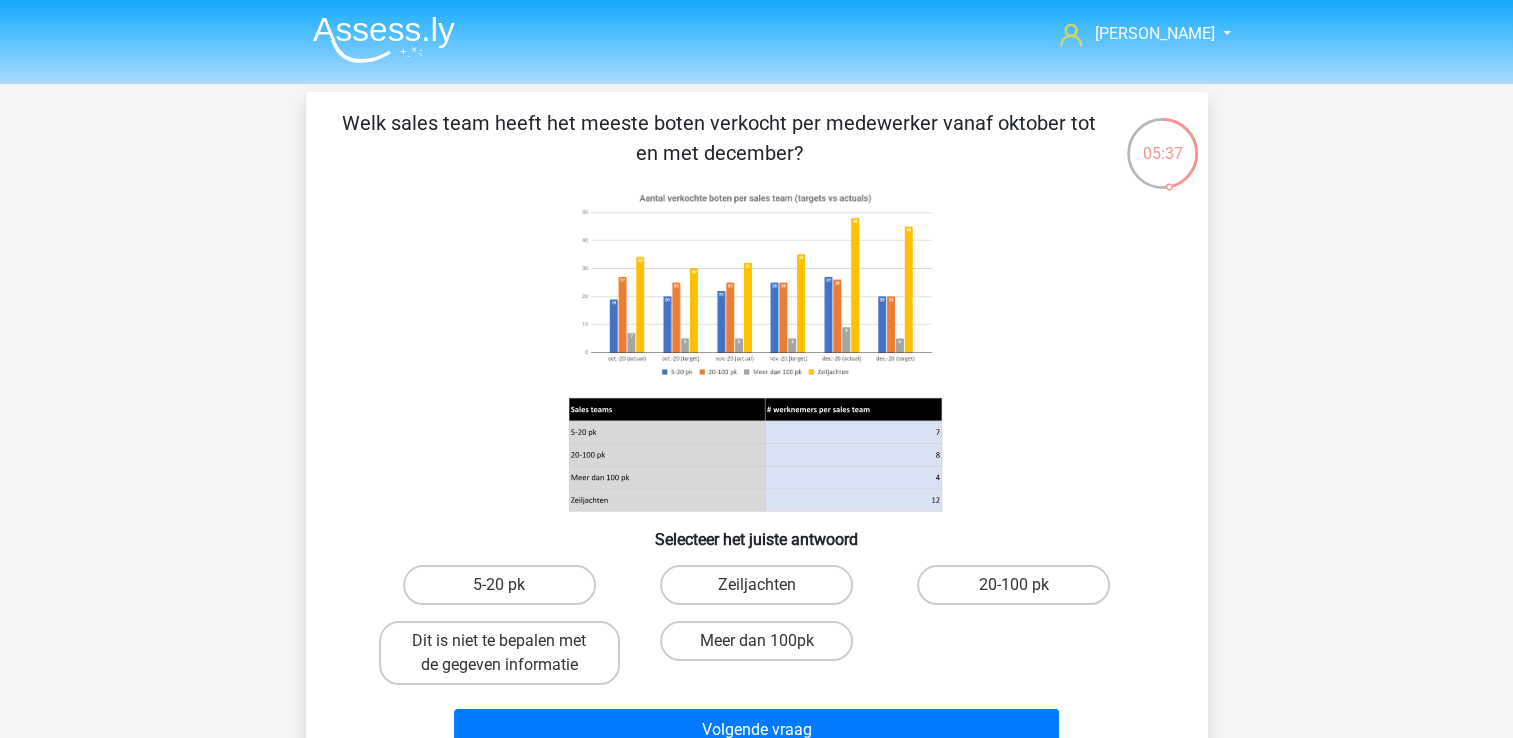 click on "Welk sales team heeft het meeste boten verkocht per medewerker vanaf oktober tot en met december?
Selecteer het juiste antwoord
5-20 pk
Zeiljachten" at bounding box center (757, 433) 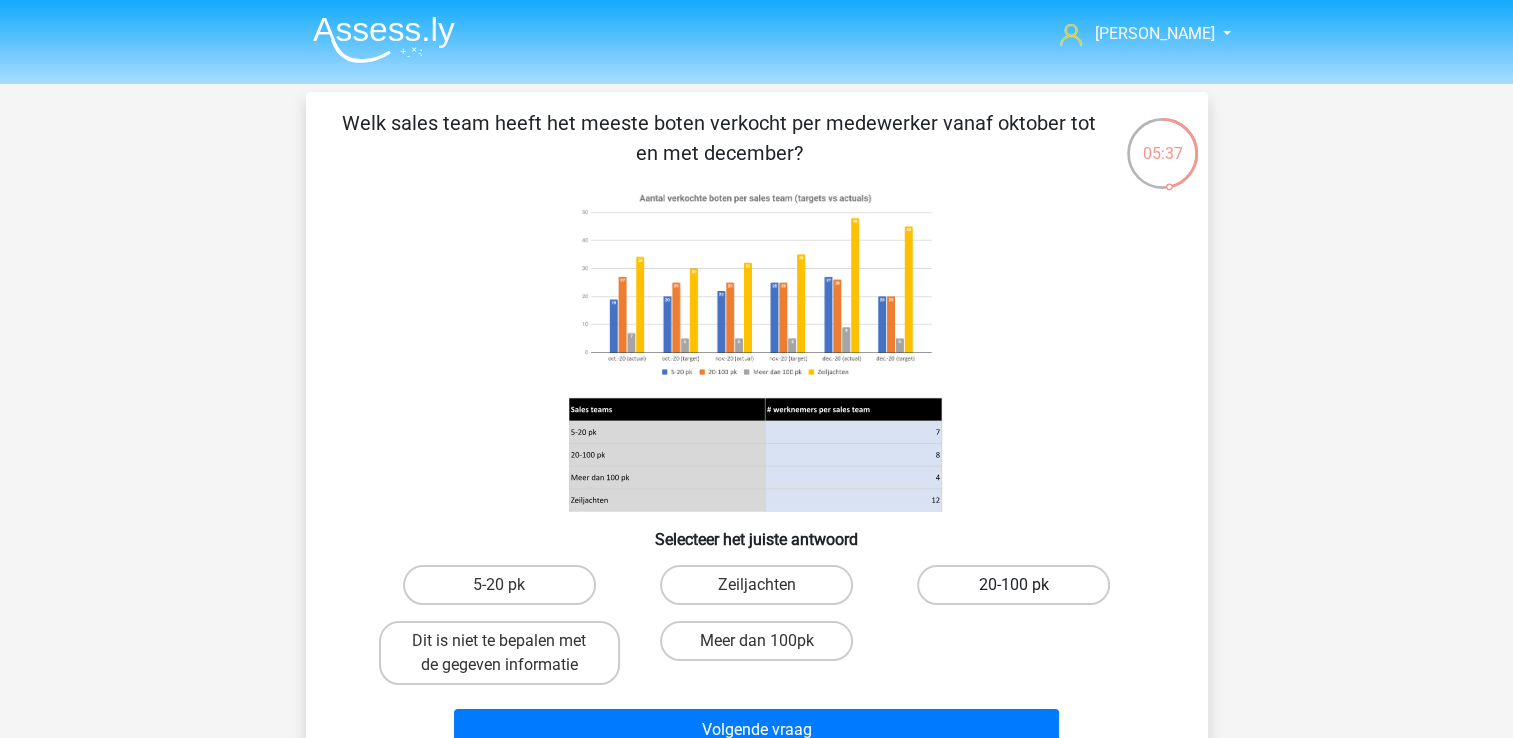 click on "20-100 pk" at bounding box center (1013, 585) 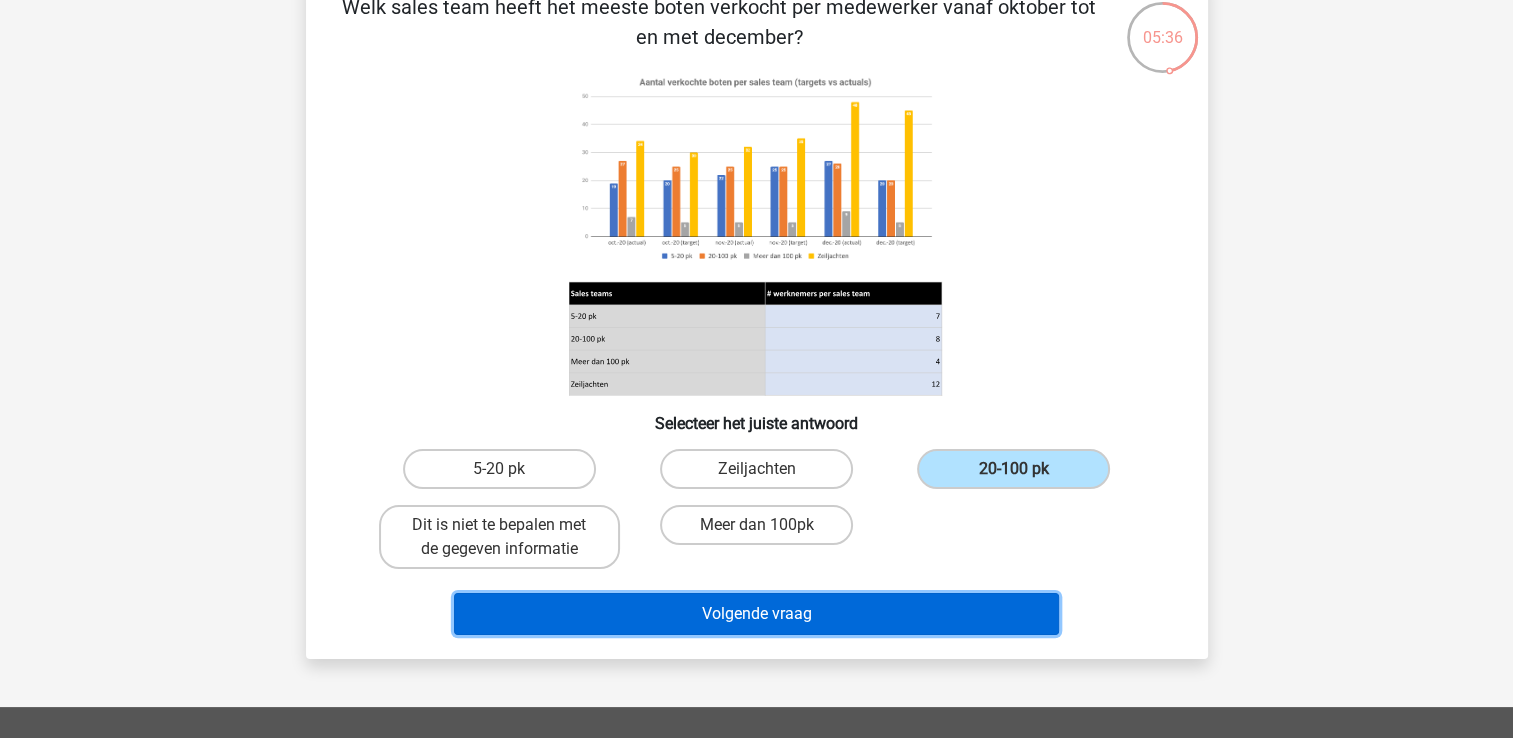 click on "Volgende vraag" at bounding box center (756, 614) 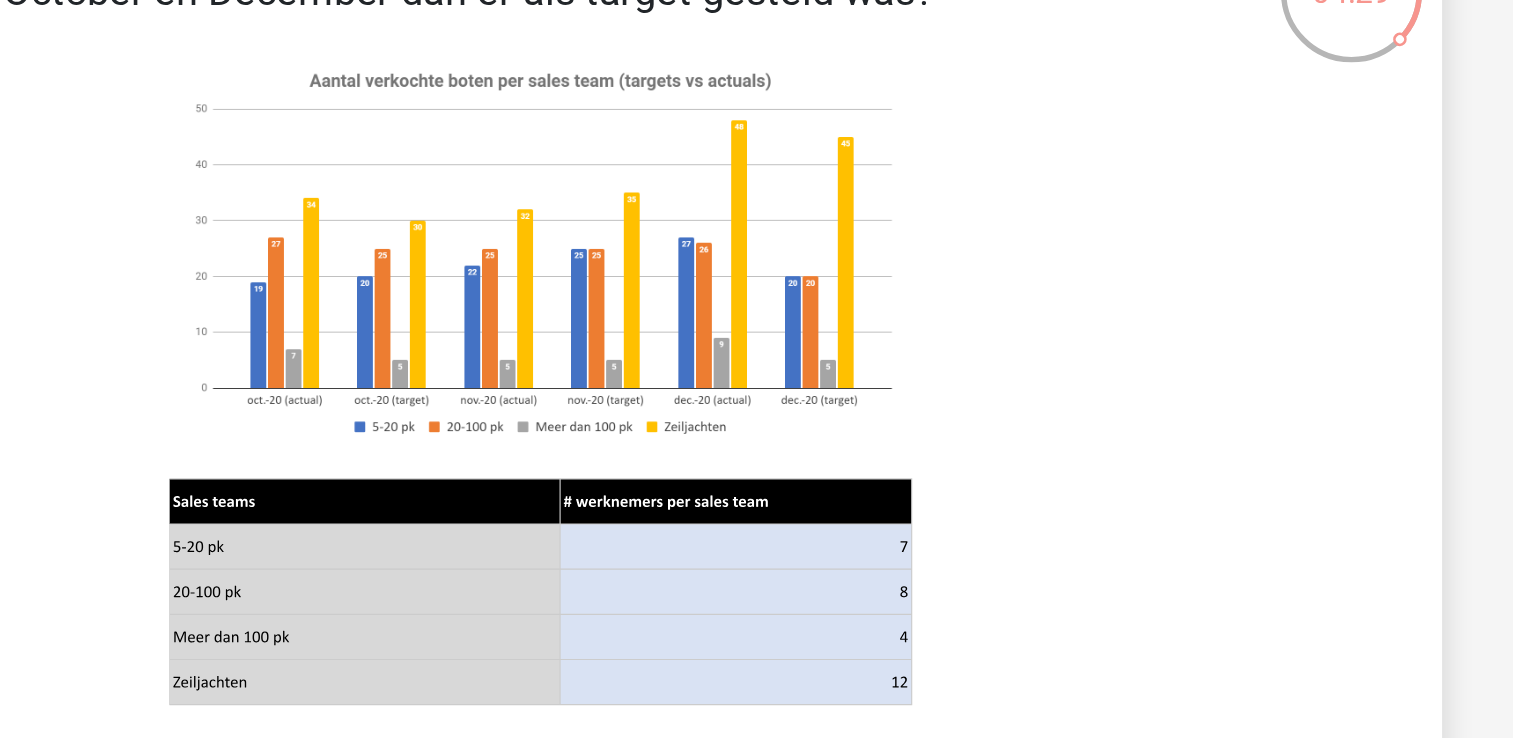 scroll, scrollTop: 83, scrollLeft: 0, axis: vertical 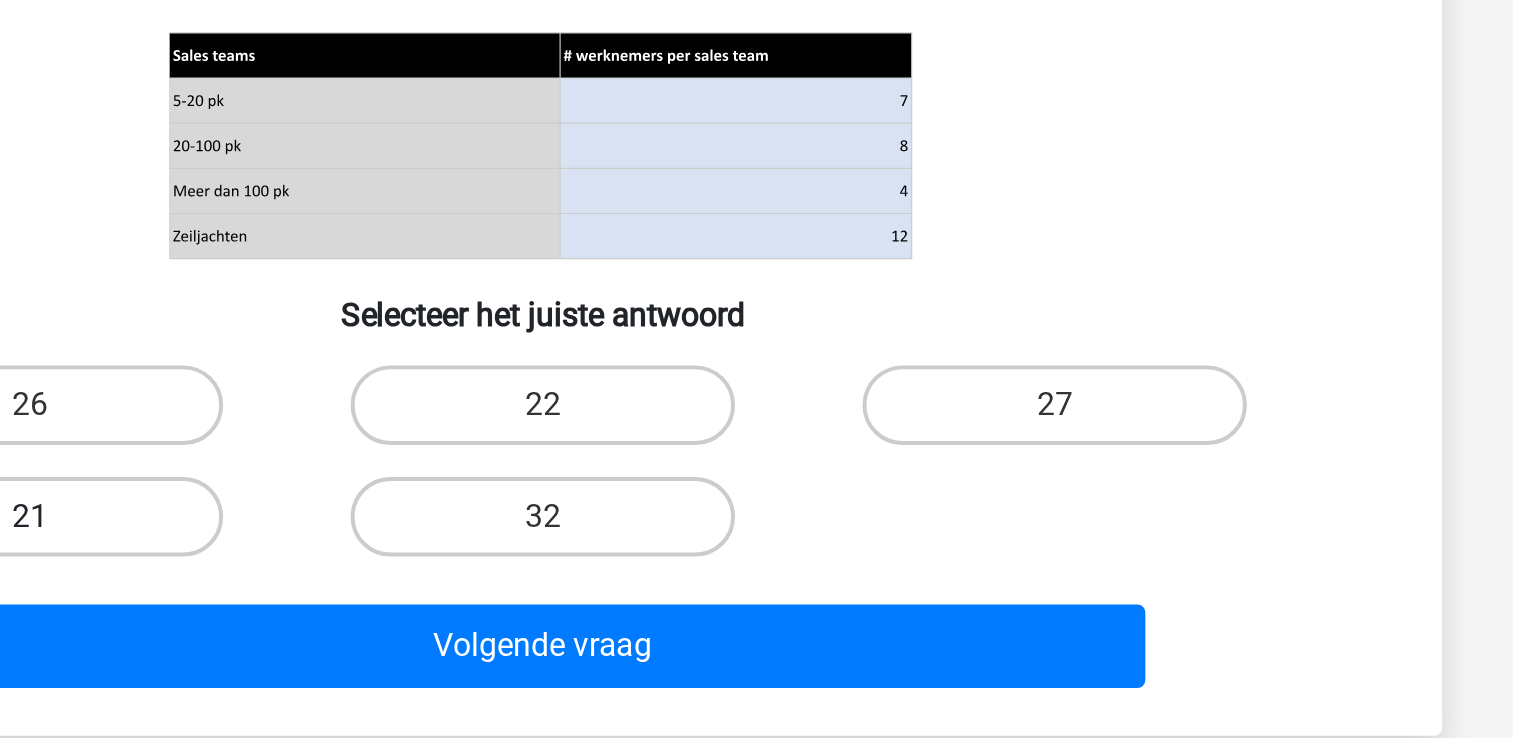 click on "21" at bounding box center (499, 558) 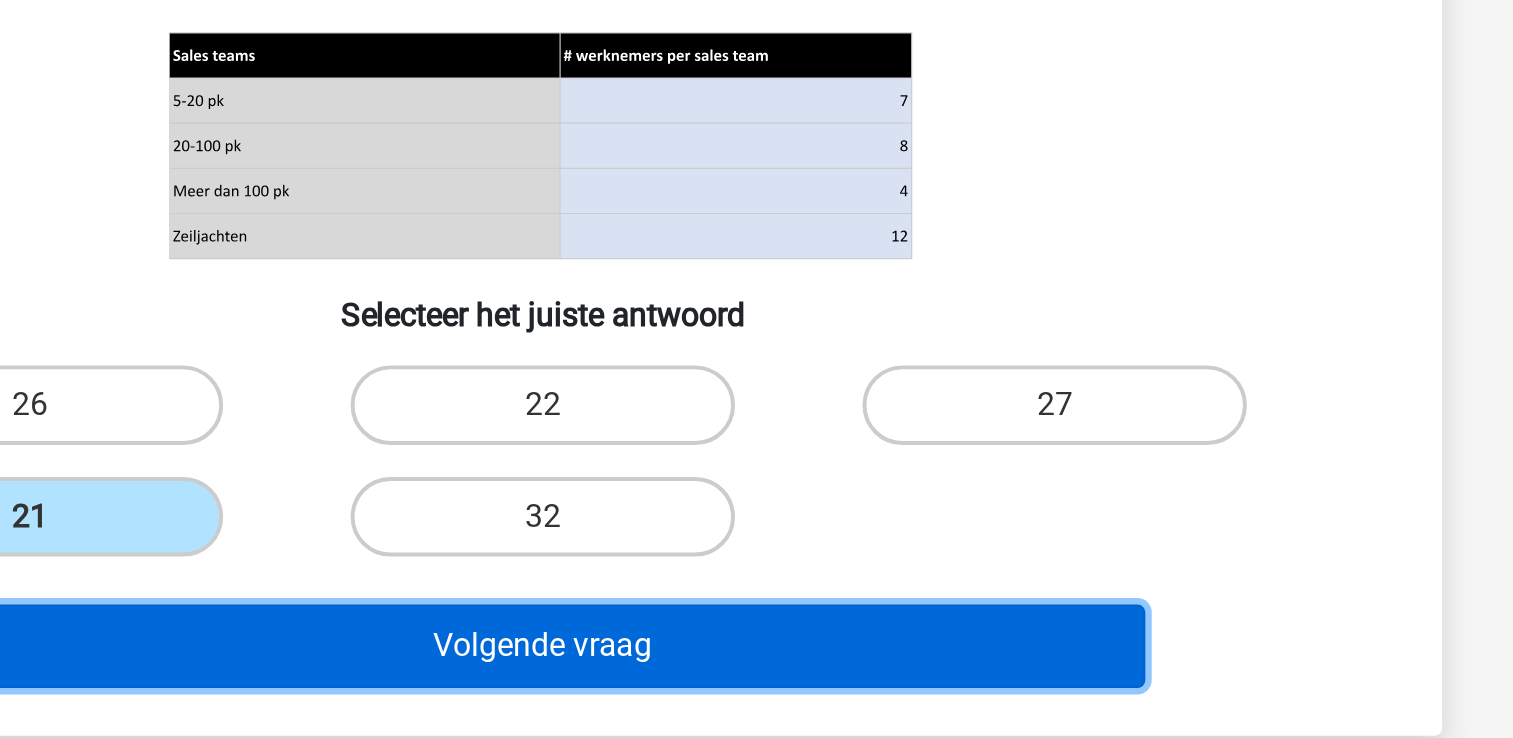 click on "Volgende vraag" at bounding box center (756, 623) 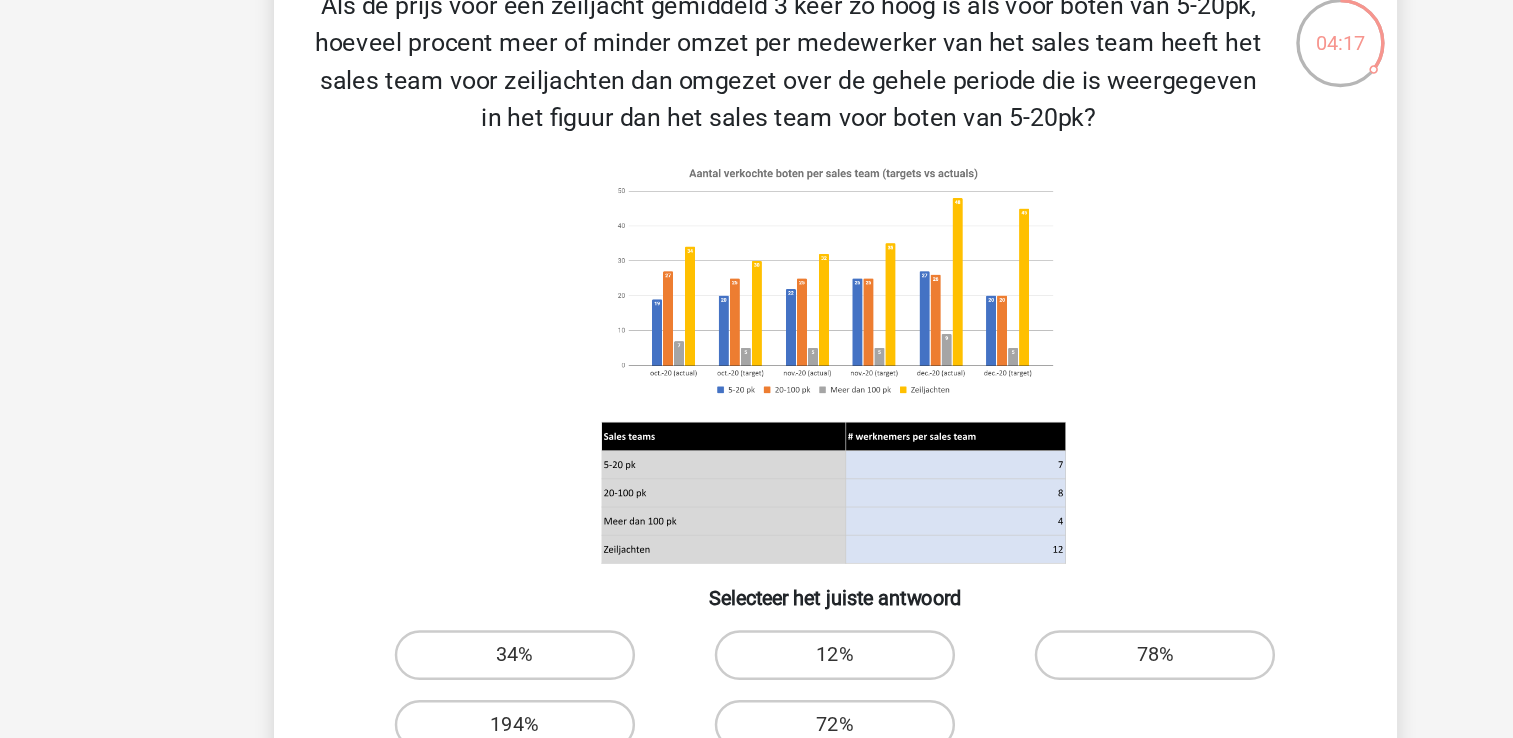 scroll, scrollTop: 83, scrollLeft: 0, axis: vertical 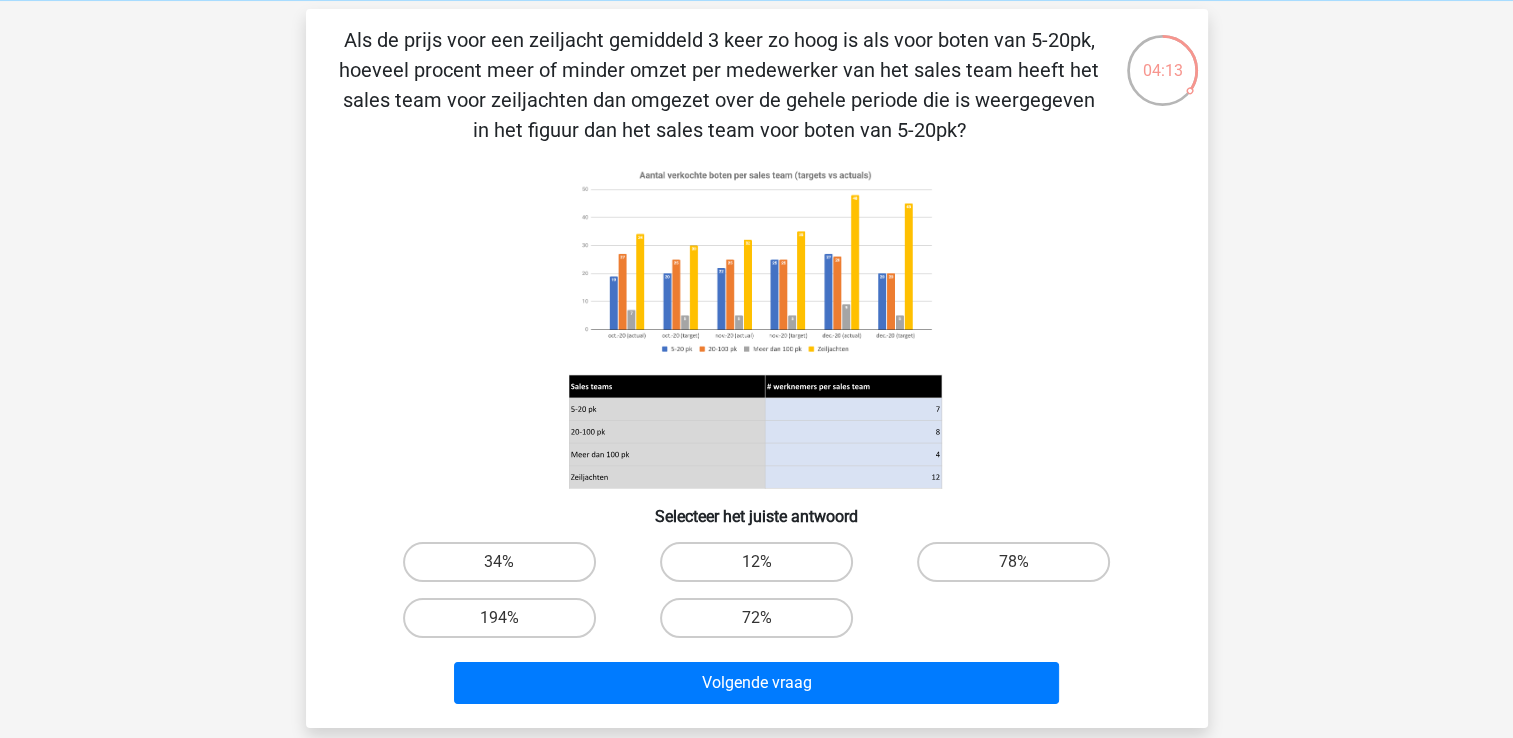 click 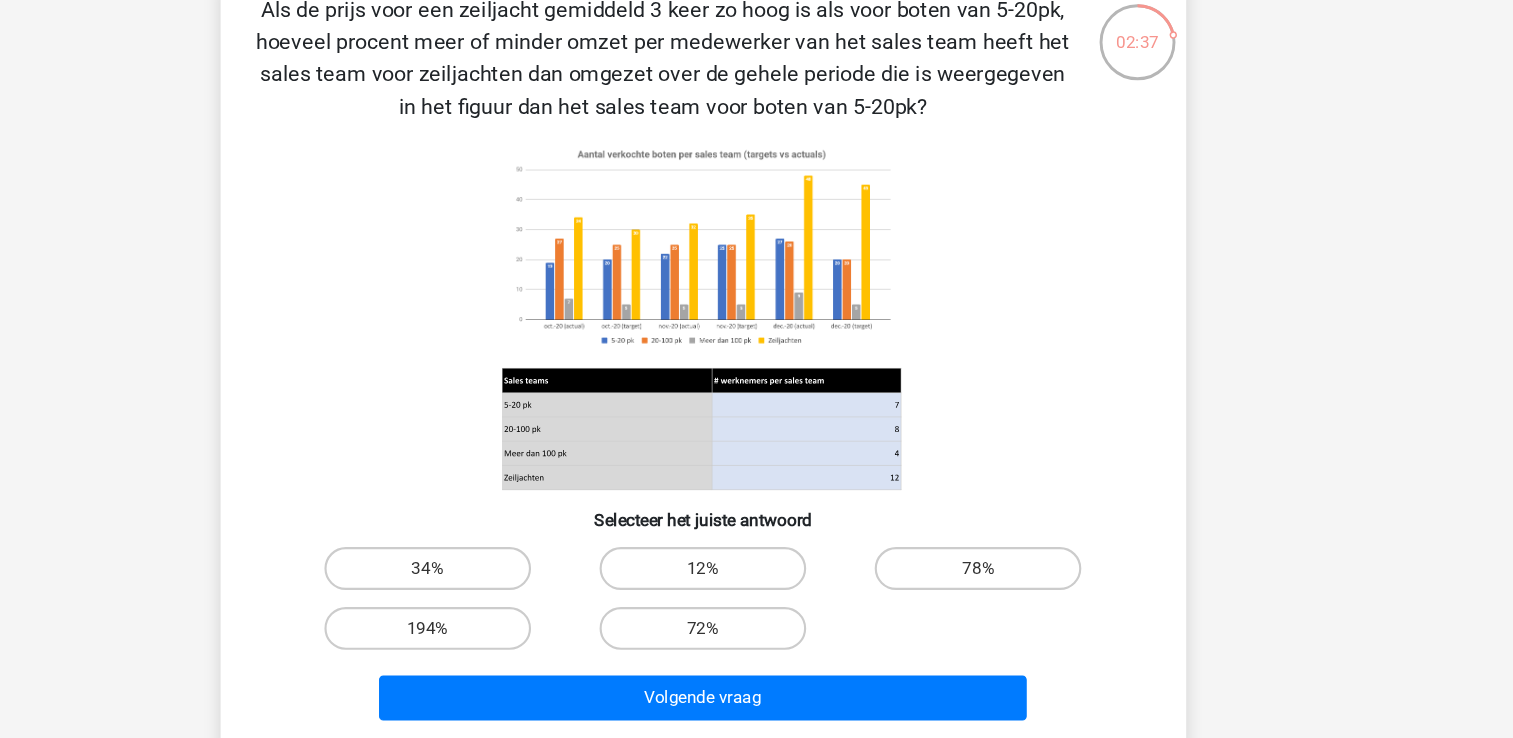 scroll, scrollTop: 88, scrollLeft: 0, axis: vertical 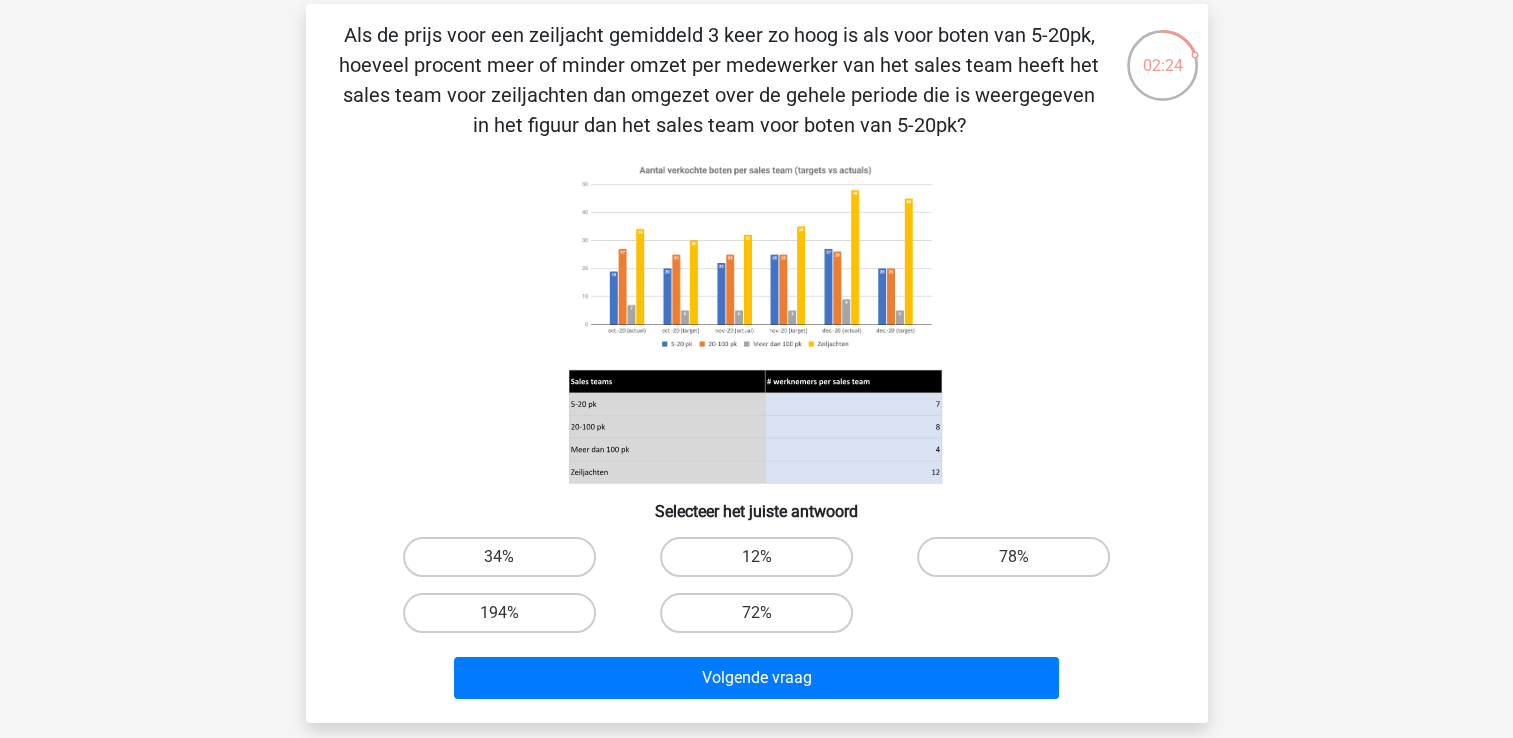 click on "78%" at bounding box center (1013, 557) 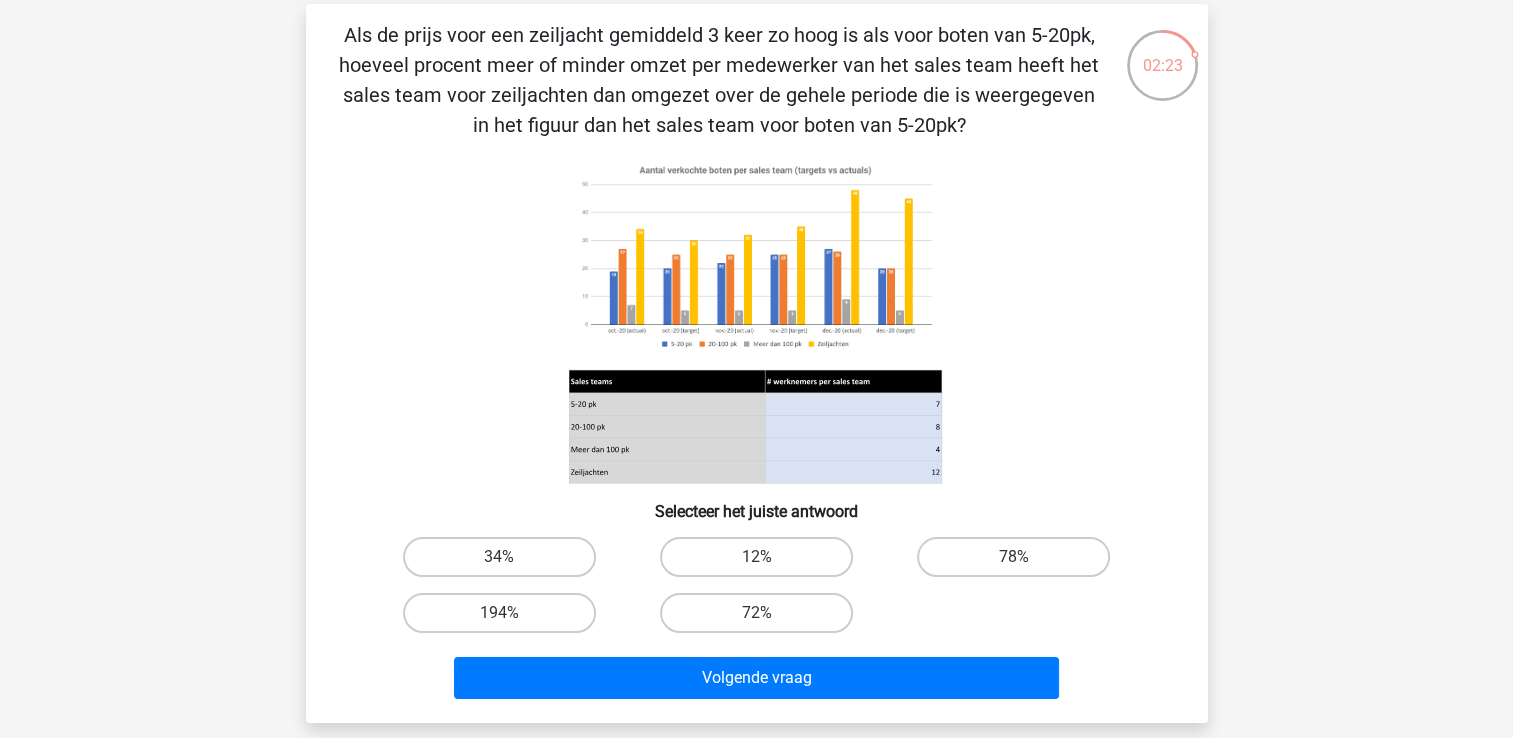 click on "78%" at bounding box center (1013, 557) 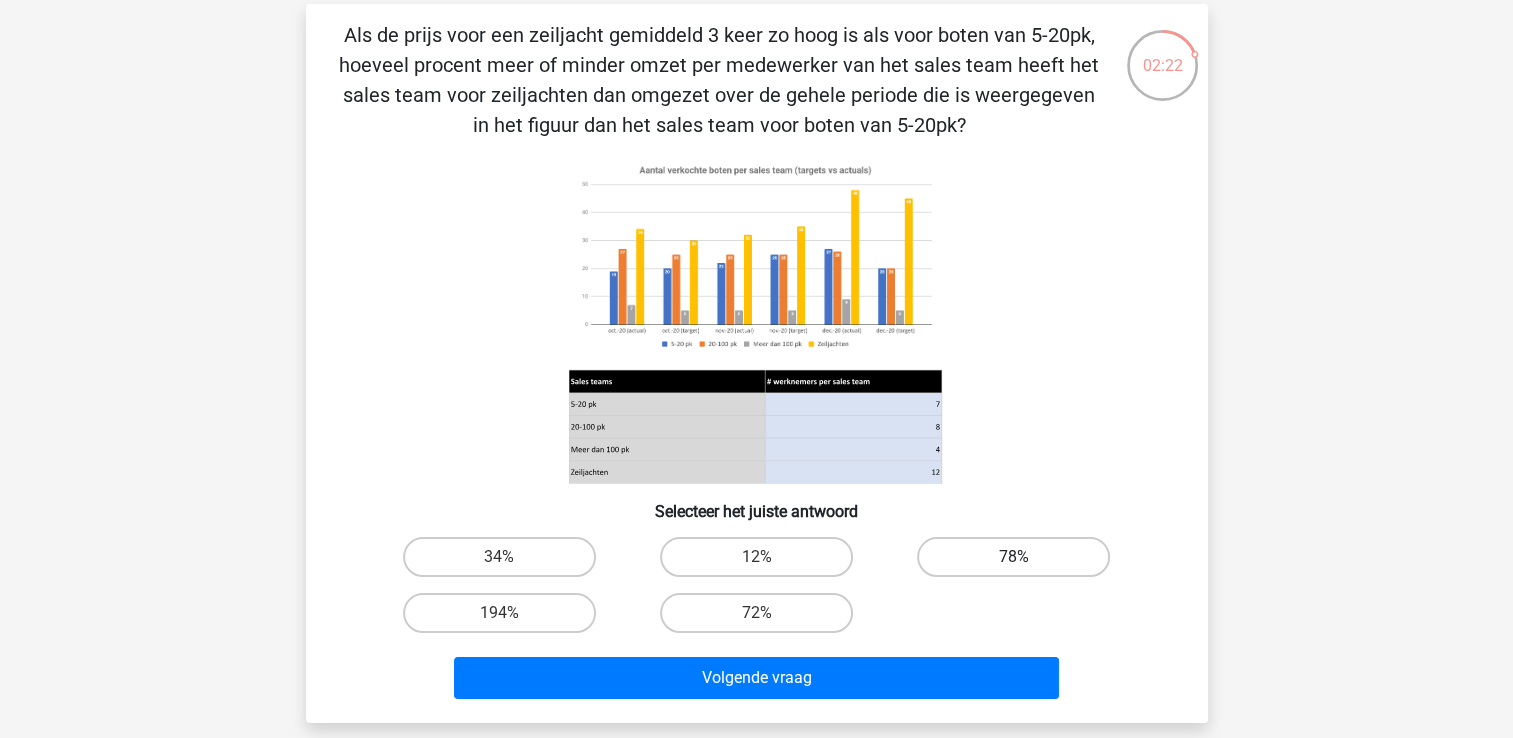 click on "78%" at bounding box center [1013, 557] 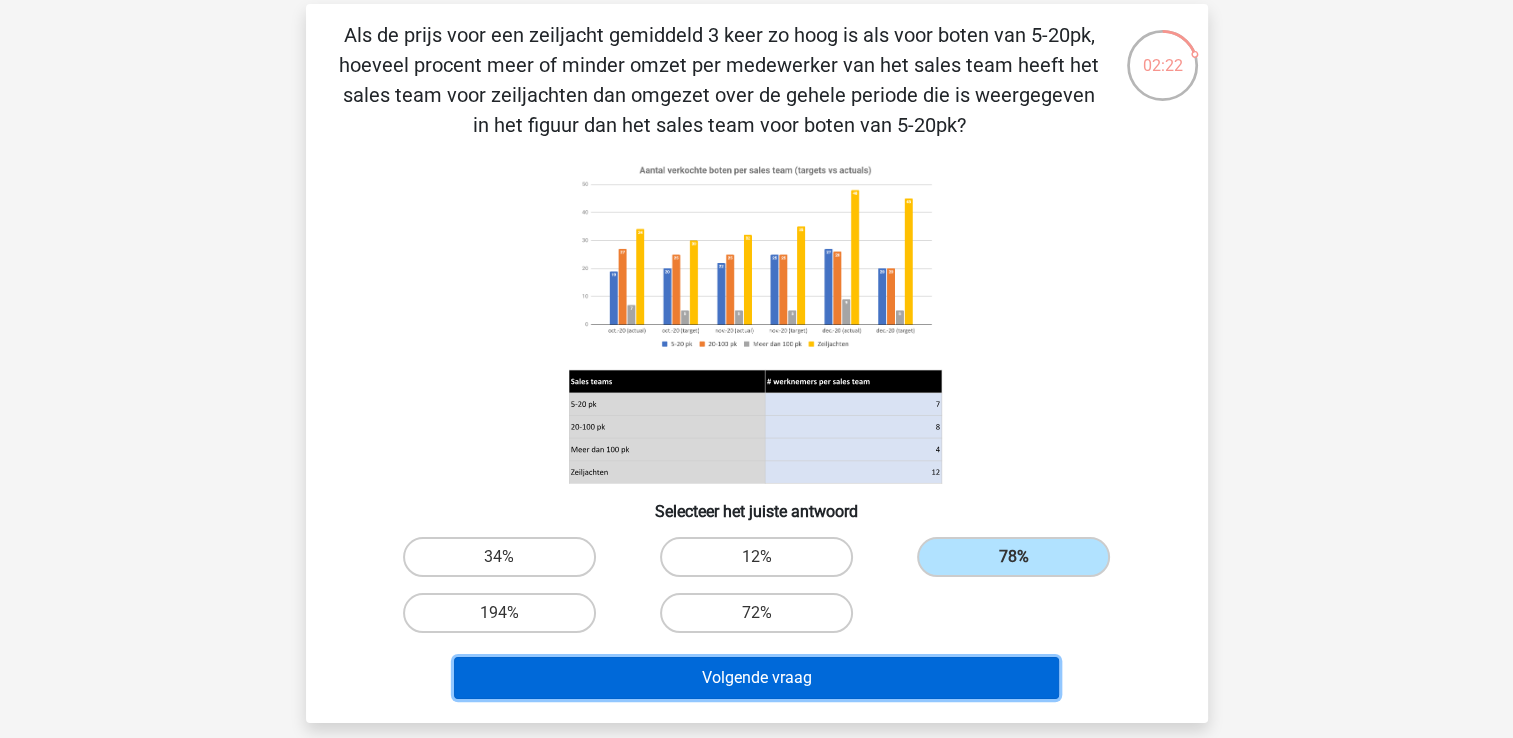 click on "Volgende vraag" at bounding box center [756, 678] 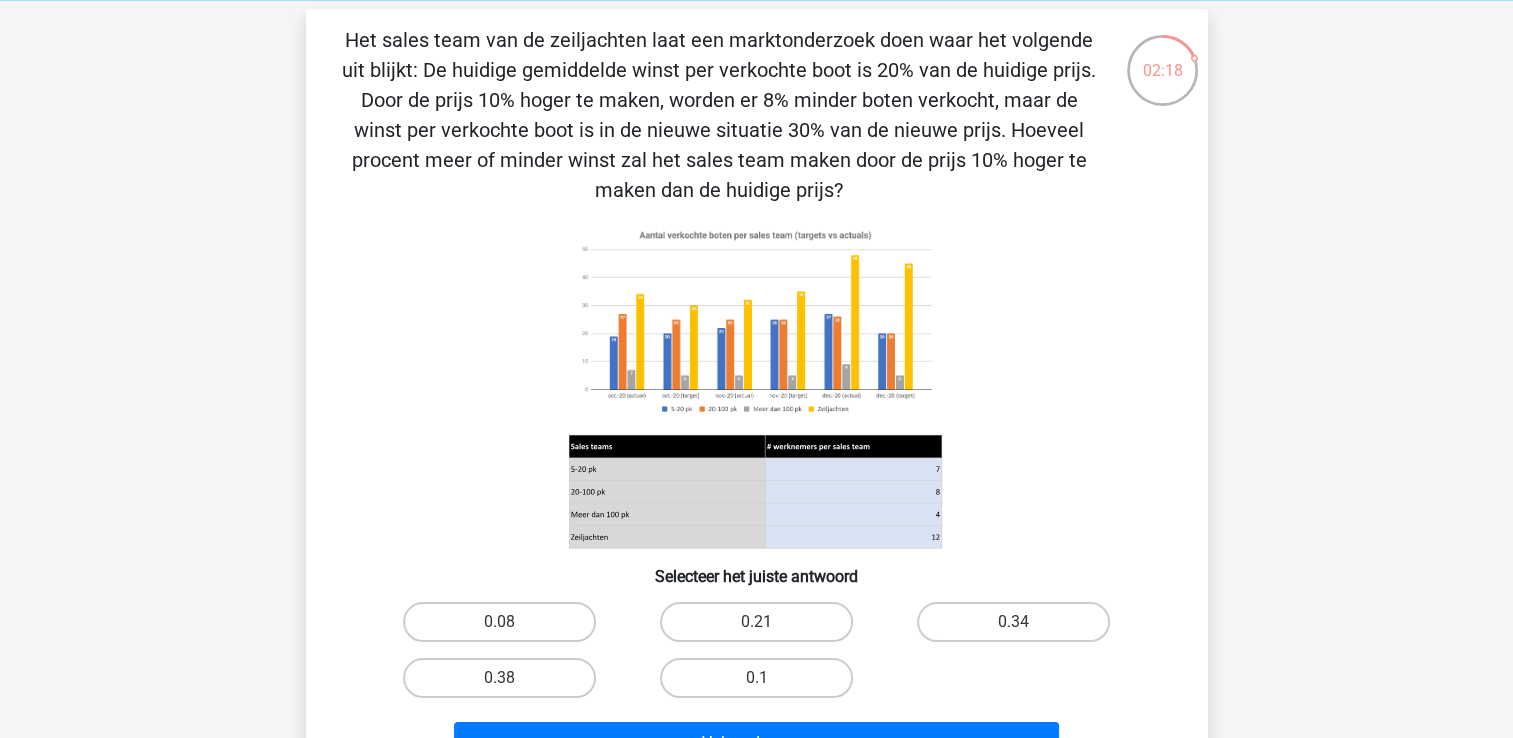 scroll, scrollTop: 84, scrollLeft: 0, axis: vertical 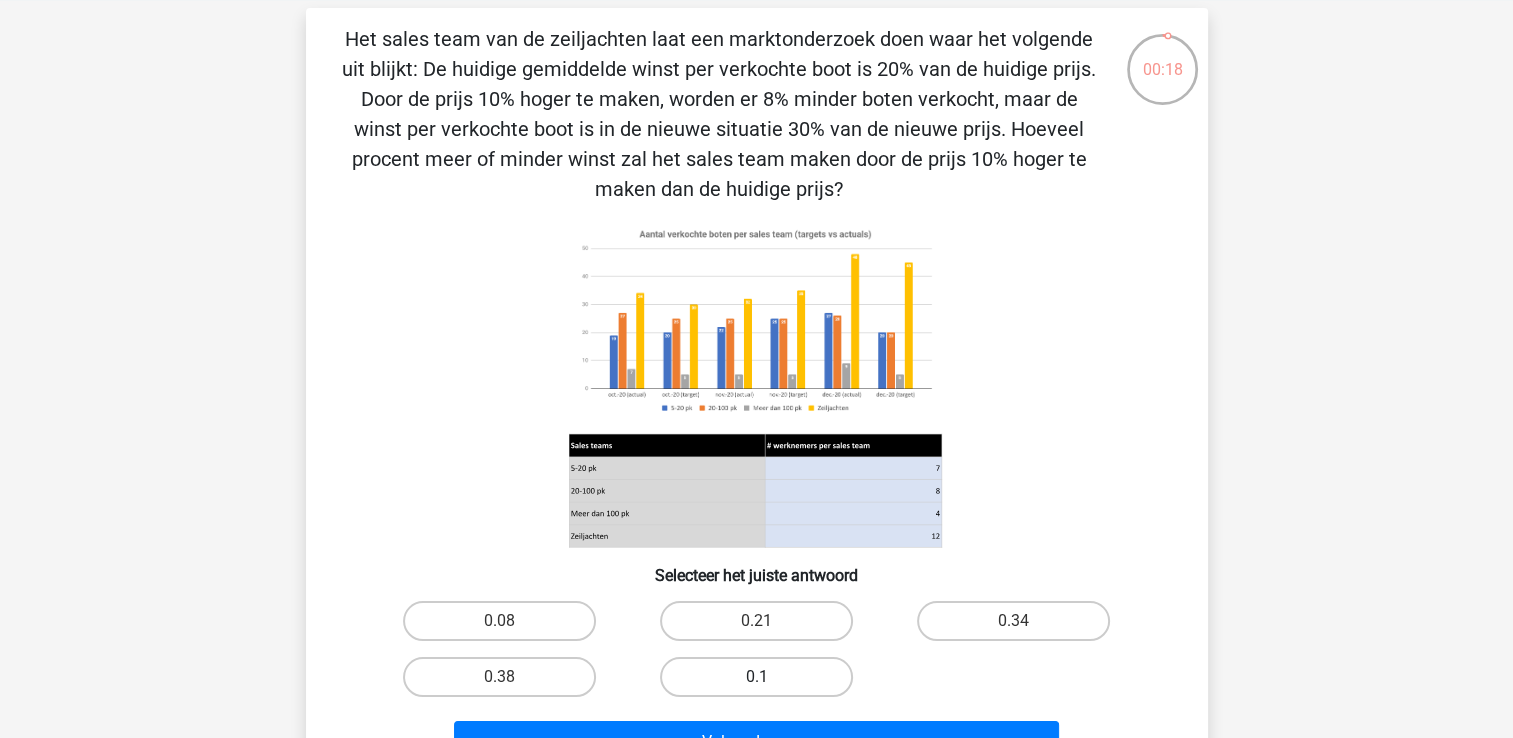click on "0.1" at bounding box center (756, 677) 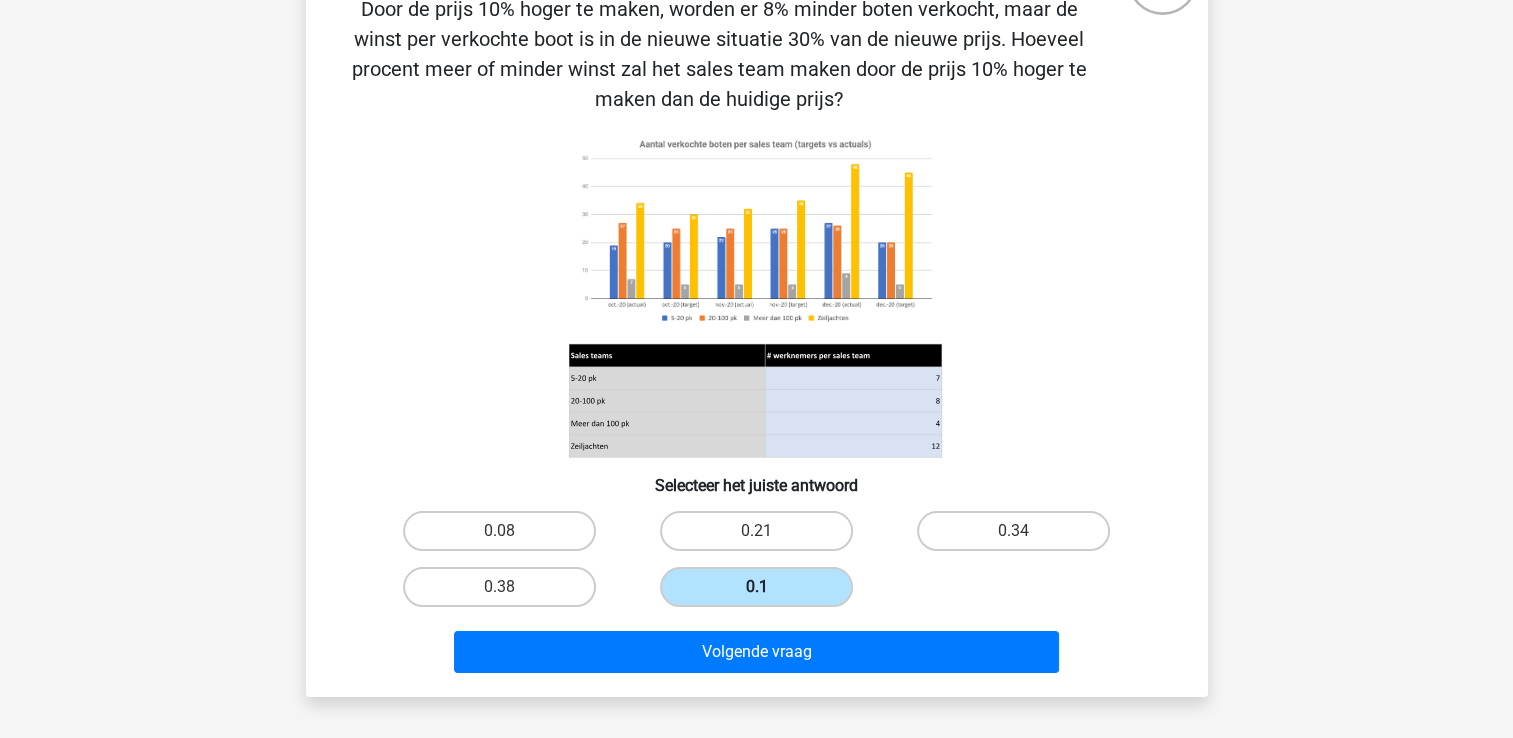 scroll, scrollTop: 180, scrollLeft: 0, axis: vertical 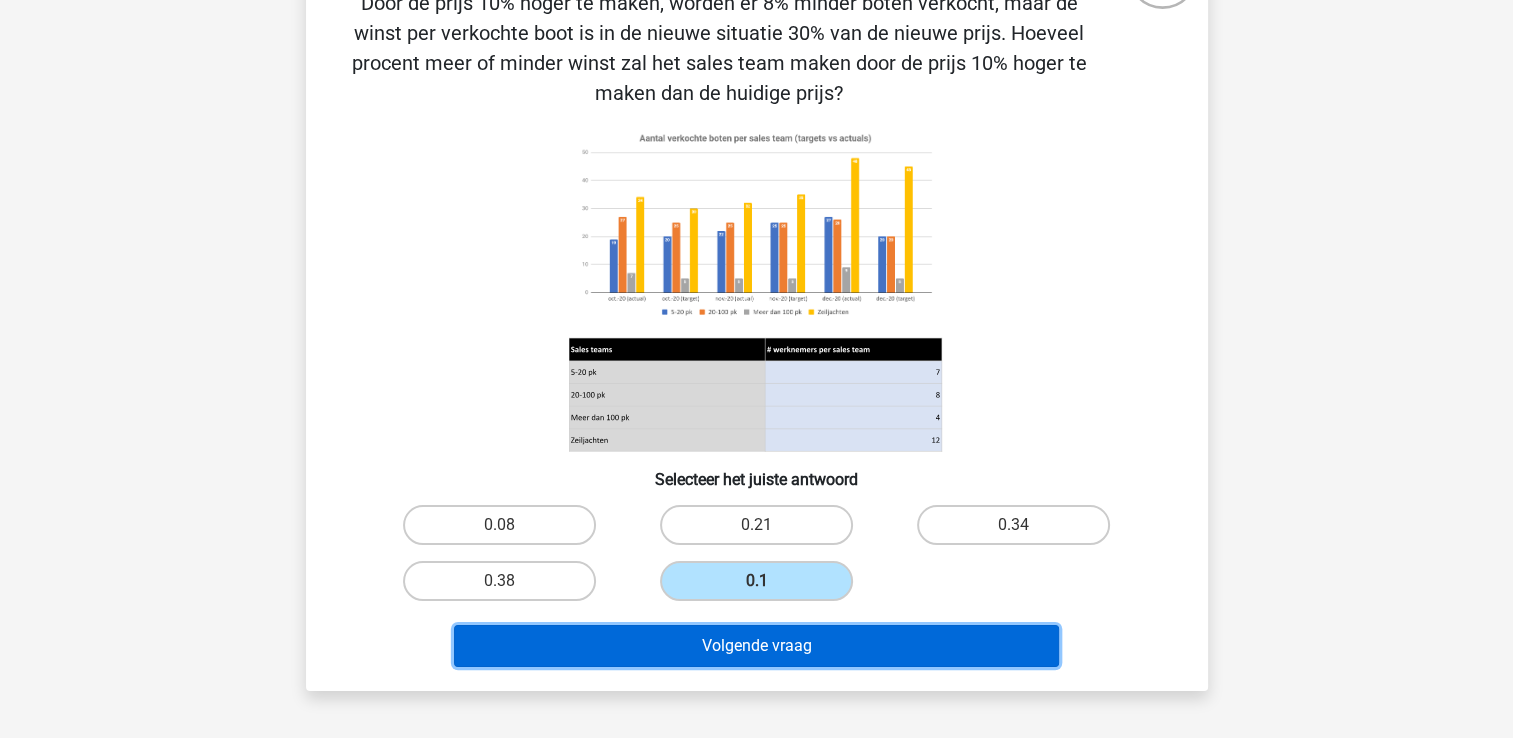 click on "Volgende vraag" at bounding box center (756, 646) 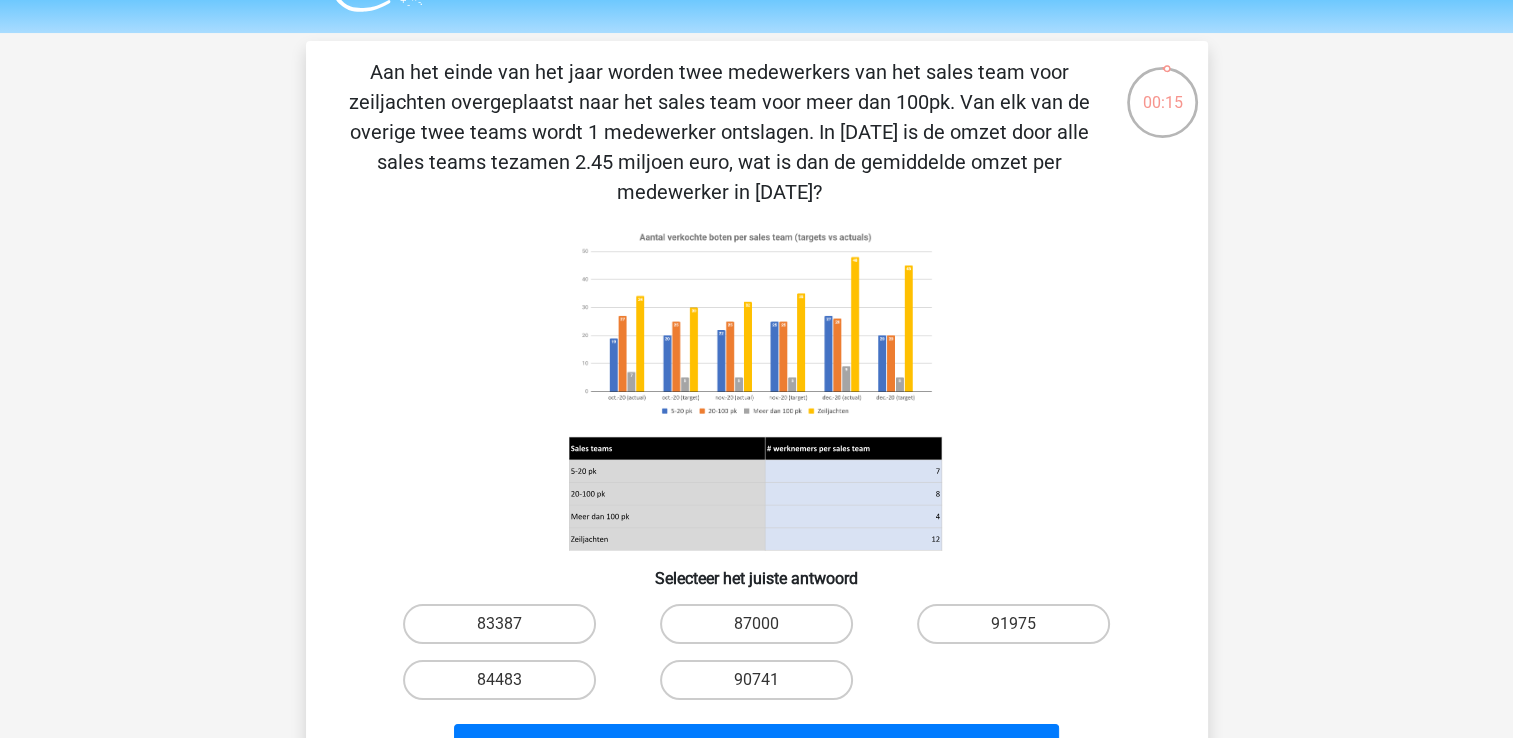 scroll, scrollTop: 50, scrollLeft: 0, axis: vertical 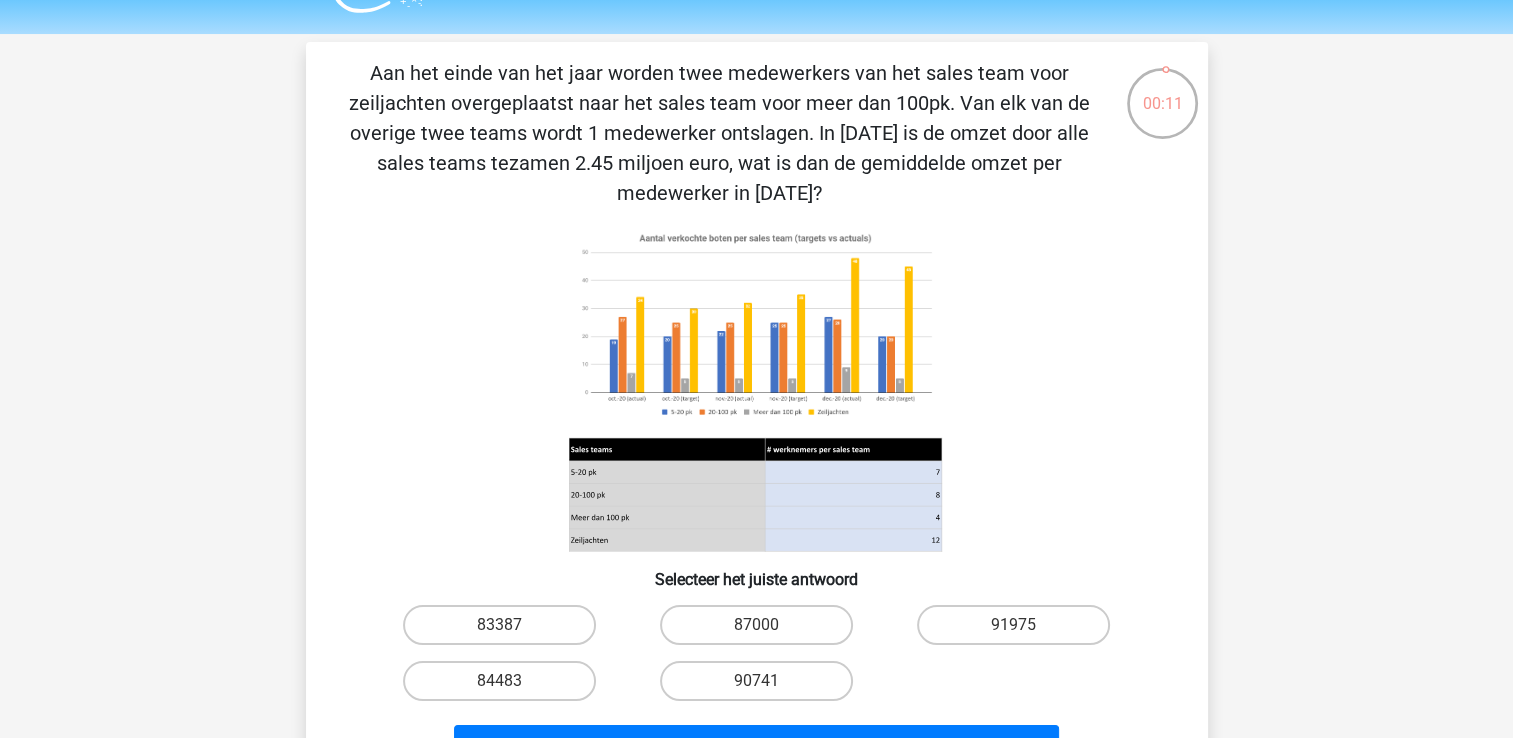 click 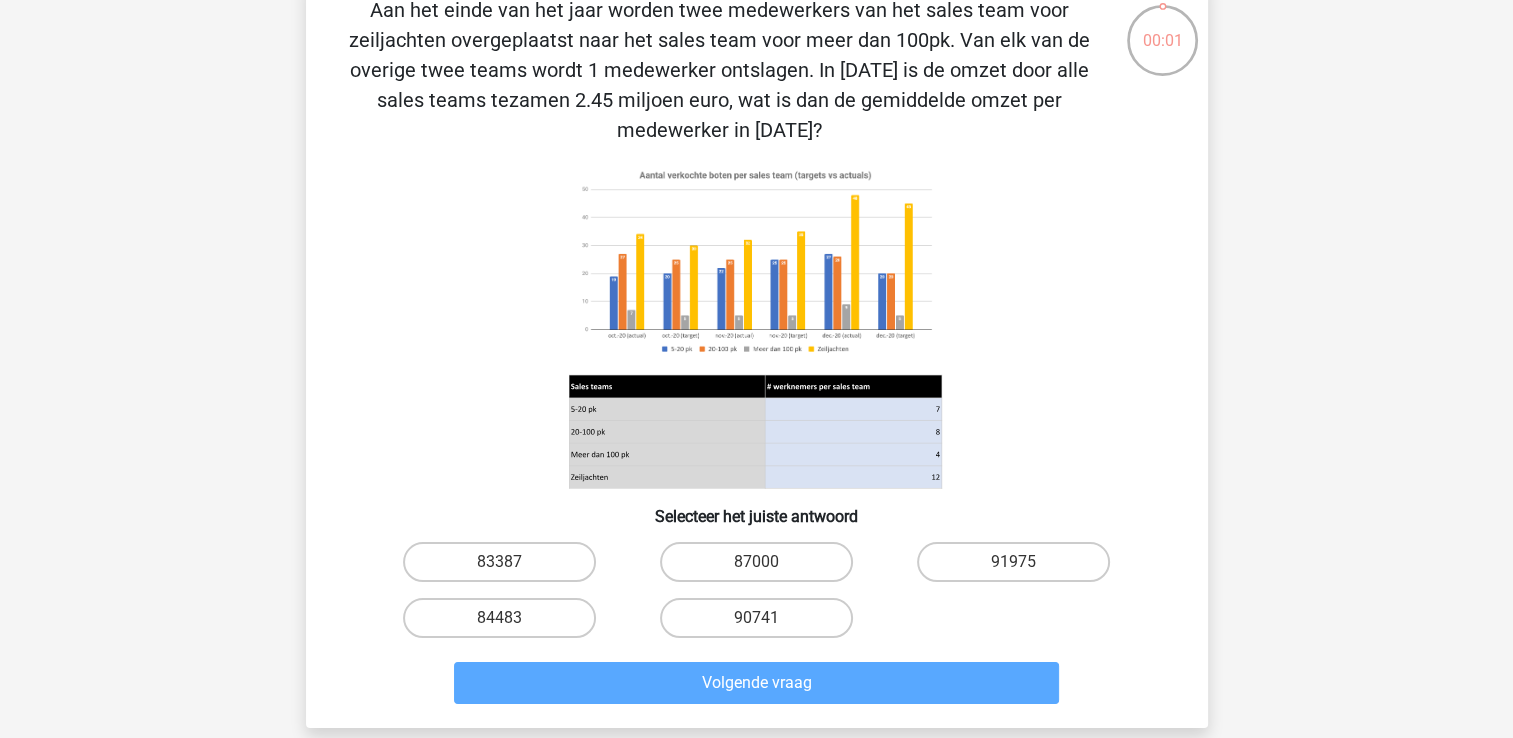 scroll, scrollTop: 117, scrollLeft: 0, axis: vertical 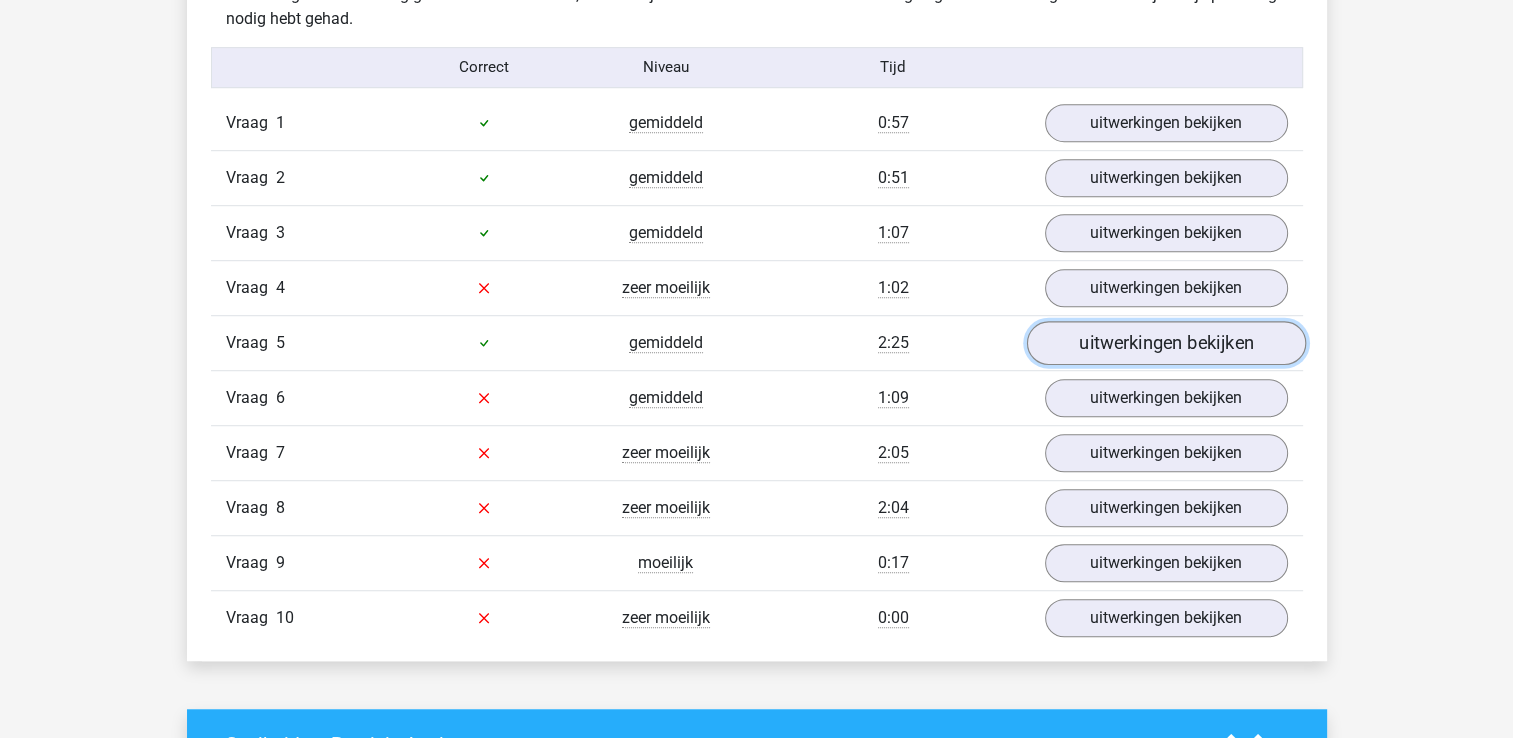 click on "uitwerkingen bekijken" at bounding box center (1165, 343) 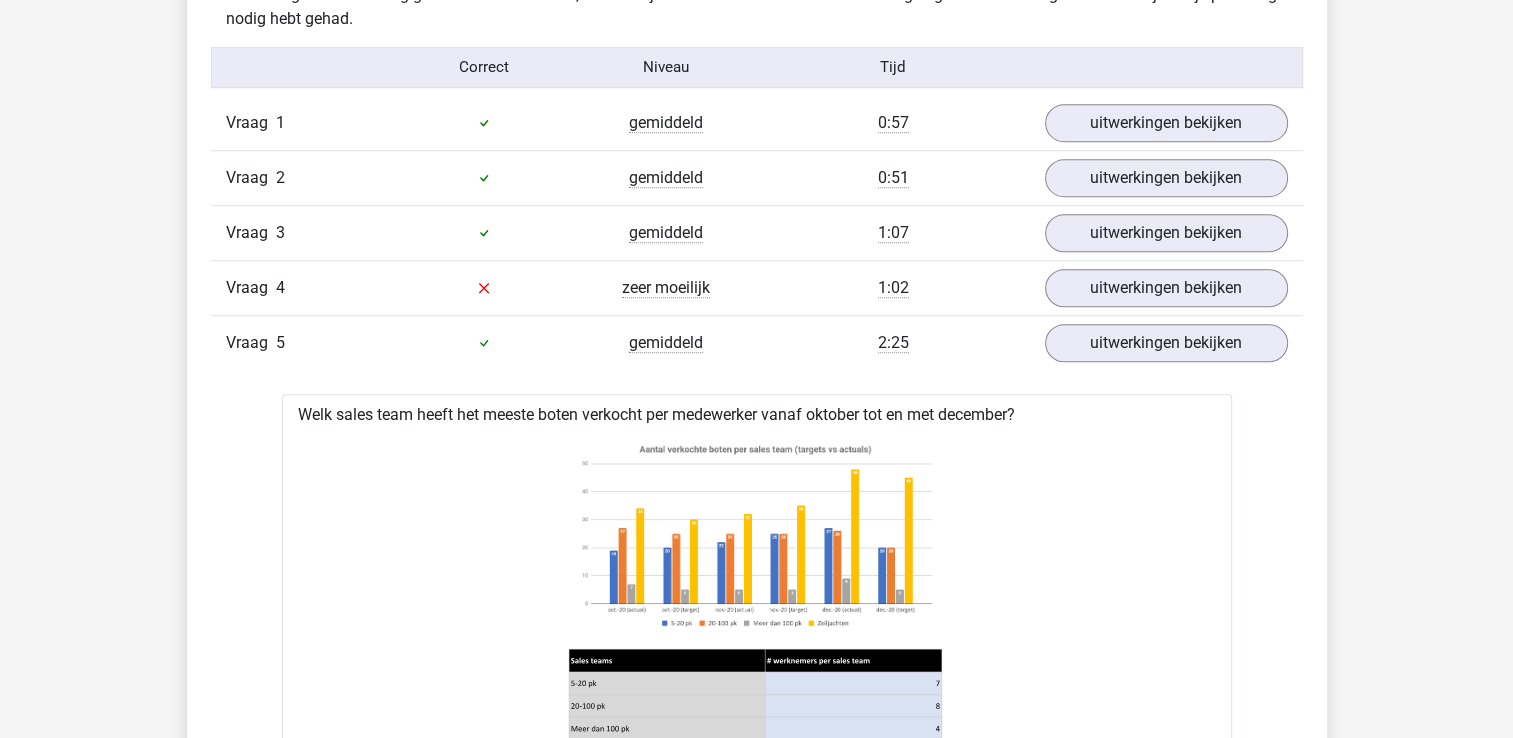 click on "Vraag
1
gemiddeld
0:57
uitwerkingen bekijken
Wat is de gemiddelde EBITDA per werknemer van alle bedrijven tezamen?
a
27850
b
39521
c
39596
(goed)
d
e Vraag" at bounding box center (757, 785) 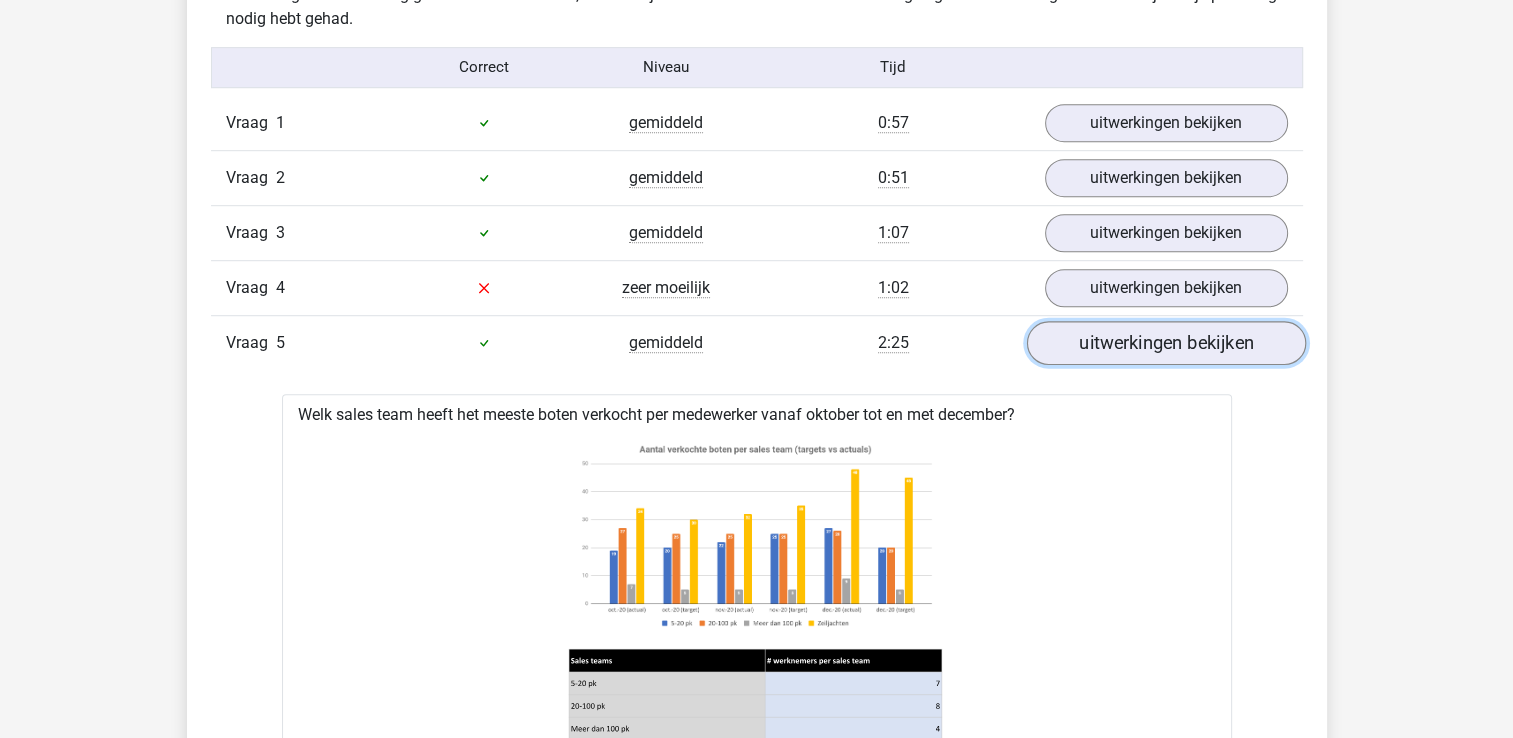 click on "uitwerkingen bekijken" at bounding box center [1165, 343] 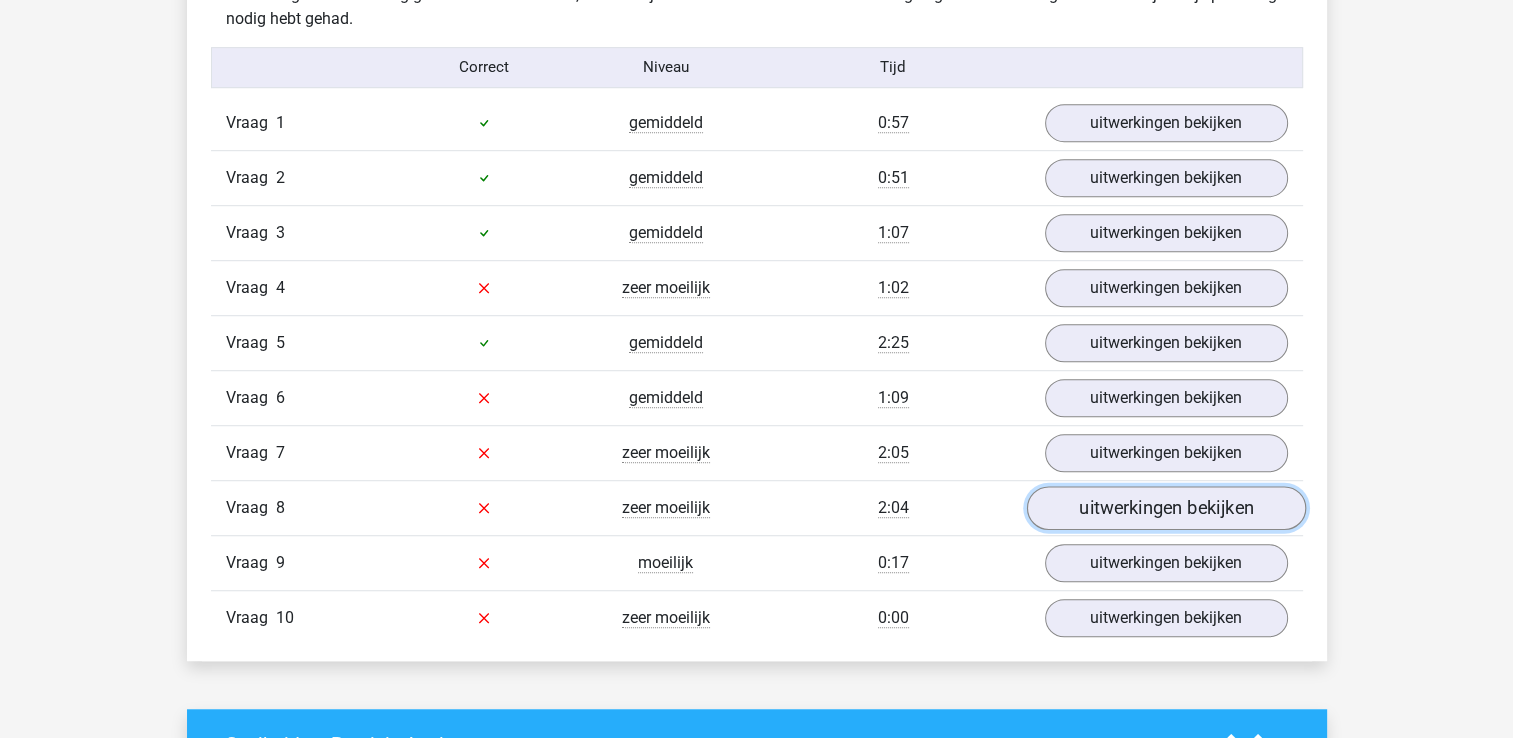 click on "uitwerkingen bekijken" at bounding box center [1165, 508] 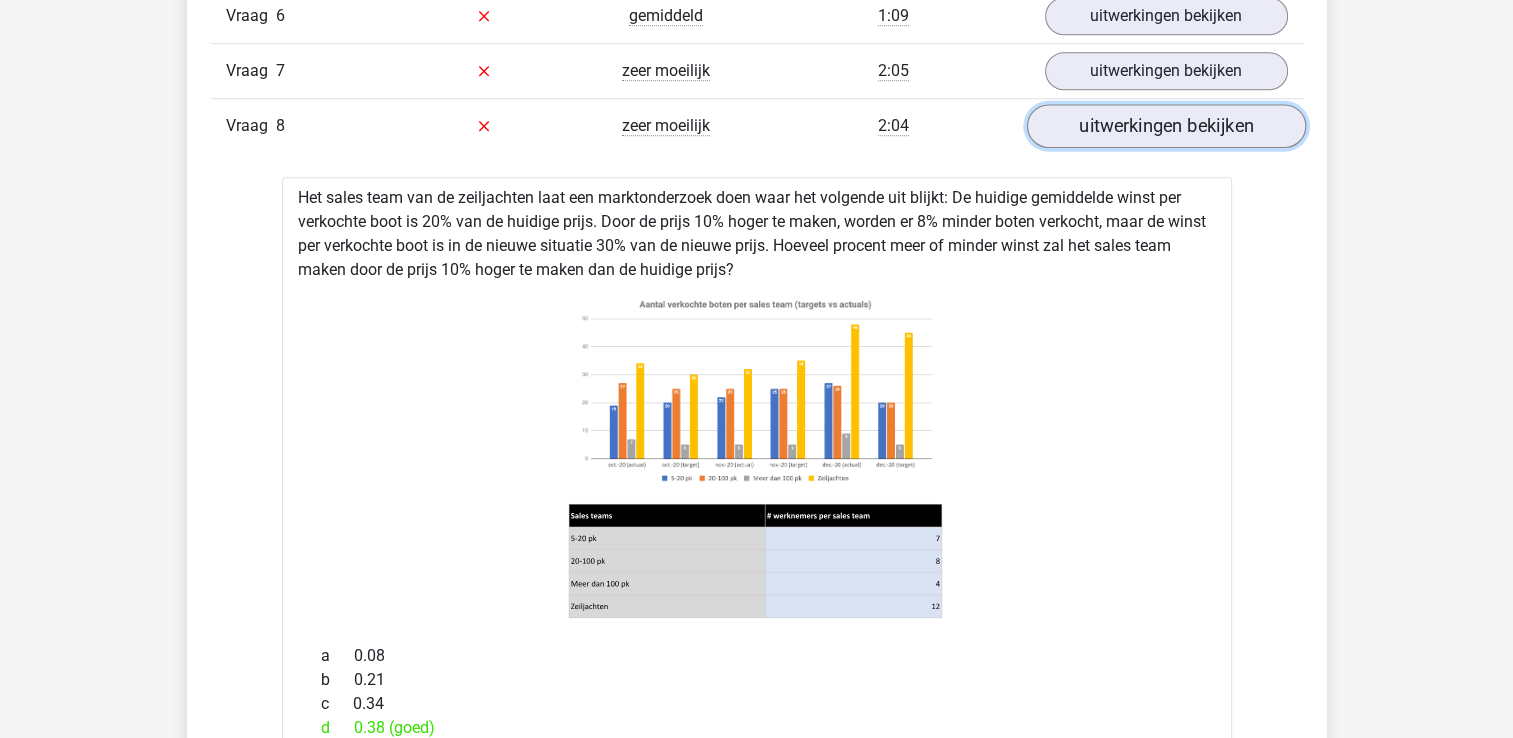 scroll, scrollTop: 1612, scrollLeft: 0, axis: vertical 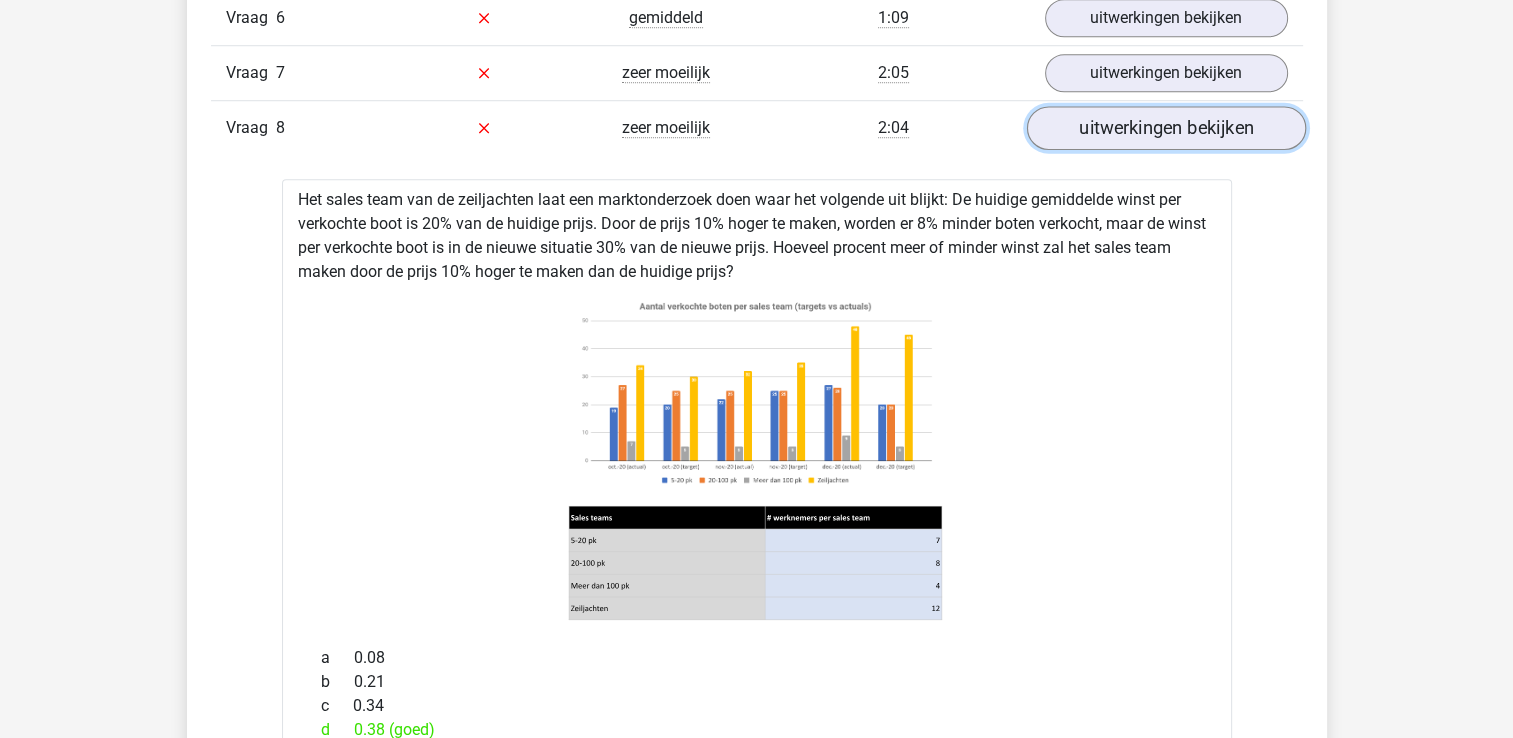 click on "uitwerkingen bekijken" at bounding box center [1165, 128] 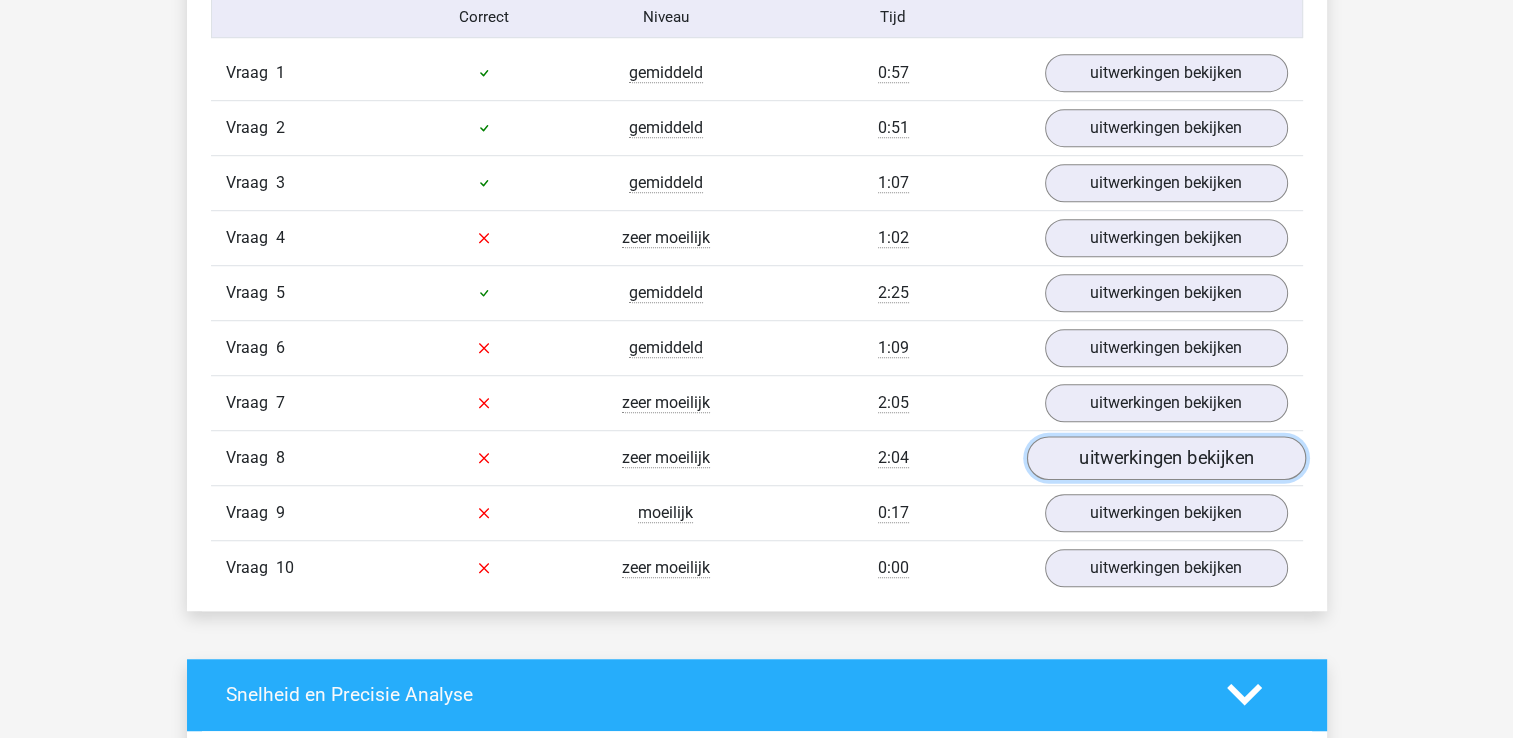 scroll, scrollTop: 1276, scrollLeft: 0, axis: vertical 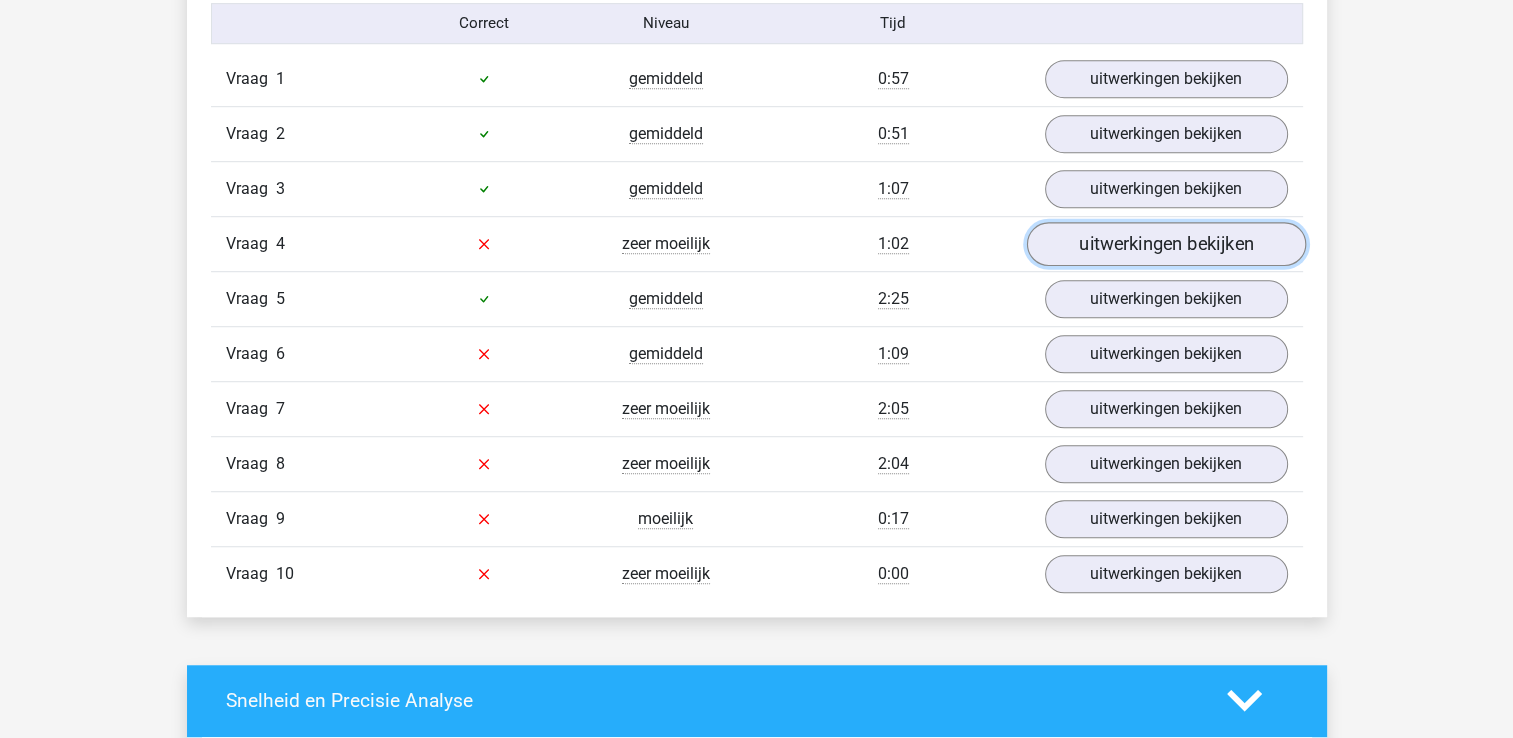 click on "uitwerkingen bekijken" at bounding box center (1165, 244) 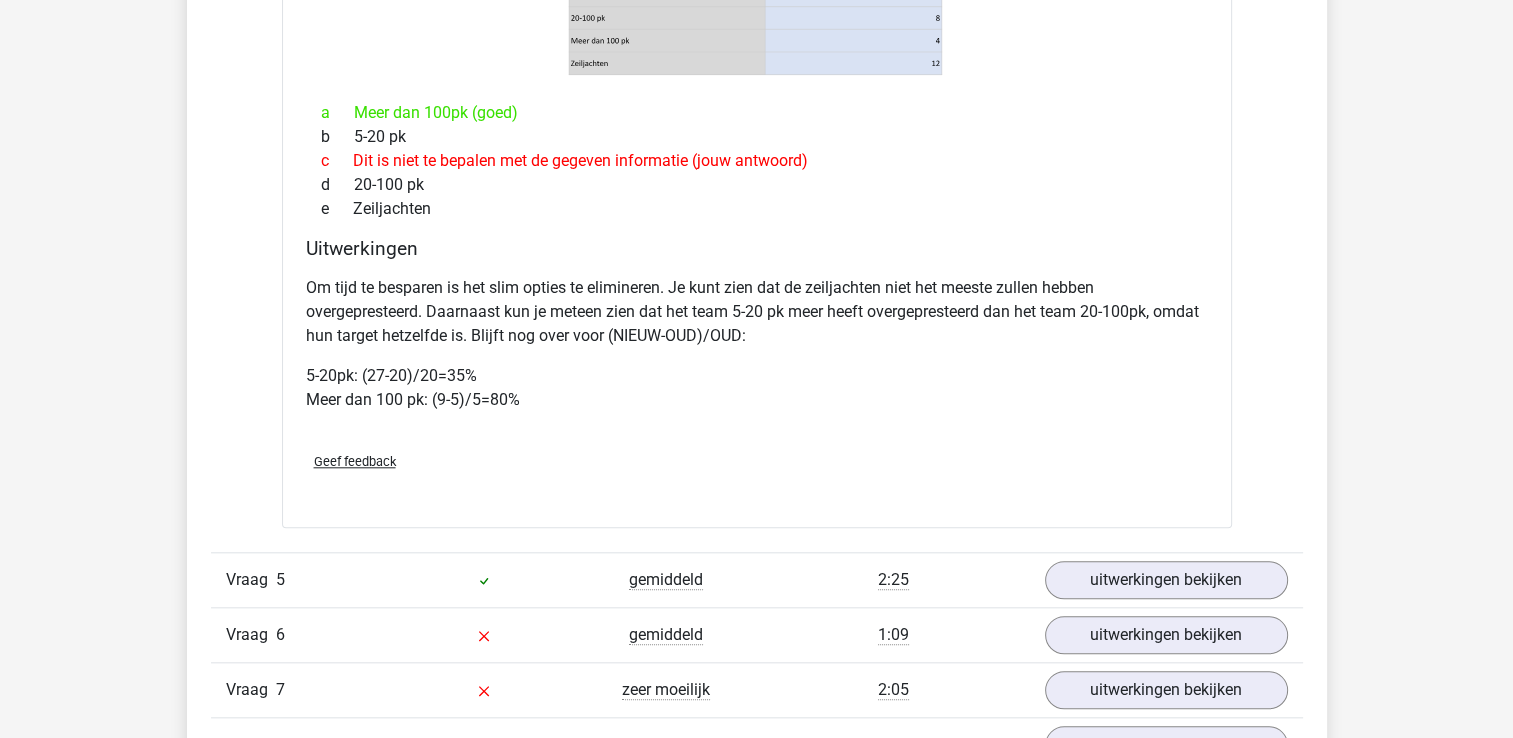 scroll, scrollTop: 2207, scrollLeft: 0, axis: vertical 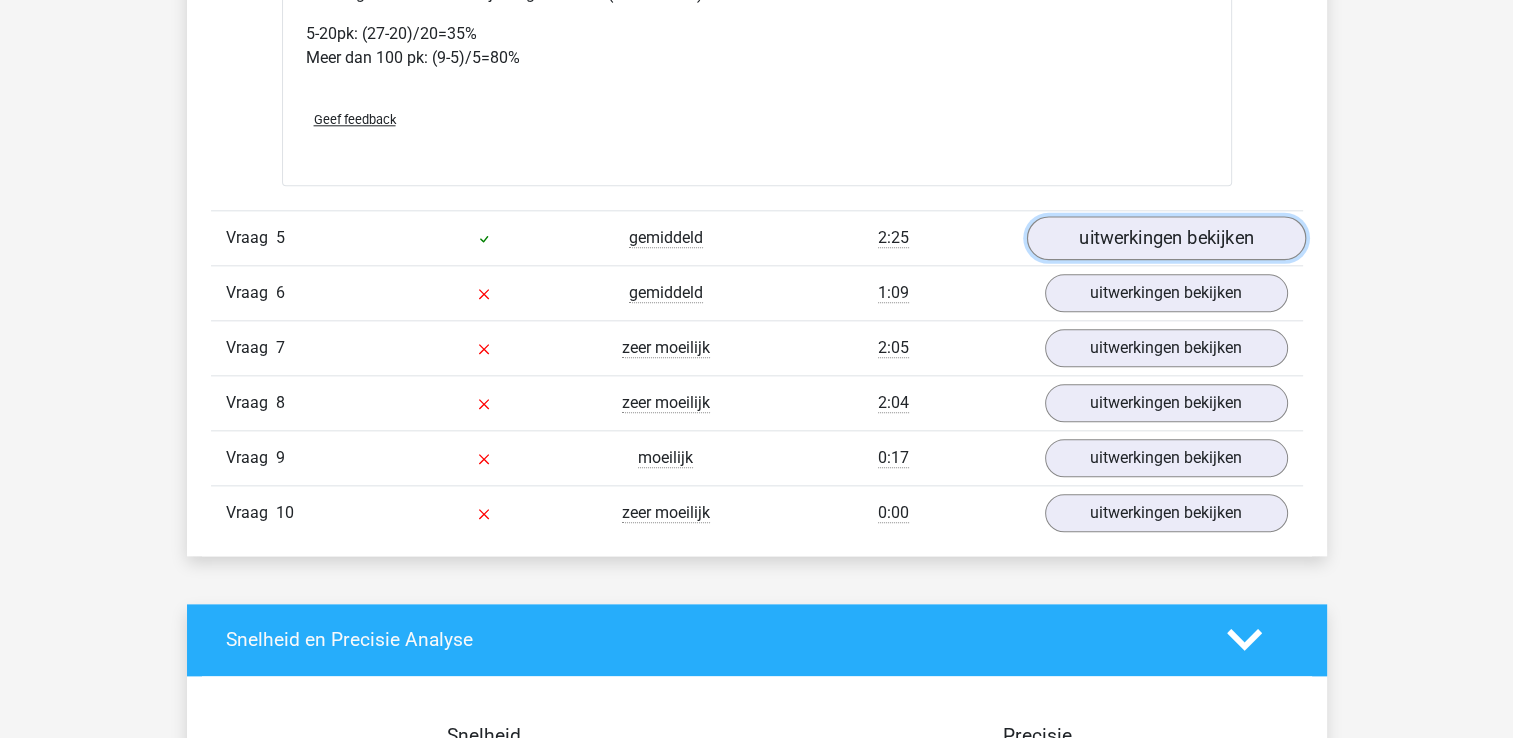 click on "uitwerkingen bekijken" at bounding box center (1165, 238) 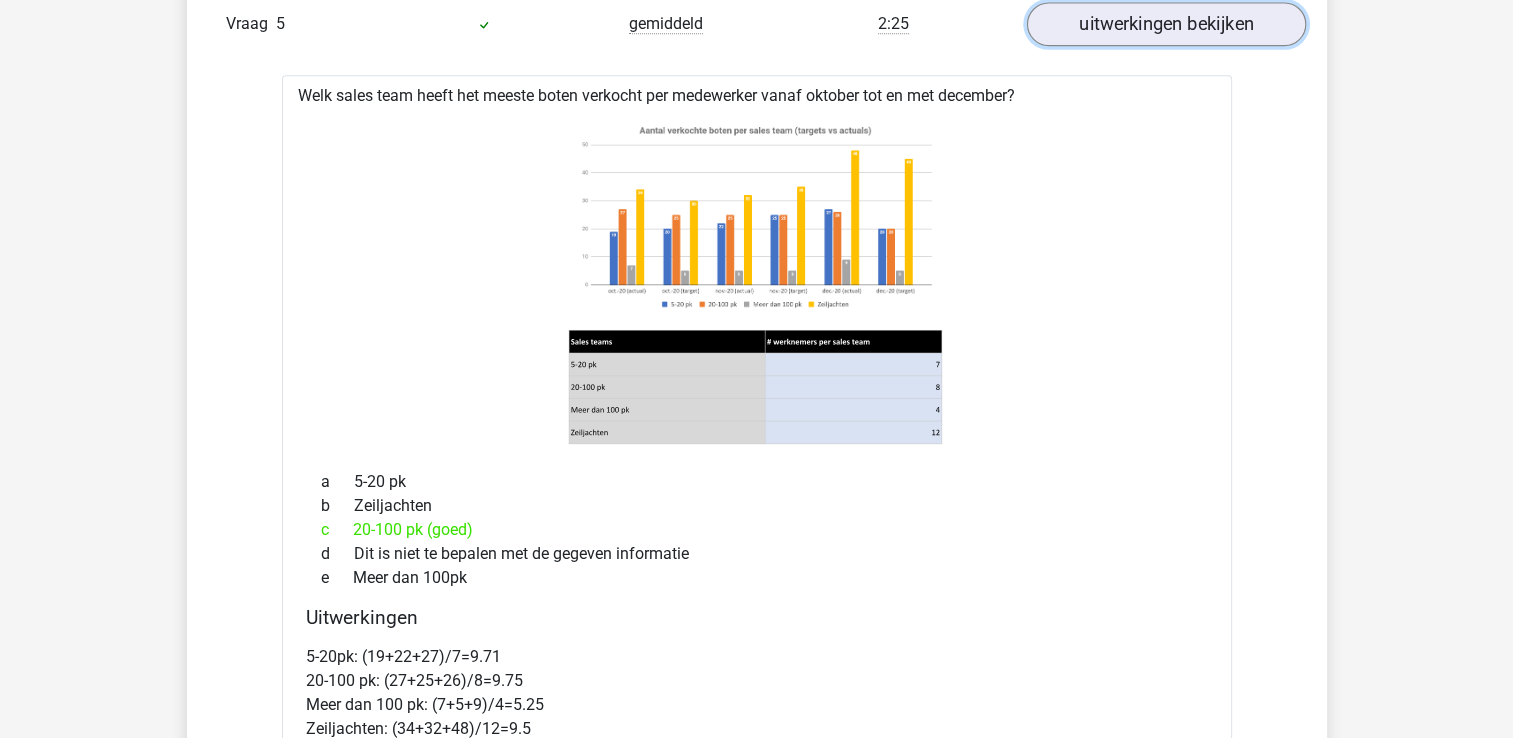 scroll, scrollTop: 2392, scrollLeft: 0, axis: vertical 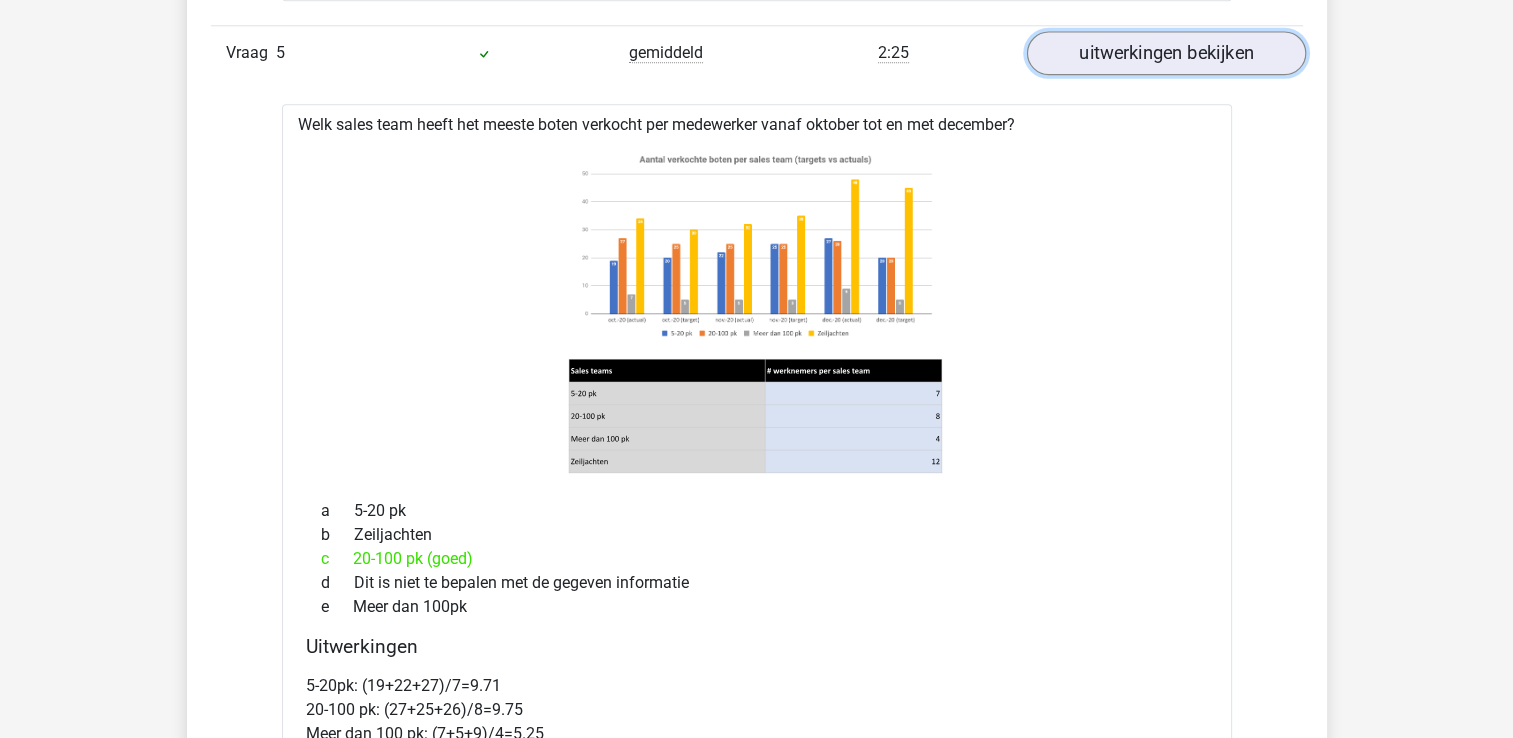 click on "uitwerkingen bekijken" at bounding box center (1165, 53) 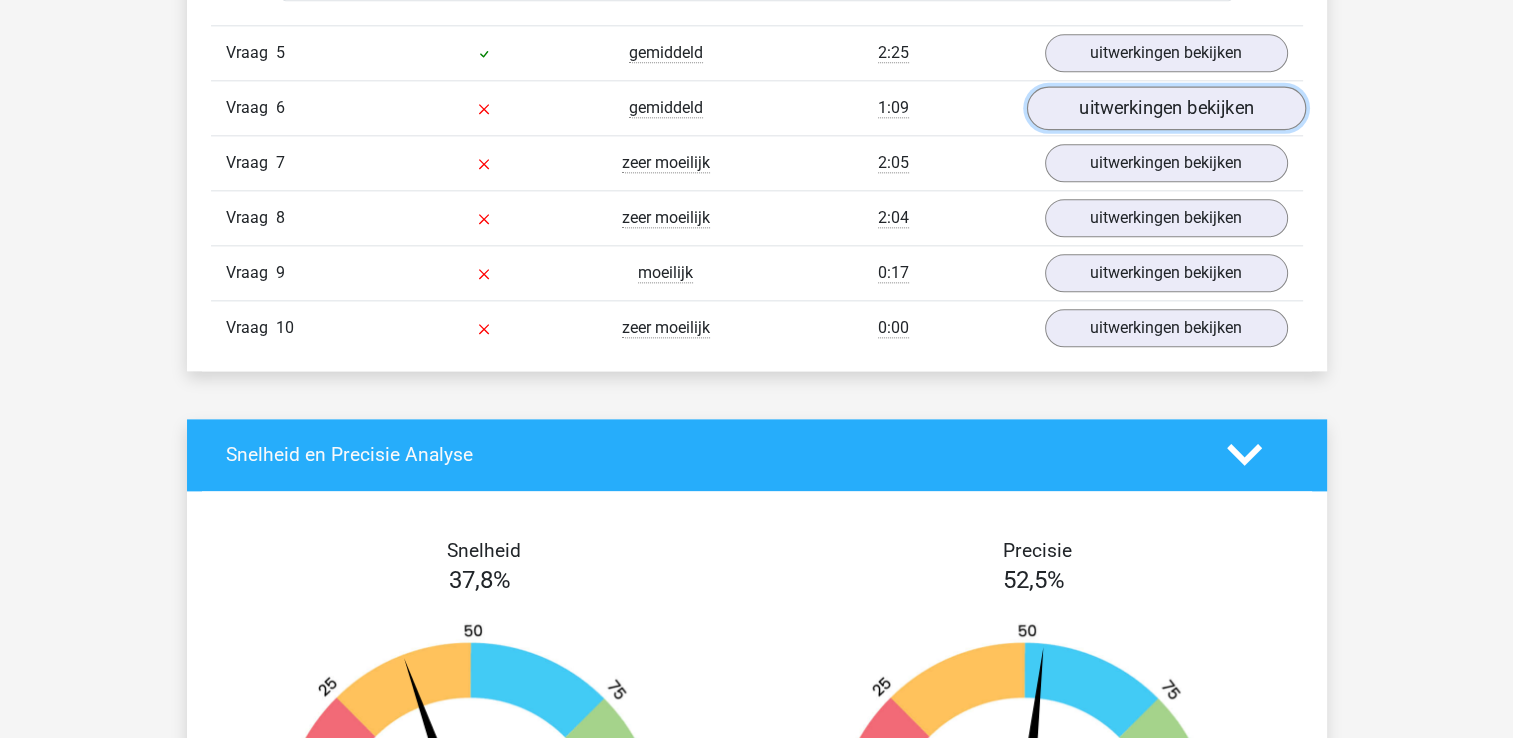 click on "uitwerkingen bekijken" at bounding box center [1165, 108] 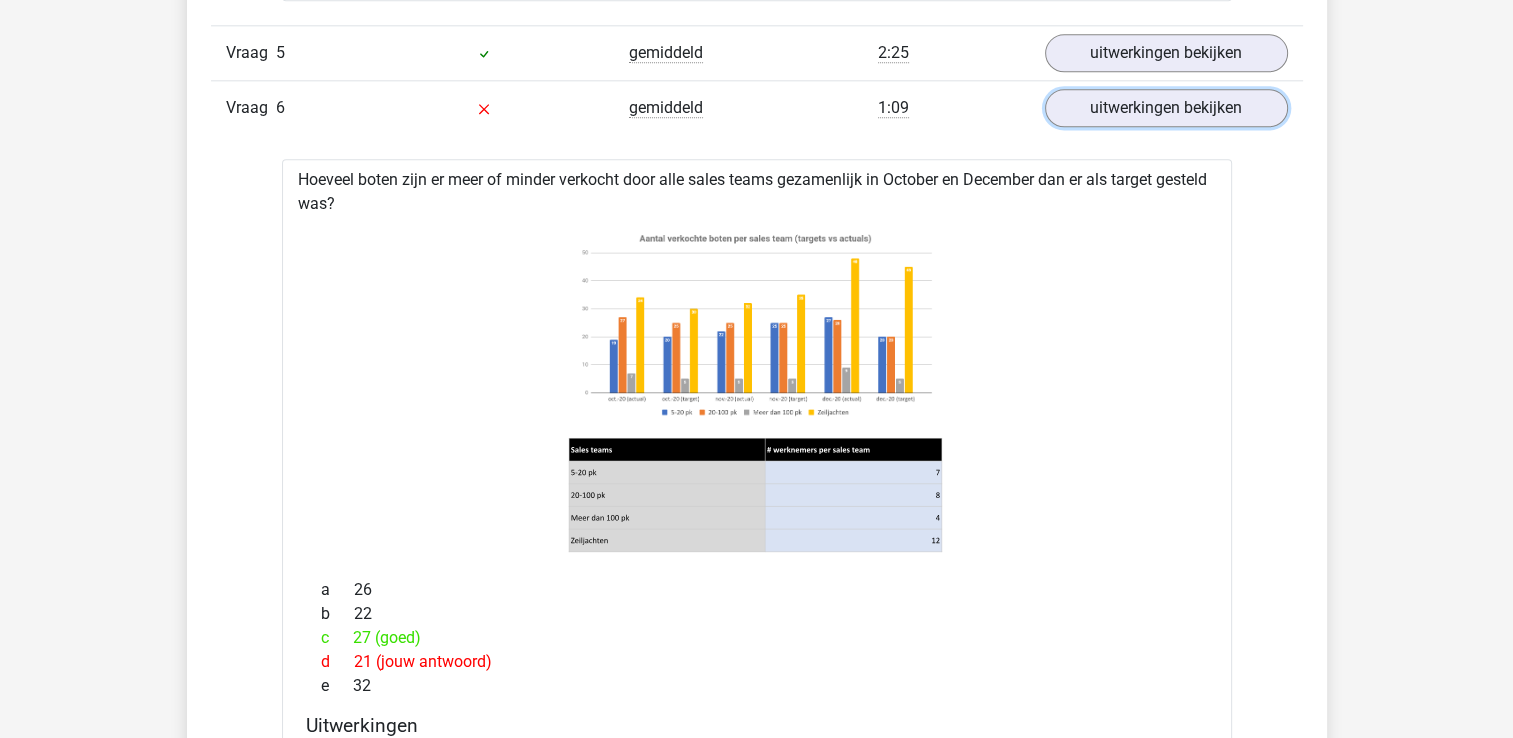 scroll, scrollTop: 2391, scrollLeft: 0, axis: vertical 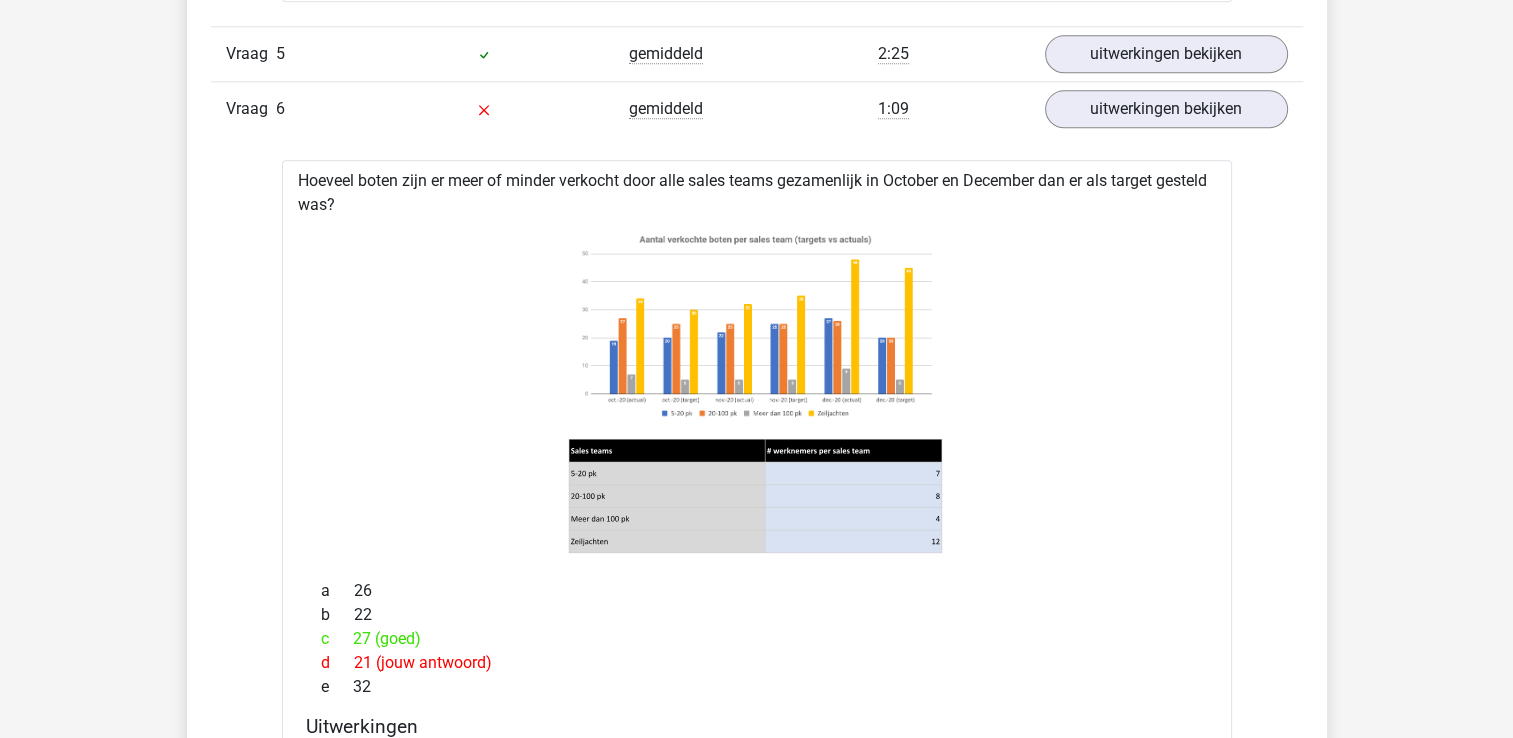 click on "Vraag
6
gemiddeld
1:09
uitwerkingen bekijken" at bounding box center (757, 108) 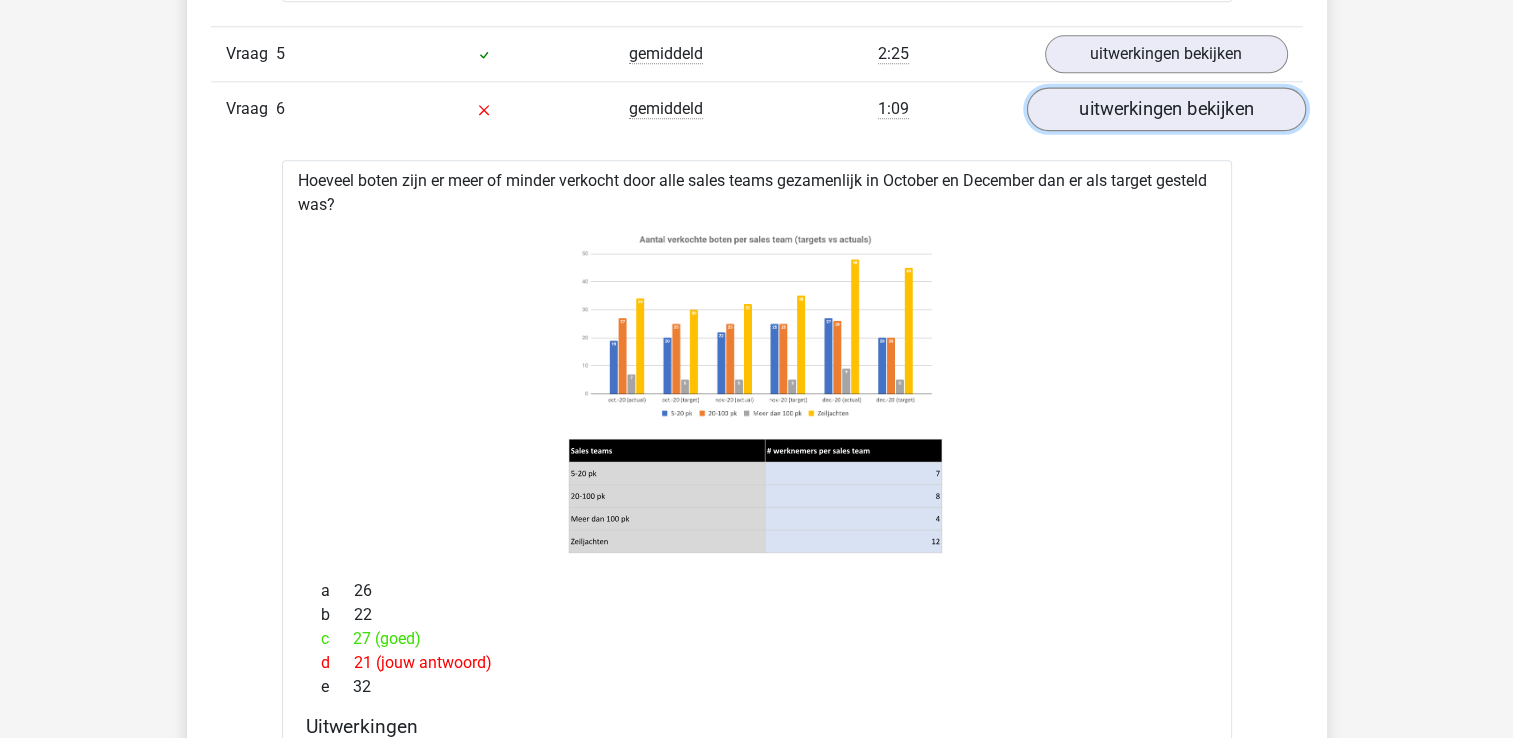 click on "uitwerkingen bekijken" at bounding box center (1165, 109) 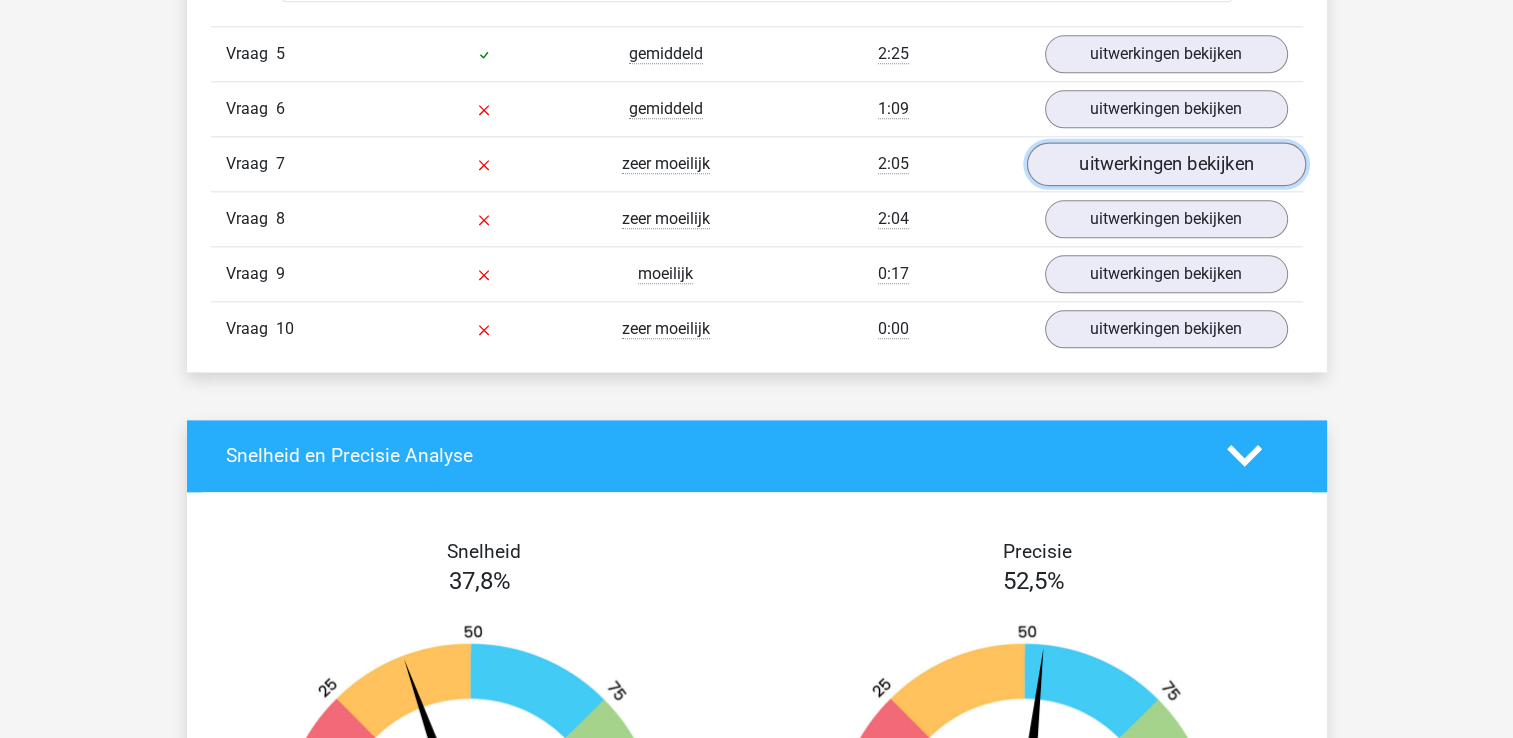 click on "uitwerkingen bekijken" at bounding box center [1165, 164] 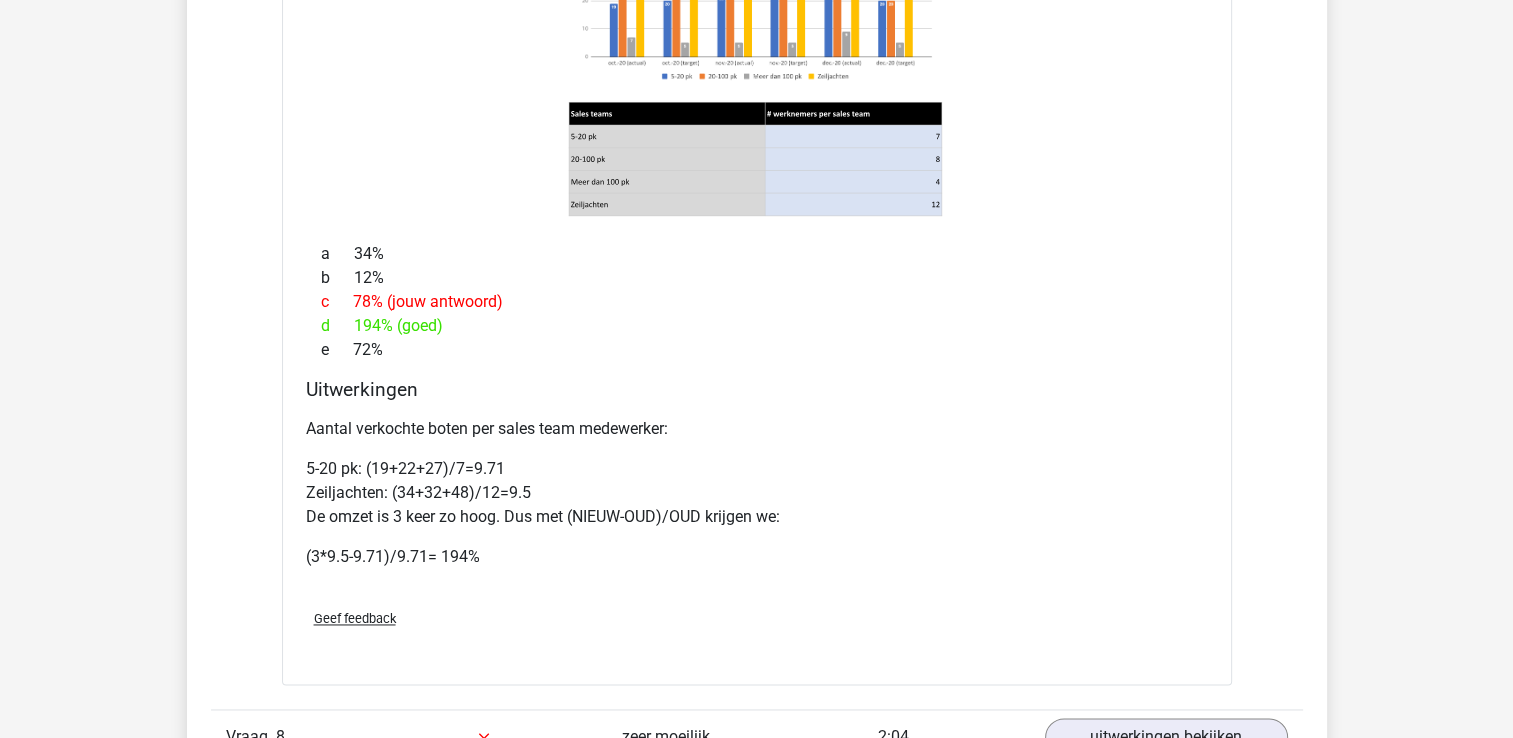scroll, scrollTop: 2804, scrollLeft: 0, axis: vertical 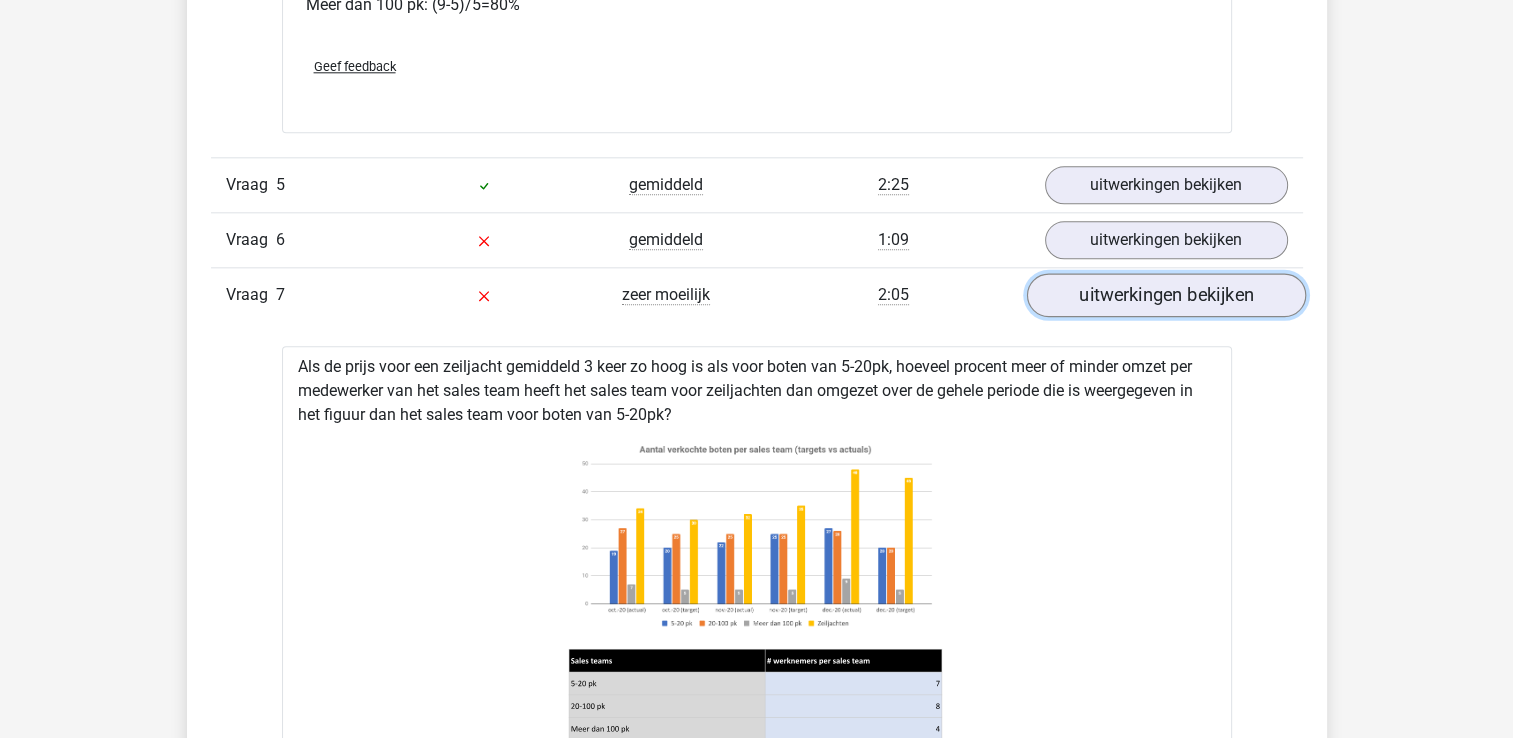 drag, startPoint x: 1163, startPoint y: 329, endPoint x: 1118, endPoint y: 310, distance: 48.8467 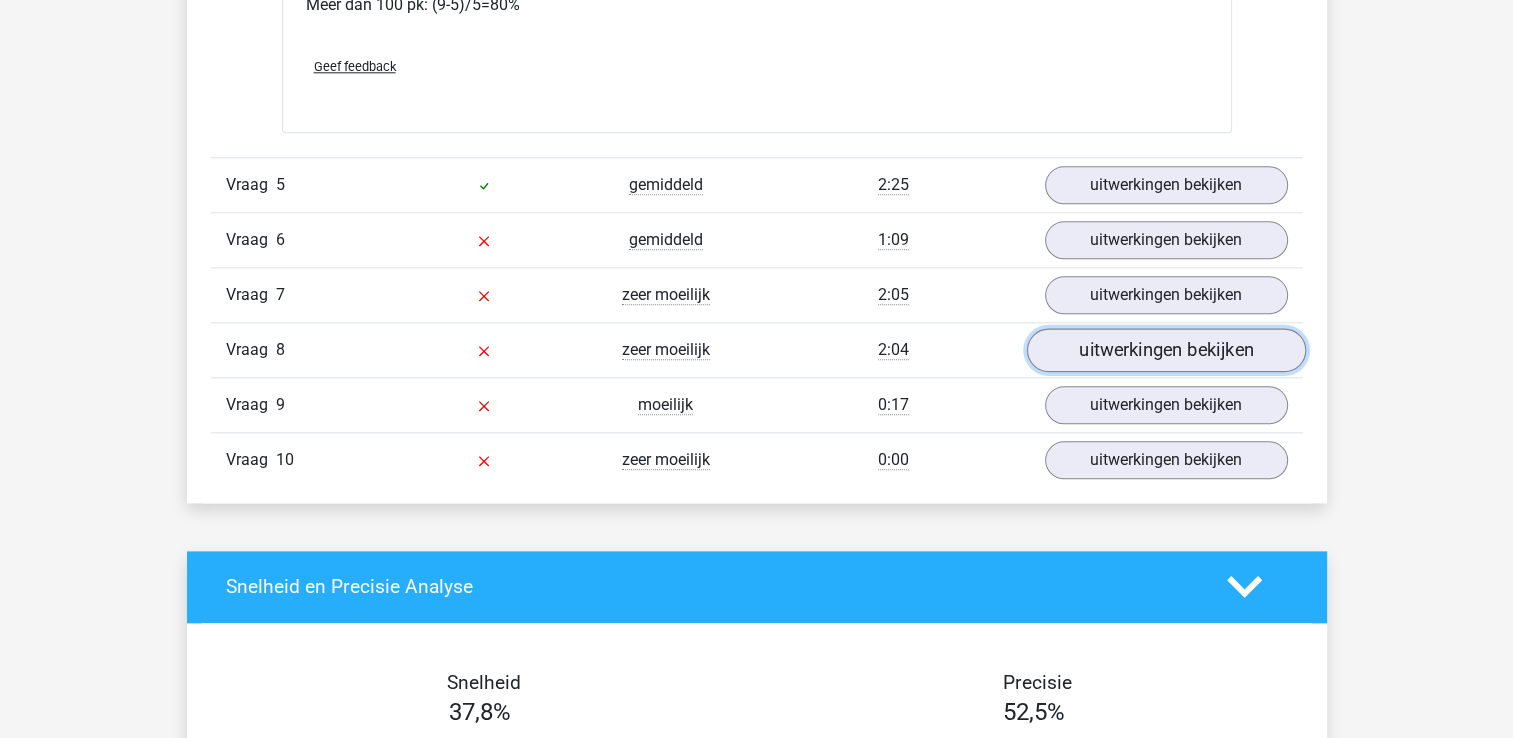 click on "uitwerkingen bekijken" at bounding box center [1165, 350] 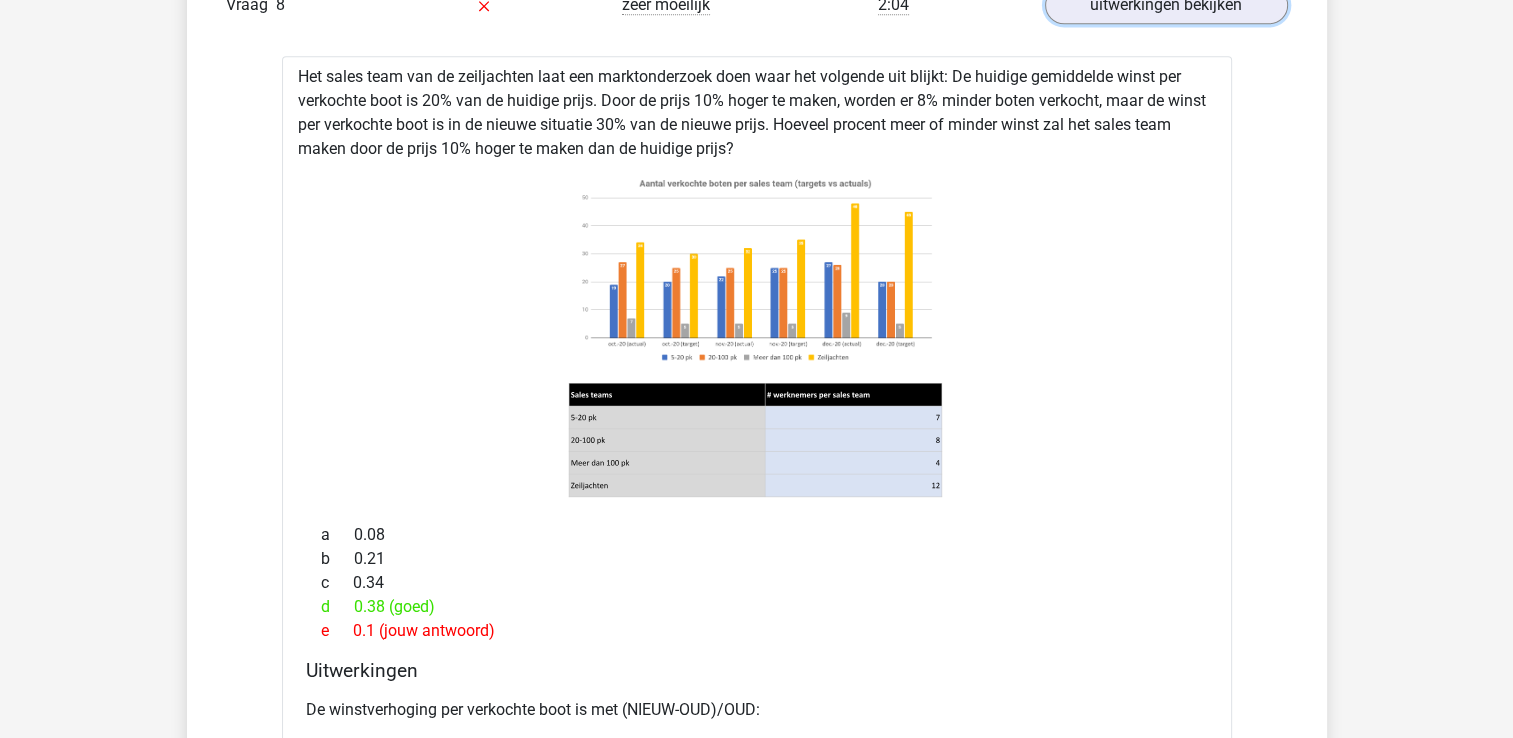 scroll, scrollTop: 2512, scrollLeft: 0, axis: vertical 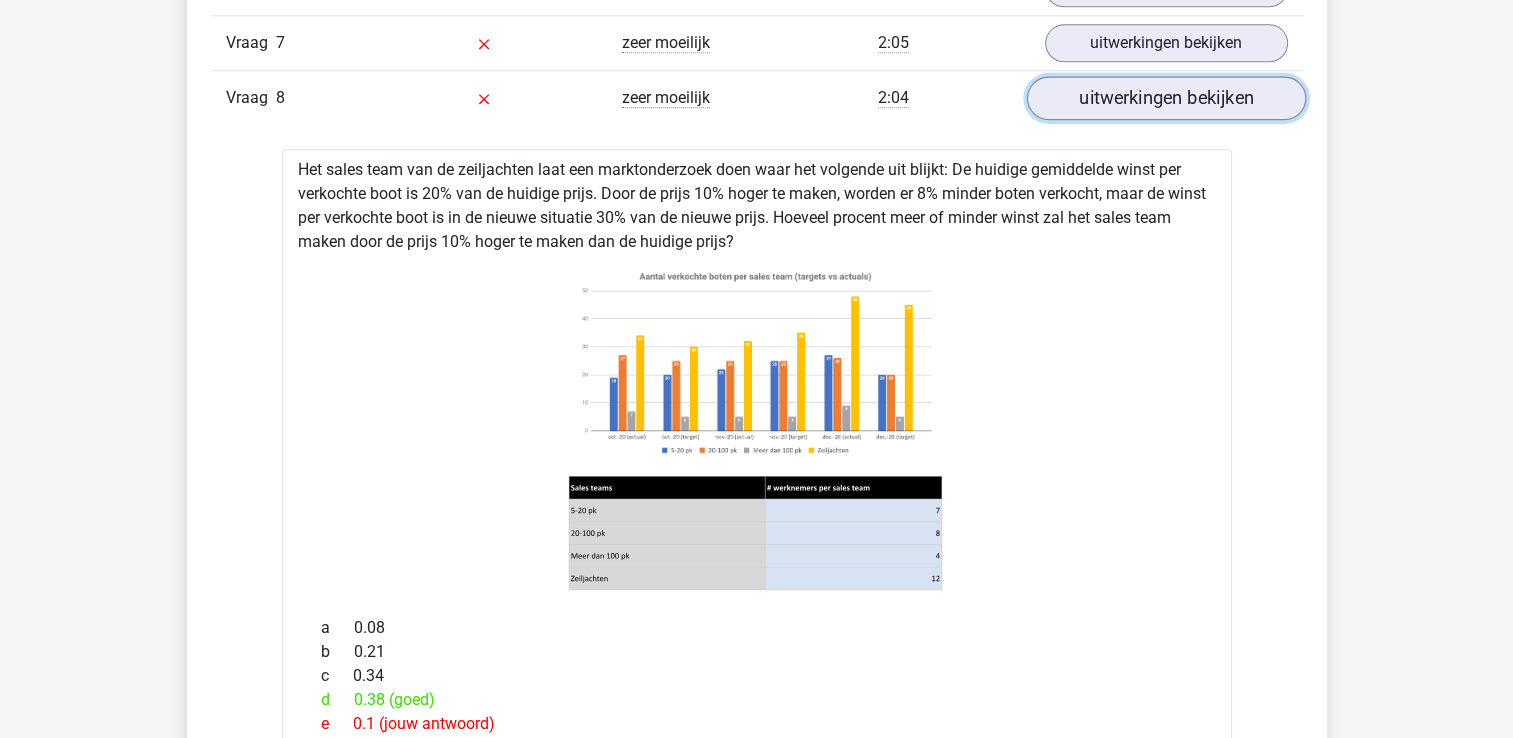 click on "uitwerkingen bekijken" at bounding box center (1165, 98) 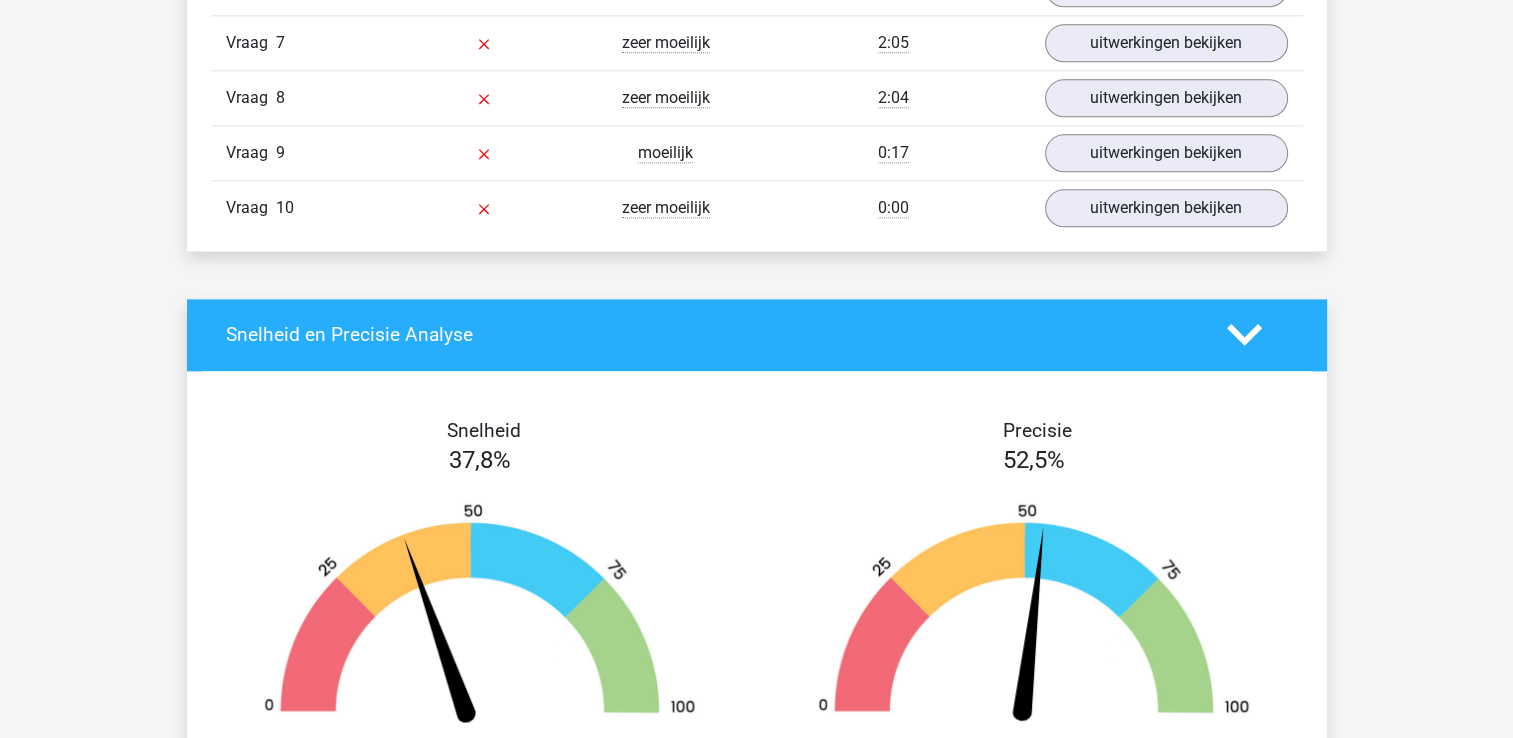 click on "Vraag
9
moeilijk
0:17
uitwerkingen bekijken" at bounding box center [757, 152] 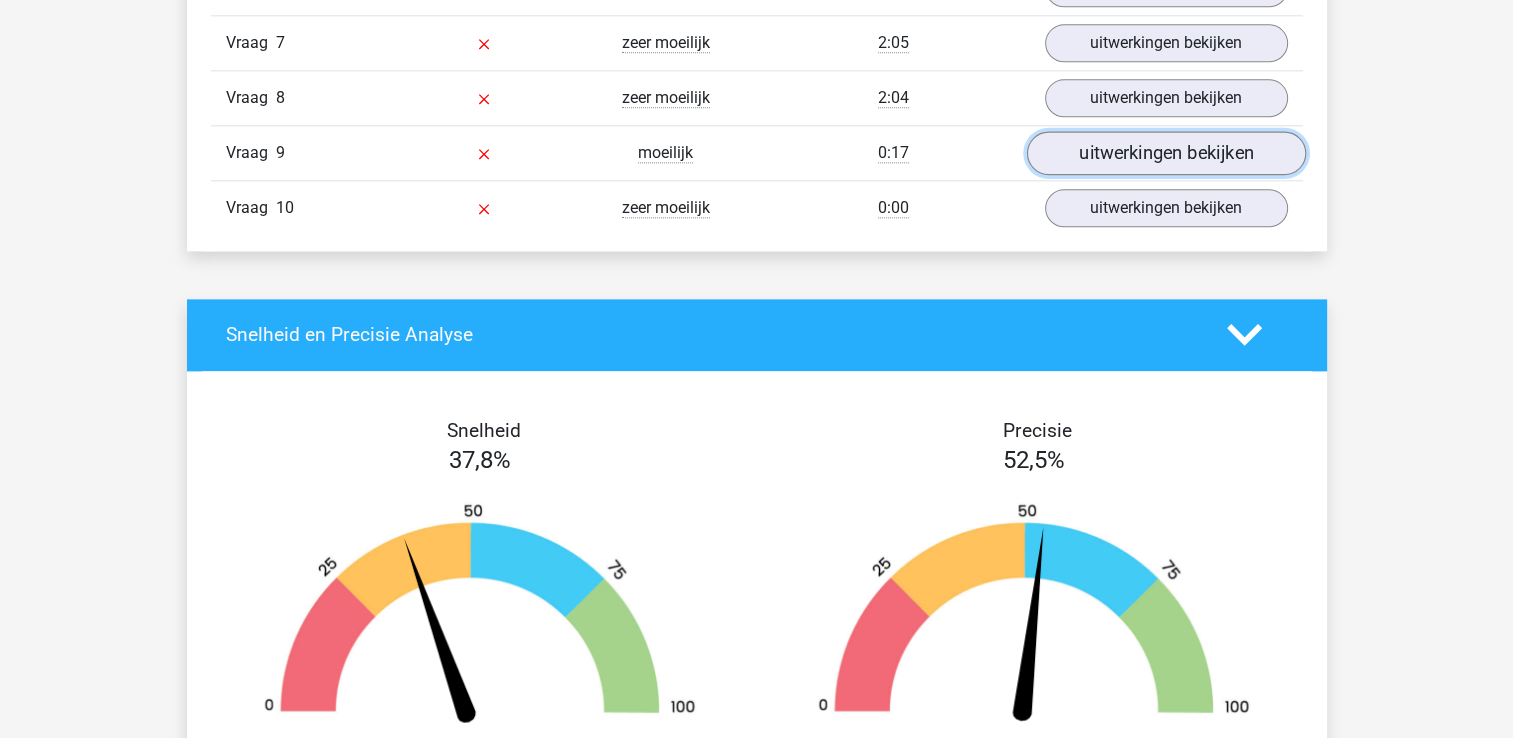 click on "uitwerkingen bekijken" at bounding box center [1165, 153] 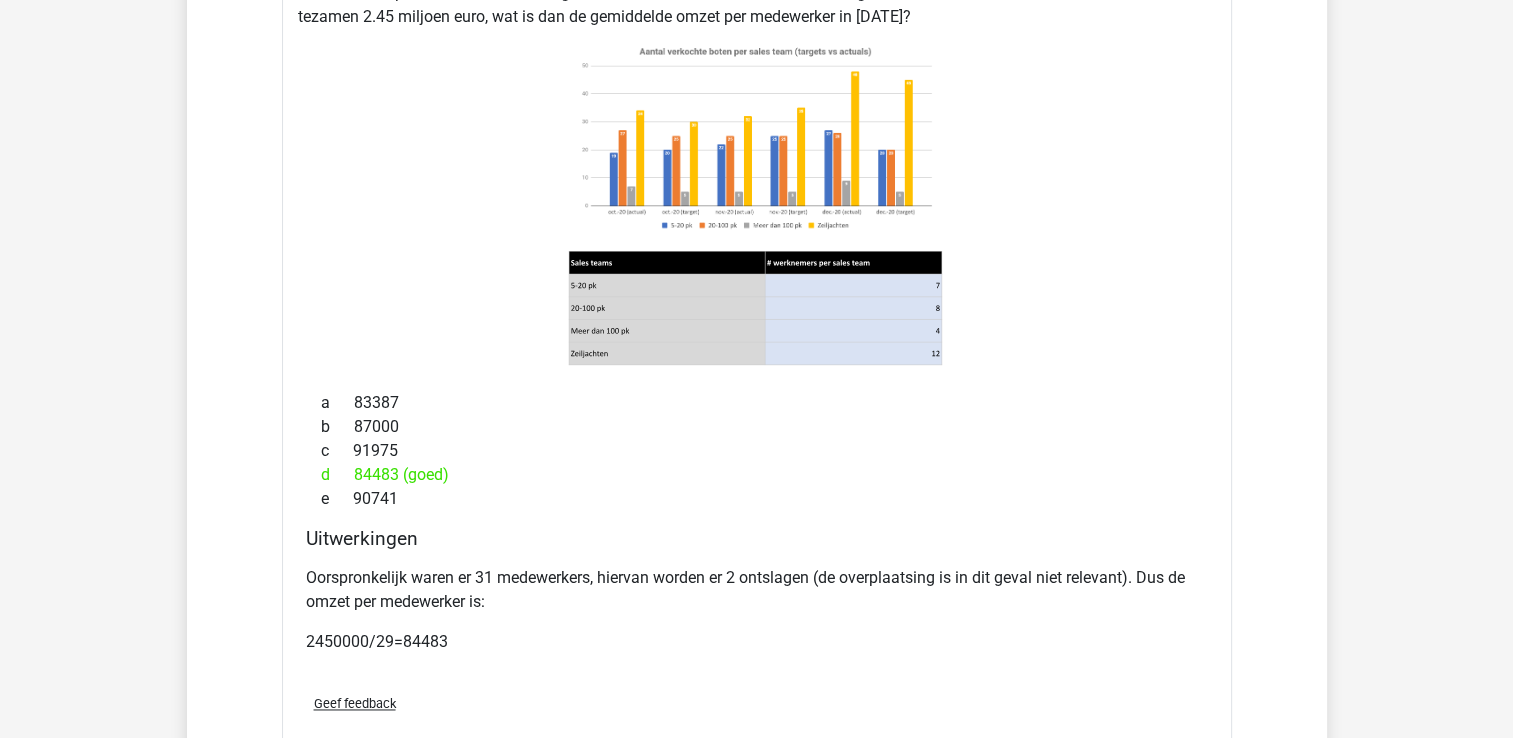 scroll, scrollTop: 2609, scrollLeft: 0, axis: vertical 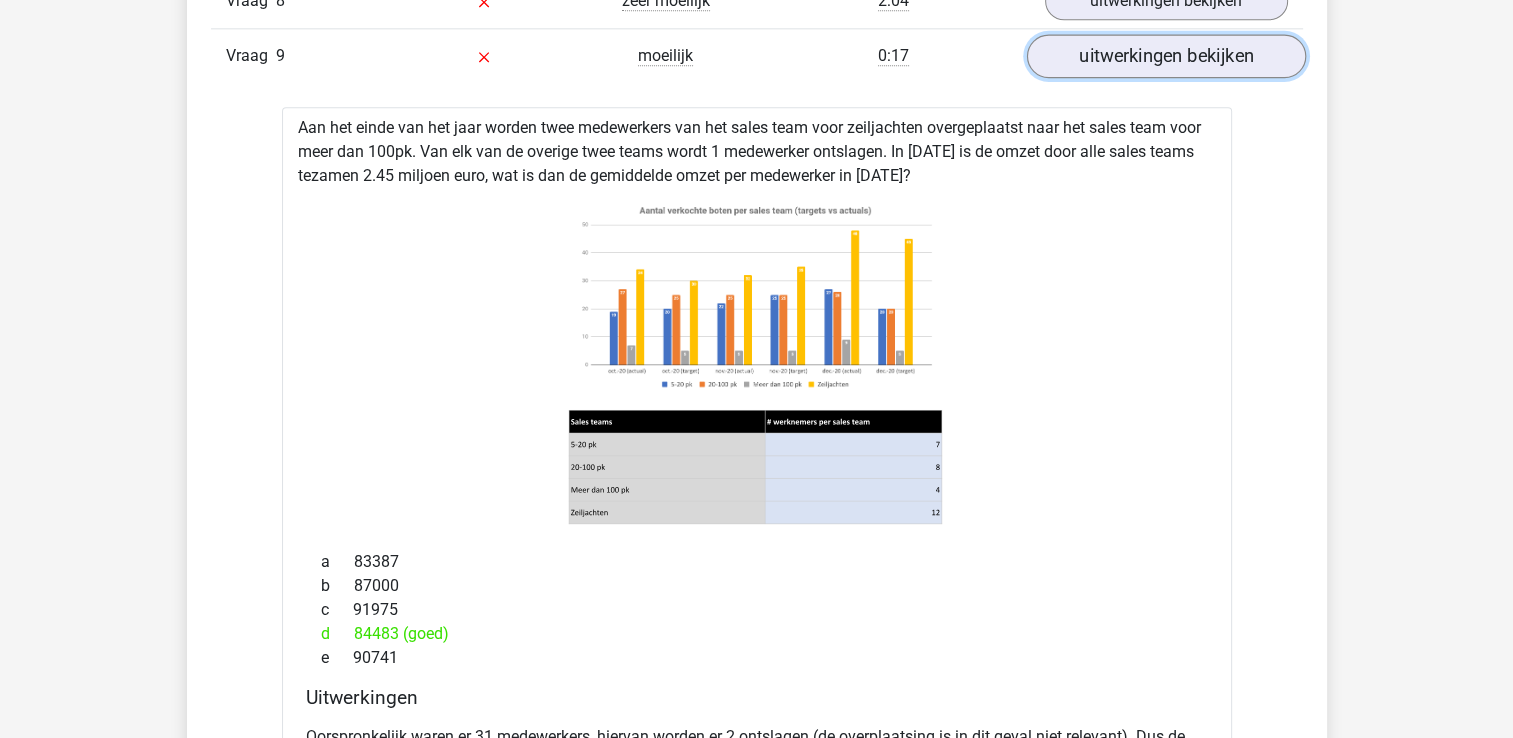 click on "uitwerkingen bekijken" at bounding box center [1165, 56] 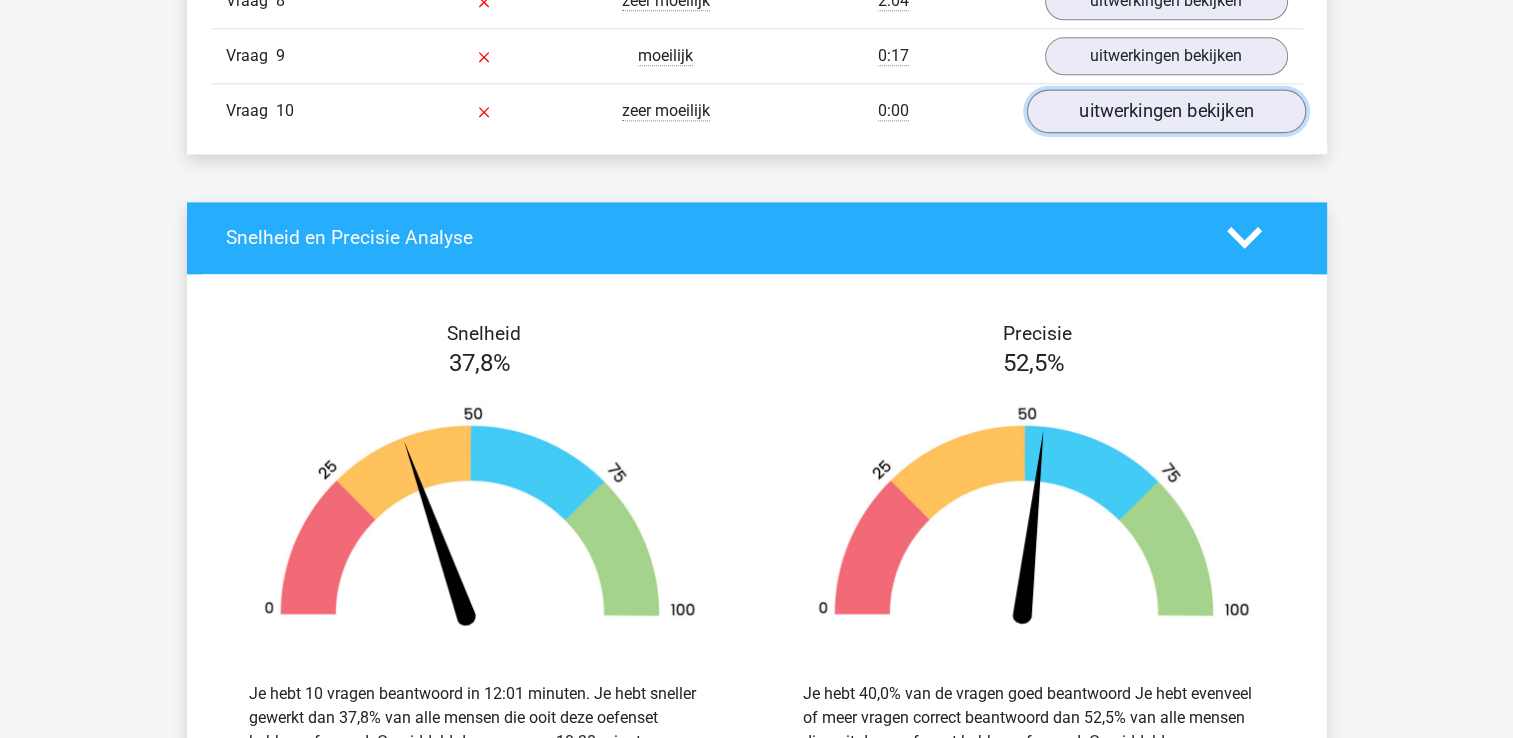 click on "uitwerkingen bekijken" at bounding box center [1165, 111] 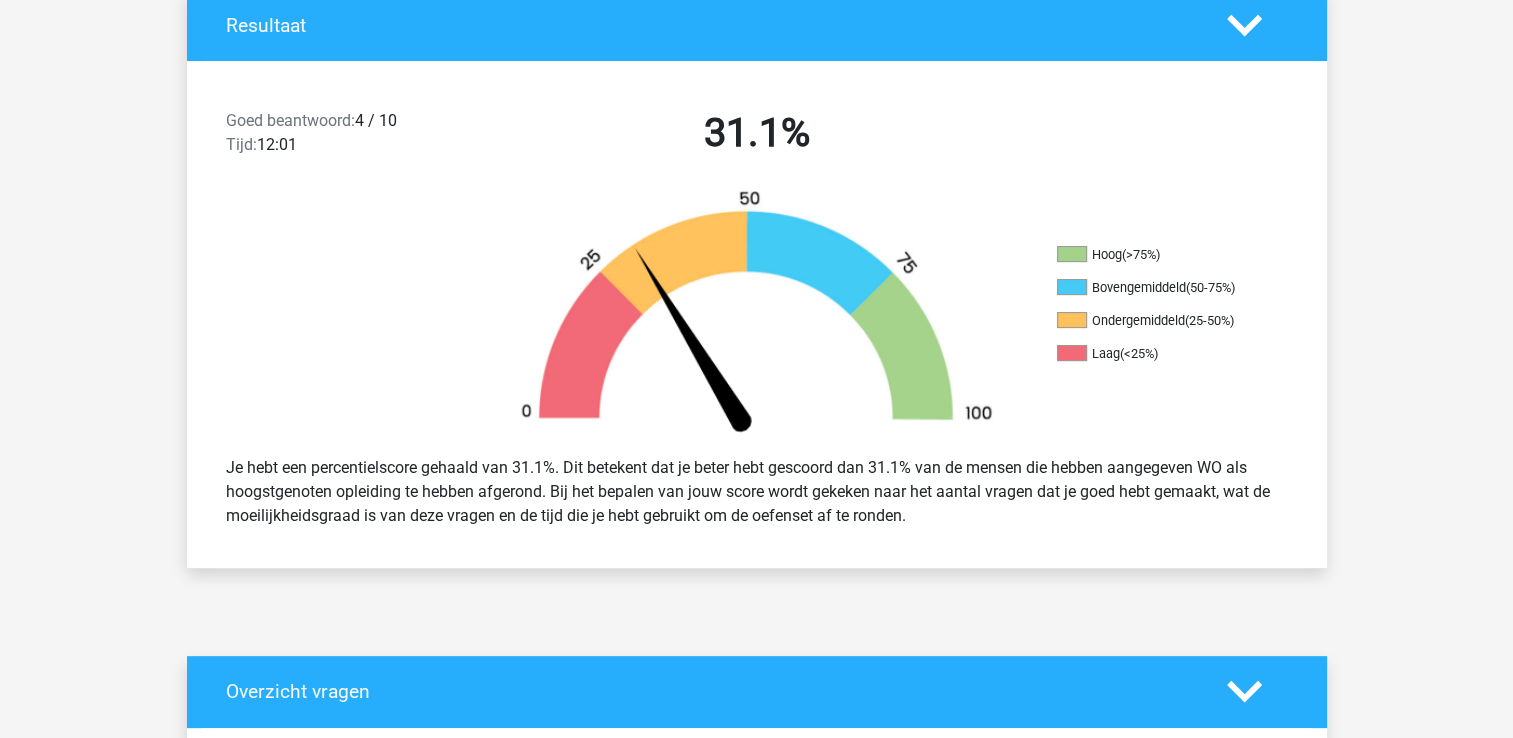 scroll, scrollTop: 0, scrollLeft: 0, axis: both 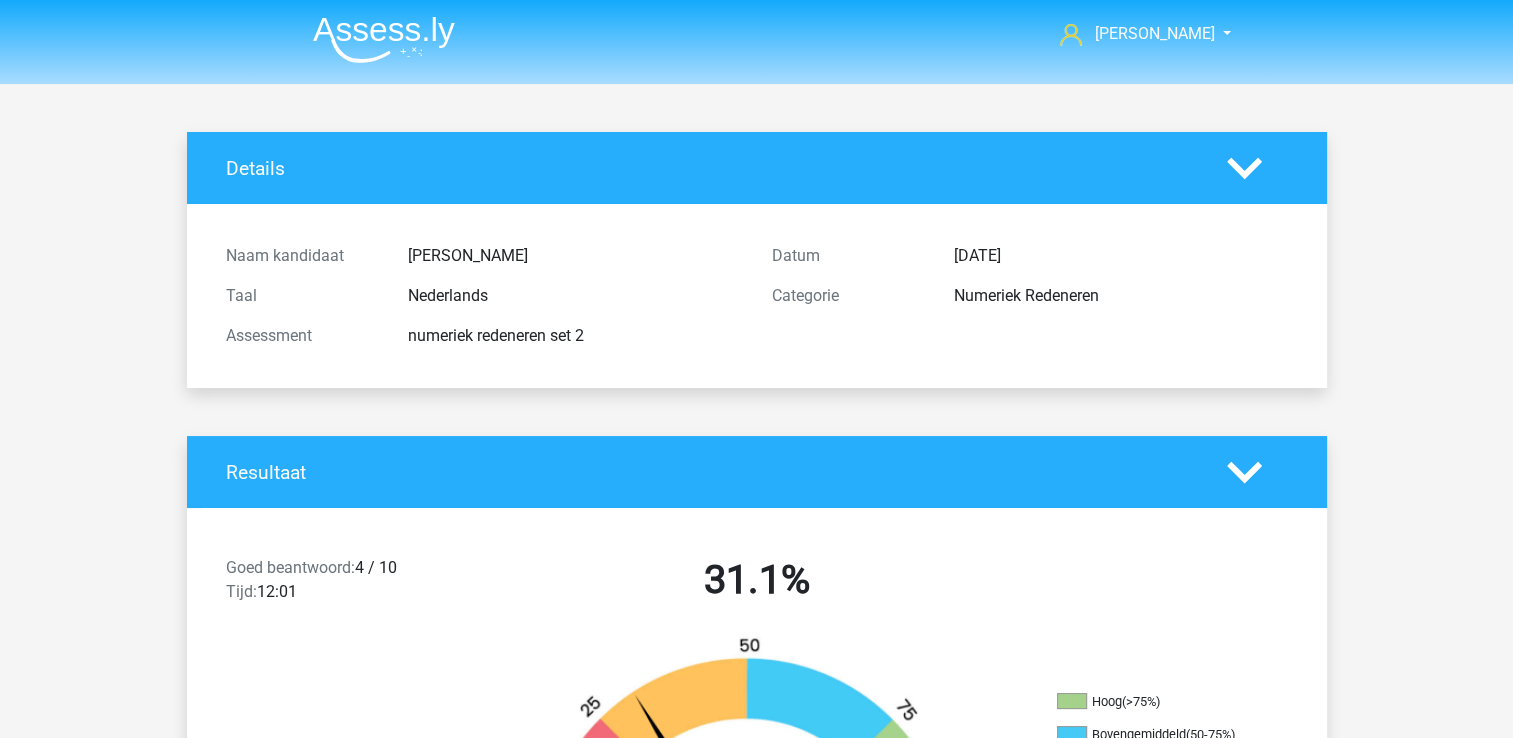 click at bounding box center (384, 39) 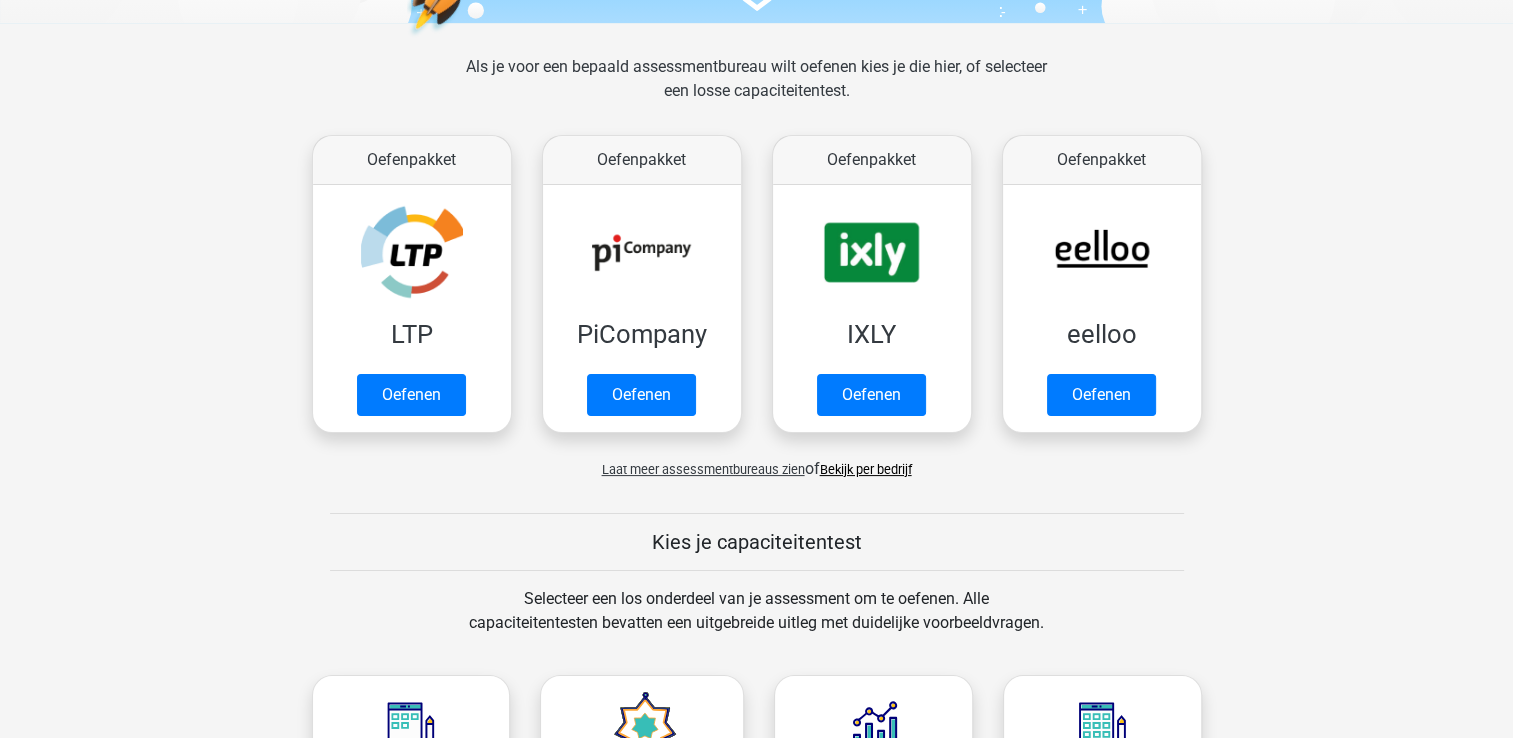 scroll, scrollTop: 308, scrollLeft: 0, axis: vertical 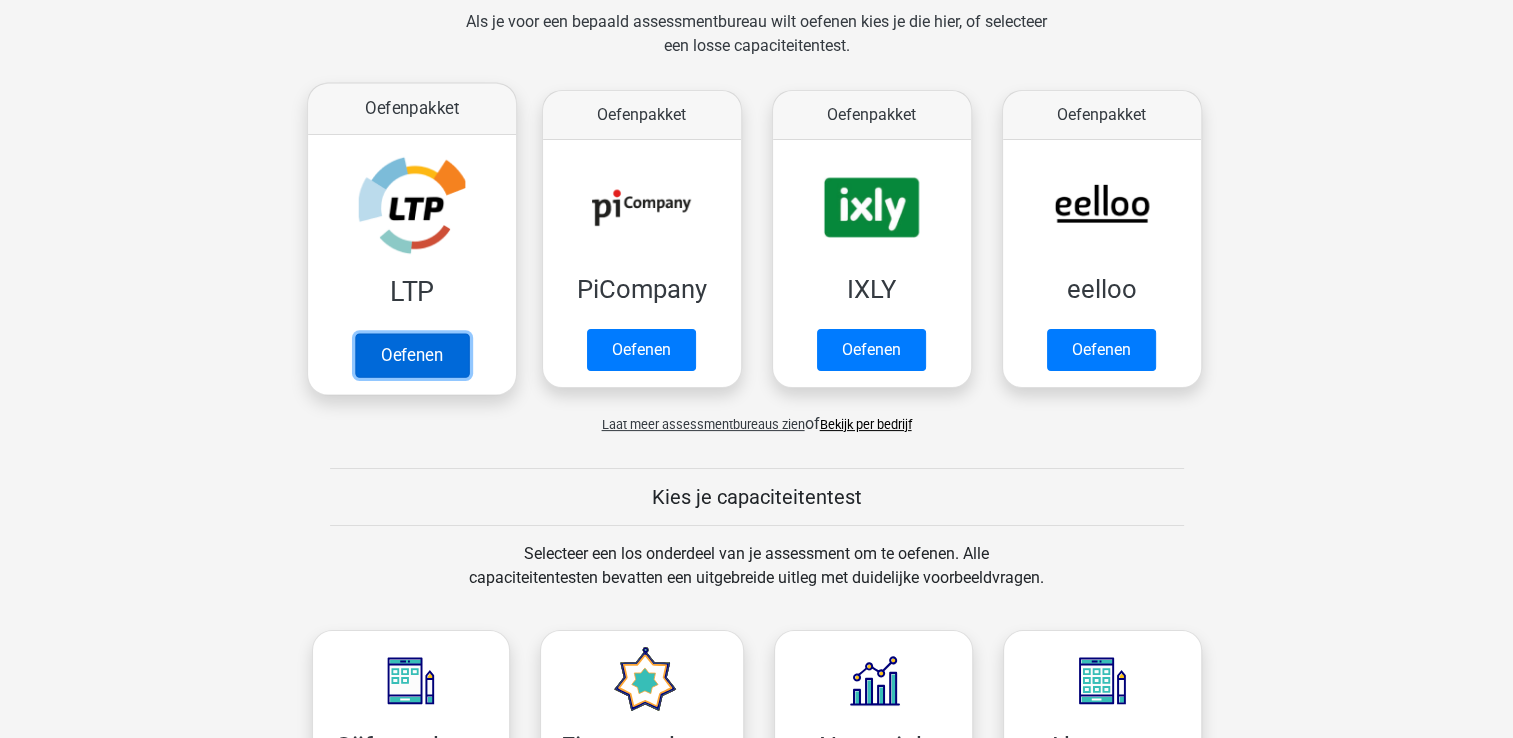 click on "Oefenen" at bounding box center [411, 355] 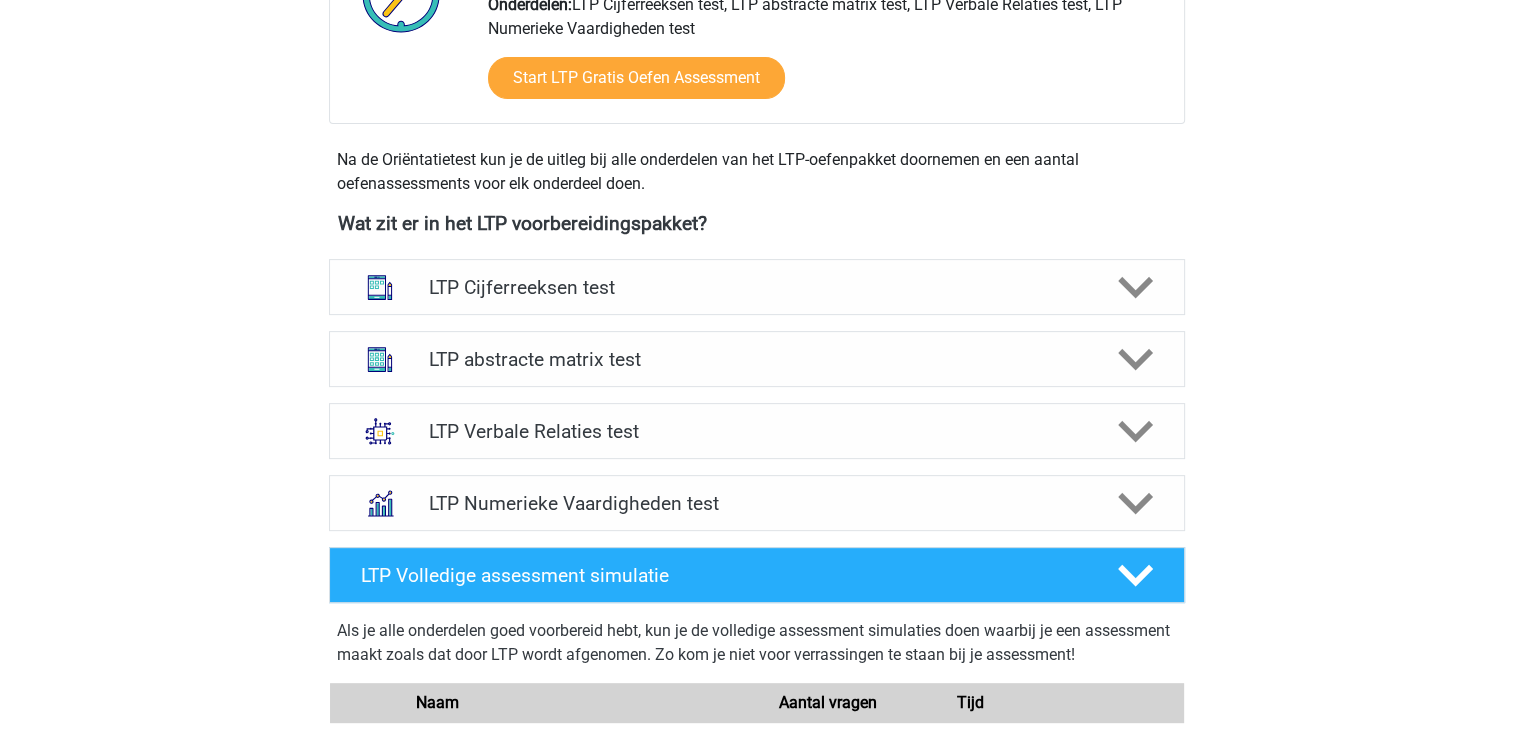 scroll, scrollTop: 595, scrollLeft: 0, axis: vertical 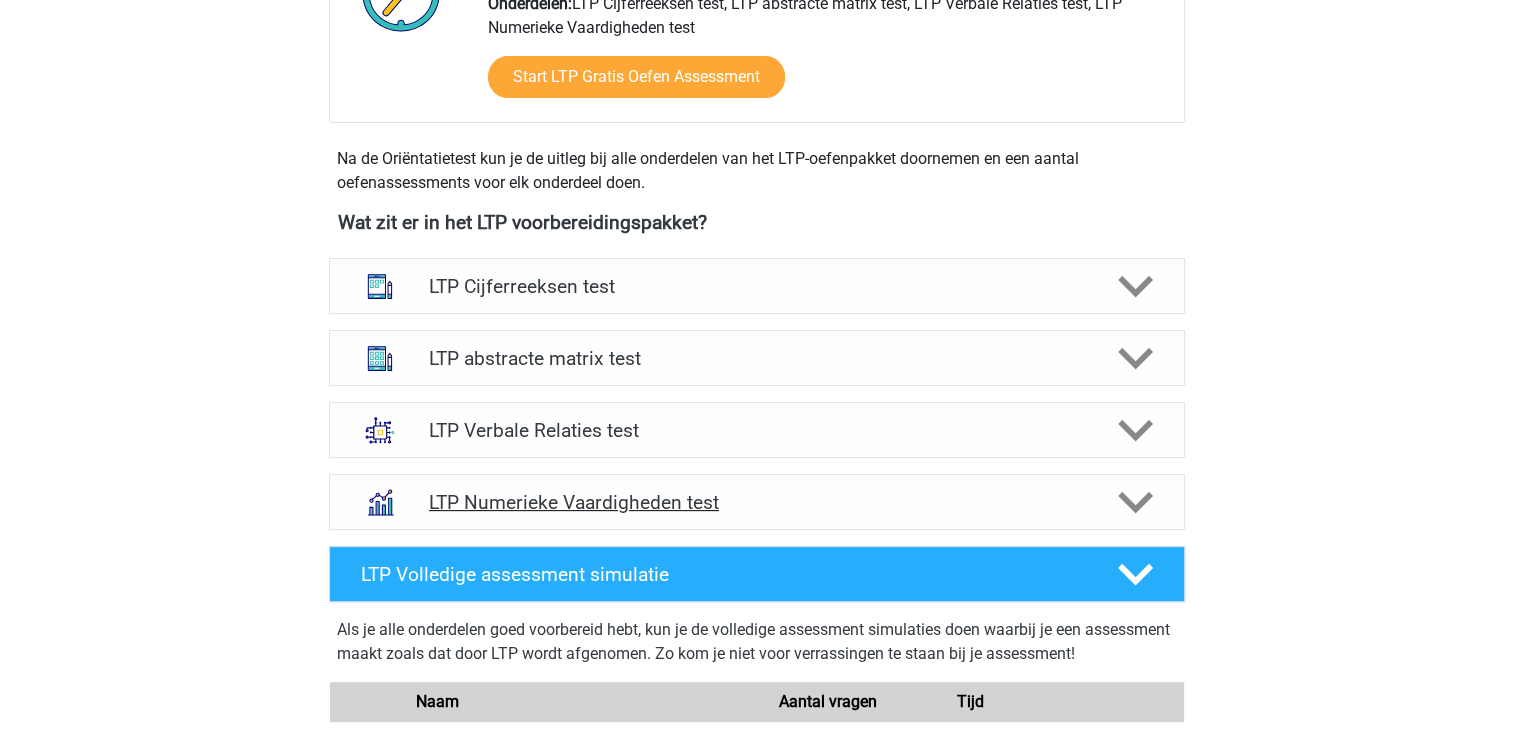 click on "LTP Numerieke Vaardigheden test" at bounding box center [757, 502] 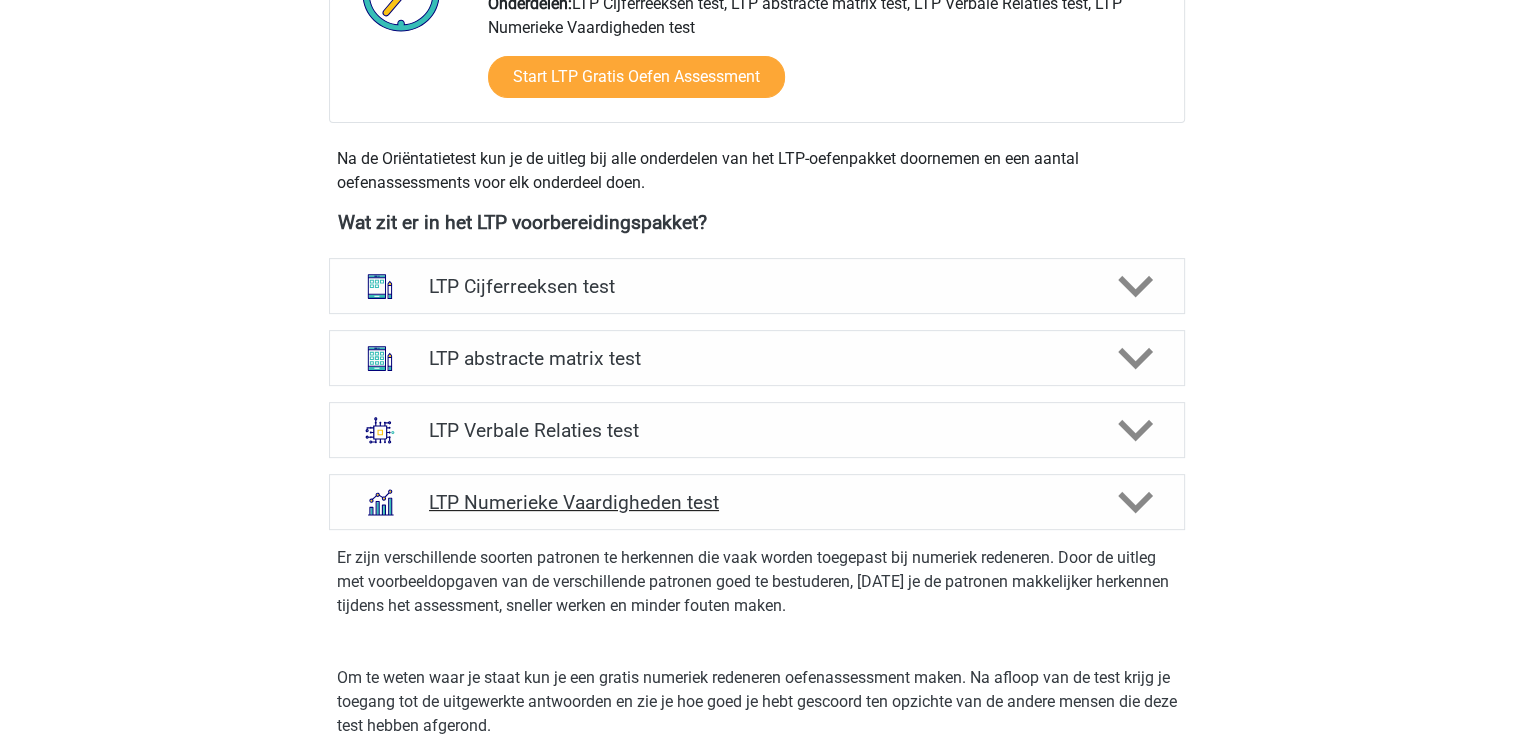 click 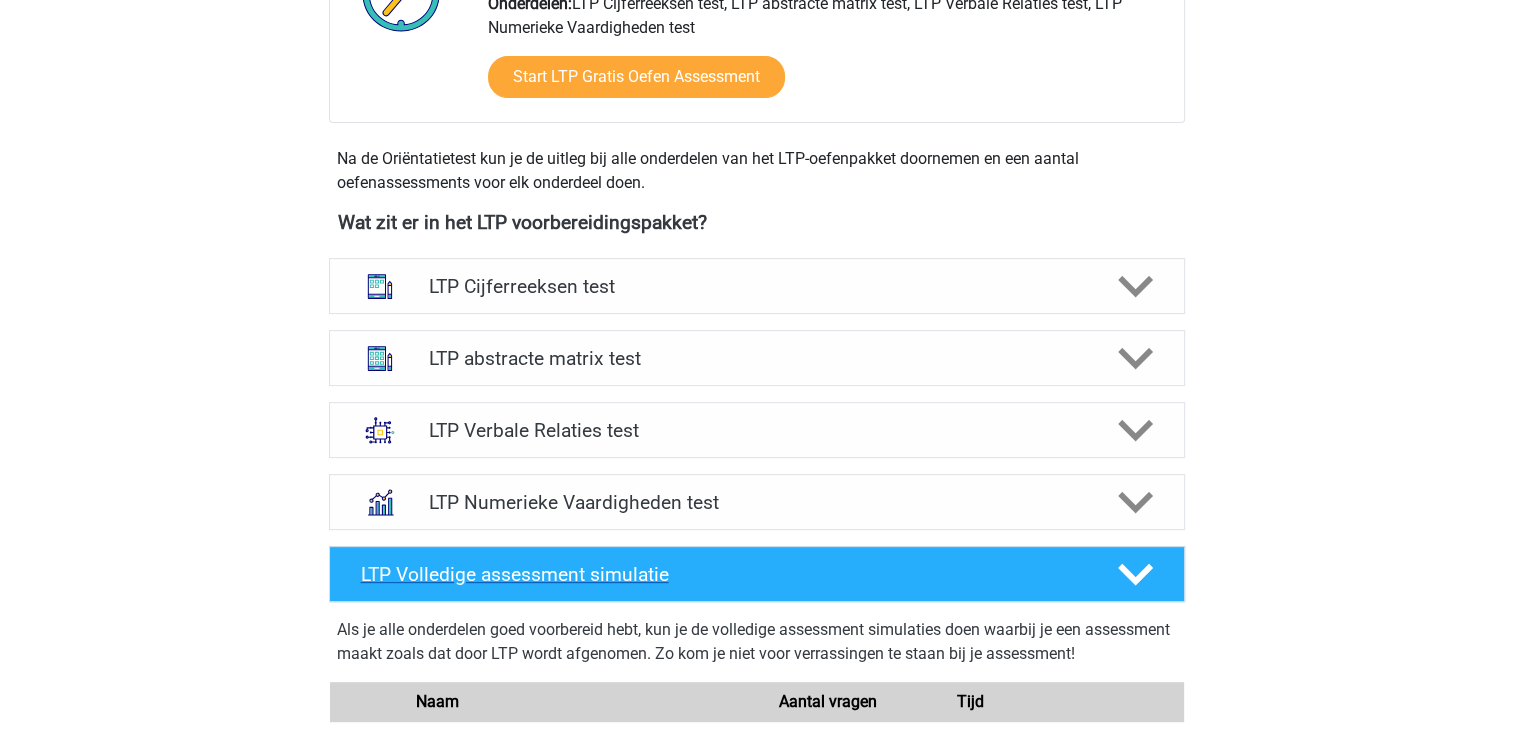 click 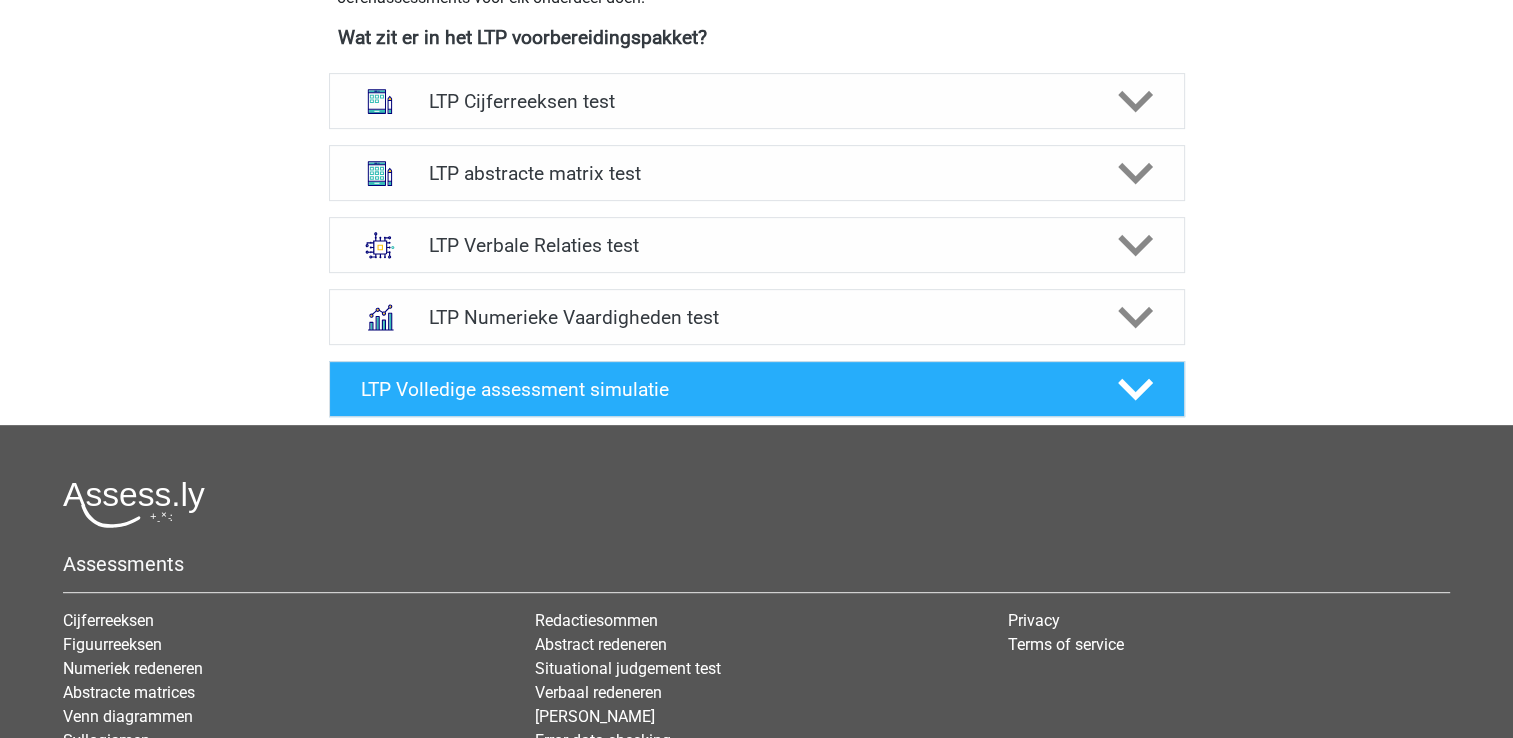 scroll, scrollTop: 782, scrollLeft: 0, axis: vertical 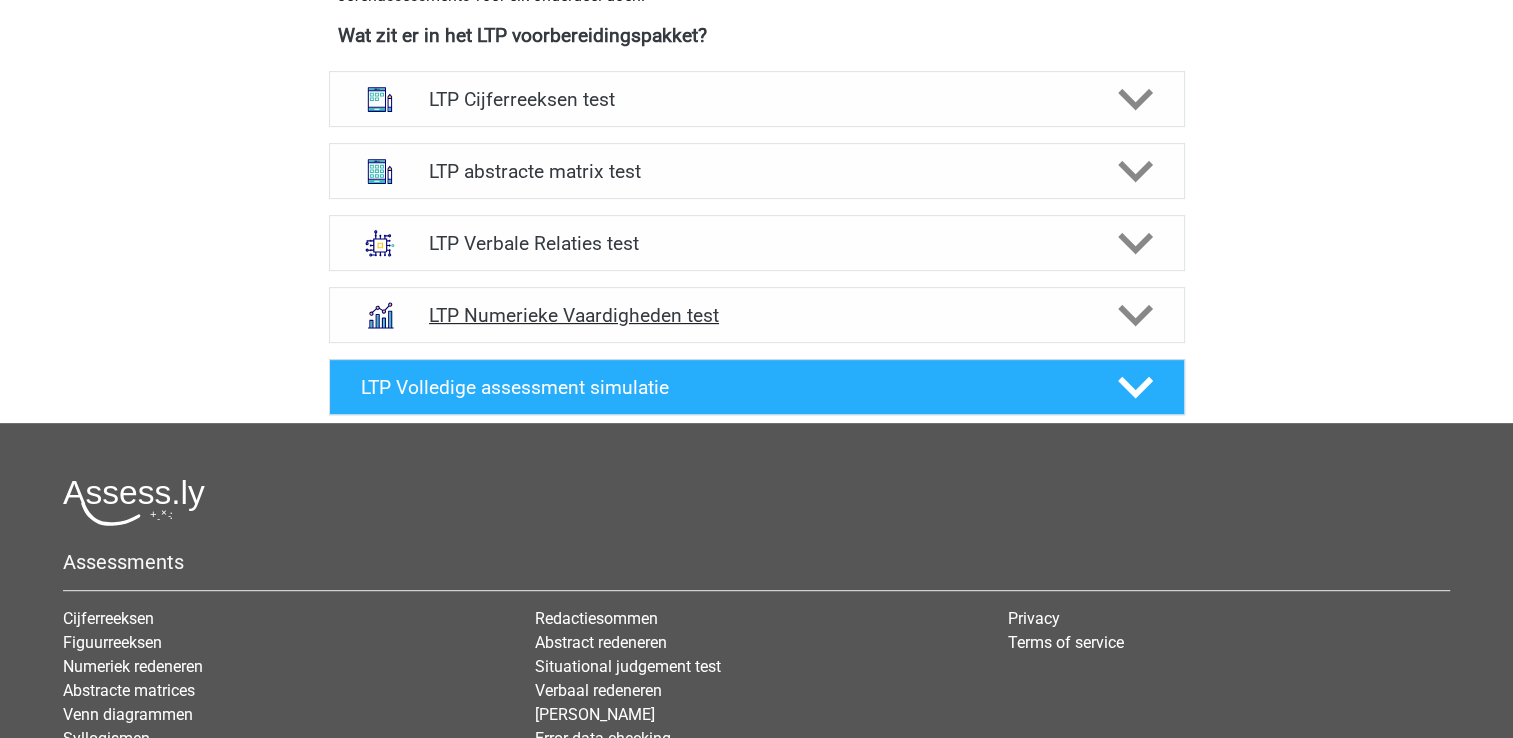 click on "LTP Numerieke Vaardigheden test" at bounding box center [756, 315] 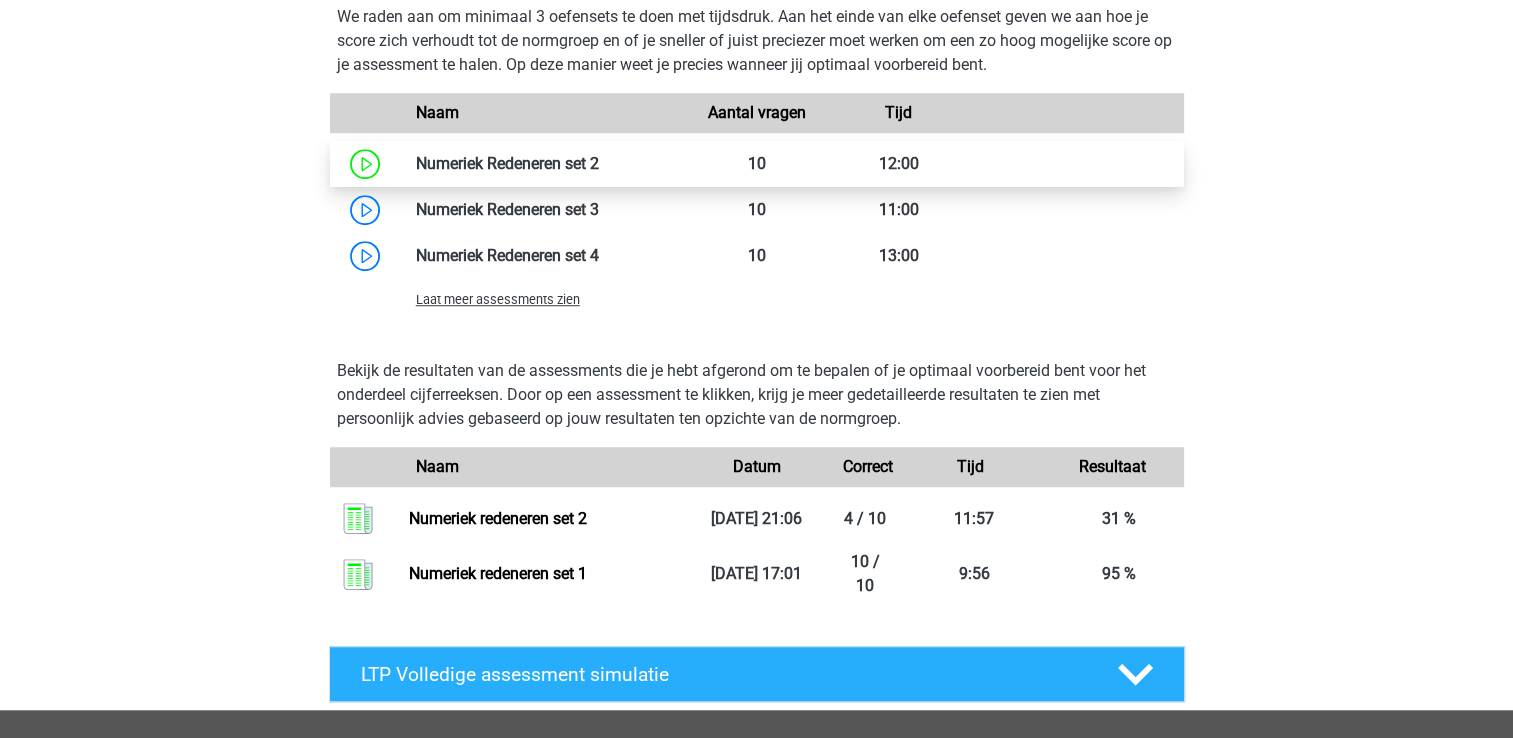 scroll, scrollTop: 1503, scrollLeft: 0, axis: vertical 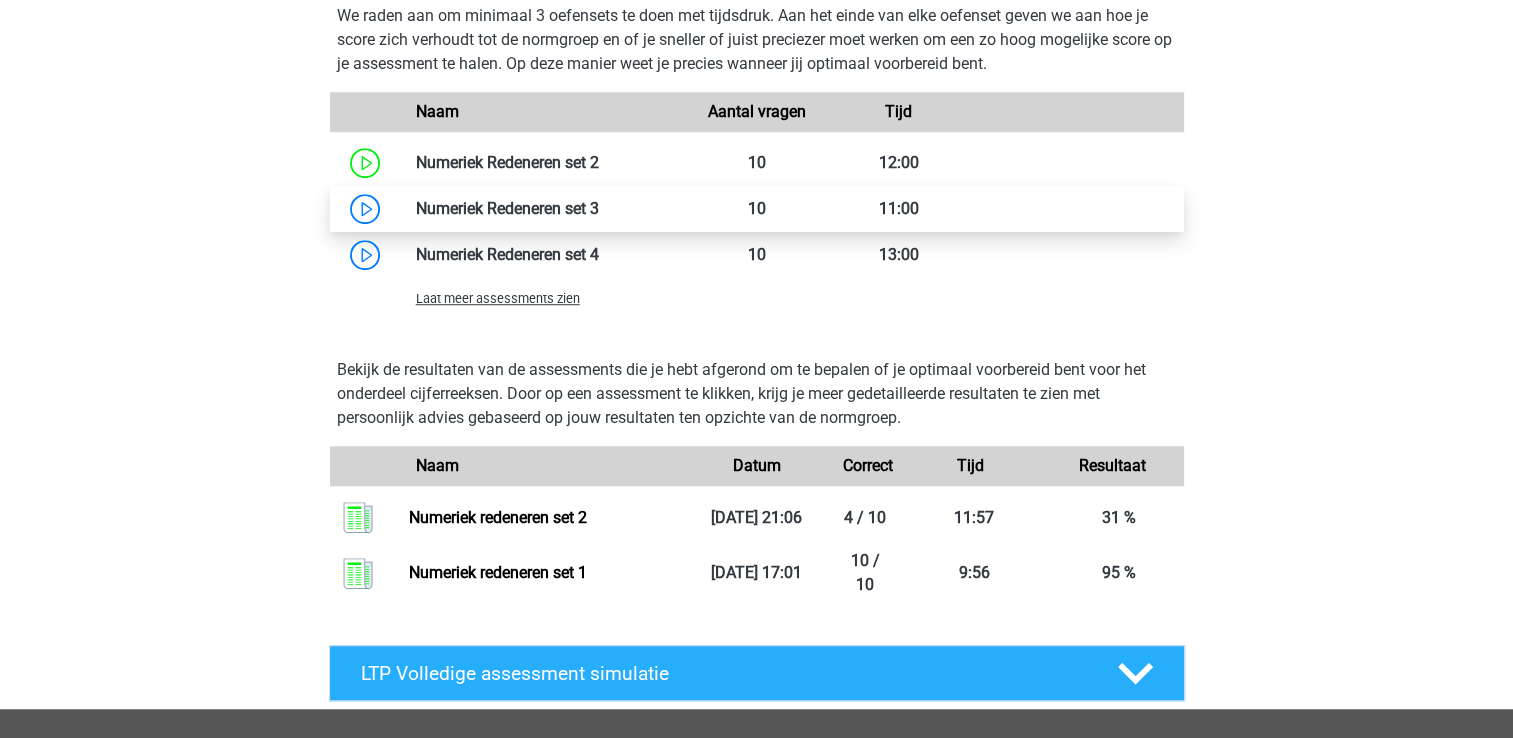 click at bounding box center (599, 208) 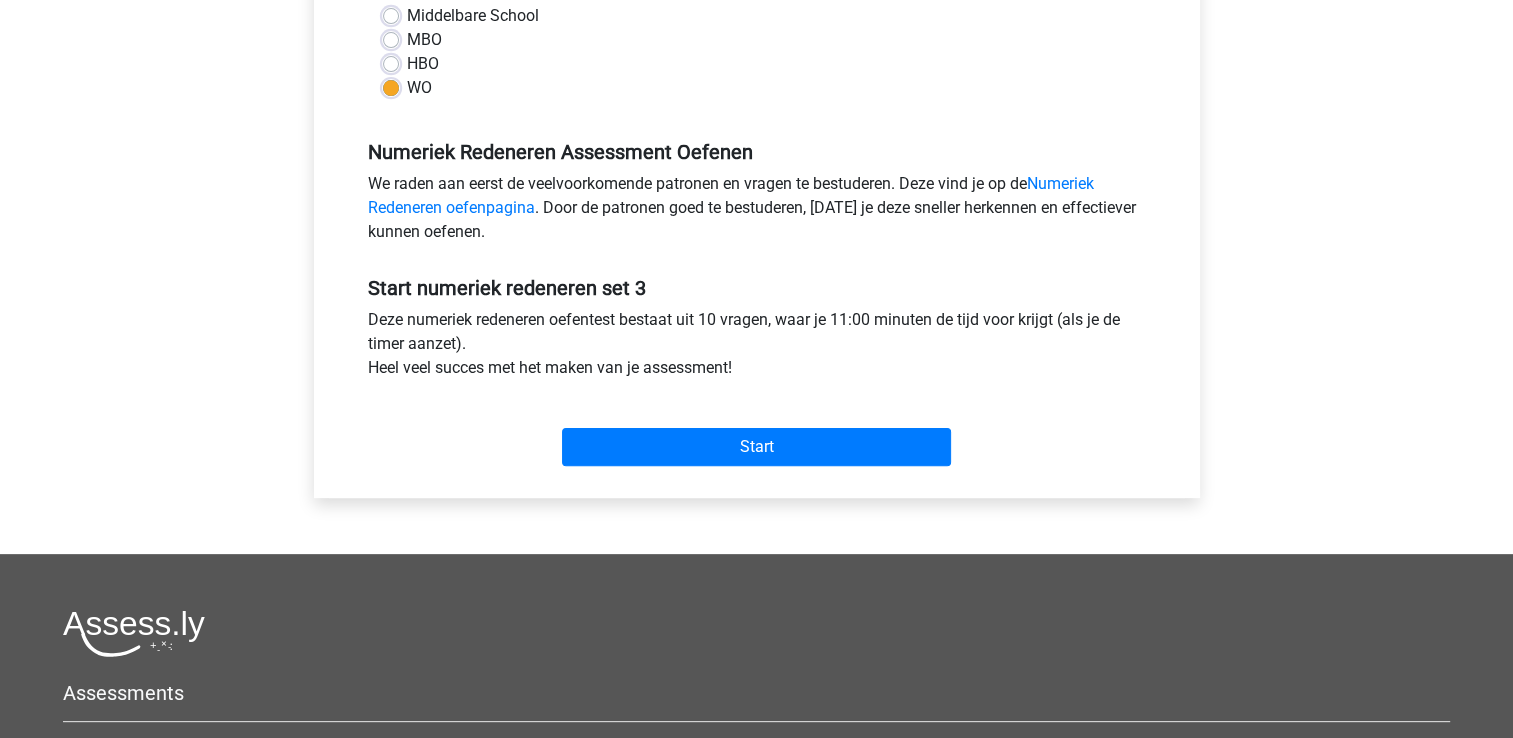 scroll, scrollTop: 532, scrollLeft: 0, axis: vertical 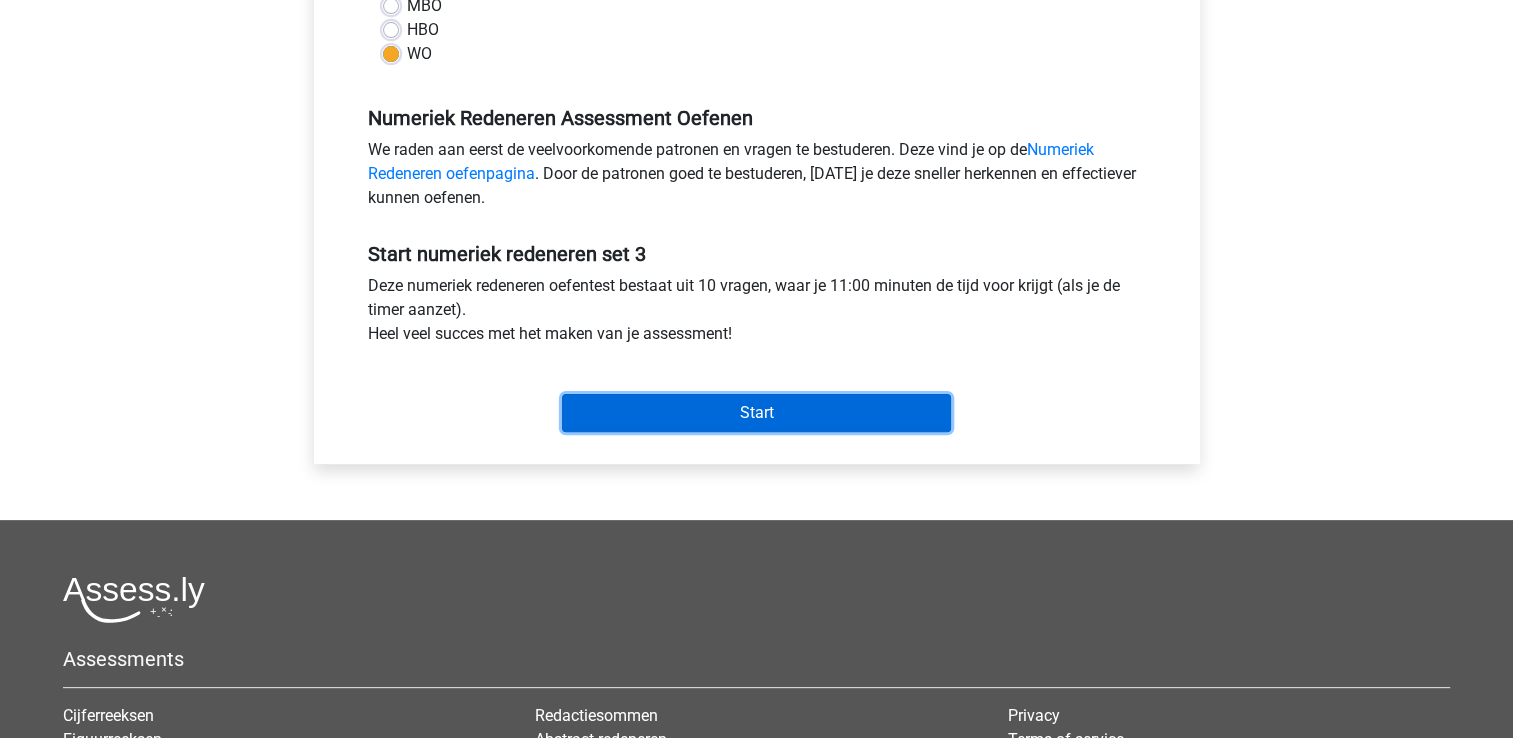 click on "Start" at bounding box center [756, 413] 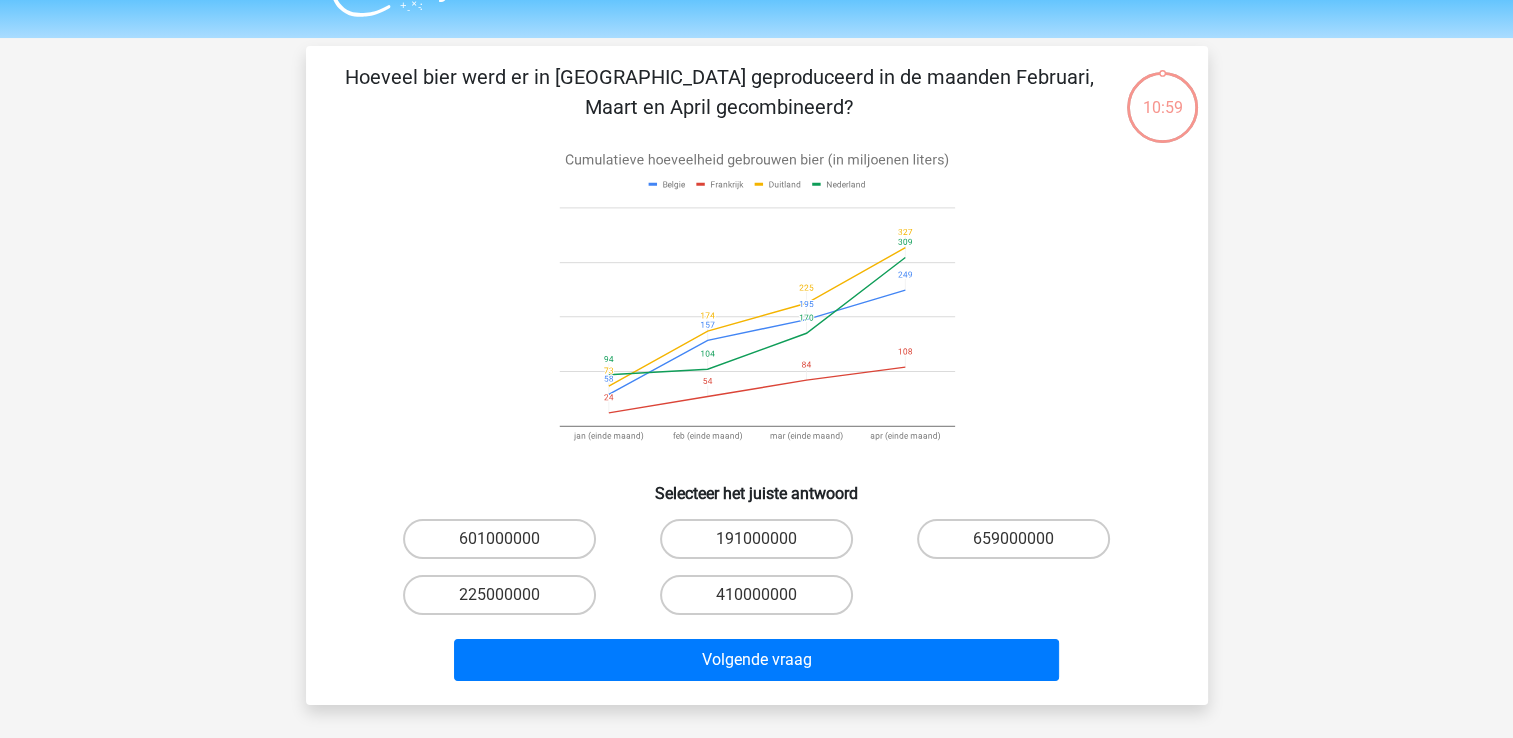 scroll, scrollTop: 39, scrollLeft: 0, axis: vertical 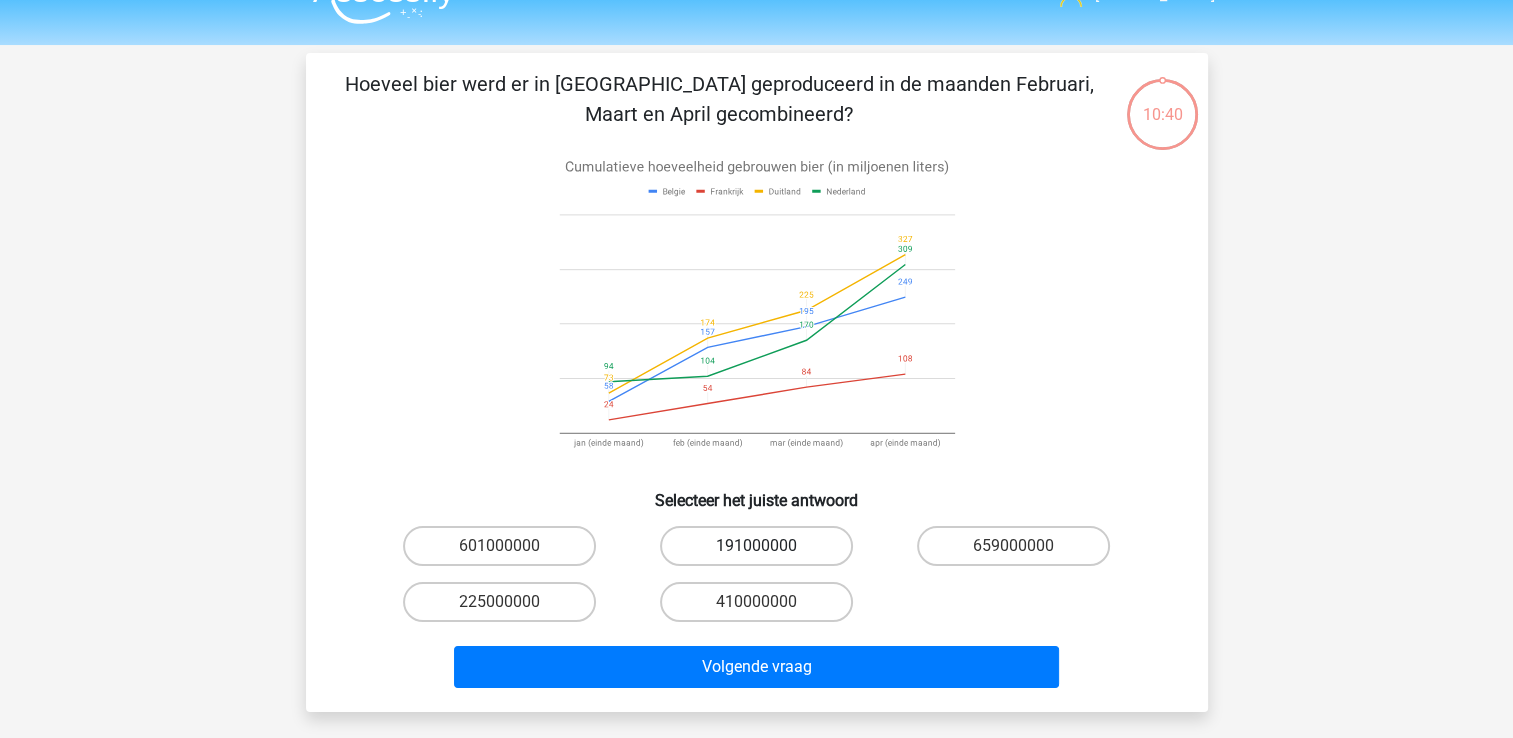 click on "191000000" at bounding box center [756, 546] 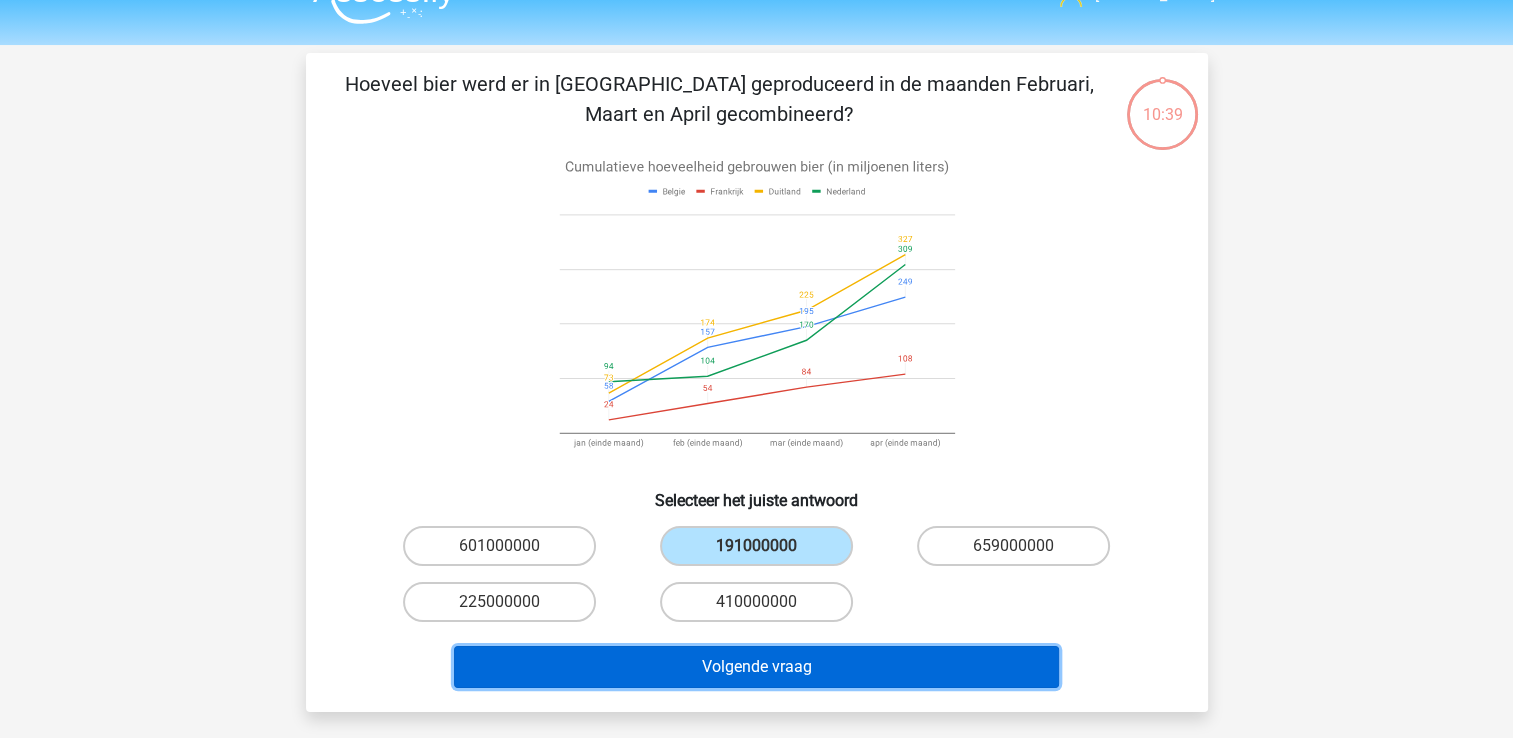 click on "Volgende vraag" at bounding box center [756, 667] 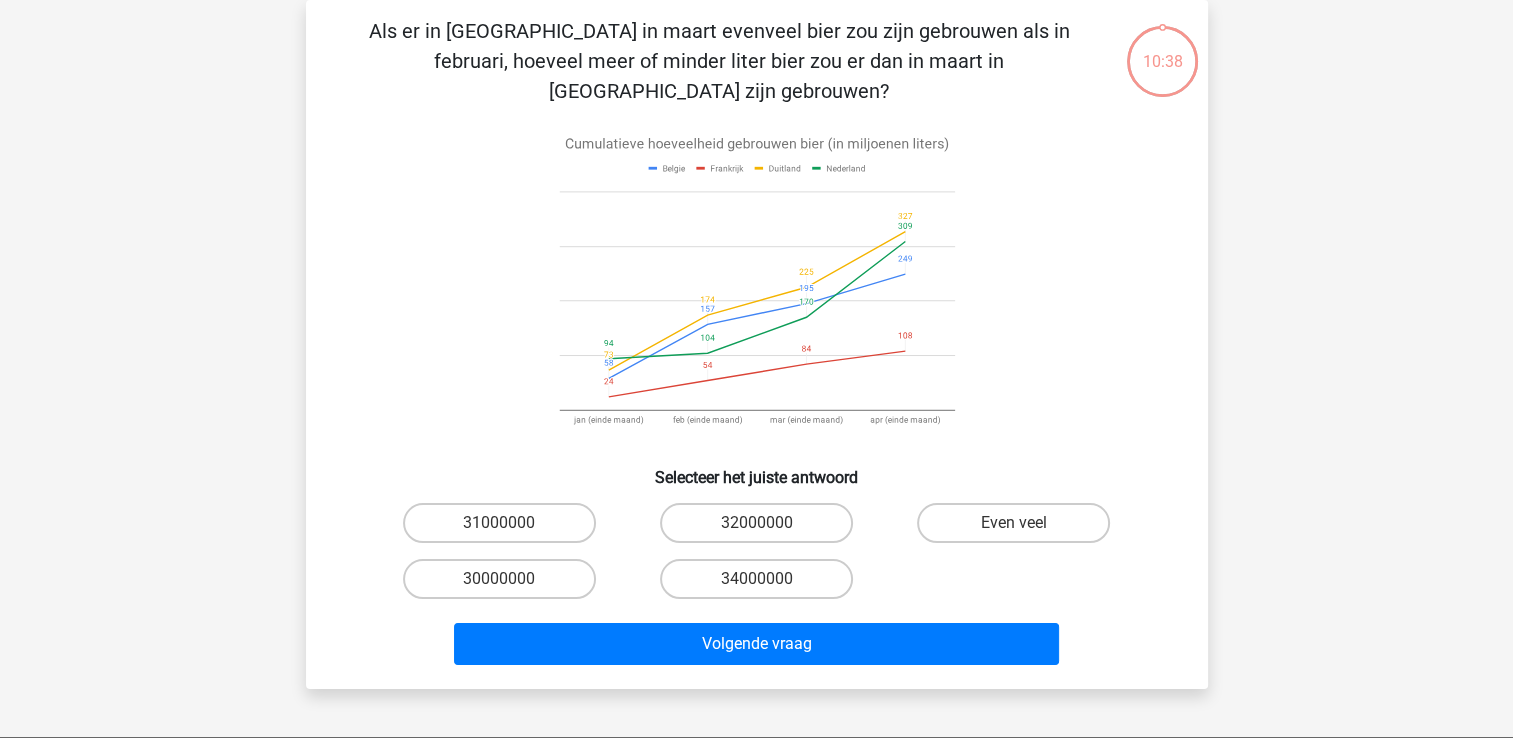 scroll, scrollTop: 84, scrollLeft: 0, axis: vertical 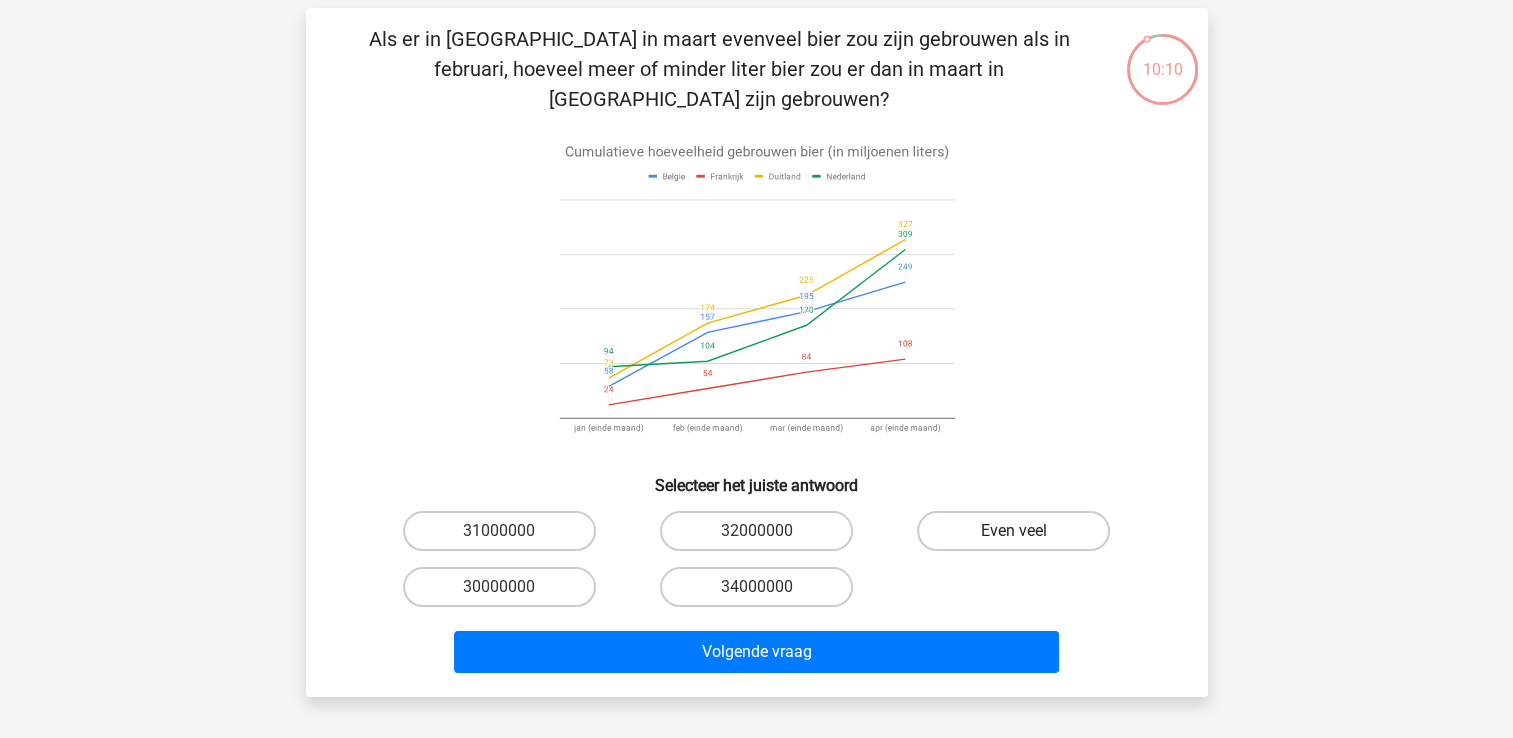 click on "Even veel" at bounding box center [1013, 531] 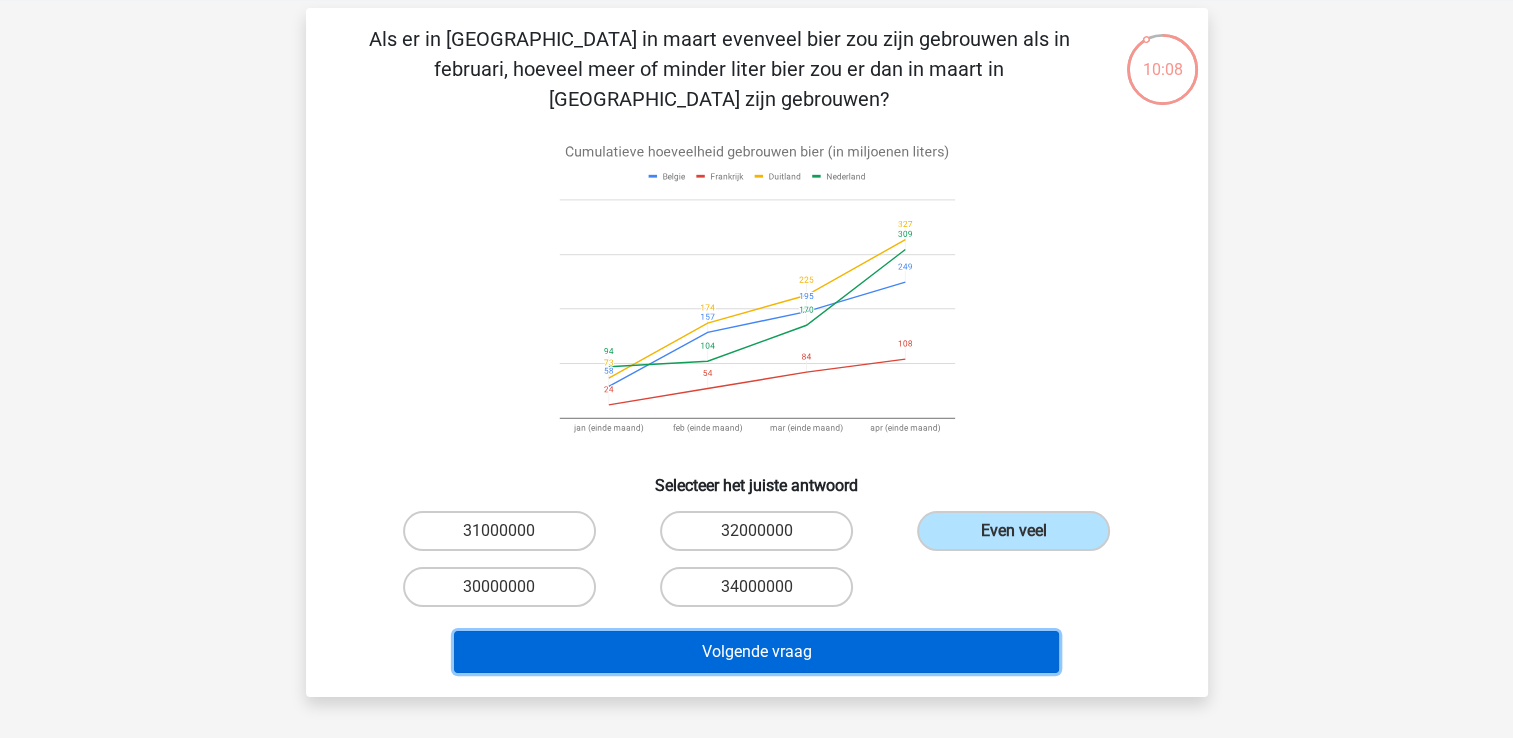click on "Volgende vraag" at bounding box center (756, 652) 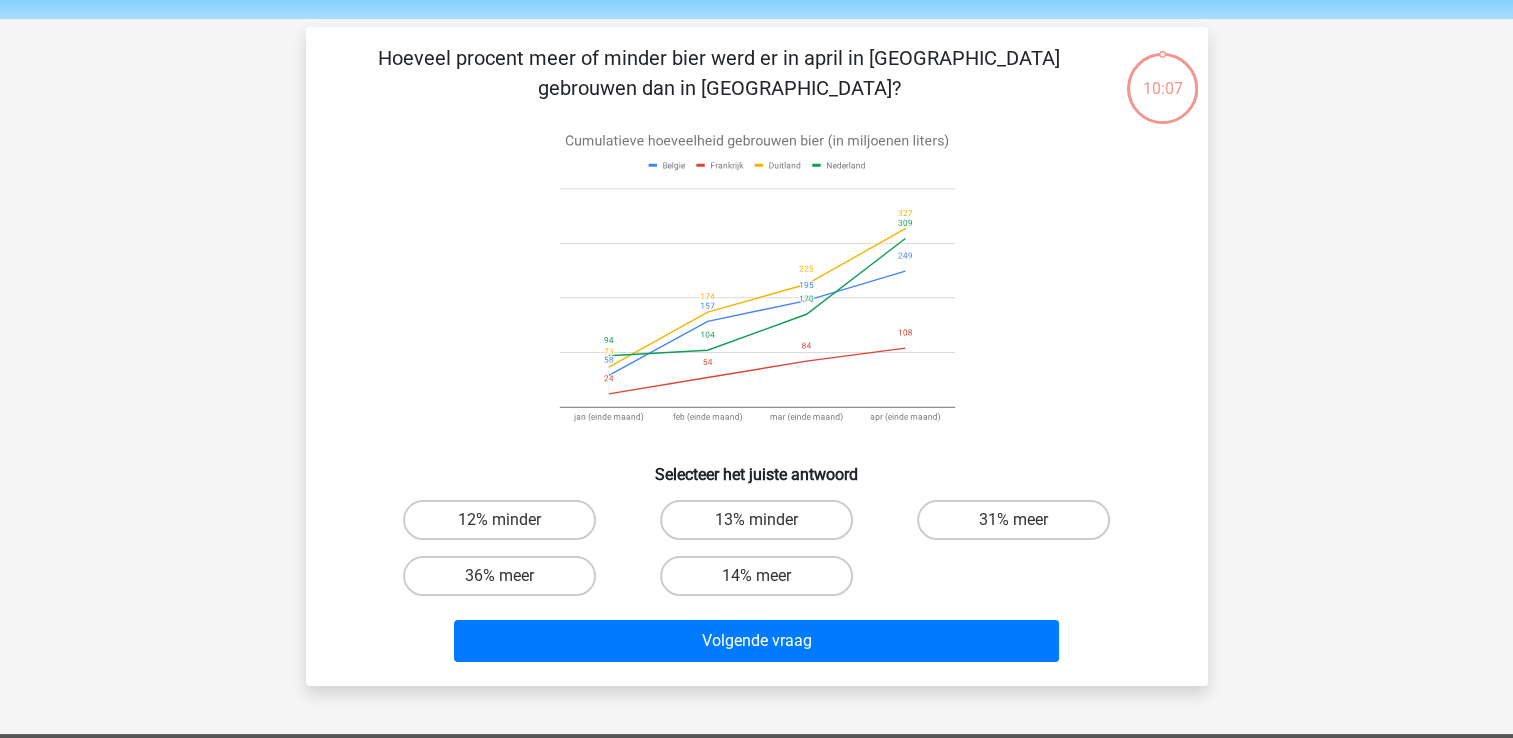 scroll, scrollTop: 64, scrollLeft: 0, axis: vertical 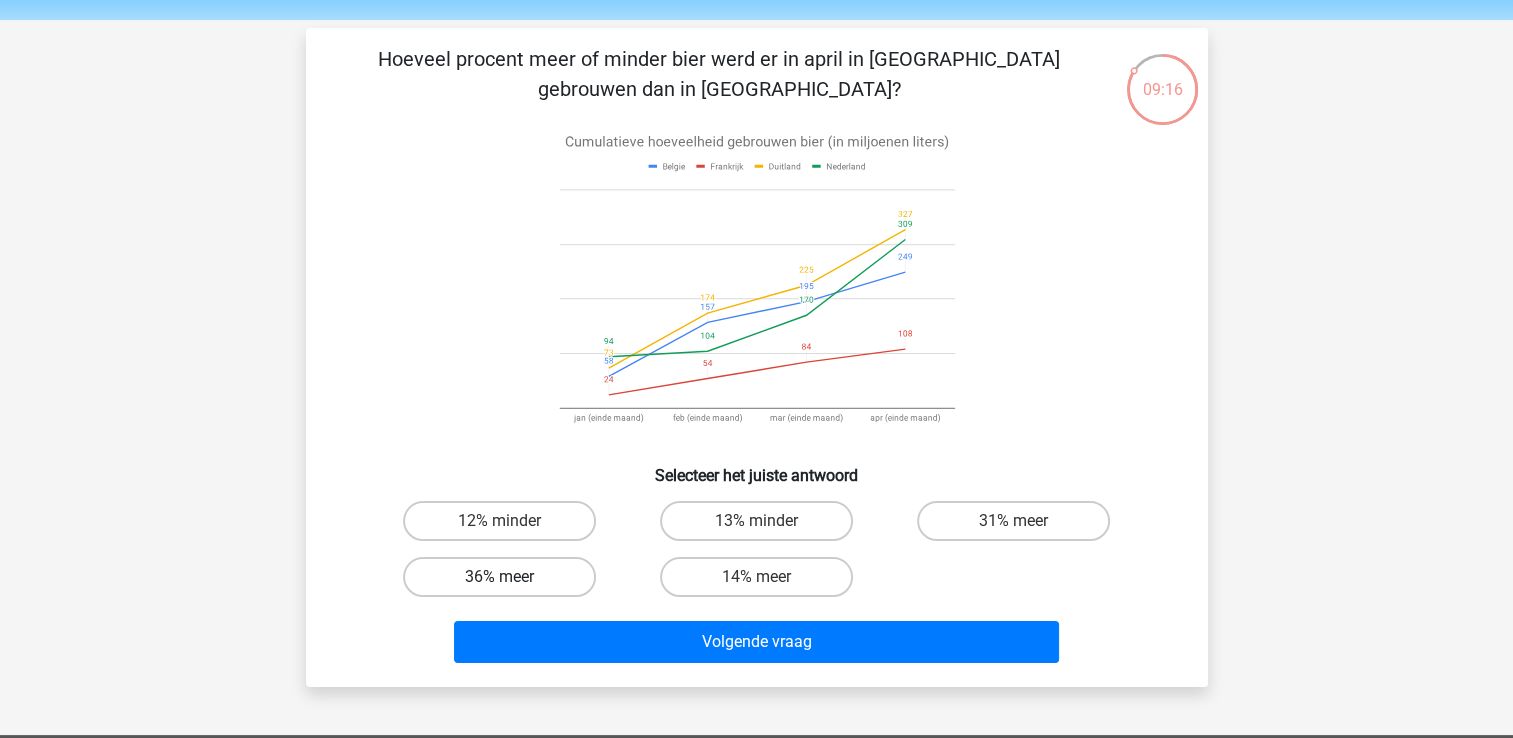click on "36% meer" at bounding box center [499, 577] 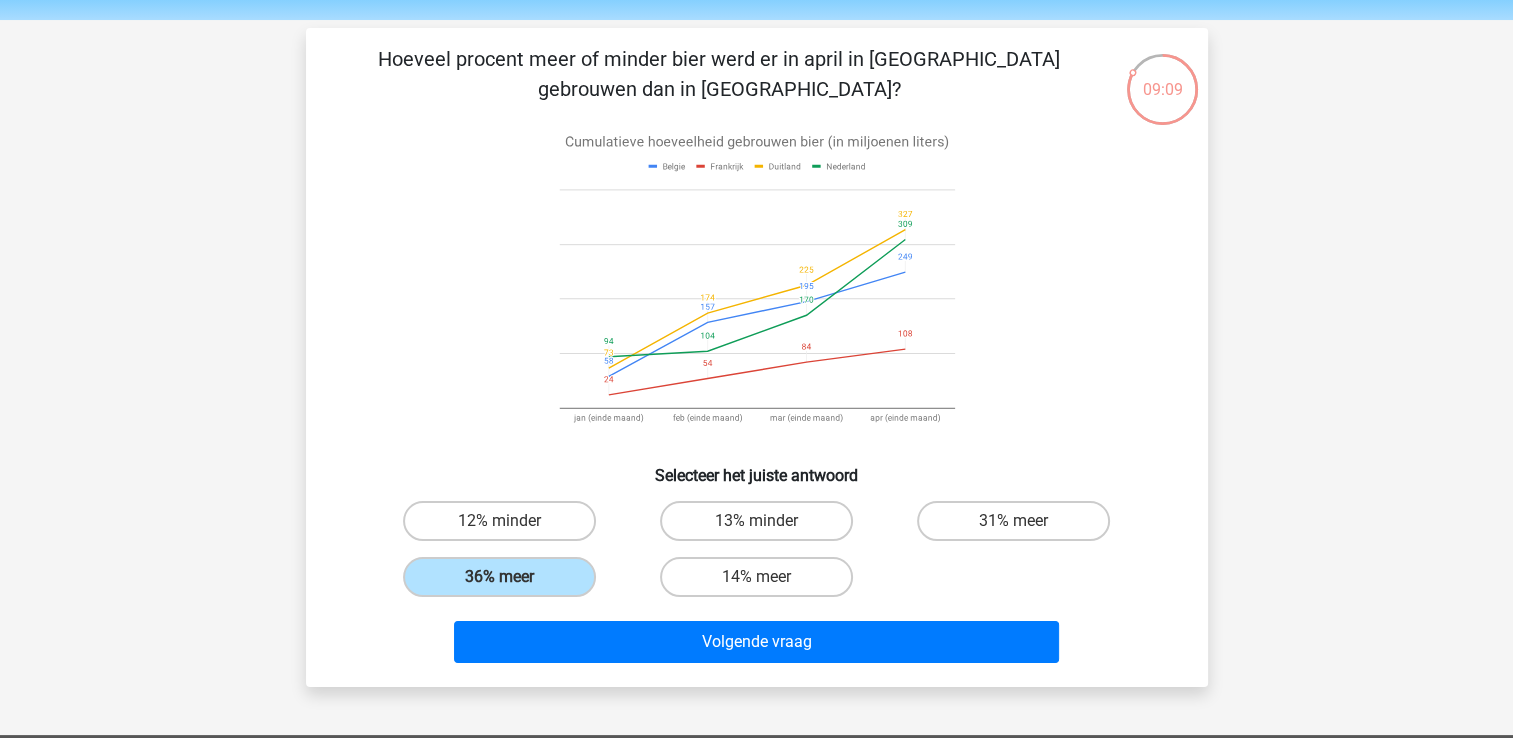 click on "Hoeveel procent meer of minder bier werd er in april in [GEOGRAPHIC_DATA] gebrouwen dan in [GEOGRAPHIC_DATA]?
Selecteer het juiste antwoord
12% minder
13% minder" at bounding box center (757, 357) 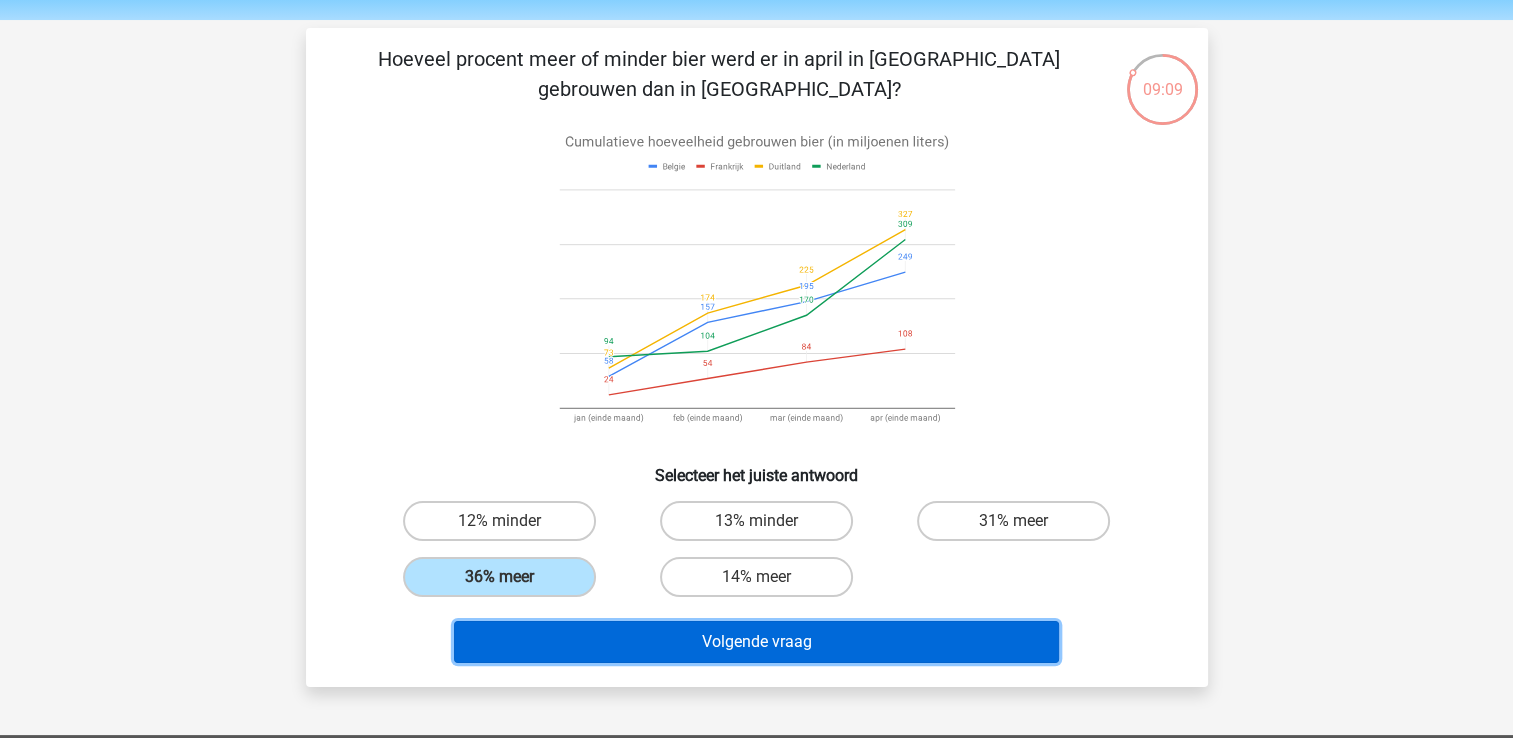 click on "Volgende vraag" at bounding box center (756, 642) 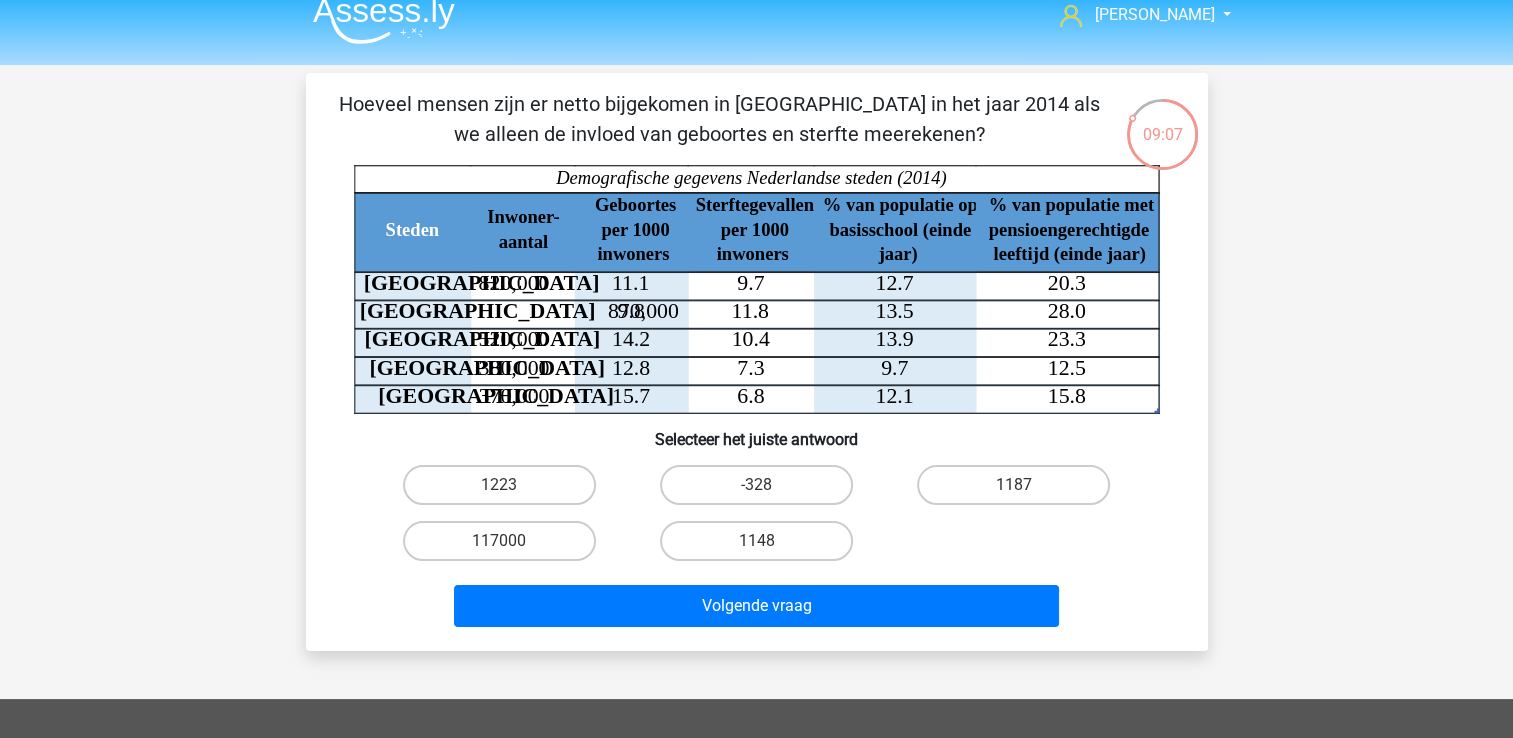scroll, scrollTop: 18, scrollLeft: 0, axis: vertical 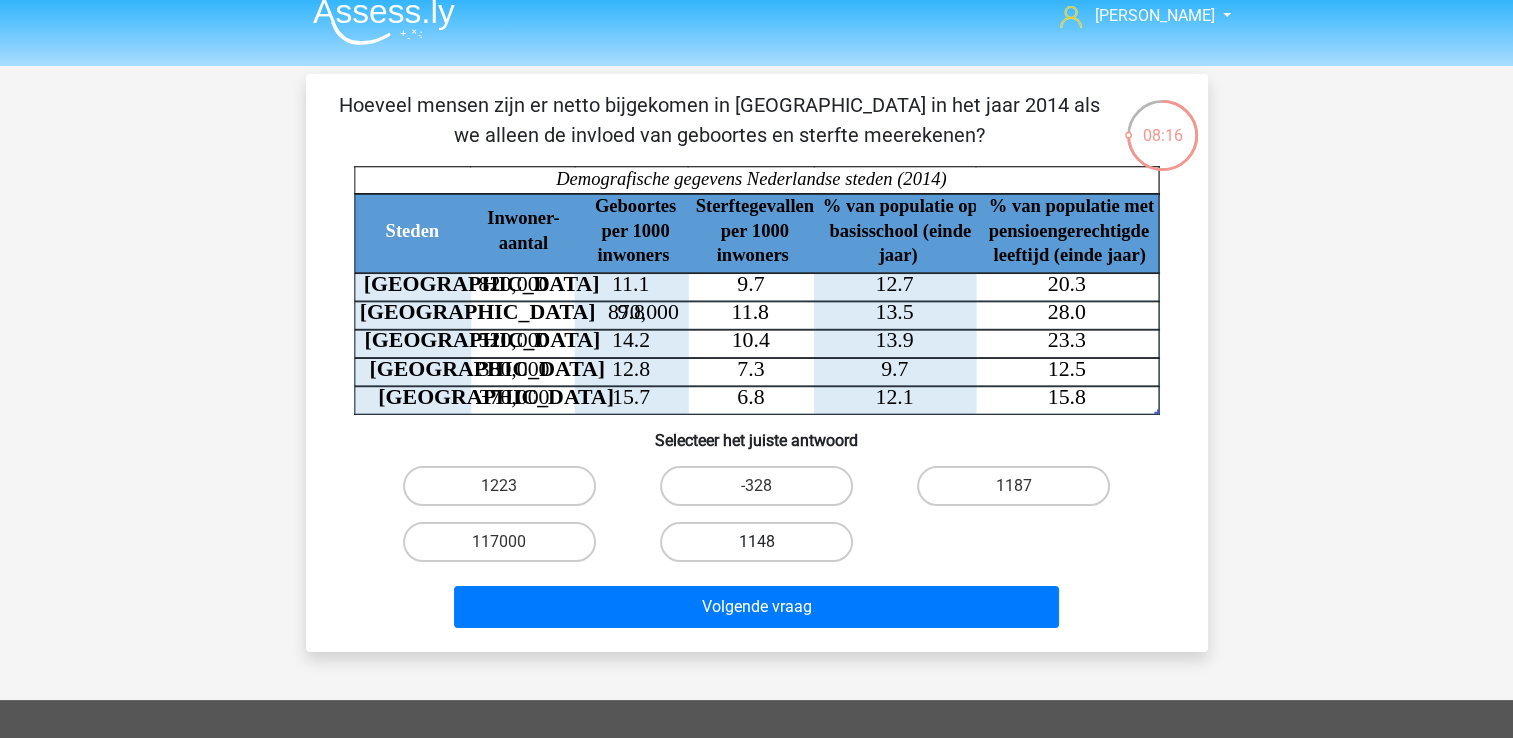 click on "1148" at bounding box center [756, 542] 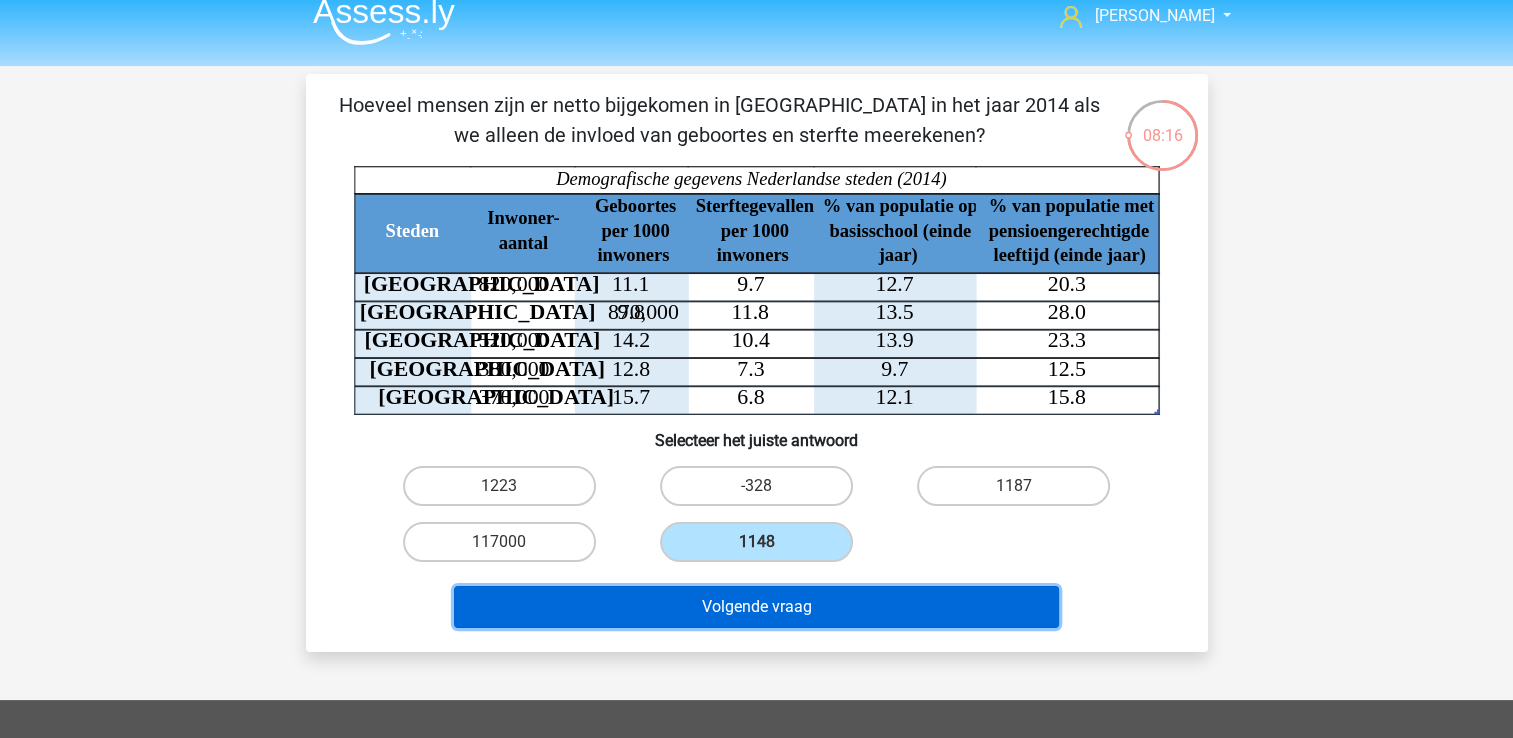 click on "Volgende vraag" at bounding box center (756, 607) 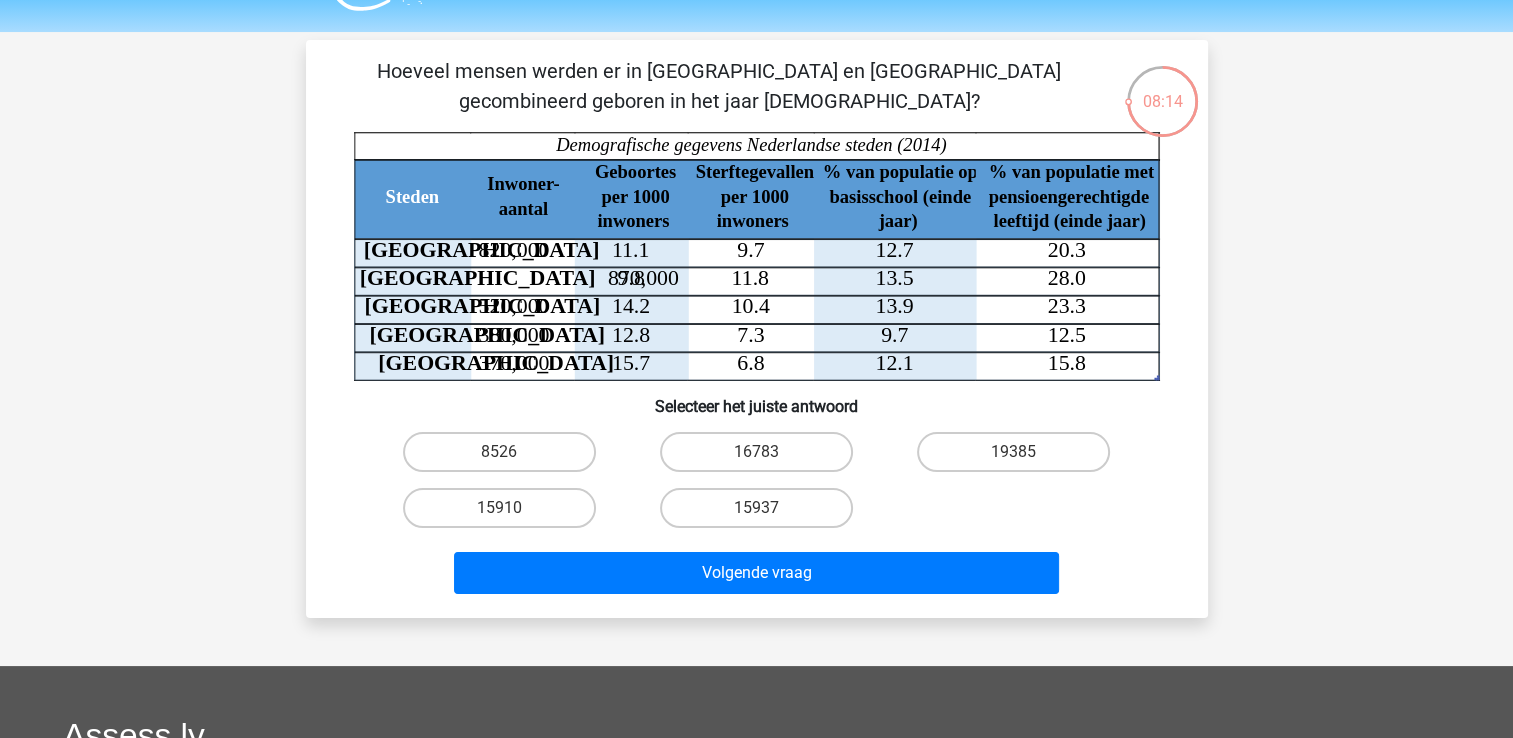 scroll, scrollTop: 51, scrollLeft: 0, axis: vertical 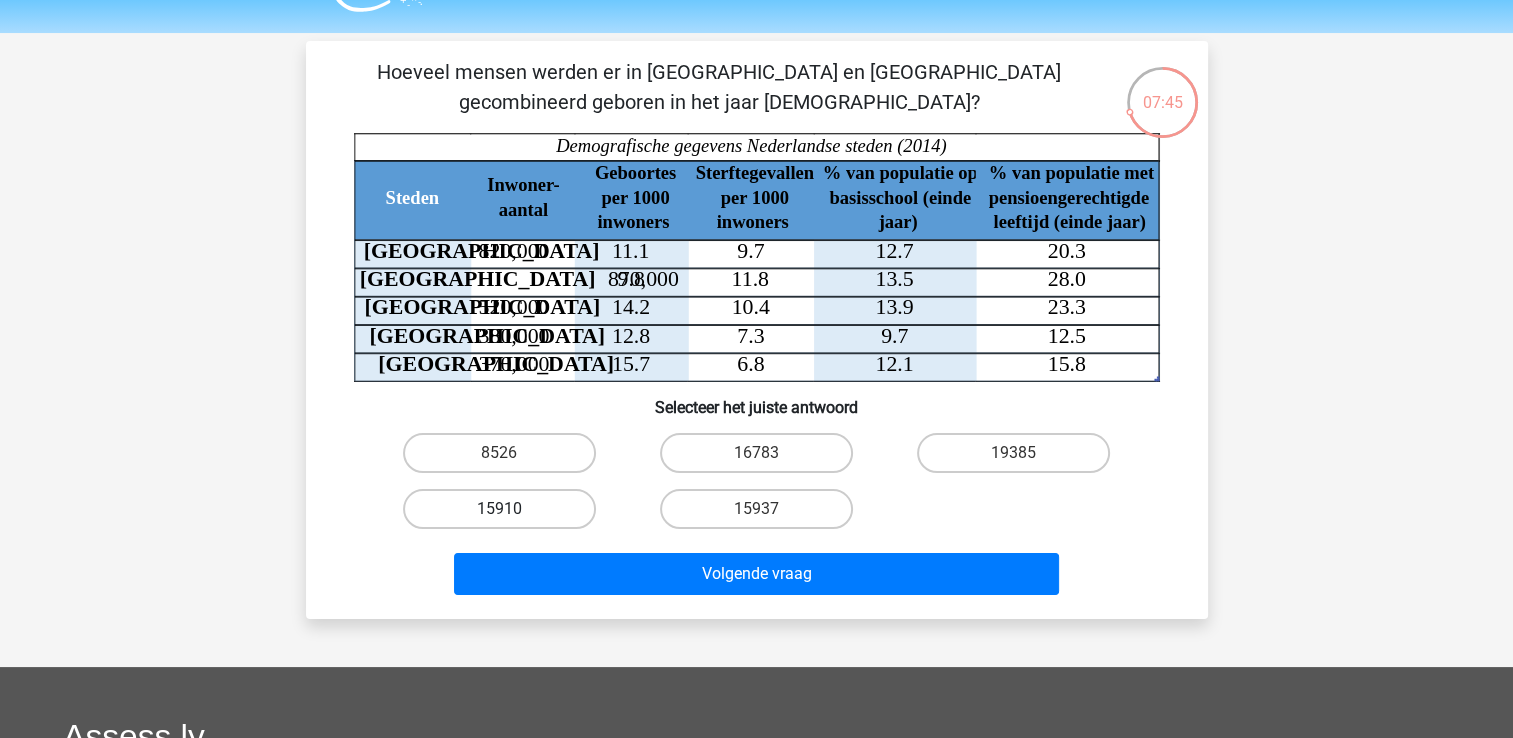 click on "15910" at bounding box center (499, 509) 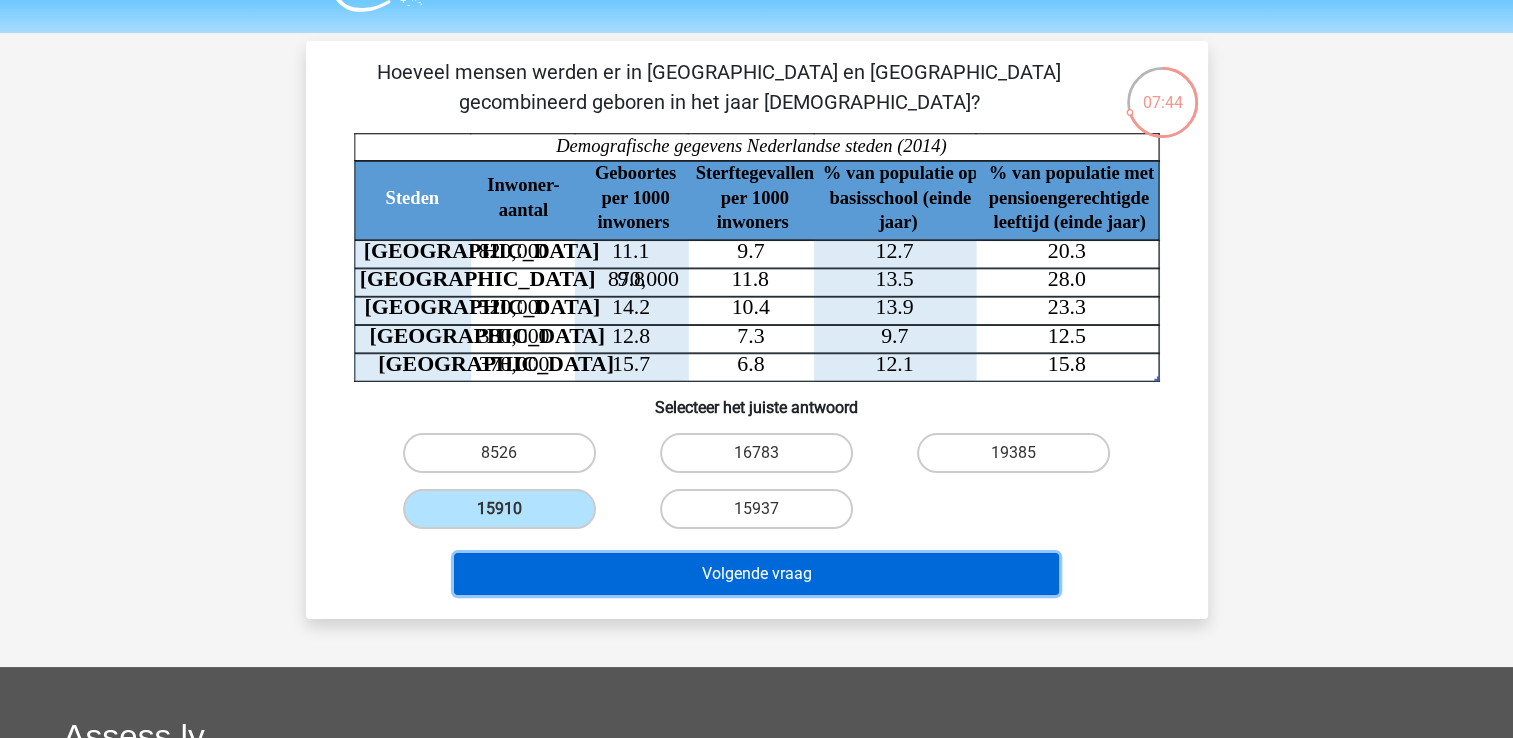 click on "Volgende vraag" at bounding box center [756, 574] 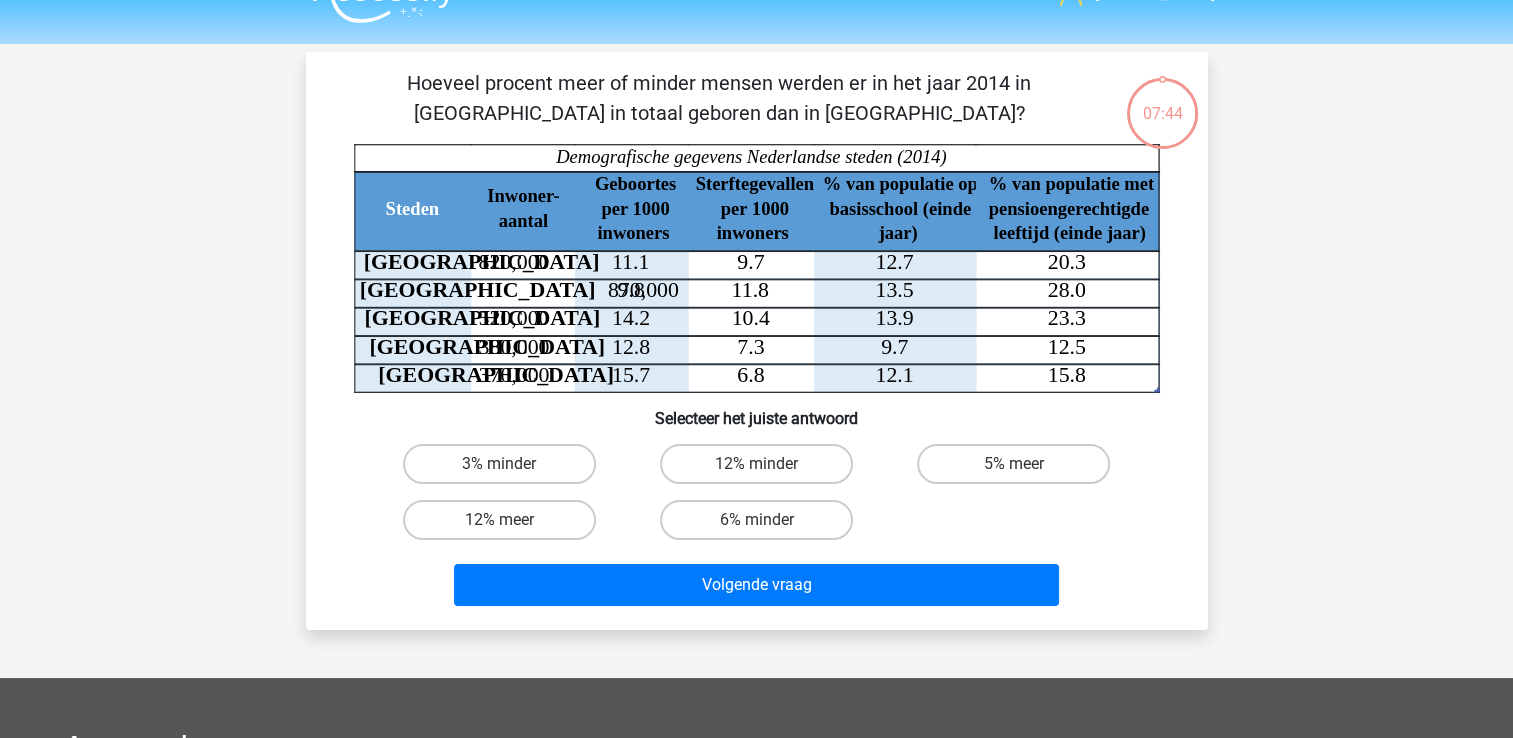 scroll, scrollTop: 36, scrollLeft: 0, axis: vertical 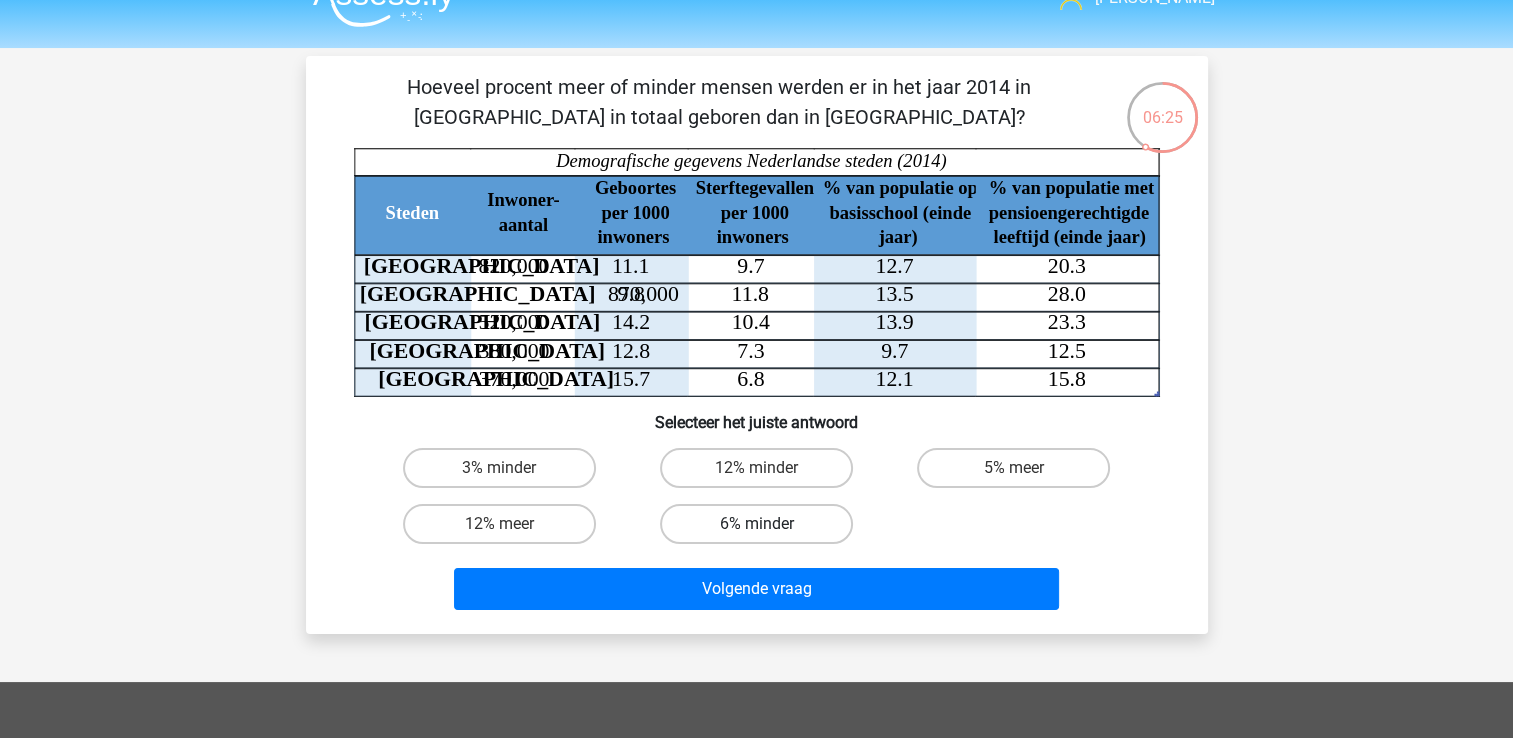 click on "6% minder" at bounding box center (756, 524) 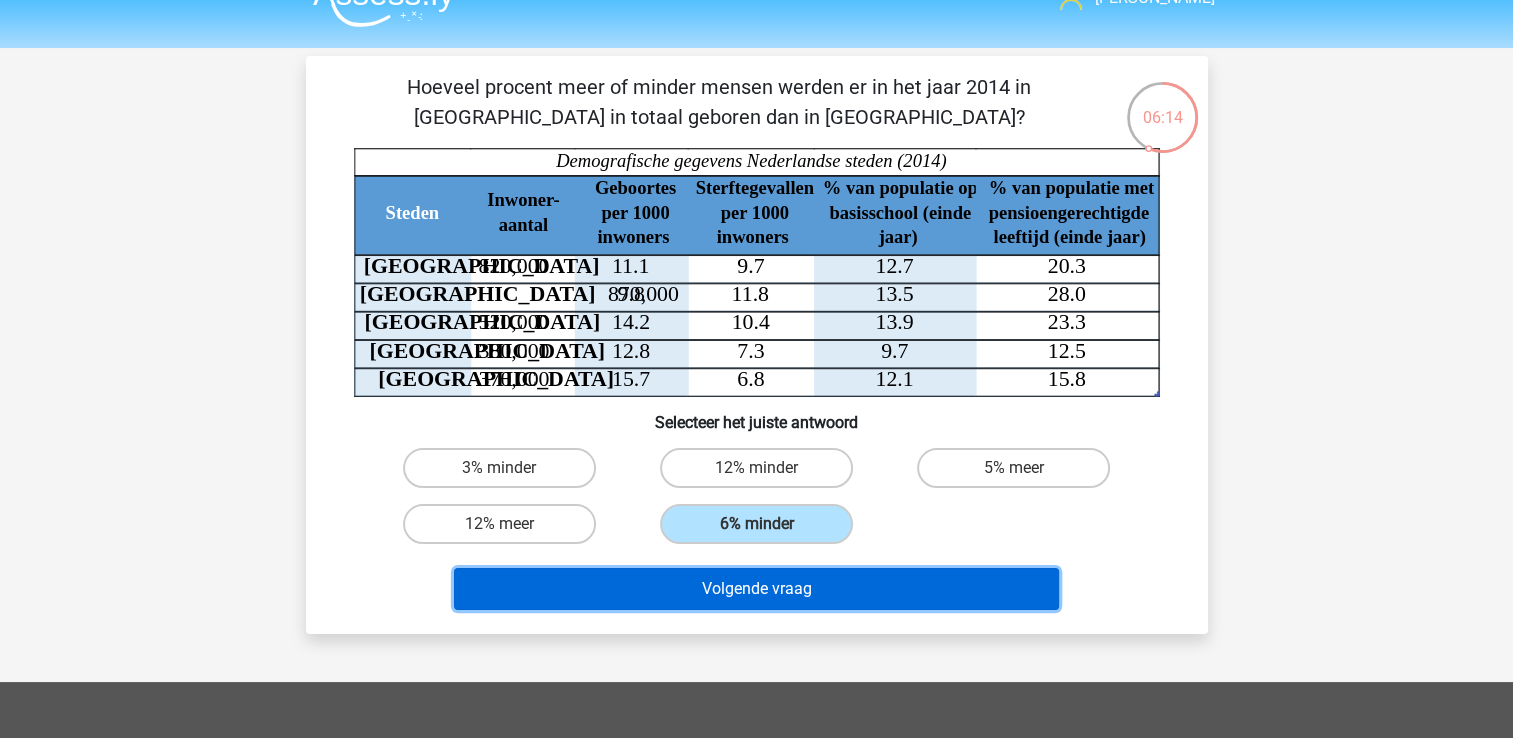 click on "Volgende vraag" at bounding box center [756, 589] 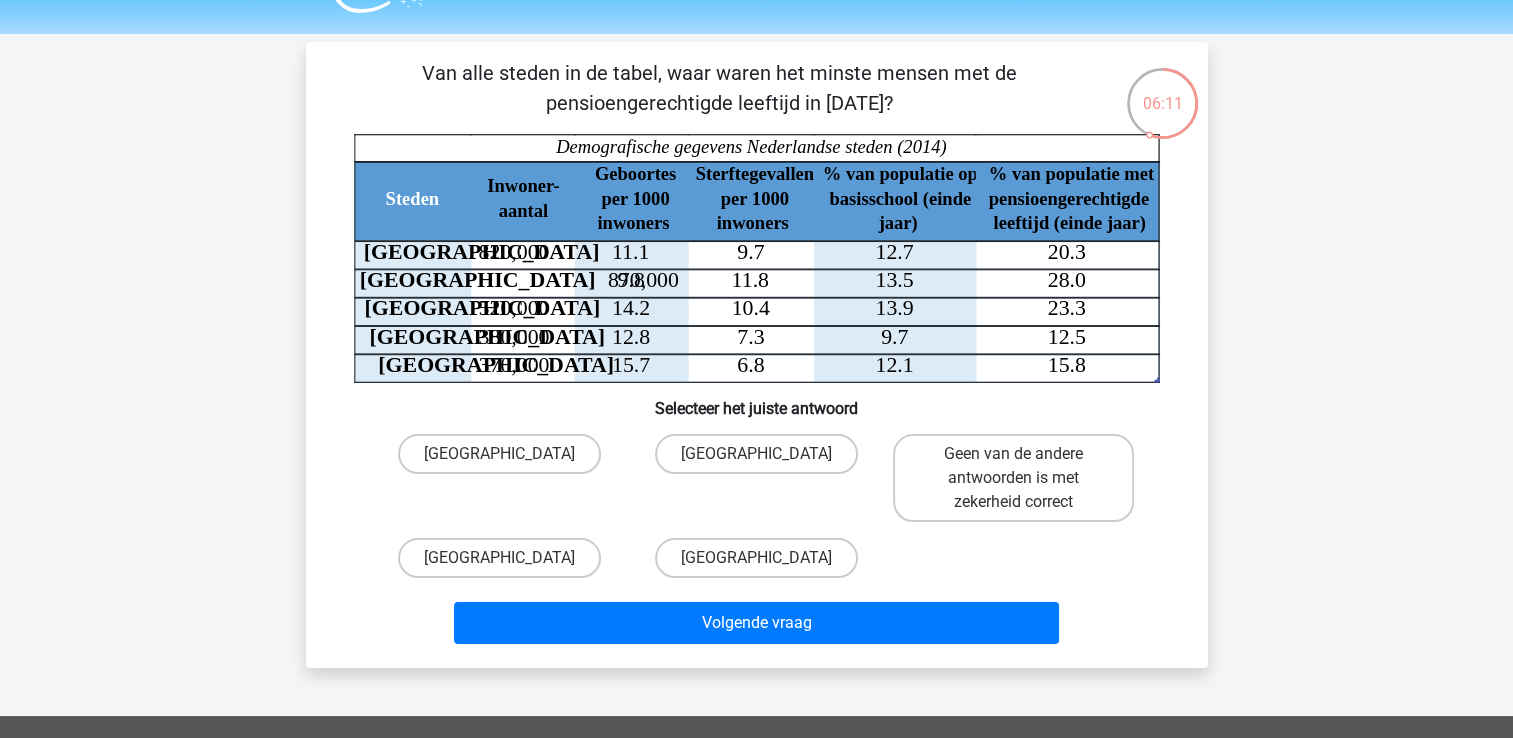 scroll, scrollTop: 49, scrollLeft: 0, axis: vertical 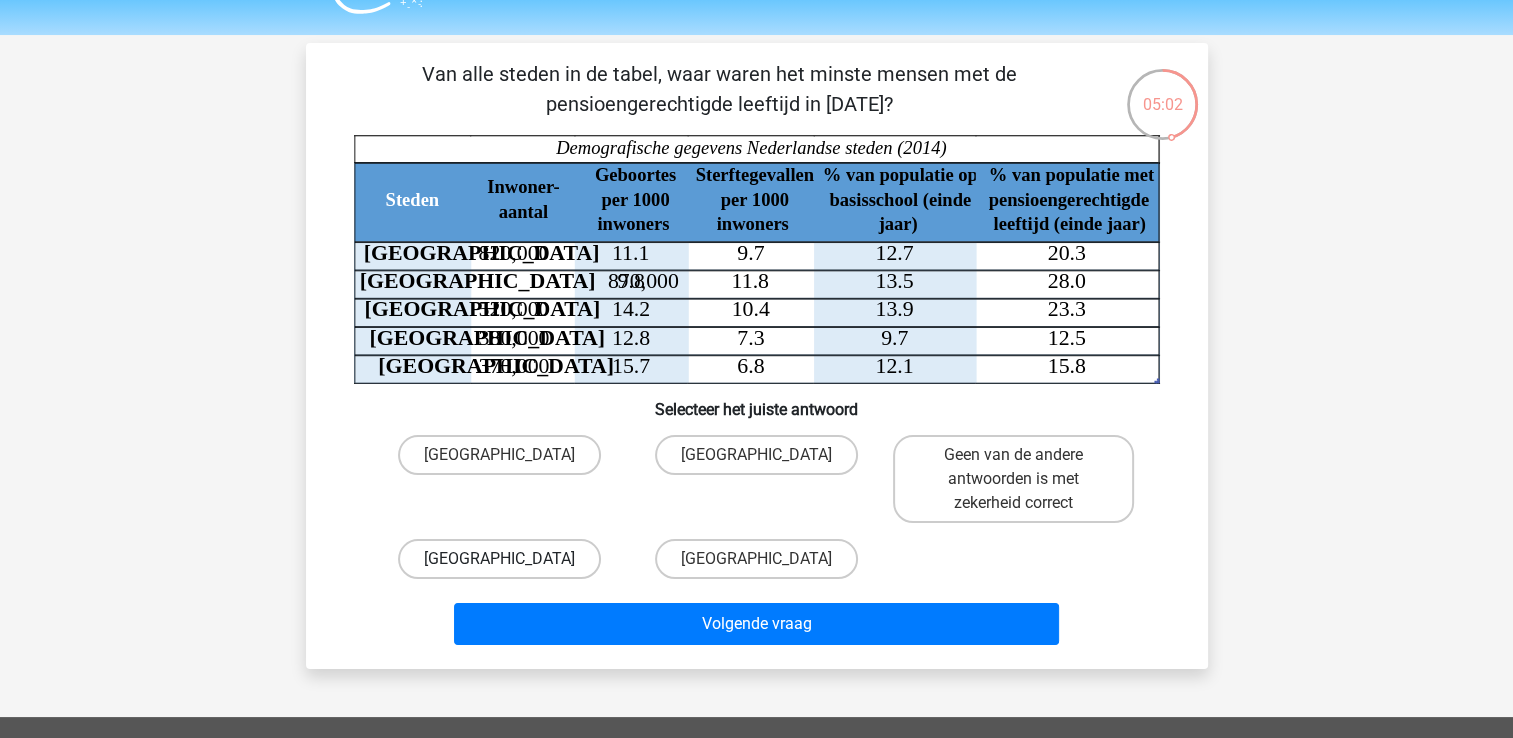 click on "Den Haag" at bounding box center [499, 559] 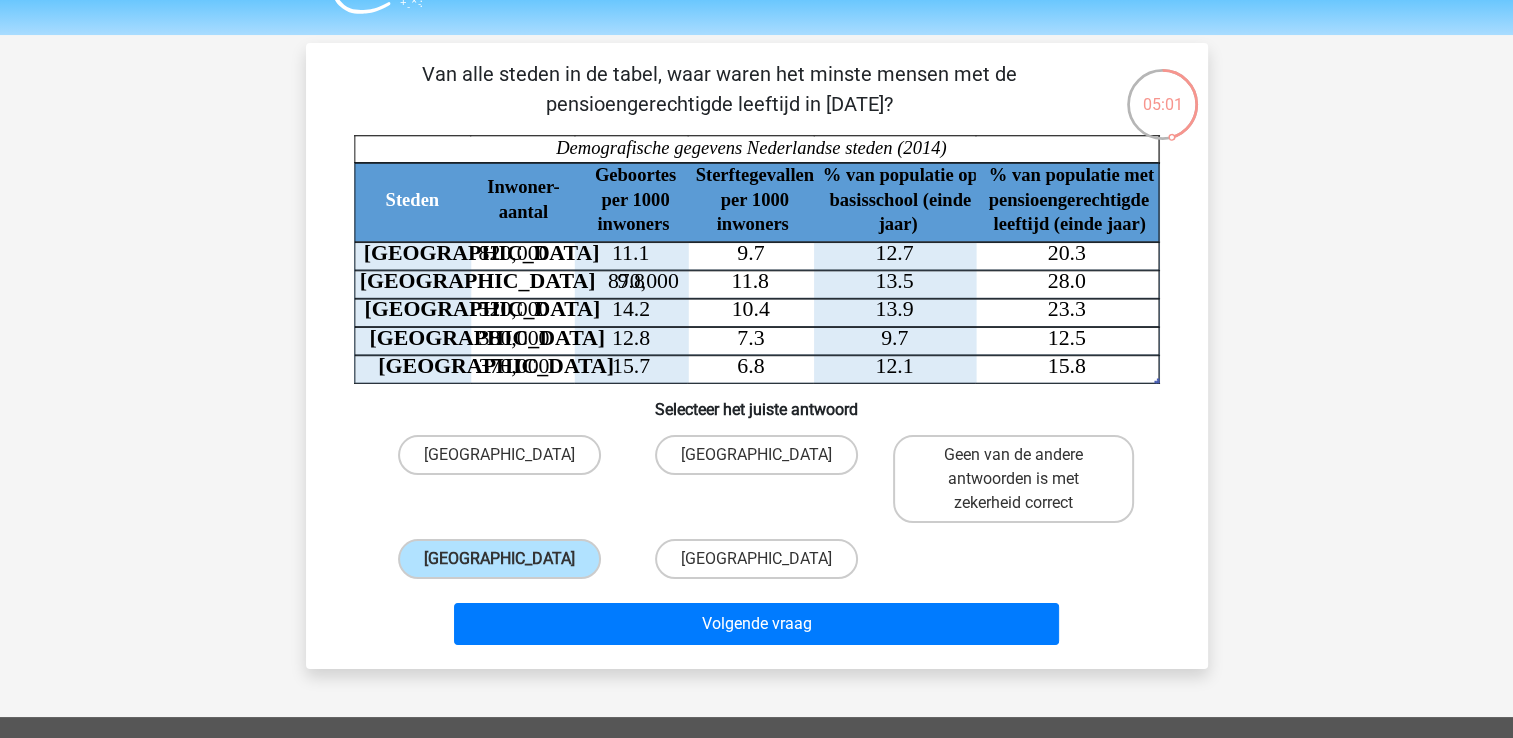 click on "Volgende vraag" at bounding box center (757, 620) 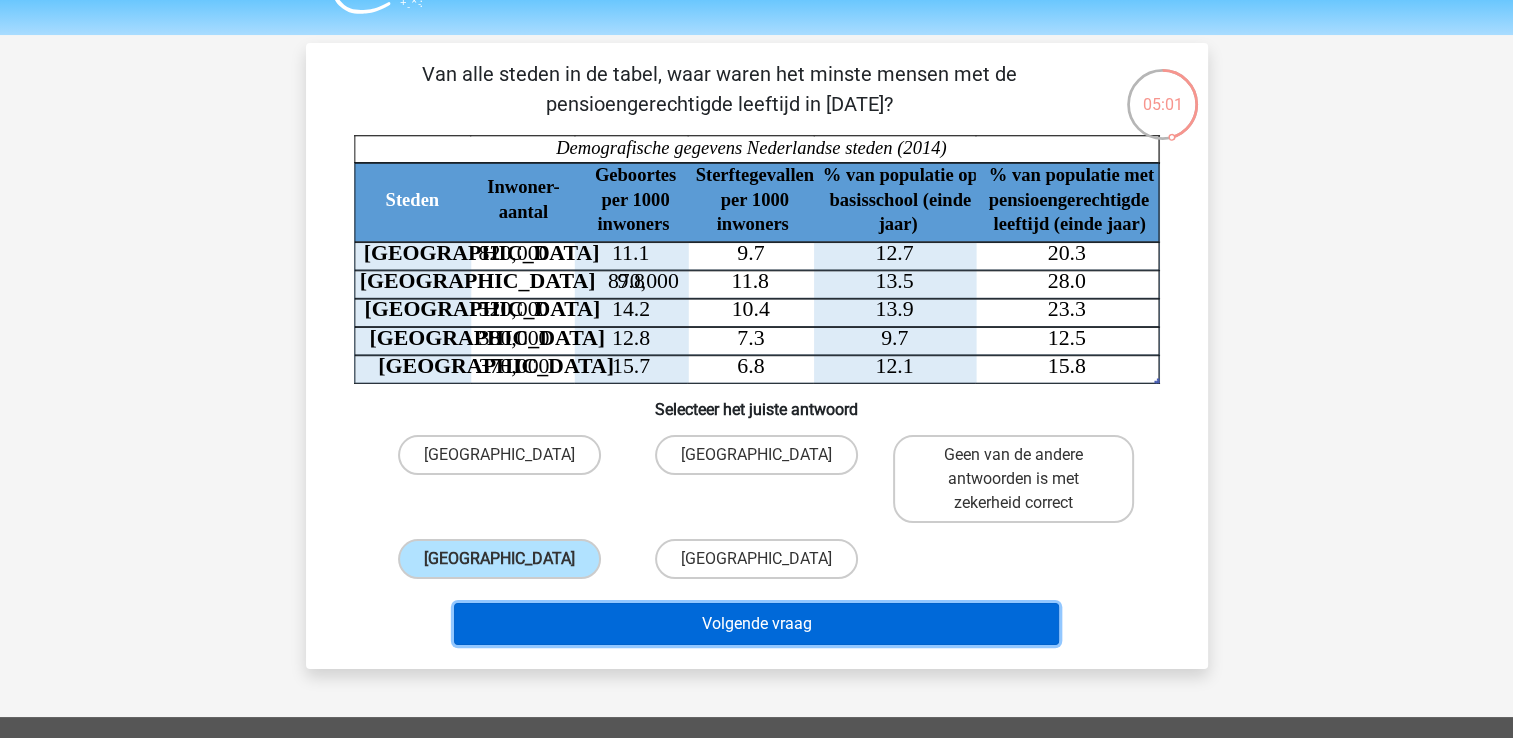 click on "Volgende vraag" at bounding box center (756, 624) 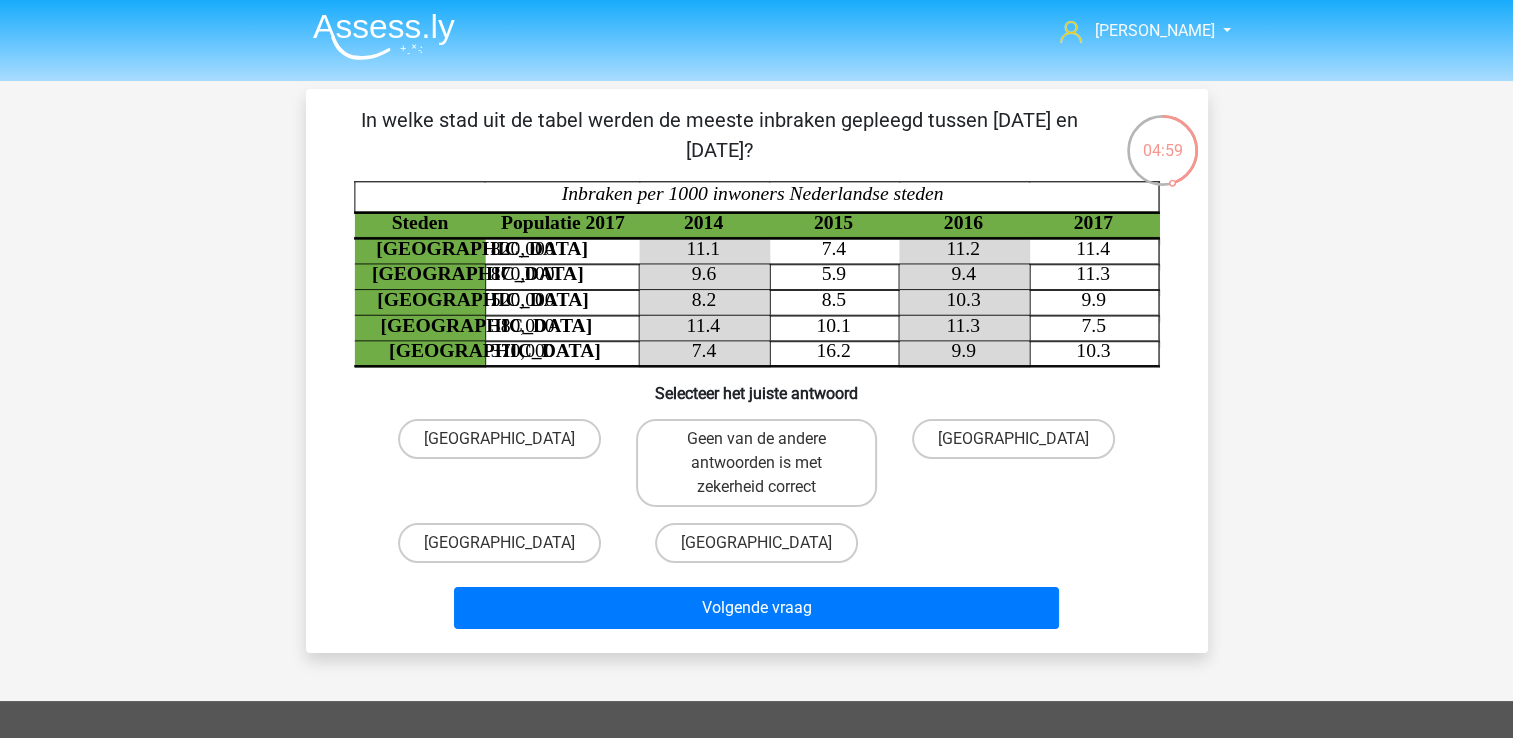 scroll, scrollTop: 4, scrollLeft: 0, axis: vertical 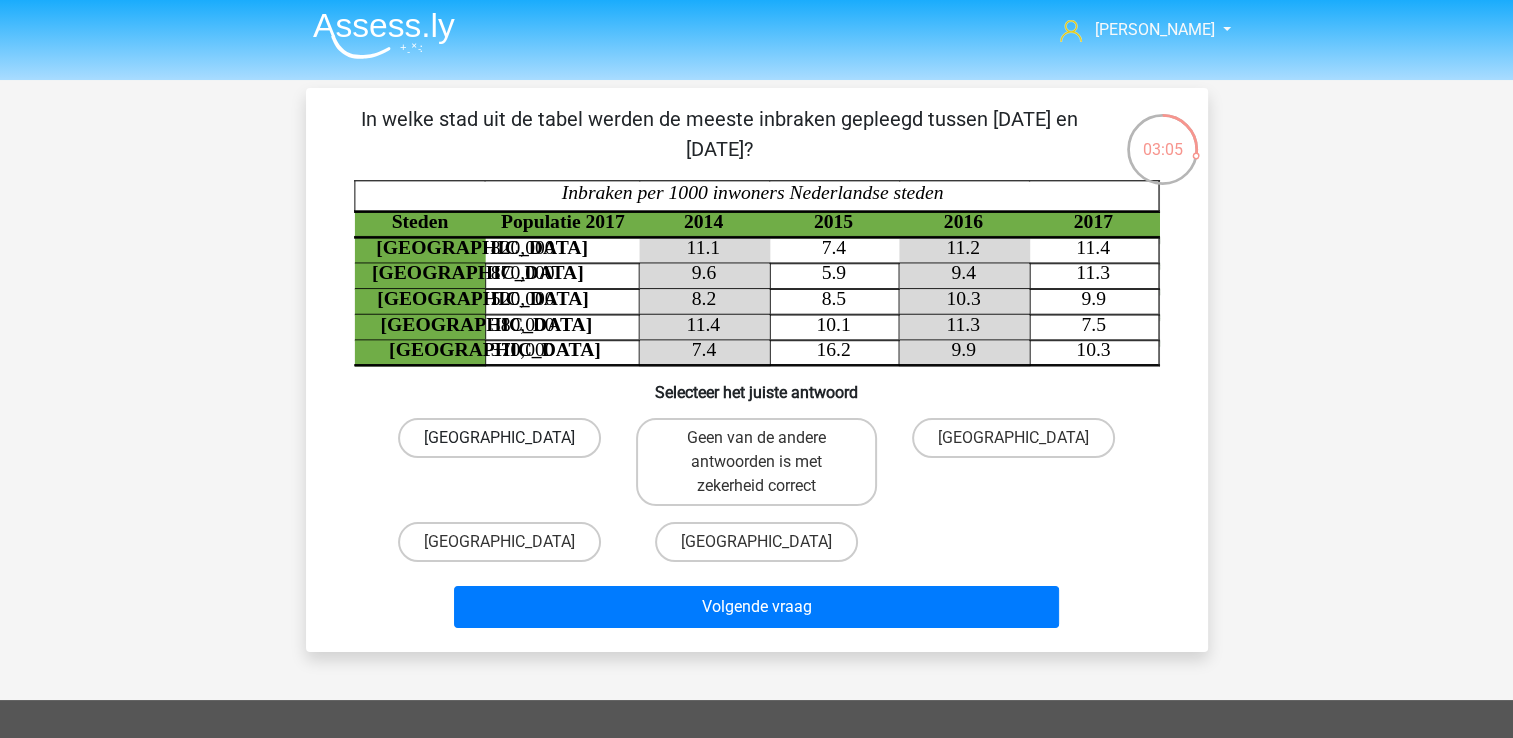 click on "Amsterdam" at bounding box center (499, 438) 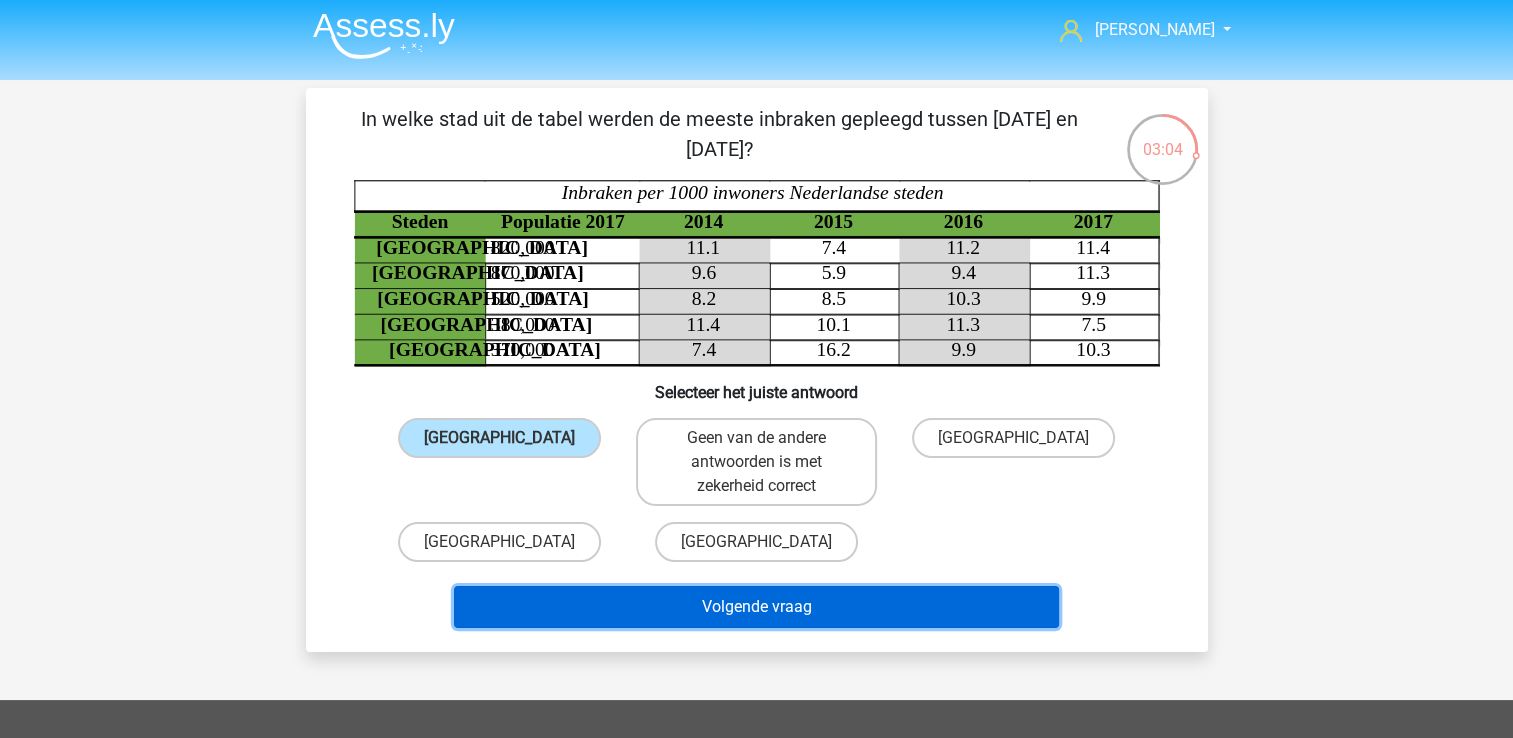 click on "Volgende vraag" at bounding box center [756, 607] 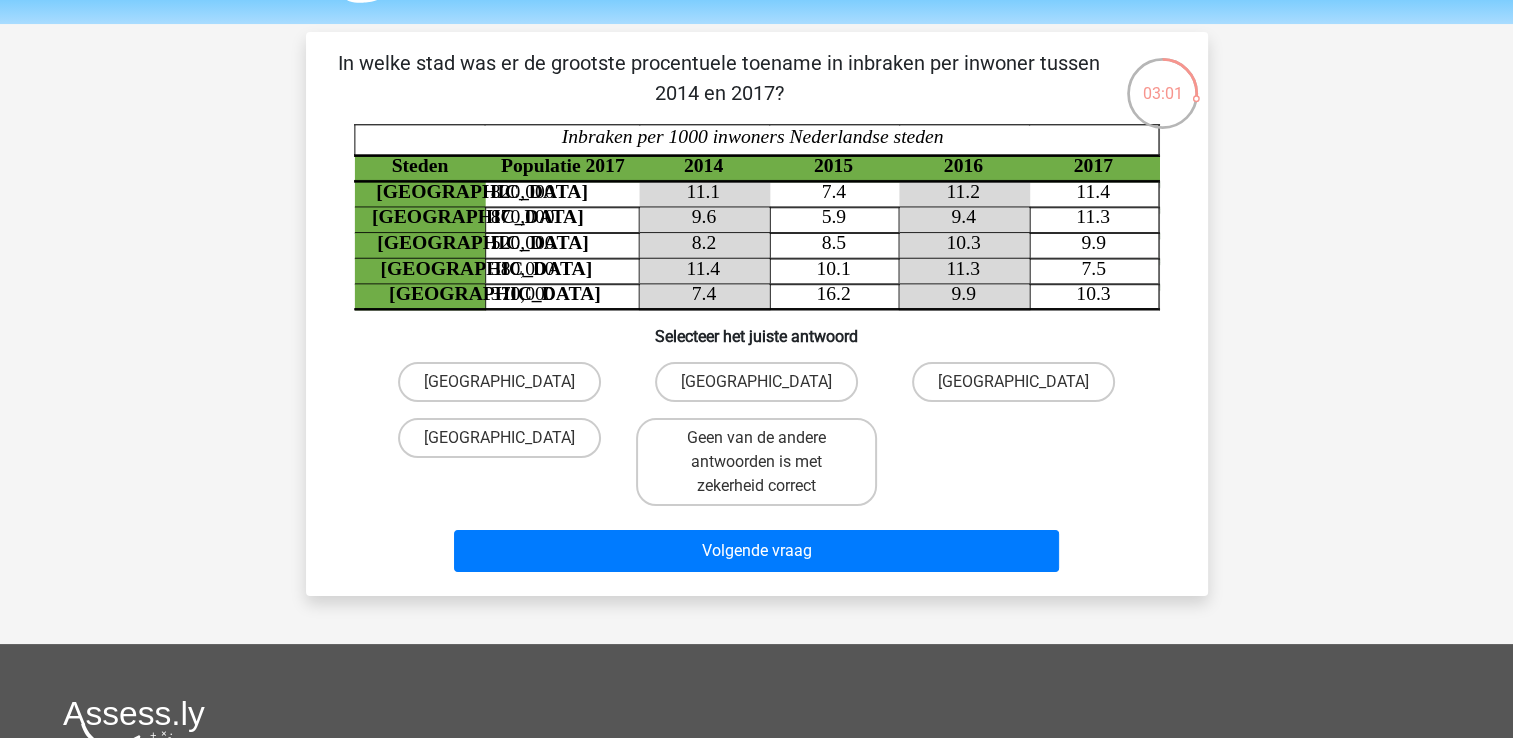 scroll, scrollTop: 0, scrollLeft: 0, axis: both 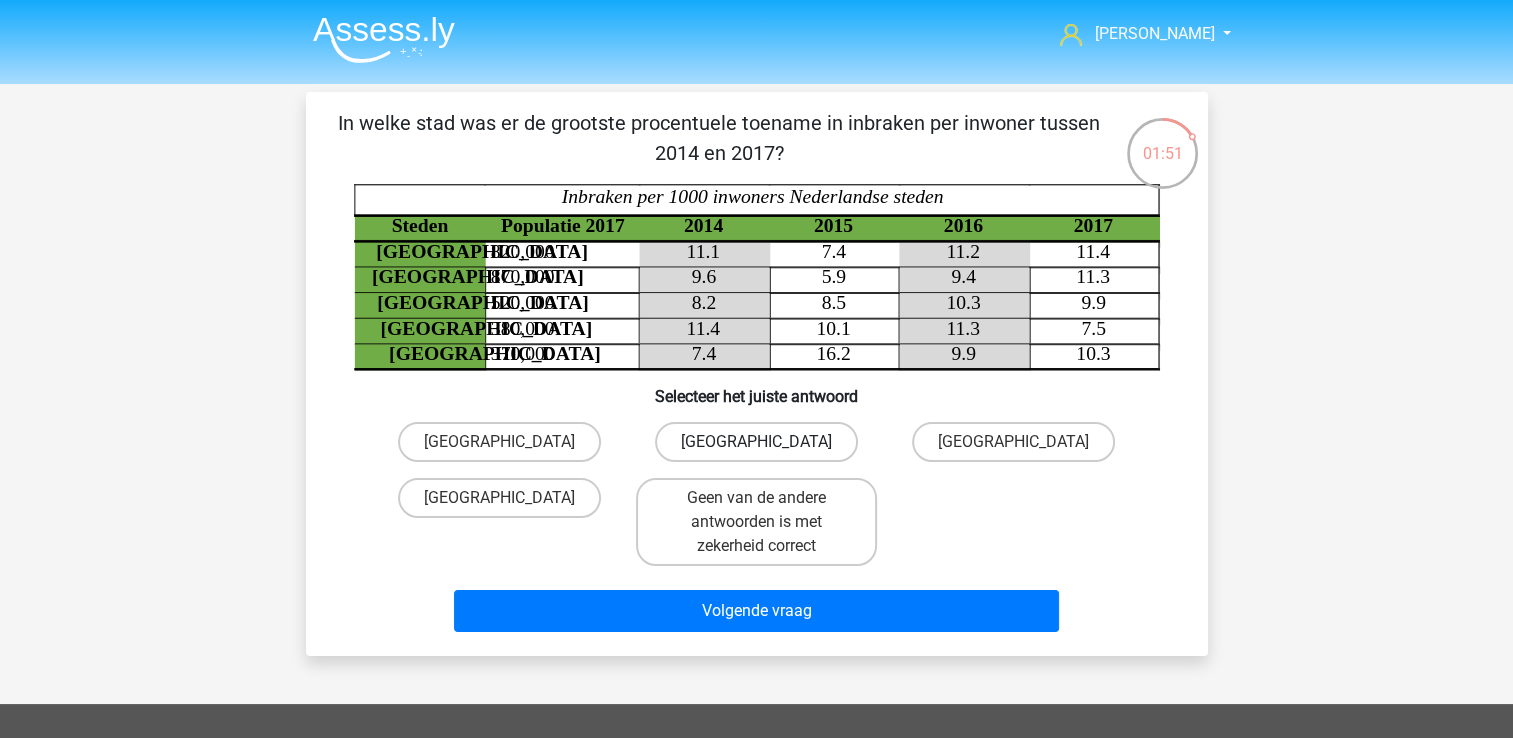 click on "Utrecht" at bounding box center (756, 442) 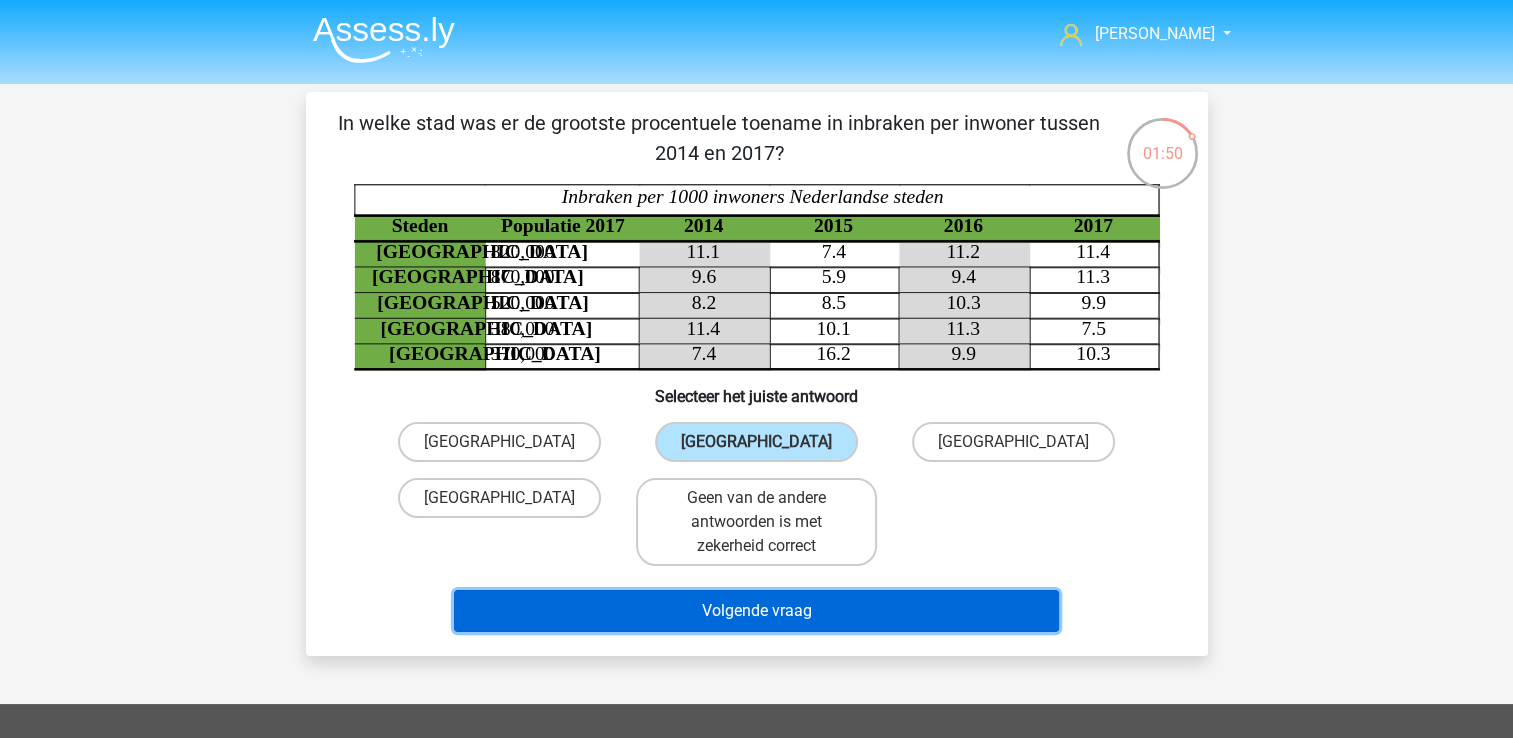 click on "Volgende vraag" at bounding box center (756, 611) 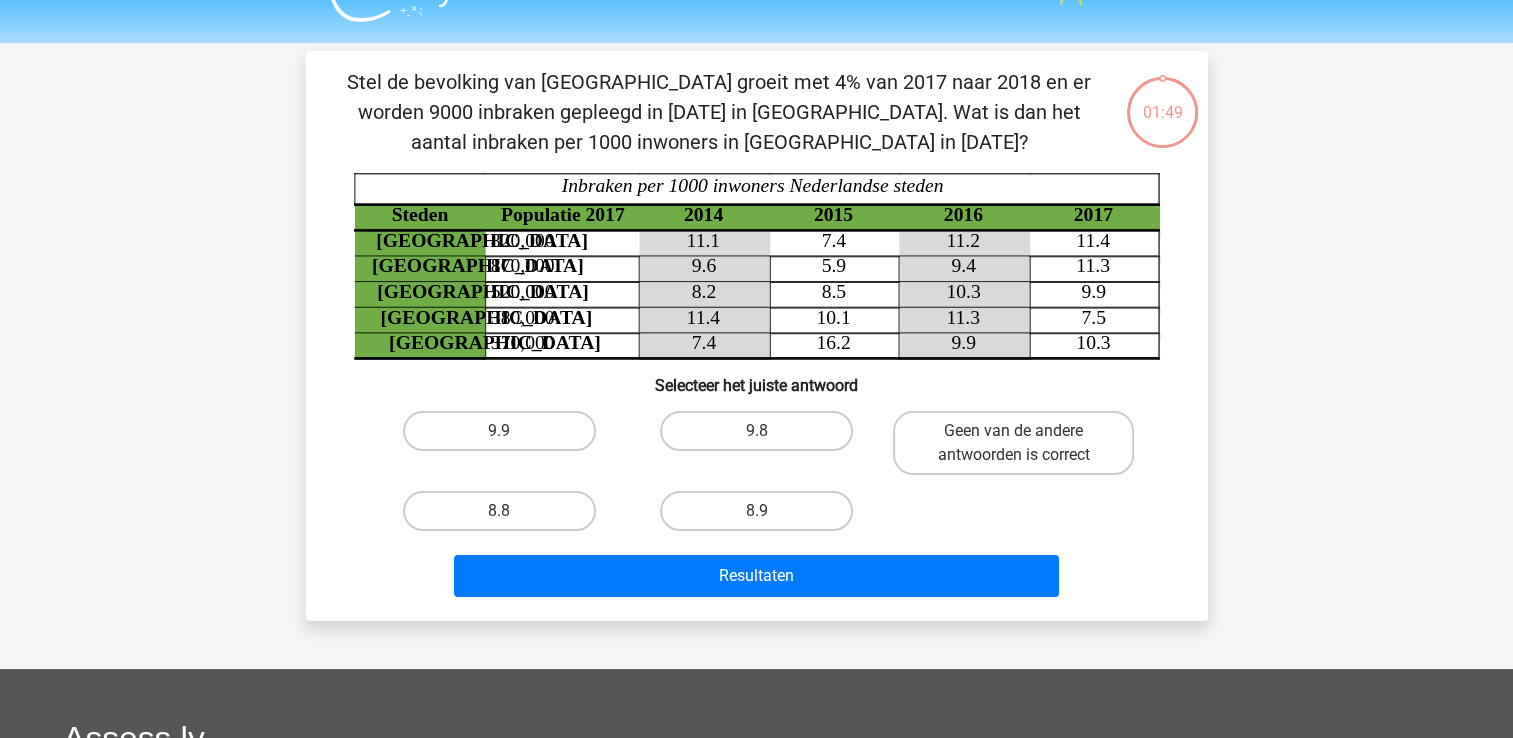 scroll, scrollTop: 39, scrollLeft: 0, axis: vertical 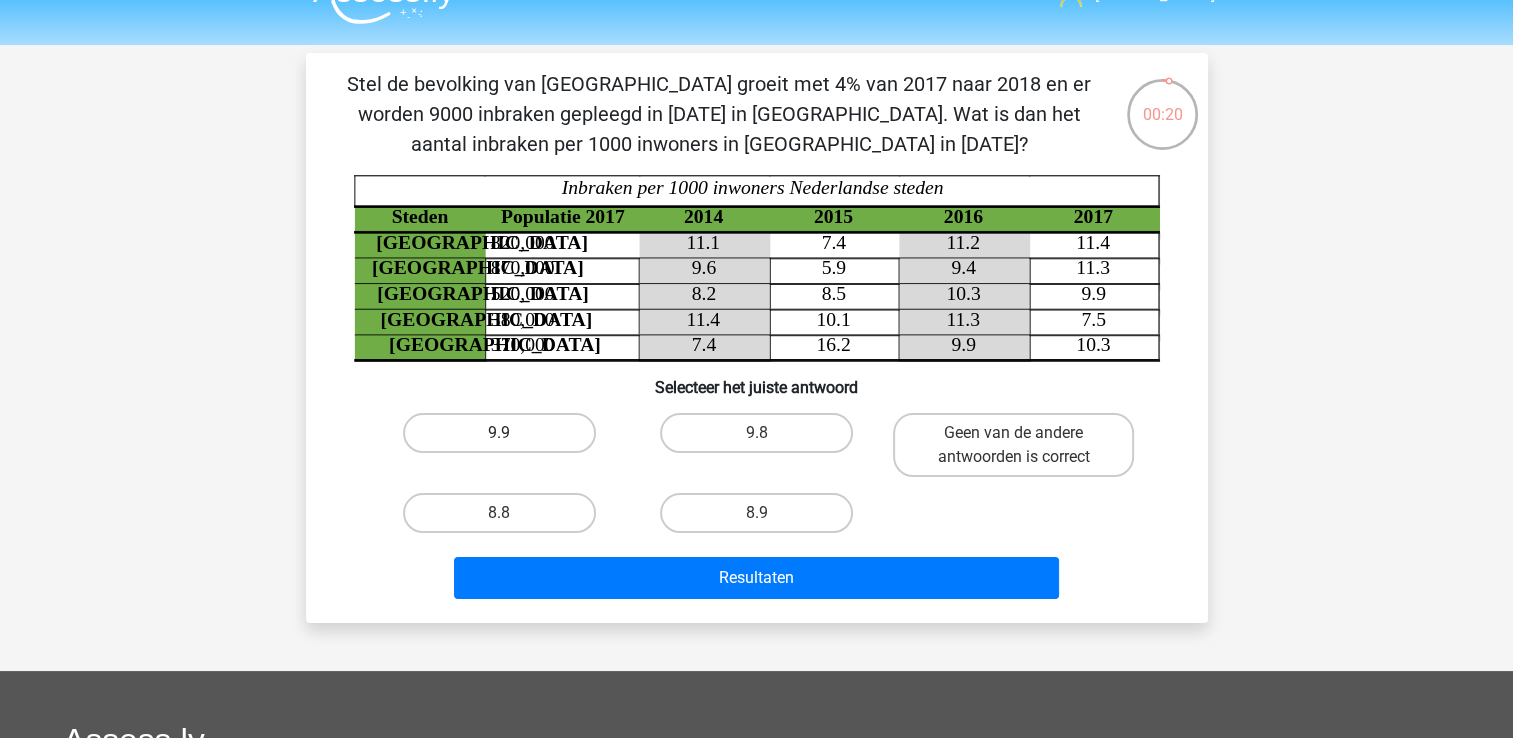 click on "9.9" at bounding box center (499, 433) 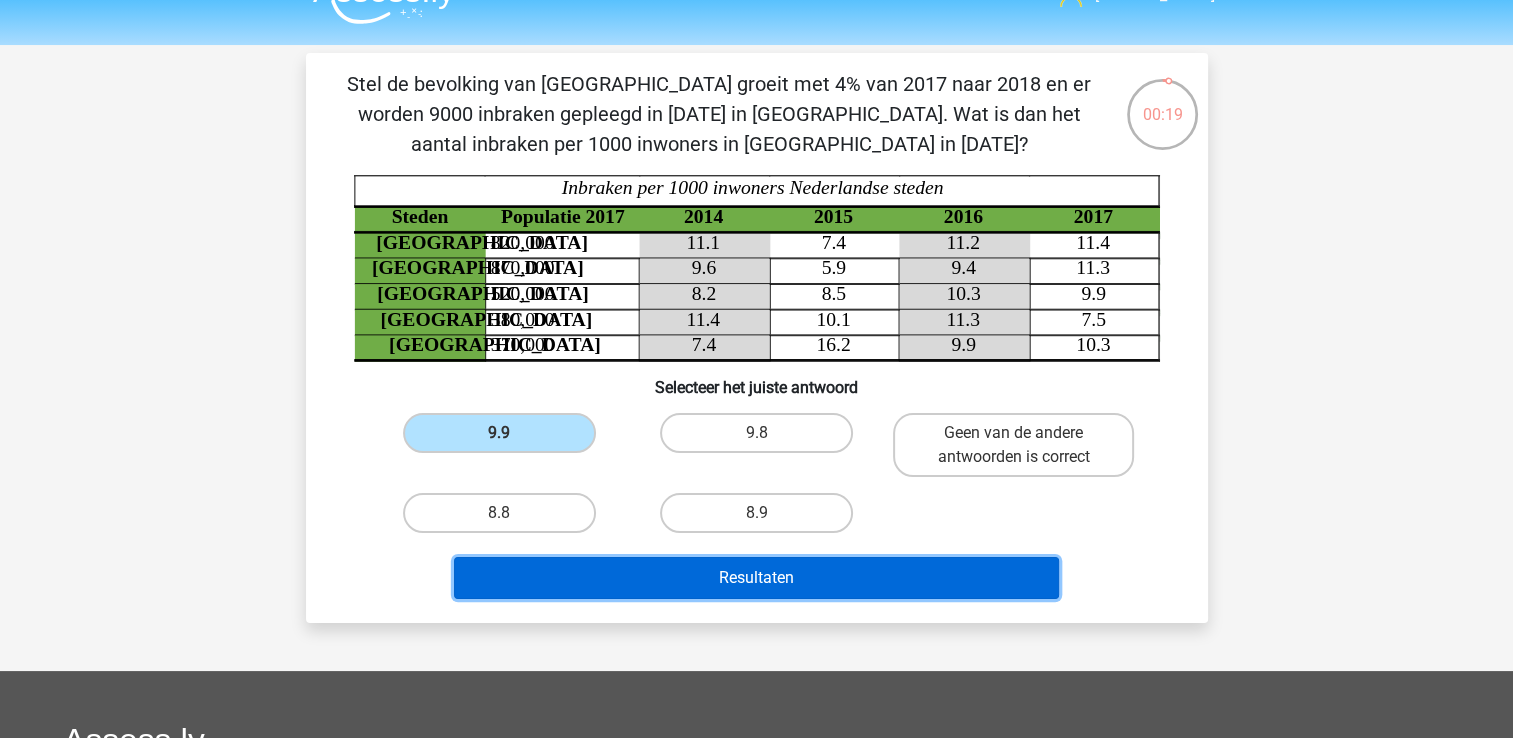click on "Resultaten" at bounding box center (756, 578) 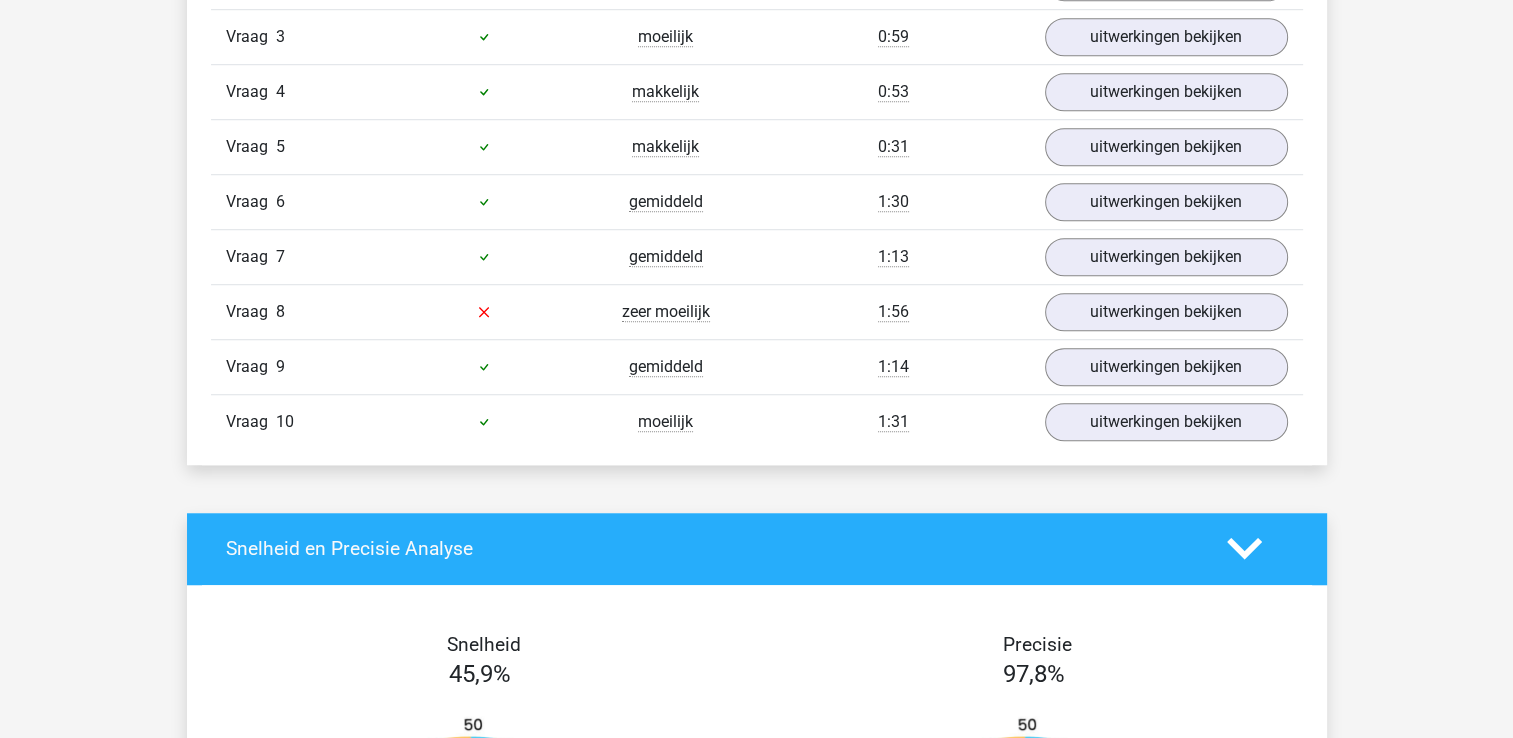 scroll, scrollTop: 1254, scrollLeft: 0, axis: vertical 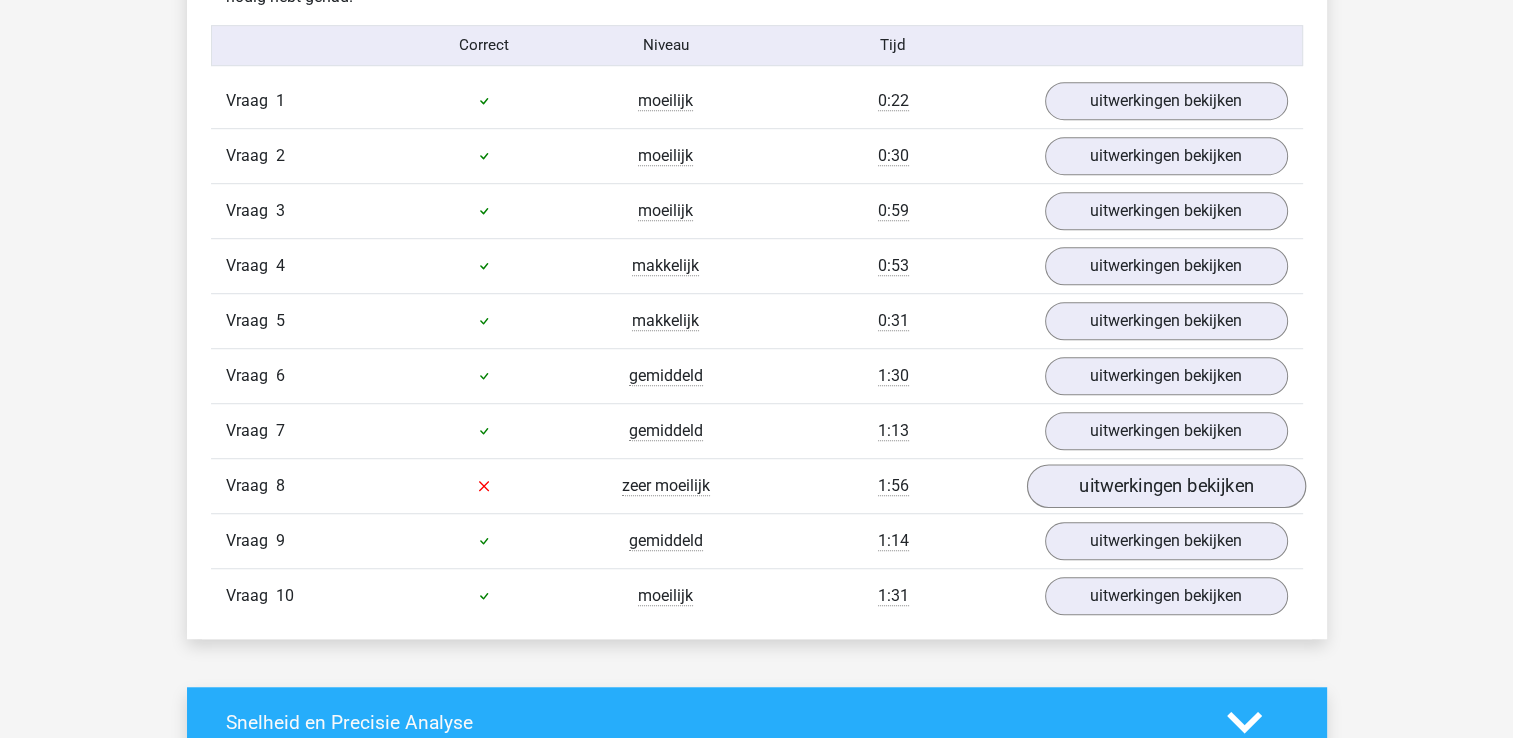 drag, startPoint x: 1096, startPoint y: 502, endPoint x: 1127, endPoint y: 485, distance: 35.35534 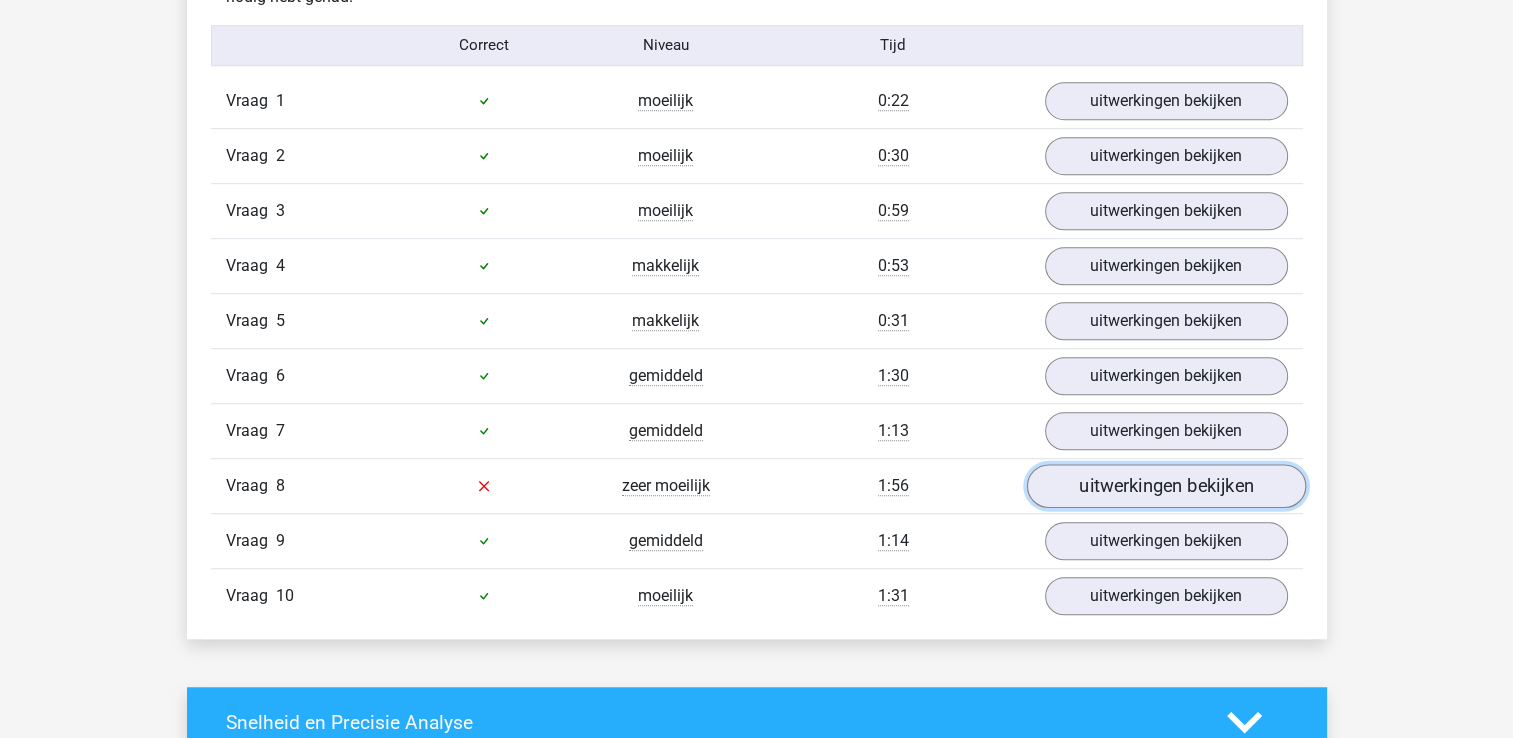 click on "uitwerkingen bekijken" at bounding box center (1165, 486) 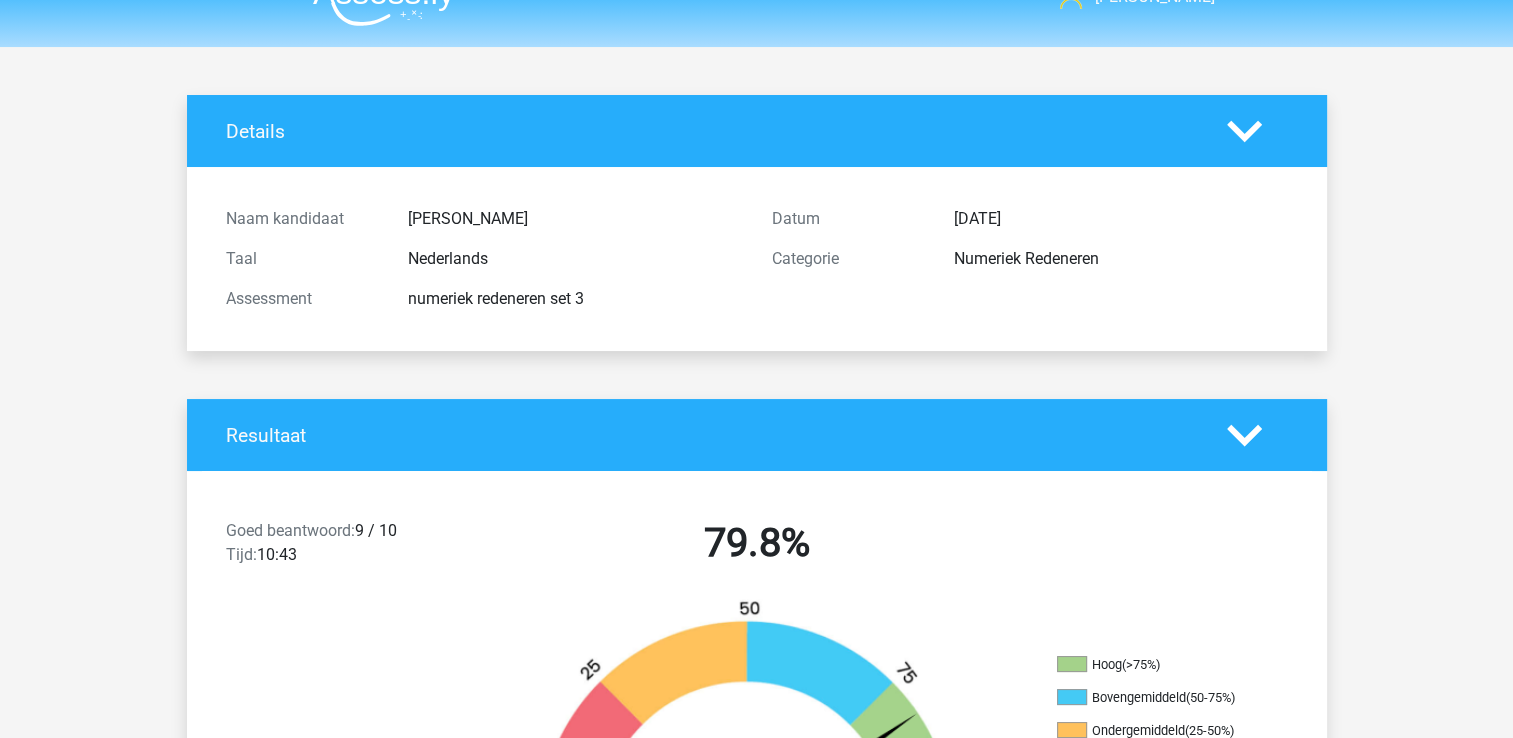 scroll, scrollTop: 0, scrollLeft: 0, axis: both 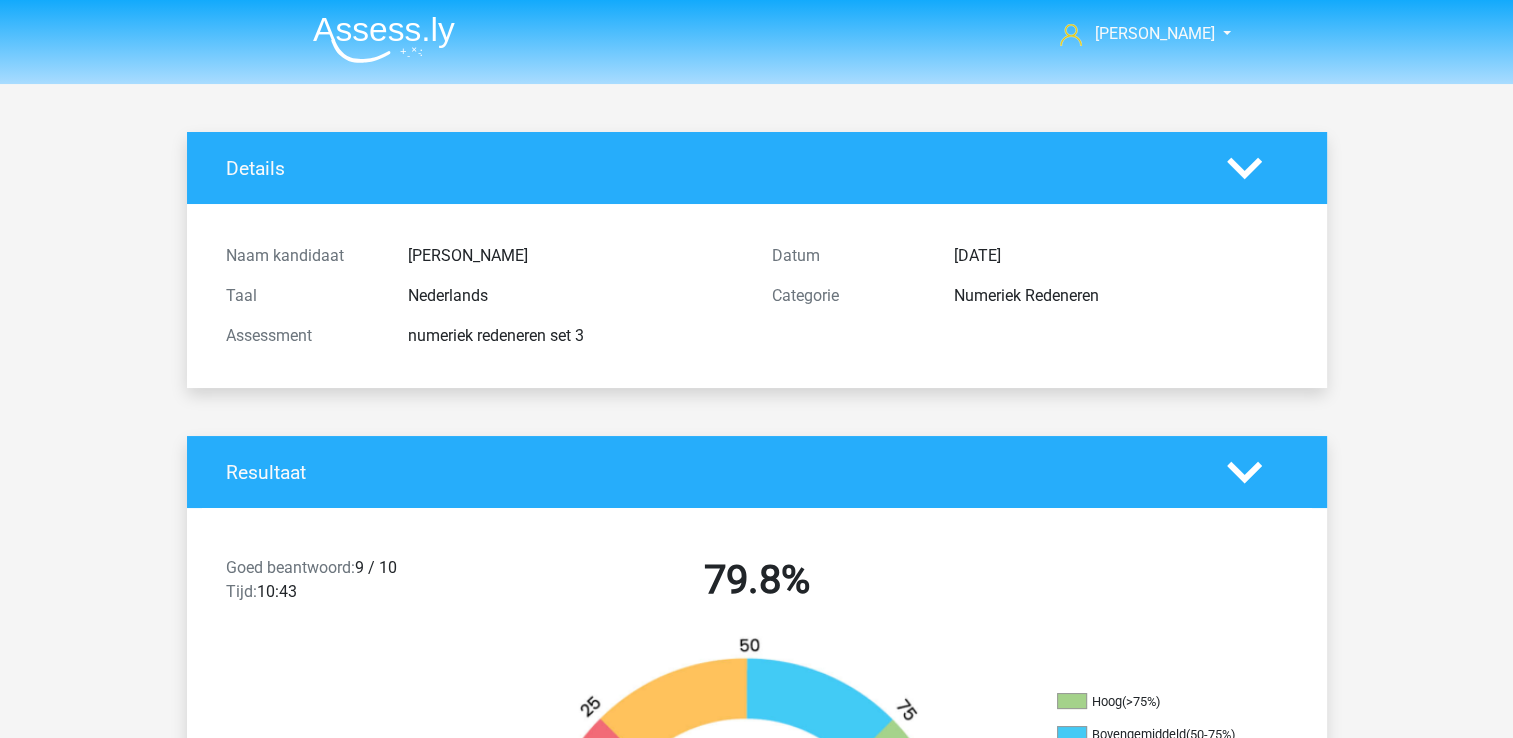 click at bounding box center (384, 39) 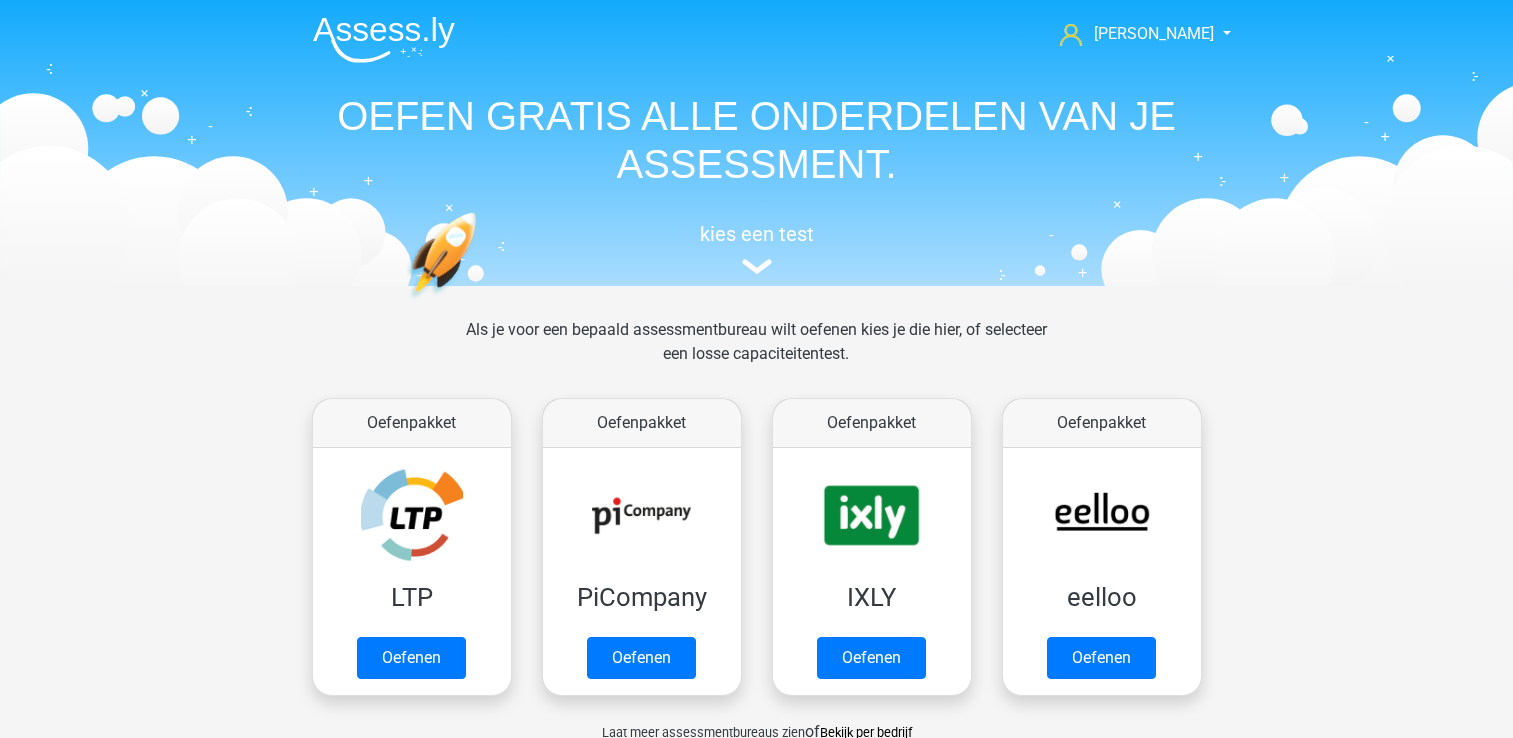 scroll, scrollTop: 0, scrollLeft: 0, axis: both 